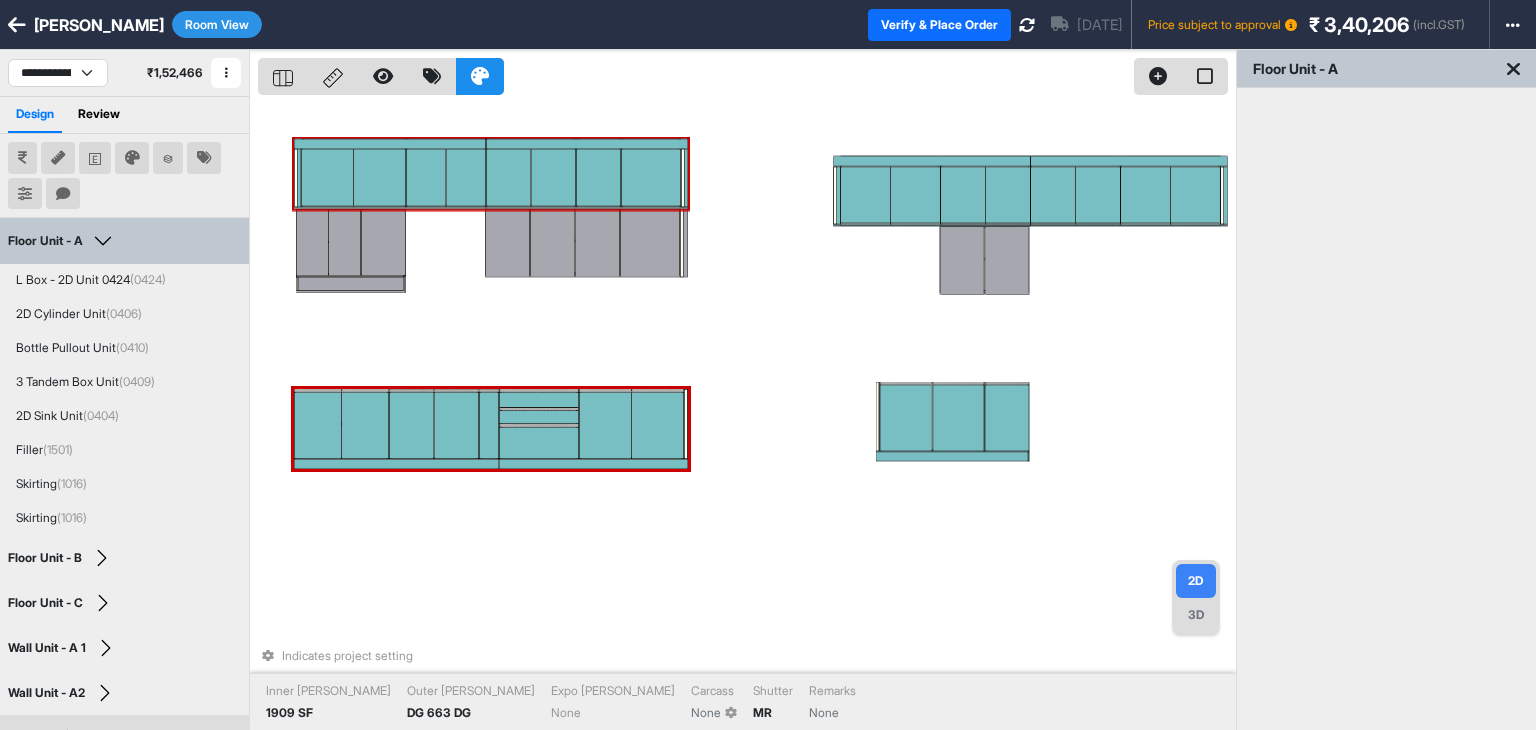 select on "****" 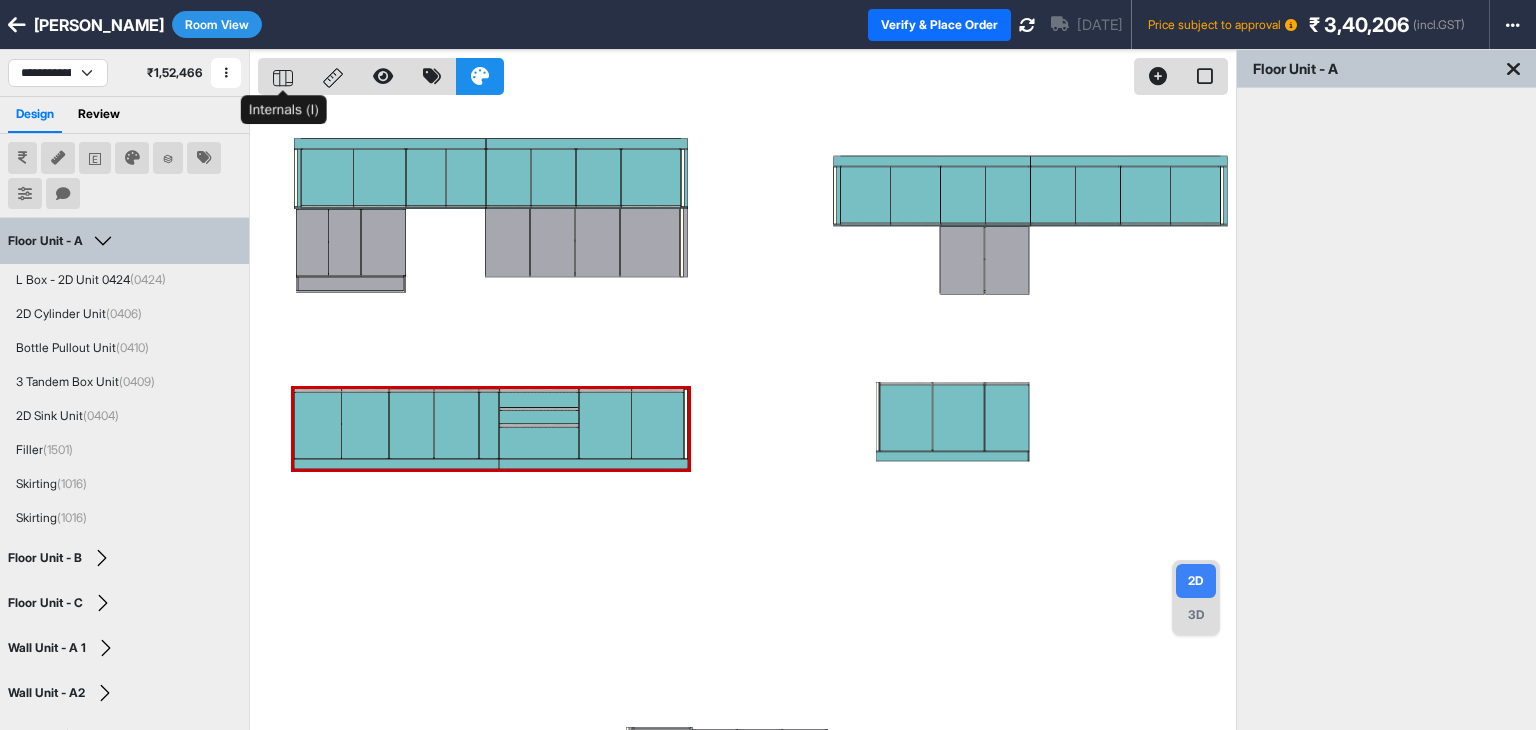 click at bounding box center (283, 76) 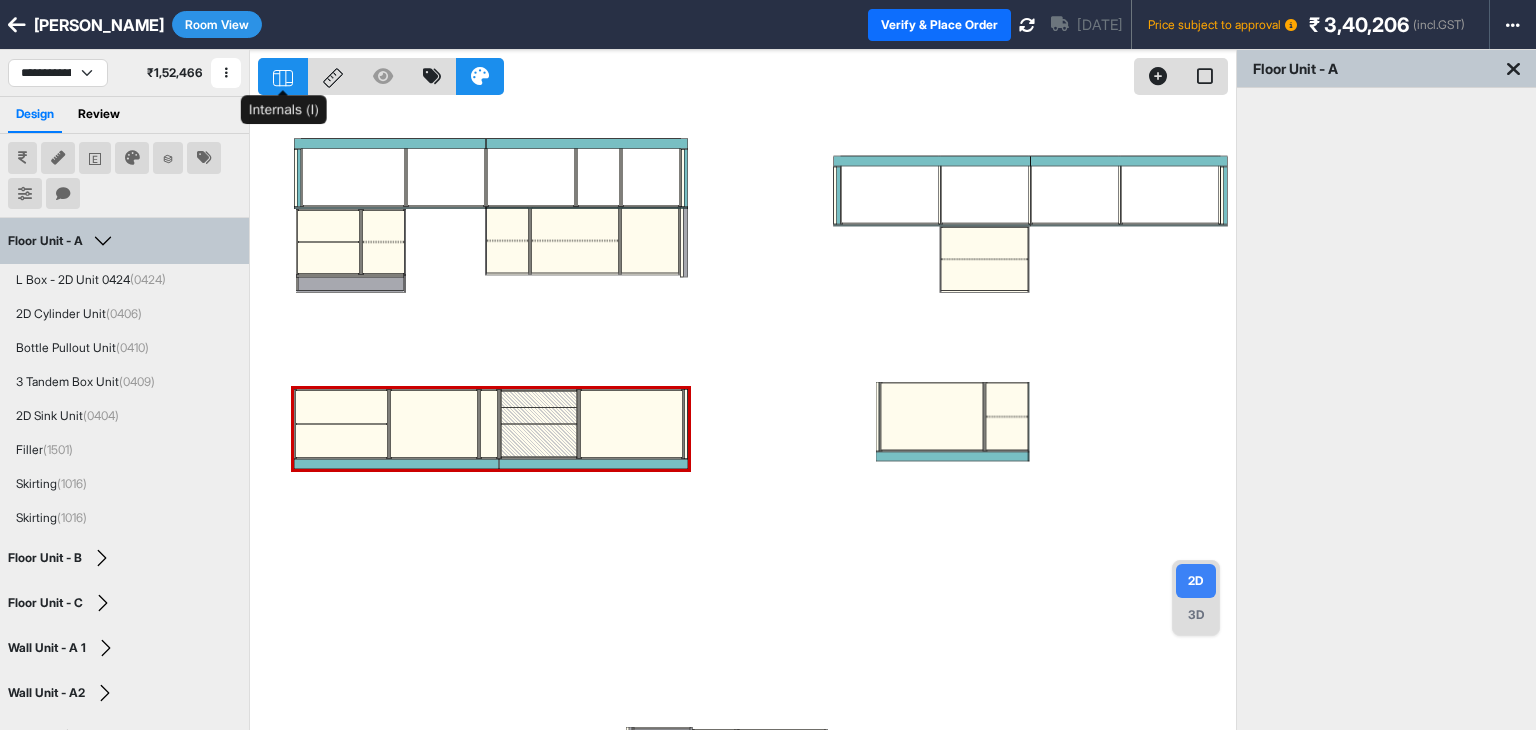 click at bounding box center (283, 76) 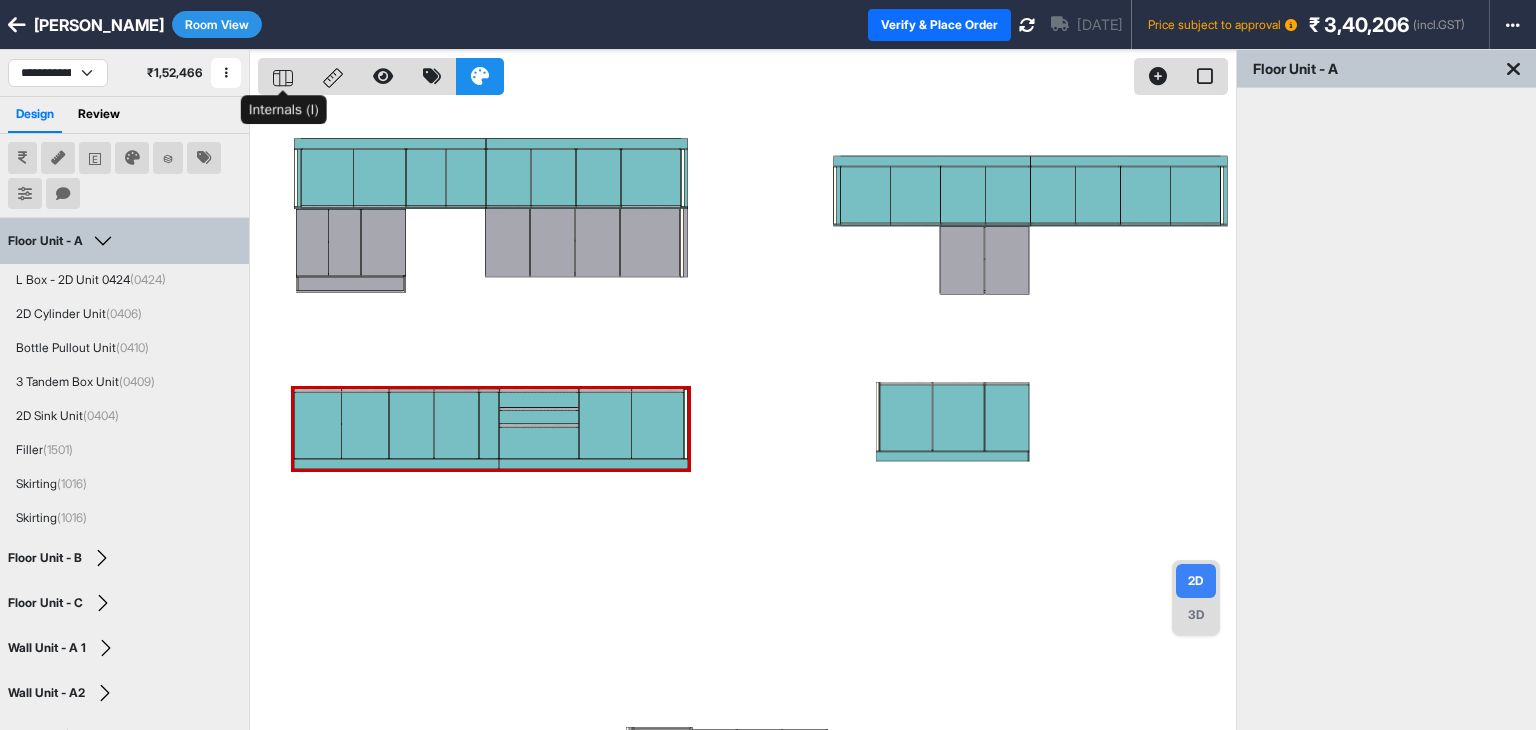 click at bounding box center [283, 76] 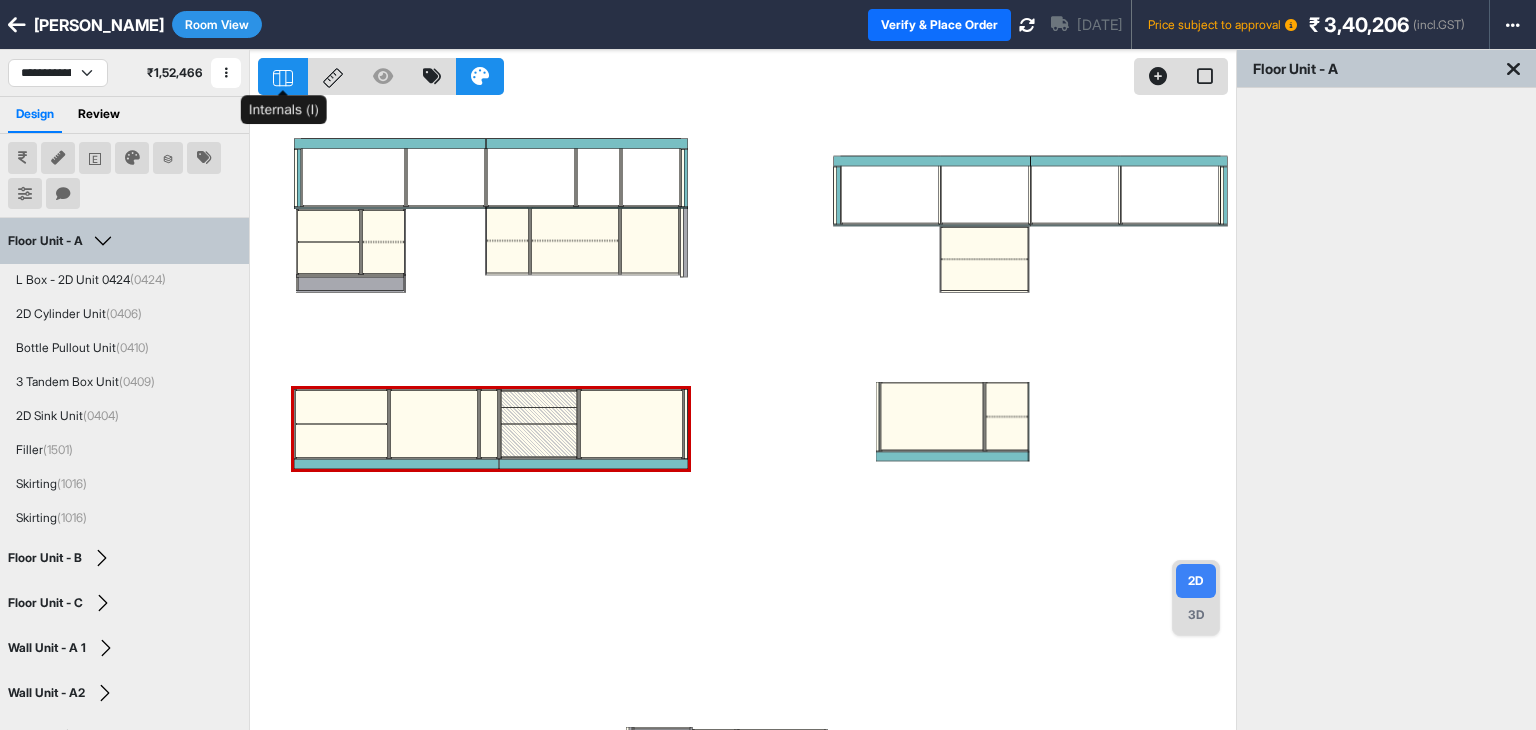 click at bounding box center (283, 76) 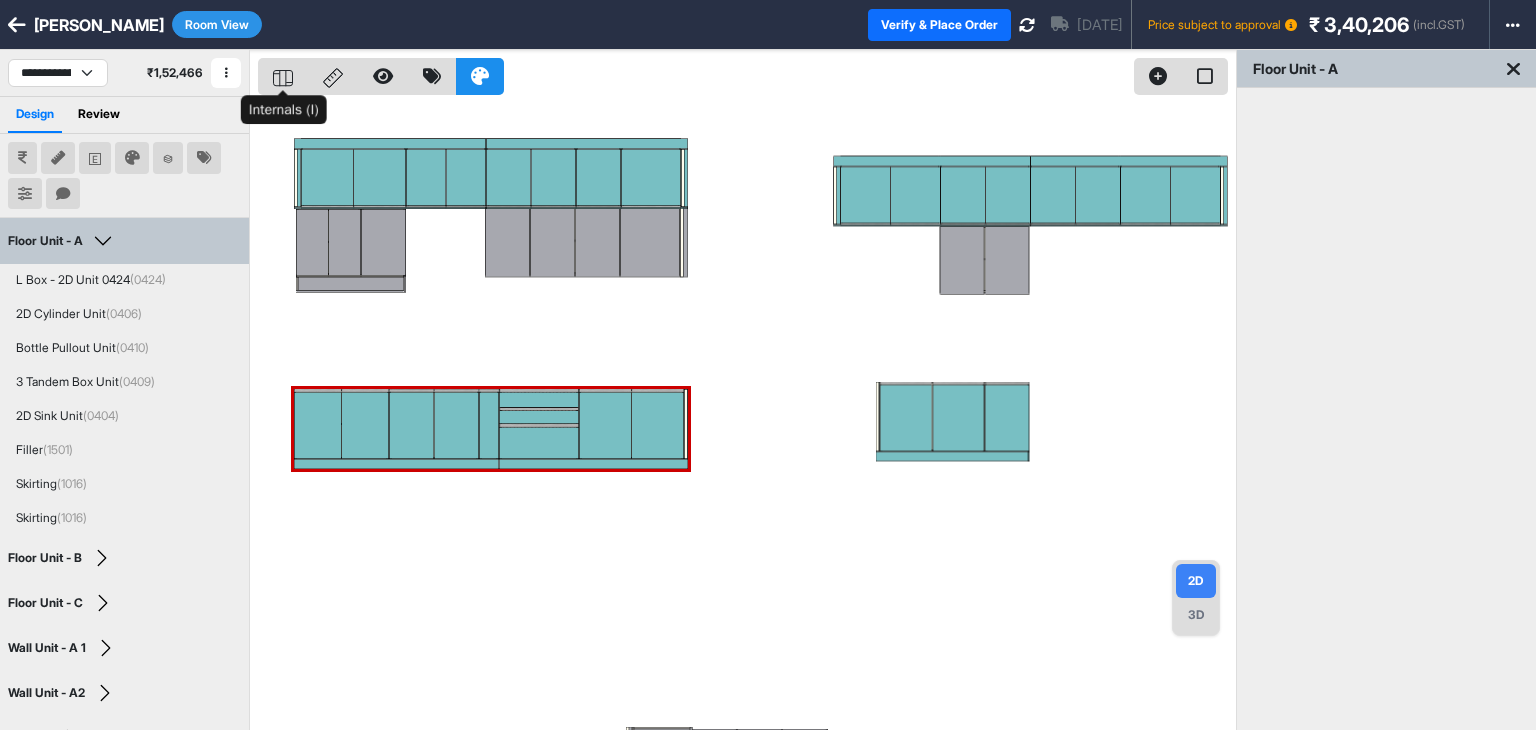 click at bounding box center [283, 76] 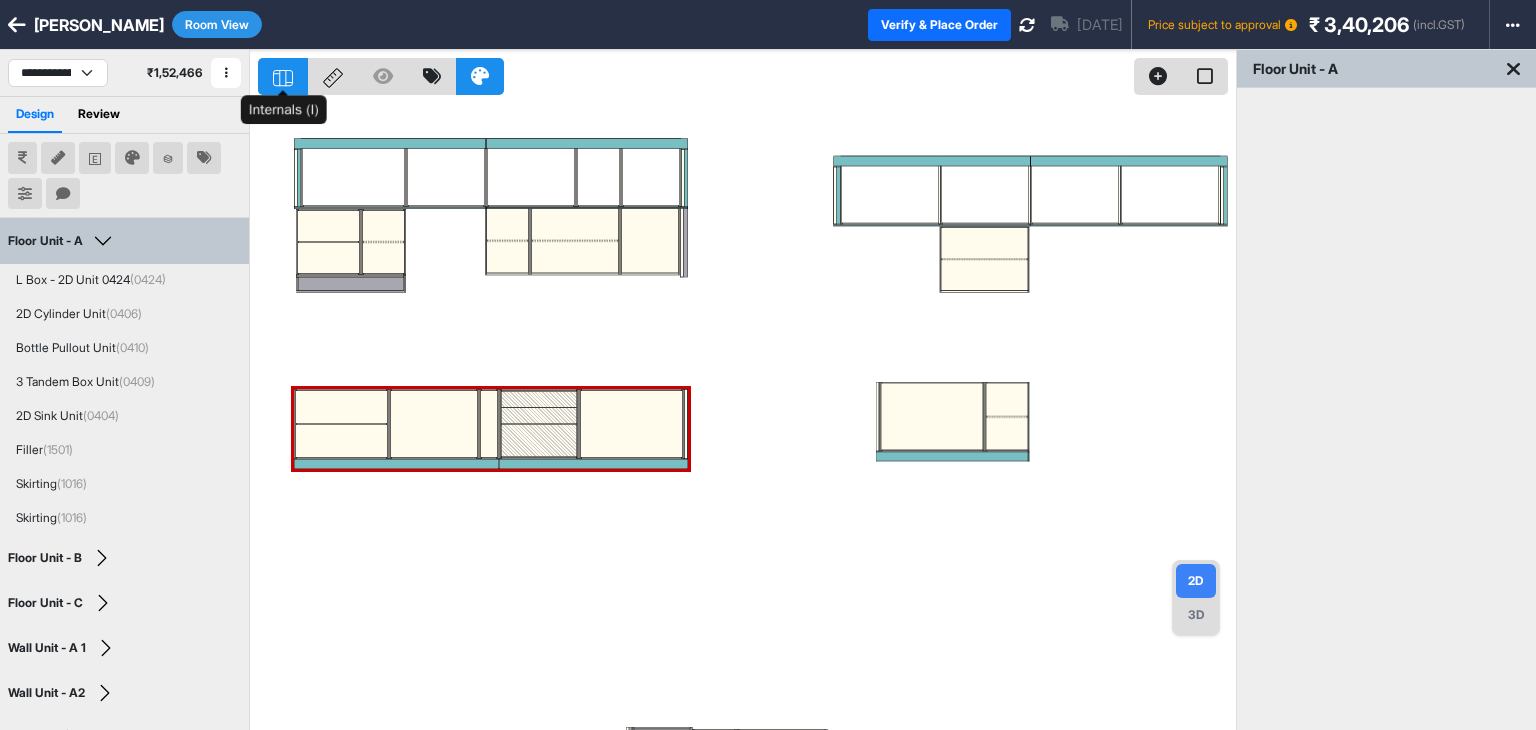 click at bounding box center [283, 76] 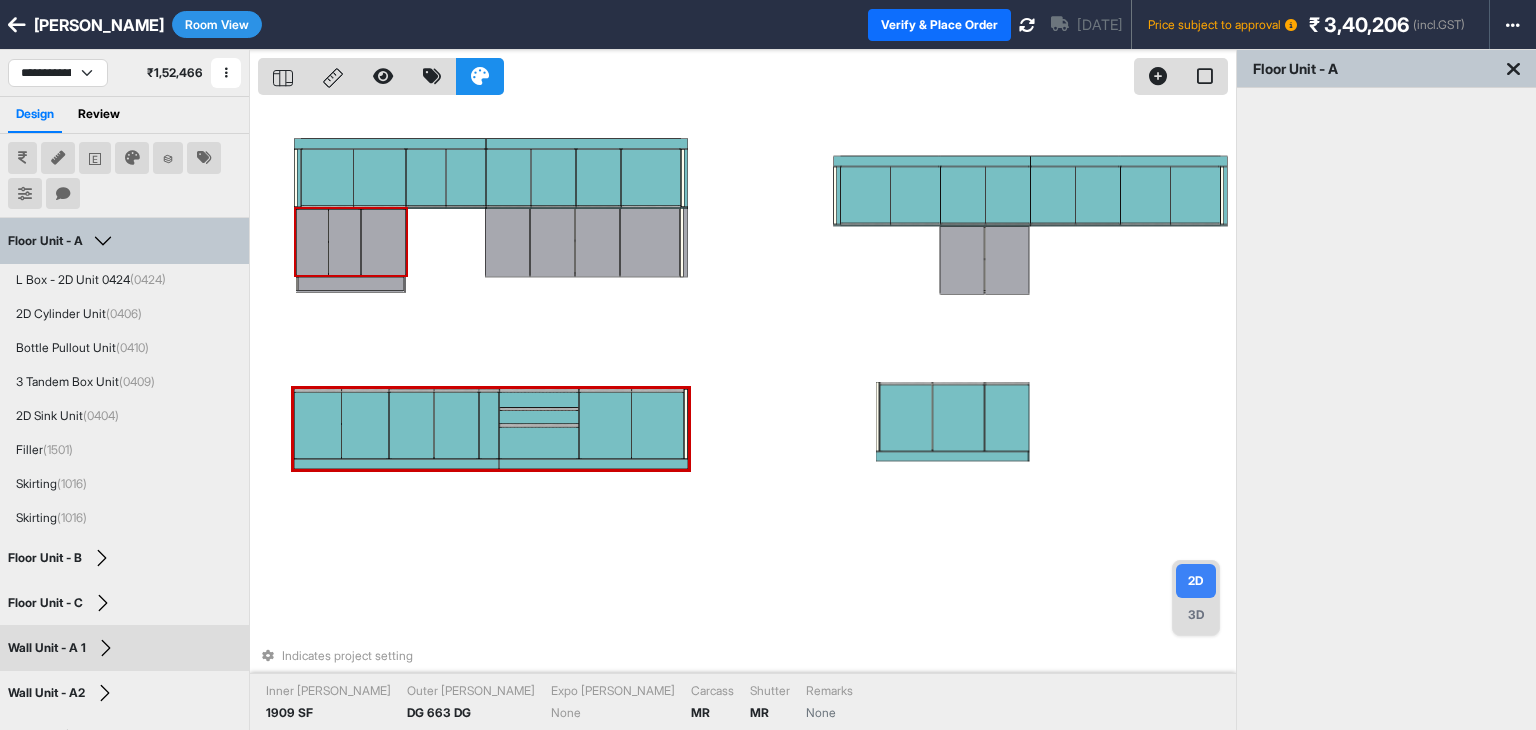 scroll, scrollTop: 26, scrollLeft: 0, axis: vertical 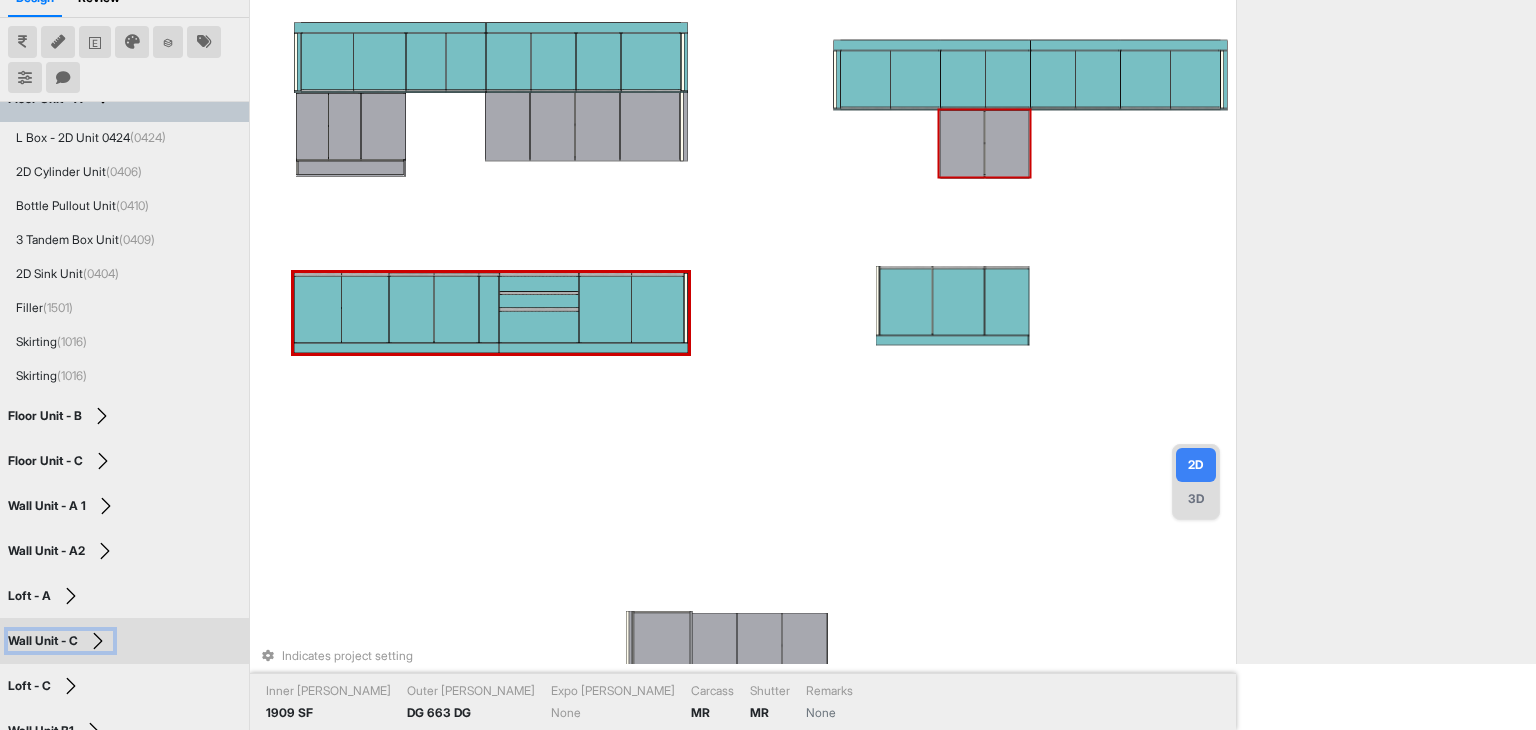 click on "Wall Unit - C" at bounding box center (43, 641) 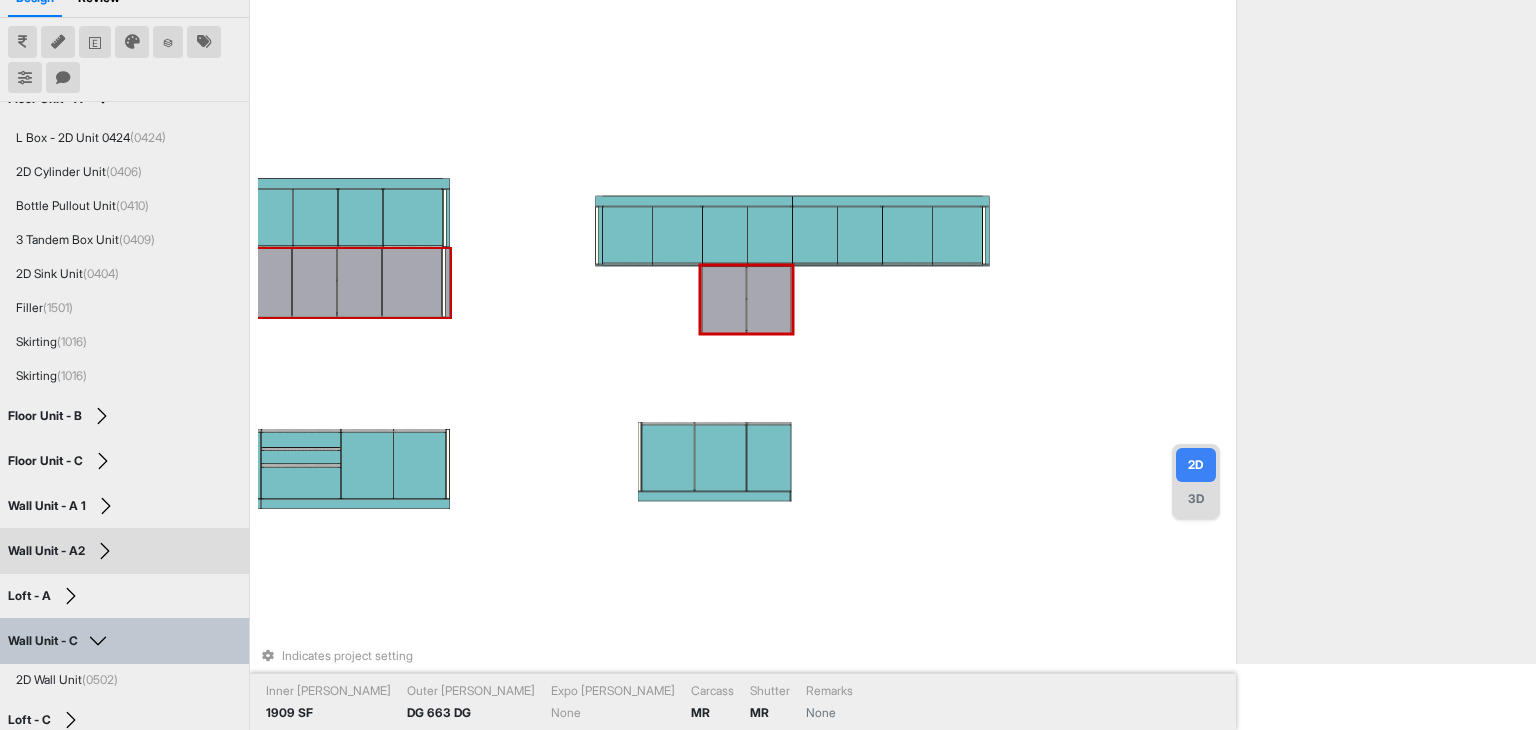 scroll, scrollTop: 60, scrollLeft: 0, axis: vertical 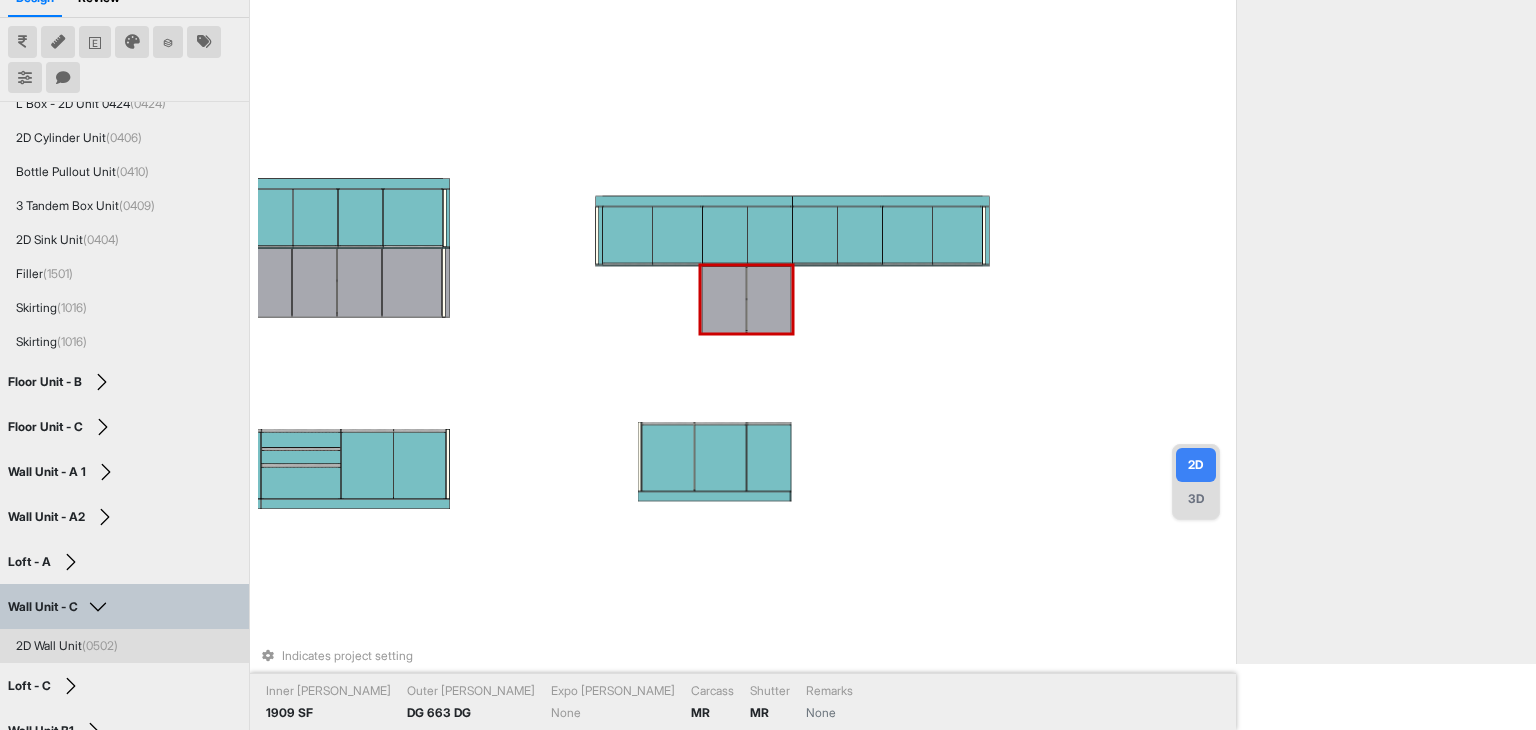 click on "(0502)" at bounding box center [100, 645] 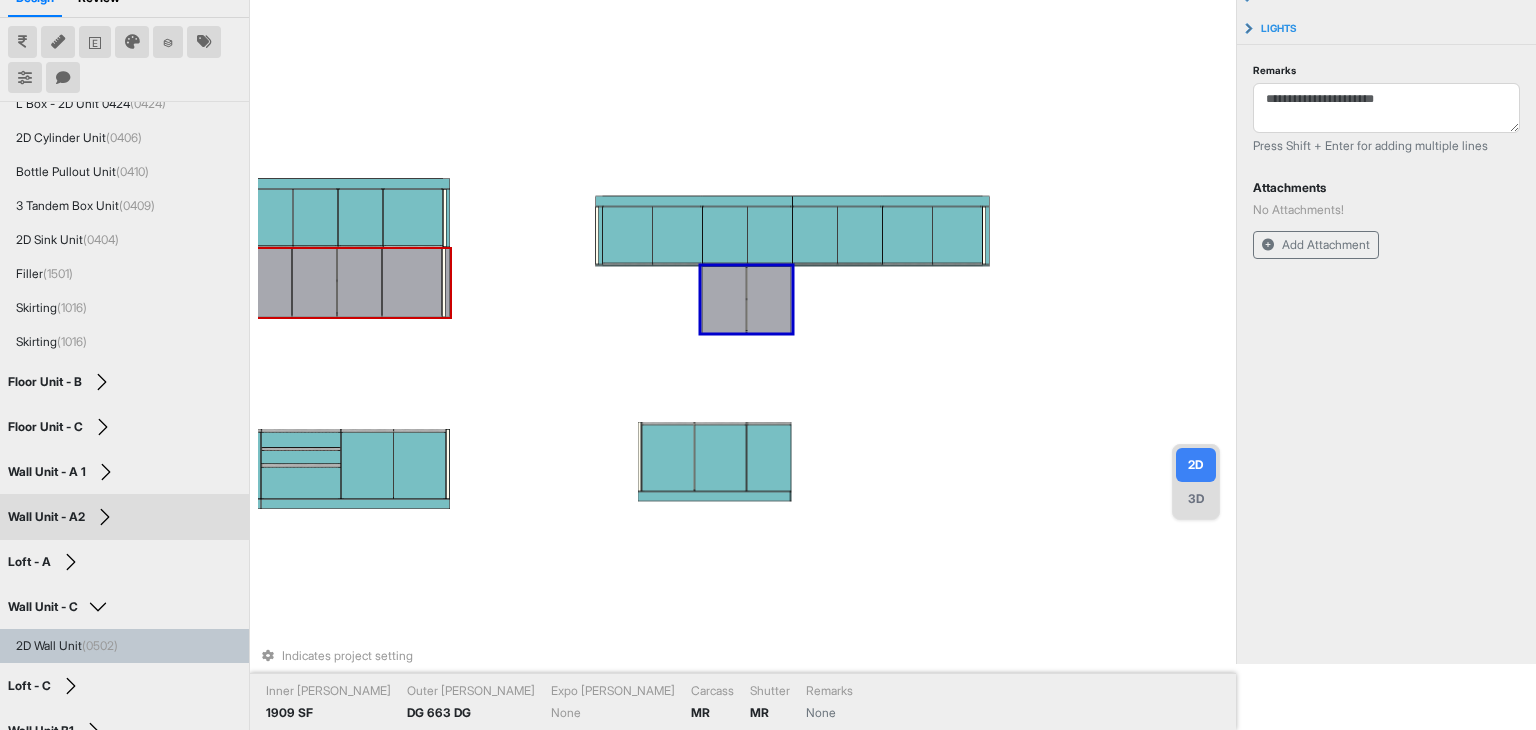 scroll, scrollTop: 0, scrollLeft: 0, axis: both 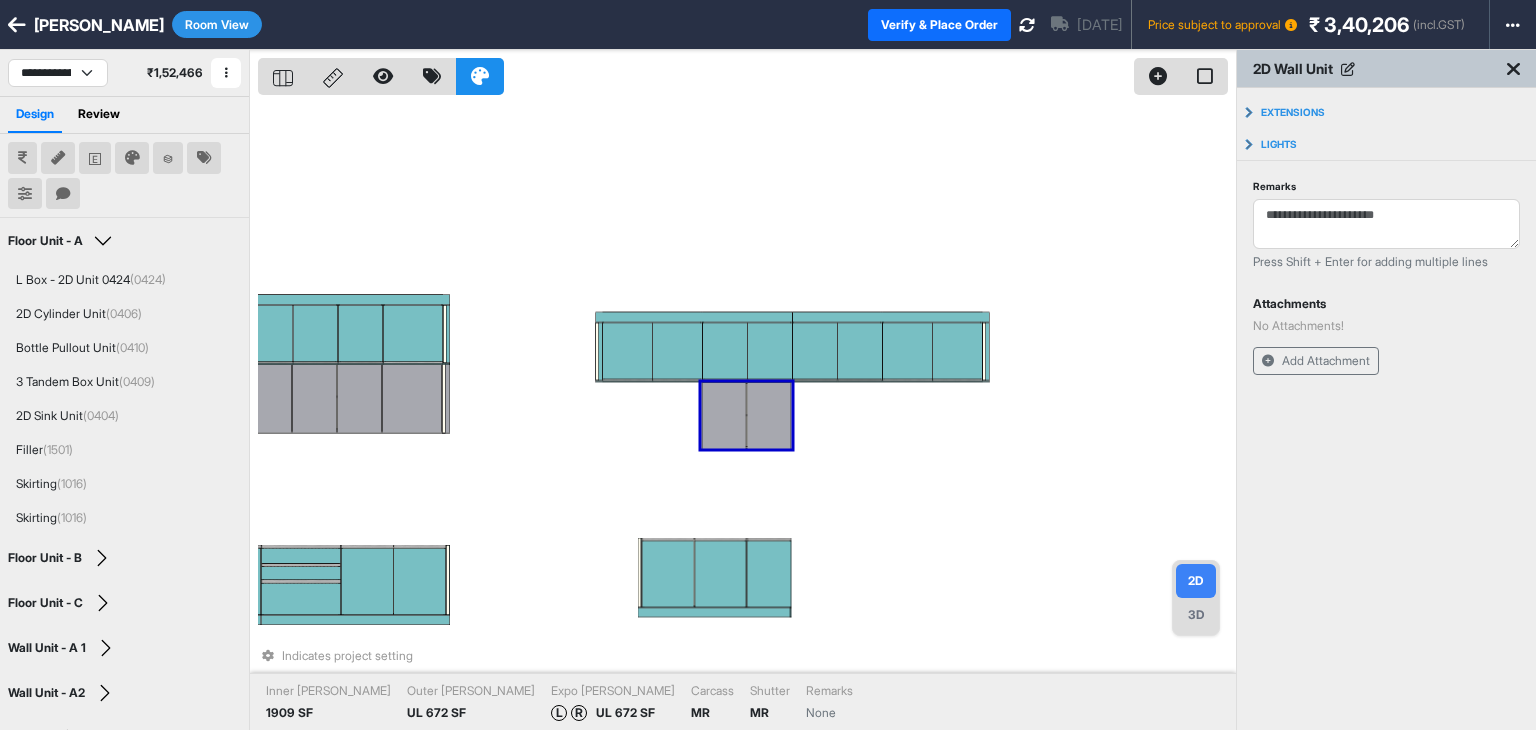 click on "Indicates project setting Inner Lam 1909 SF Outer Lam UL 672 SF Expo Lam L R UL 672 SF Carcass MR Shutter MR Remarks None" at bounding box center (747, 415) 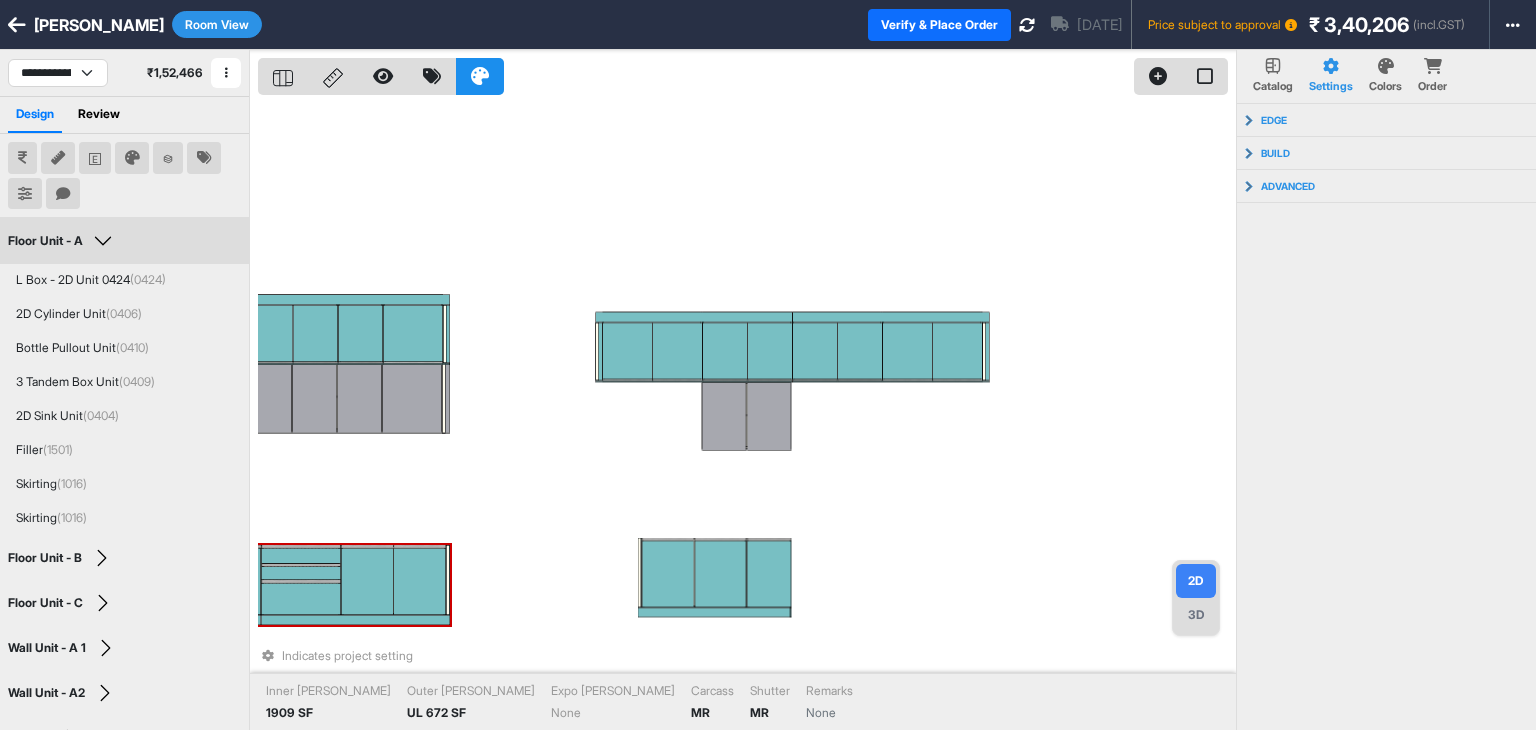 click on "Floor Unit - A" at bounding box center [45, 241] 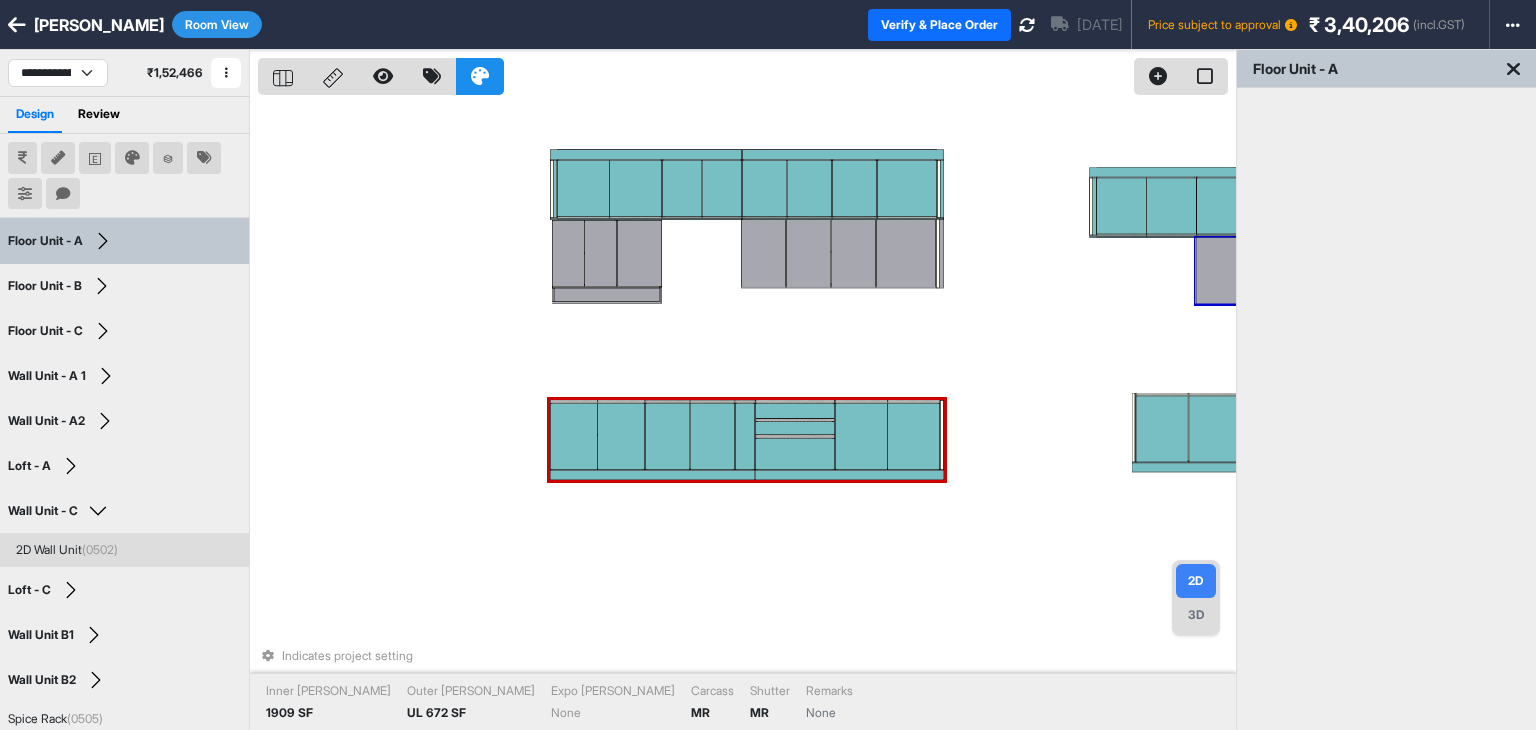 click on "(0502)" at bounding box center (100, 549) 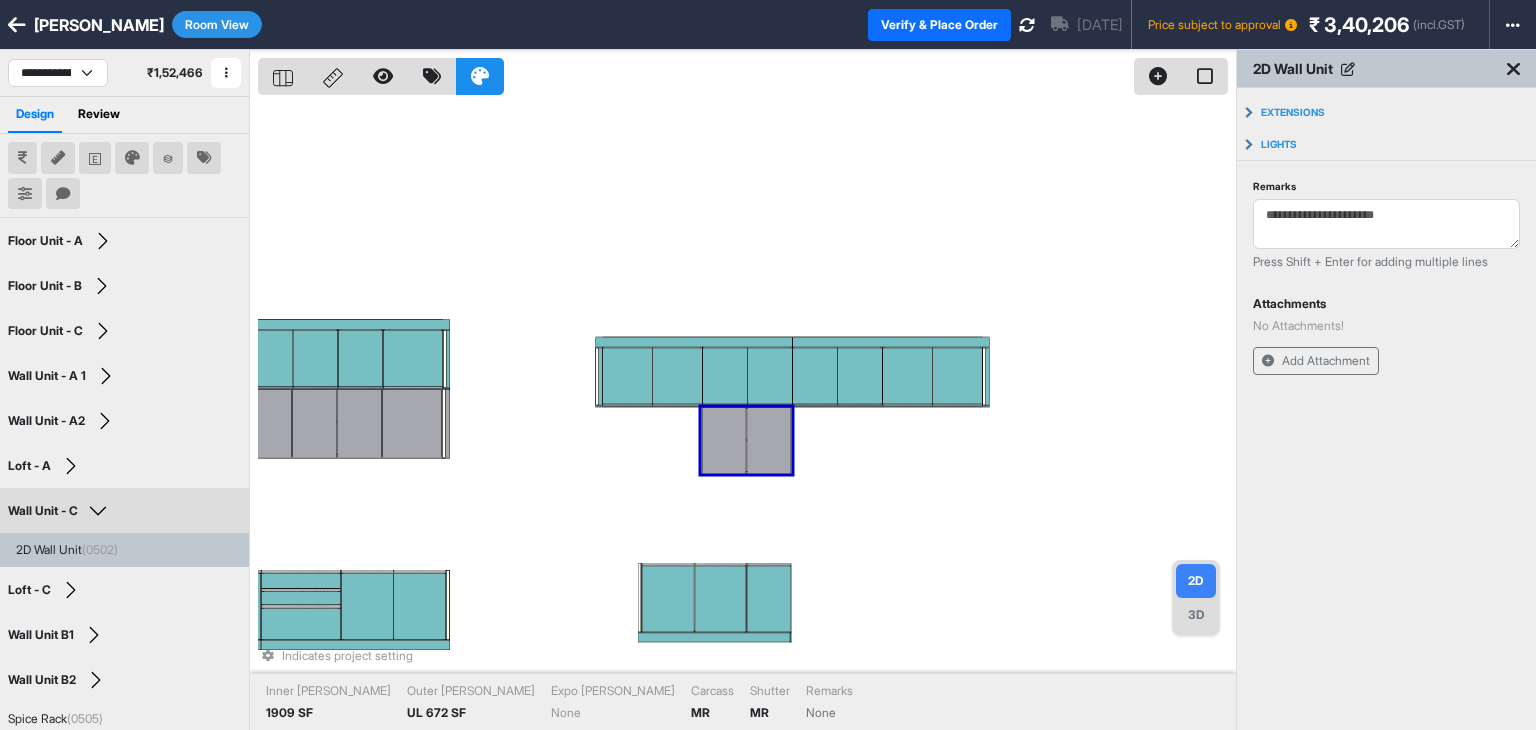 click on "Wall Unit - C" at bounding box center (60, 511) 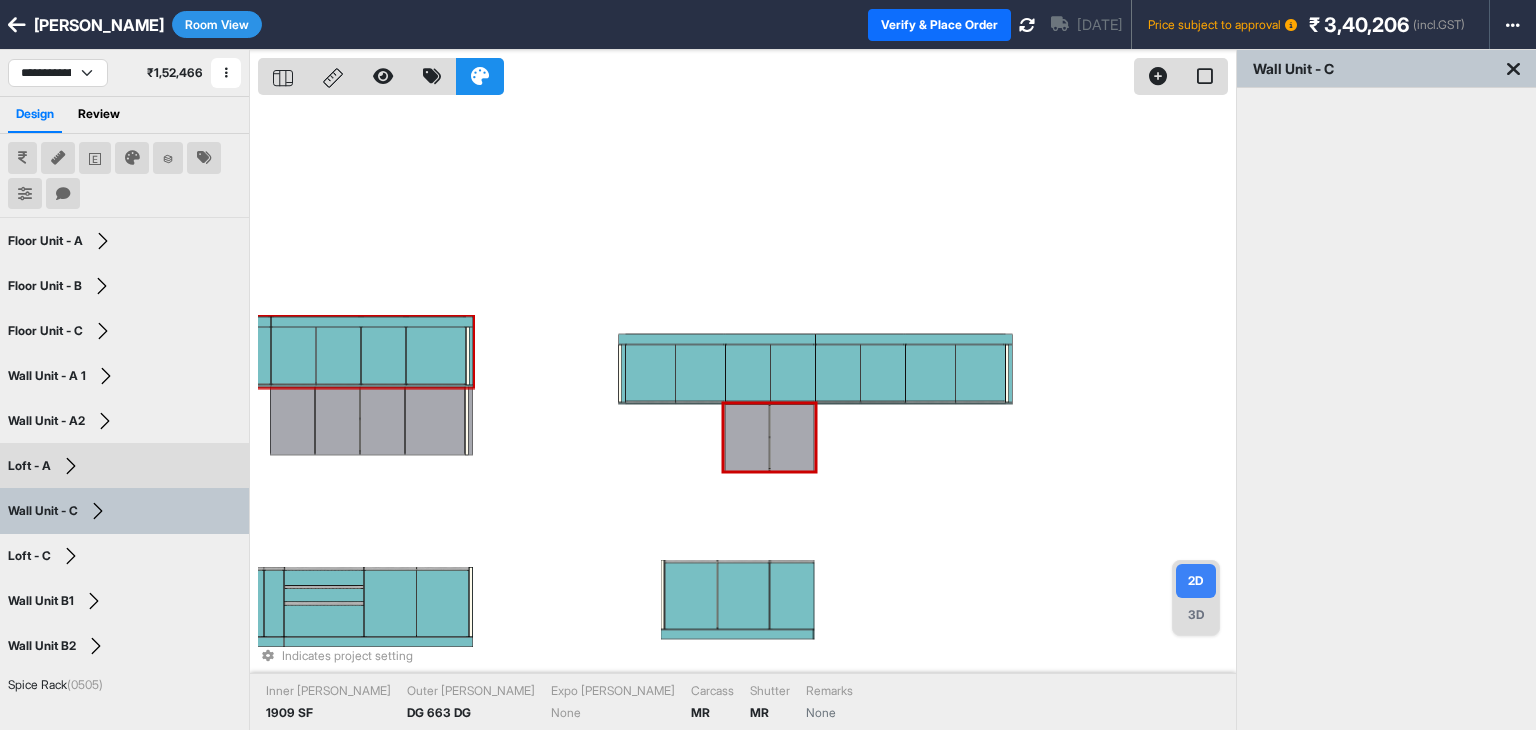 click on "Room View" at bounding box center [217, 24] 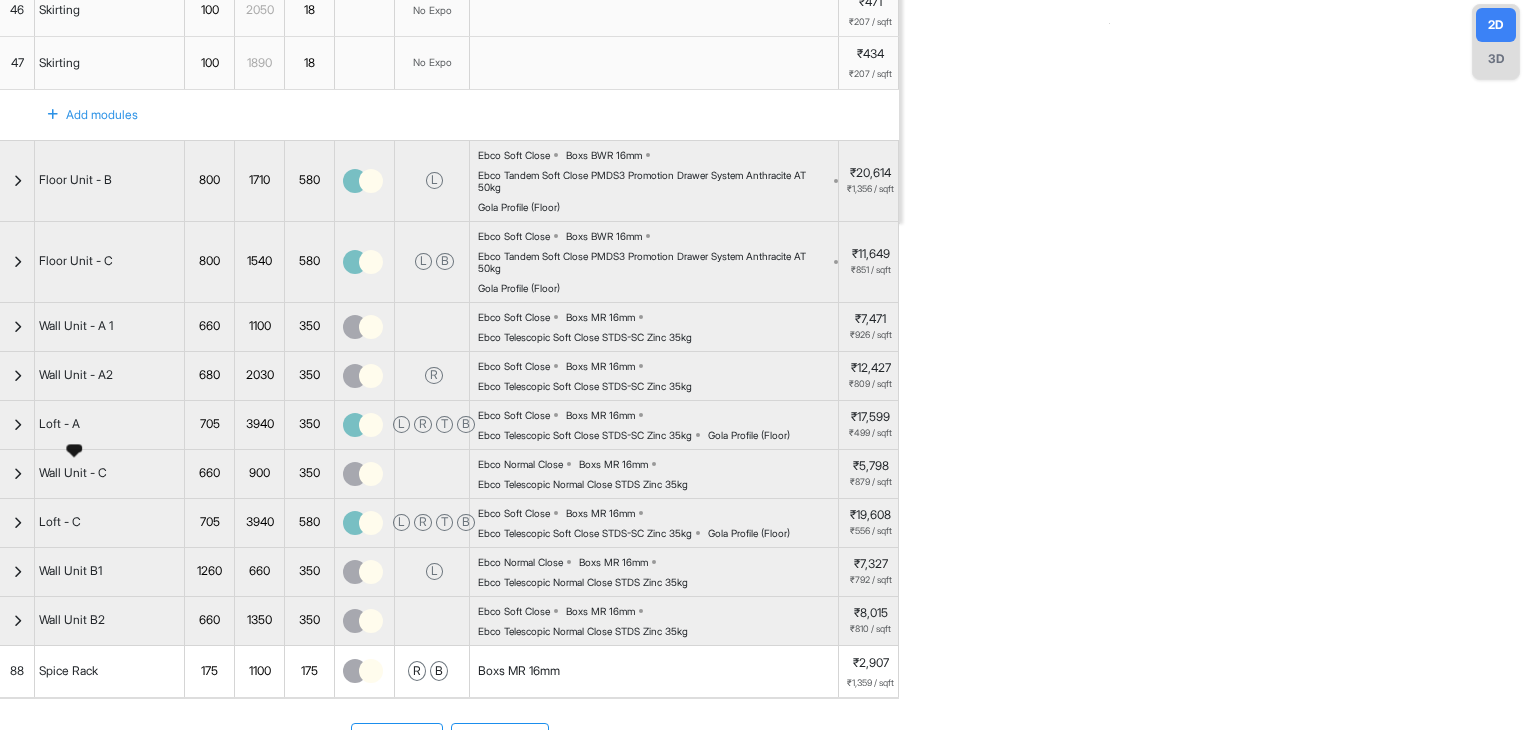 scroll, scrollTop: 562, scrollLeft: 0, axis: vertical 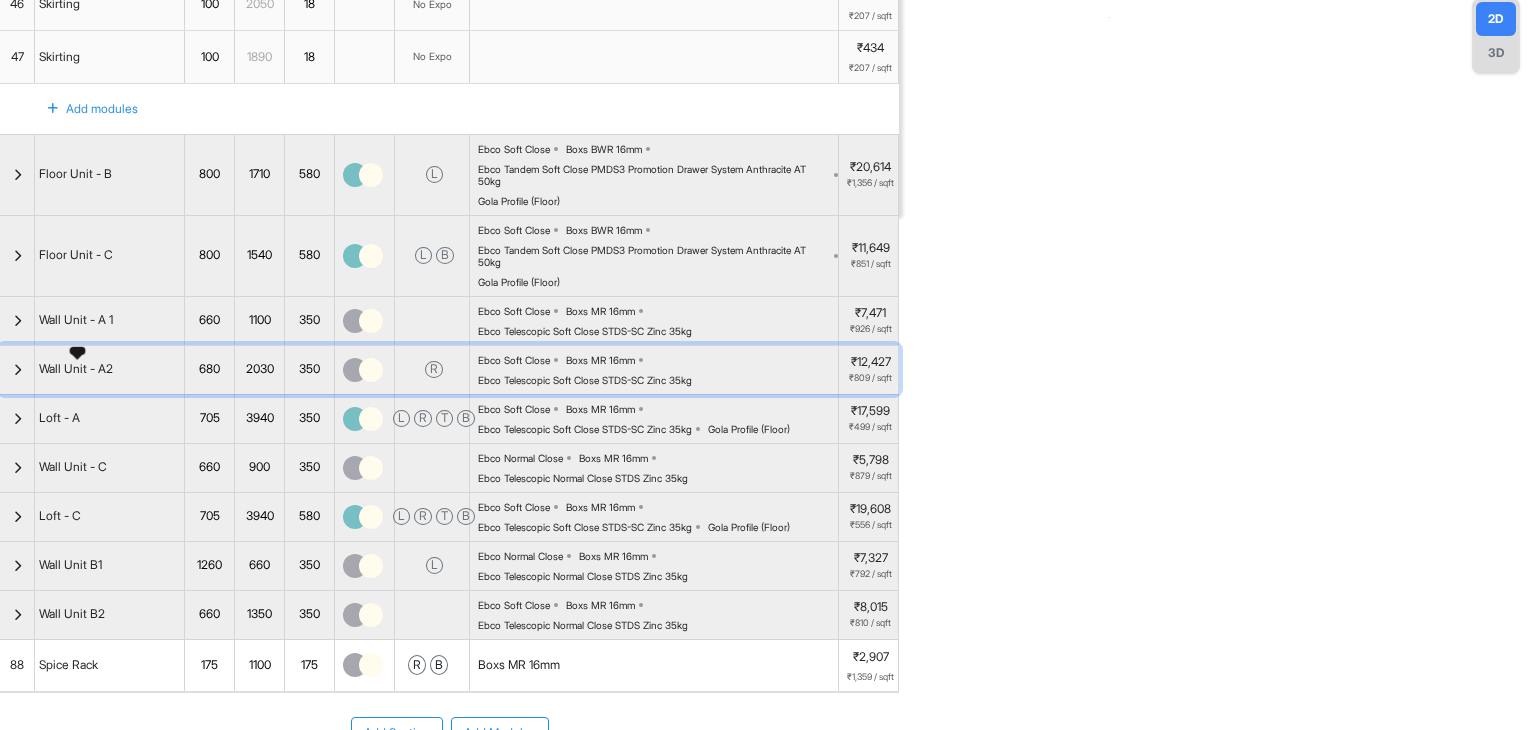 click on "Wall Unit - A2" at bounding box center (76, 369) 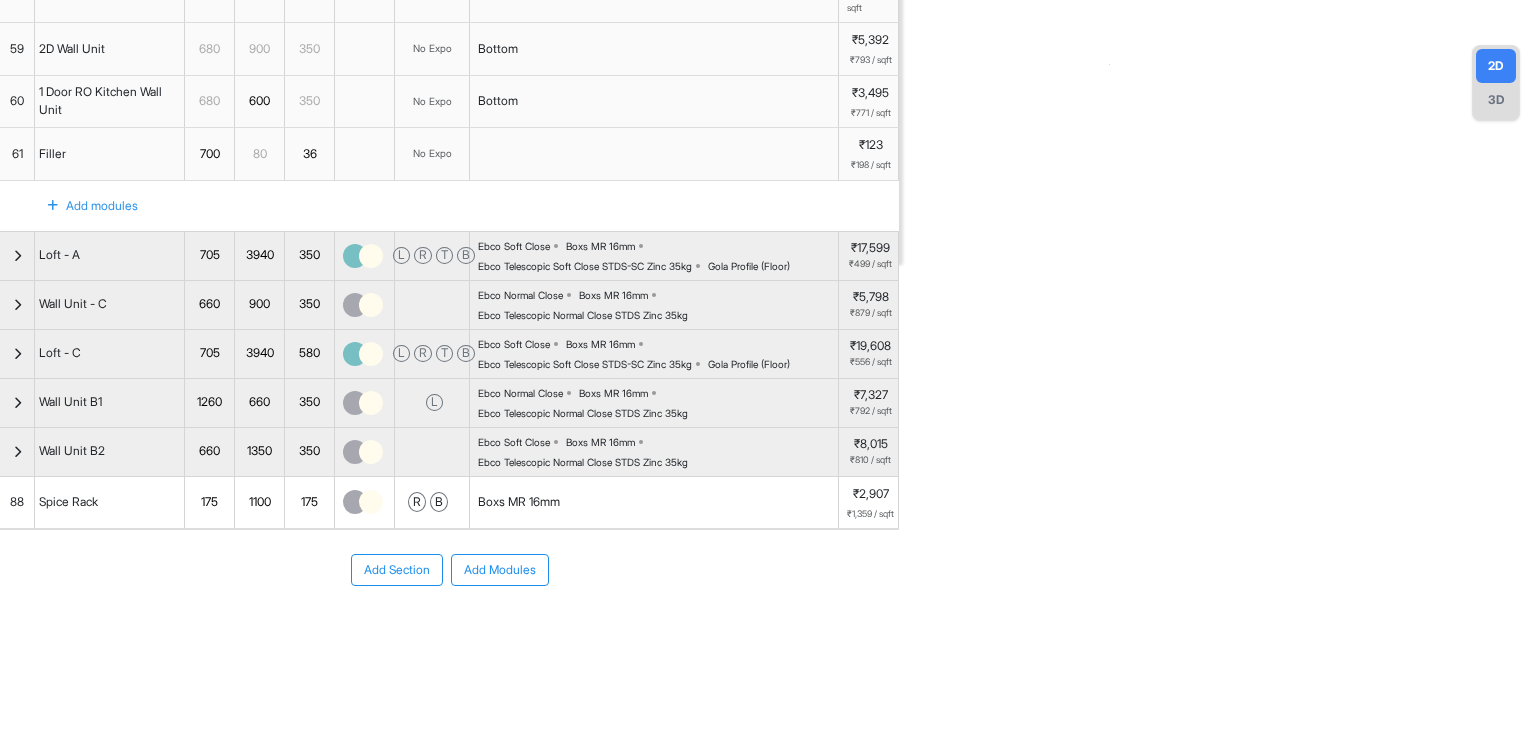 scroll, scrollTop: 525, scrollLeft: 0, axis: vertical 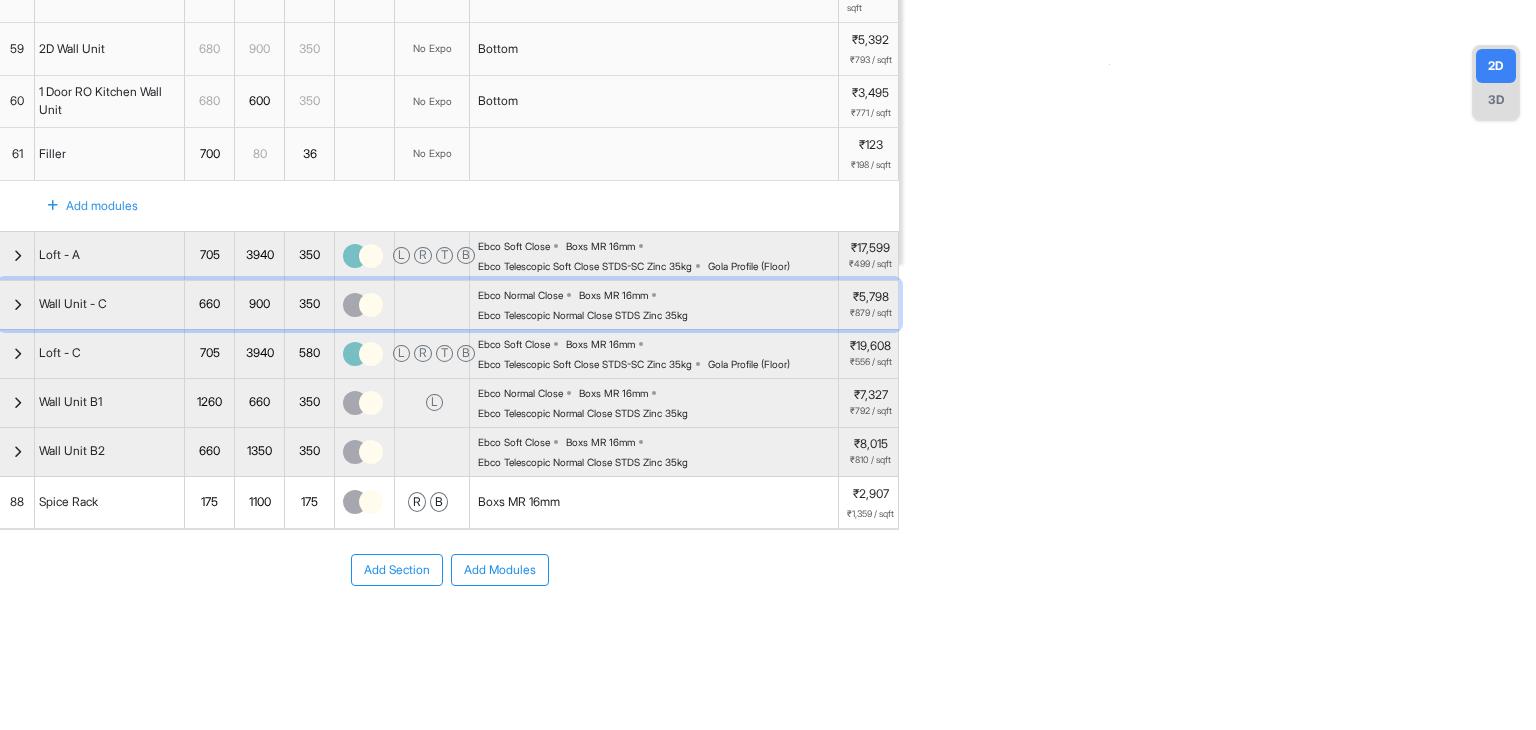 click at bounding box center (17, 305) 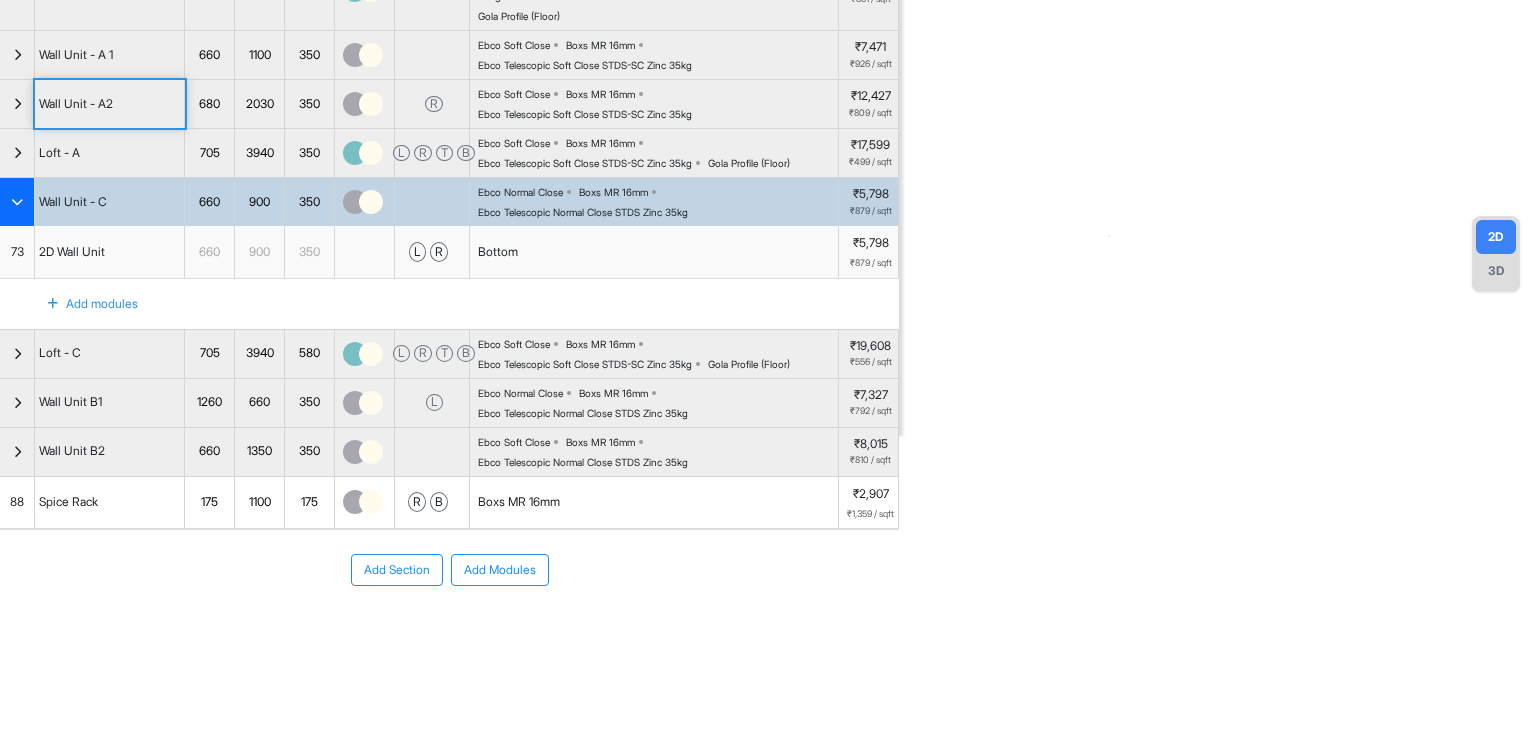 scroll, scrollTop: 355, scrollLeft: 0, axis: vertical 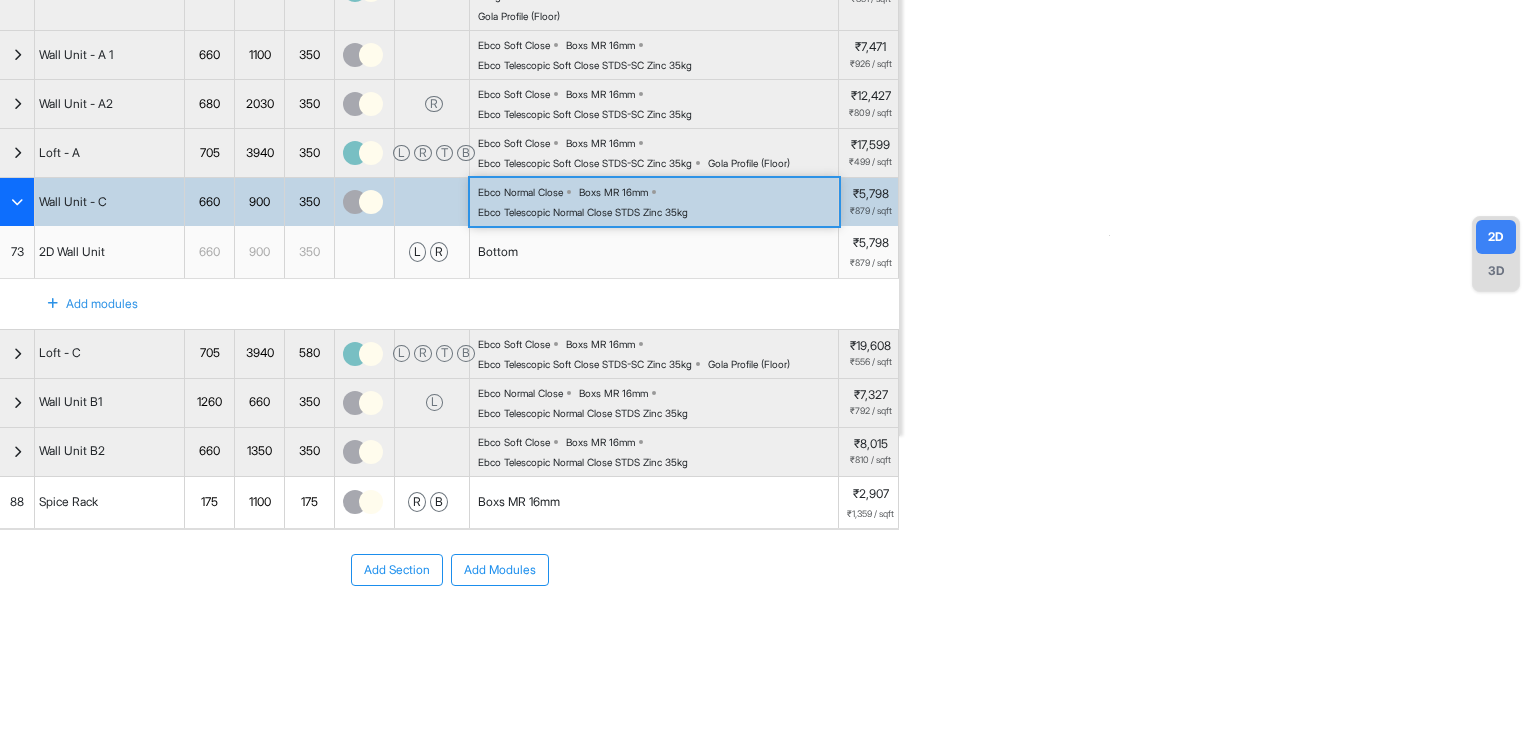 click on "Ebco Normal Close Boxs MR 16mm Ebco Telescopic Normal Close STDS Zinc 35kg" at bounding box center (658, 202) 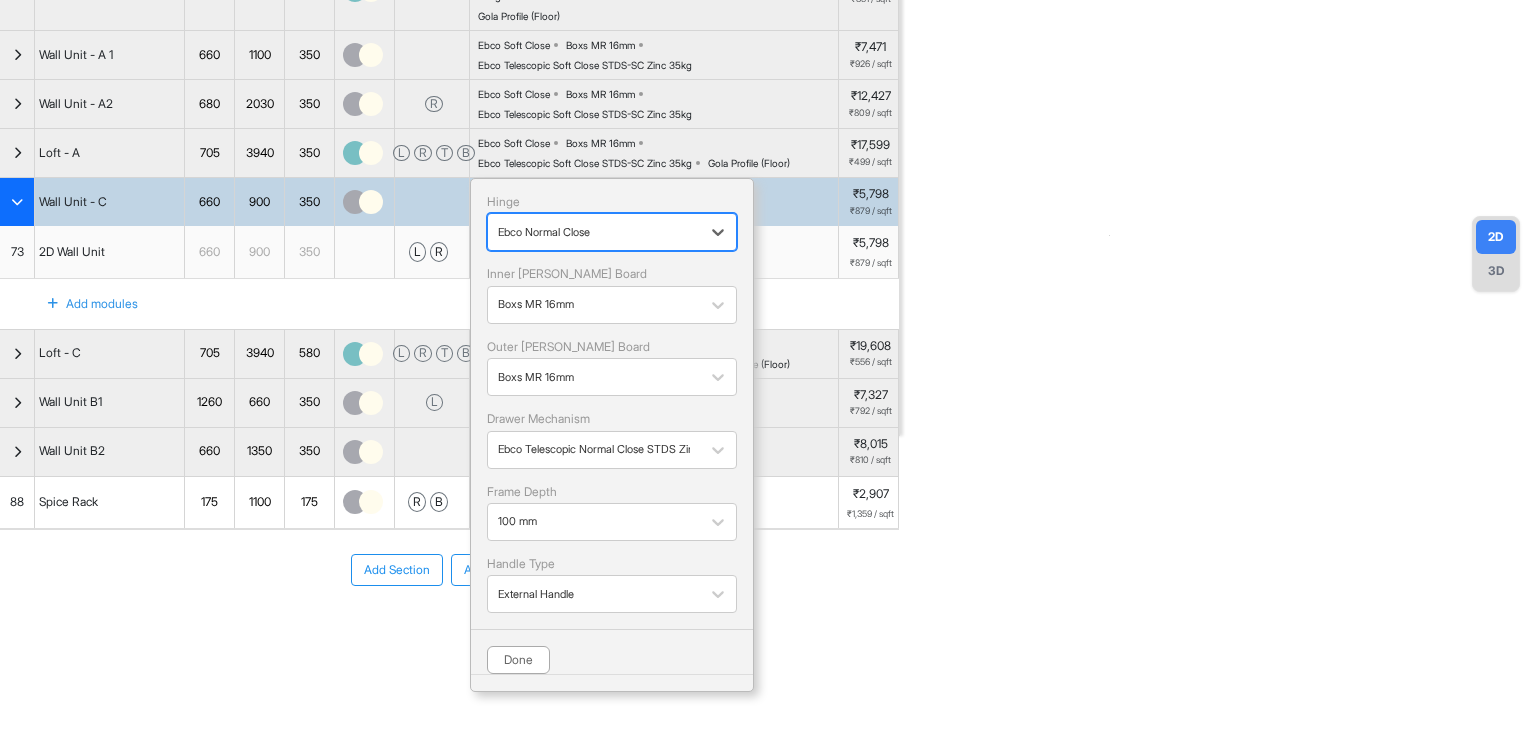click at bounding box center (1222, 71) 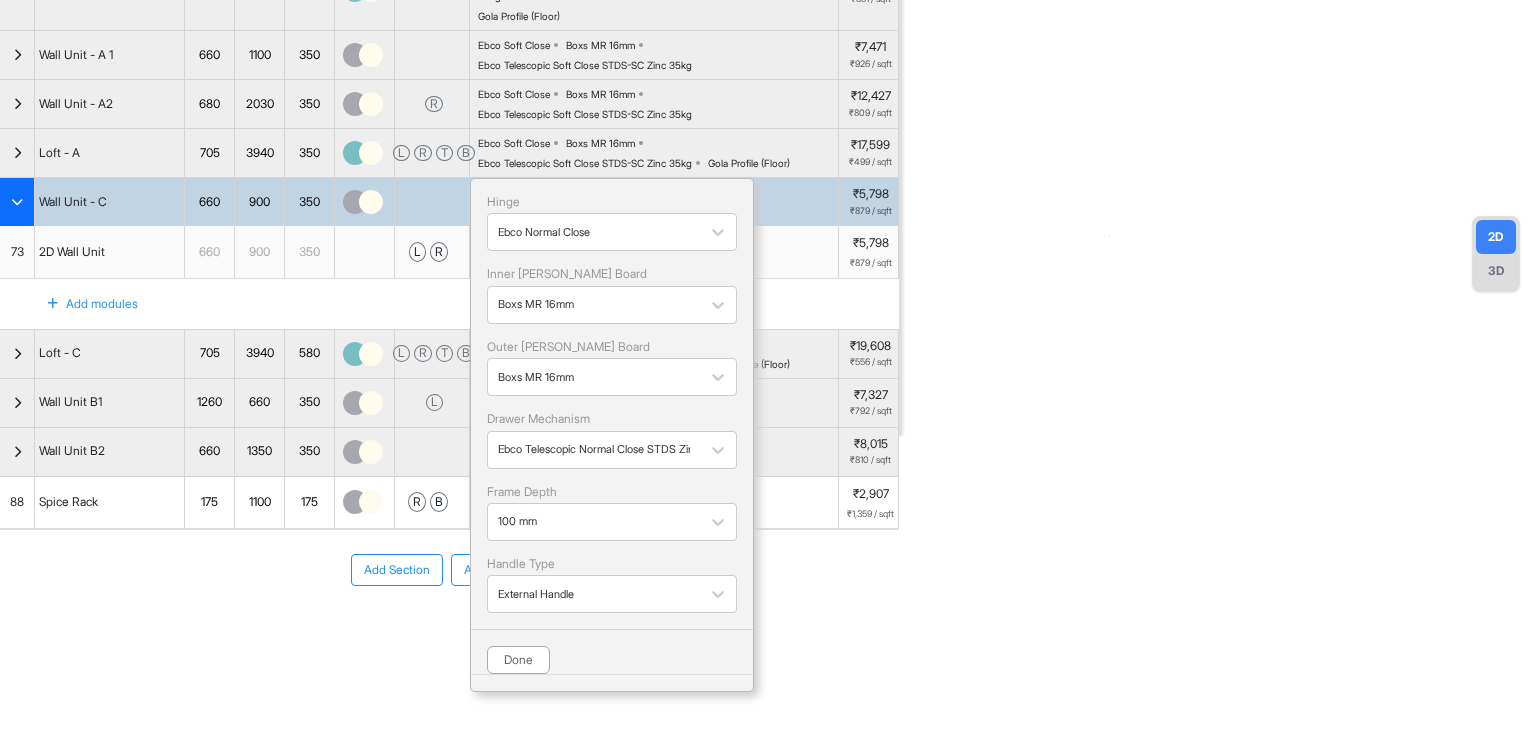 click on "Bottom" at bounding box center (654, 252) 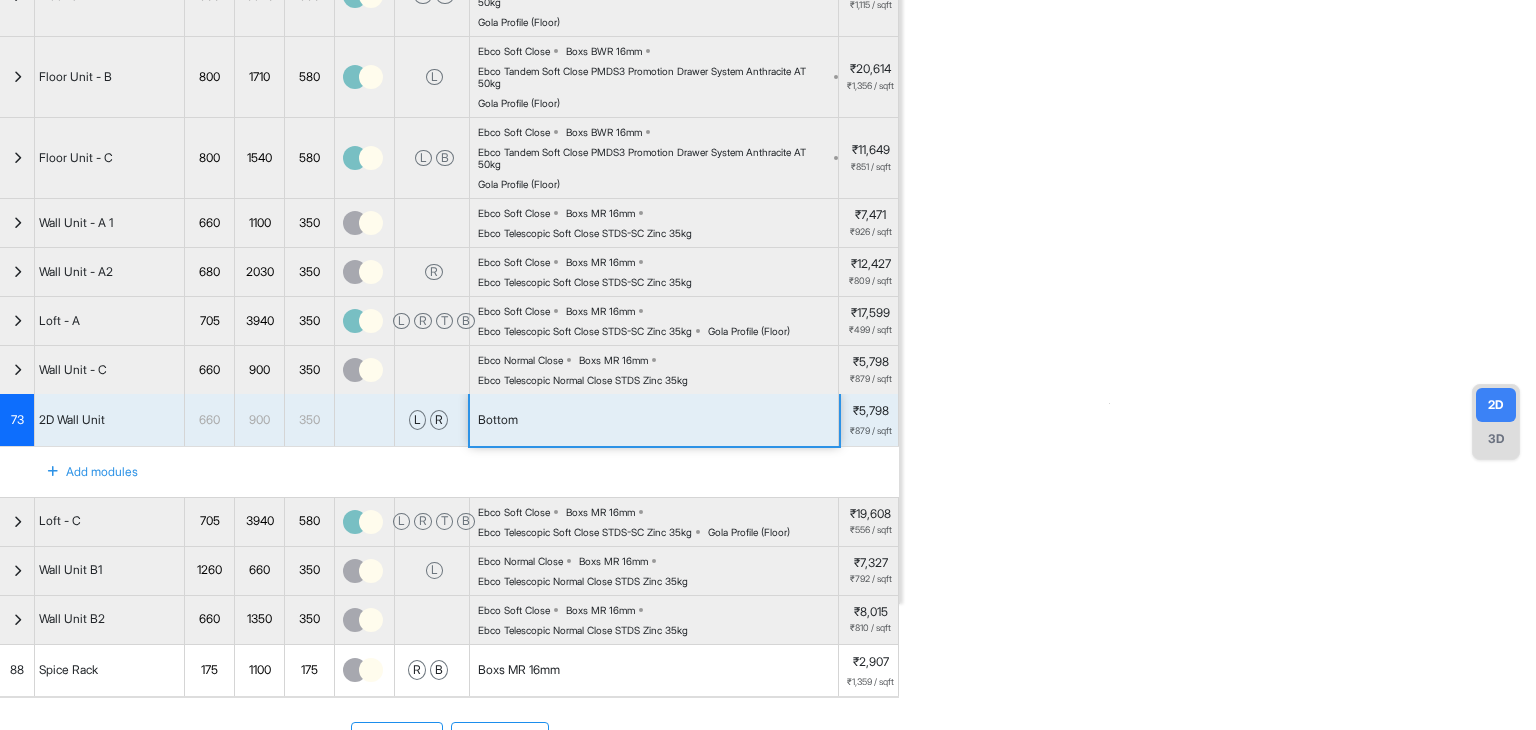 scroll, scrollTop: 176, scrollLeft: 0, axis: vertical 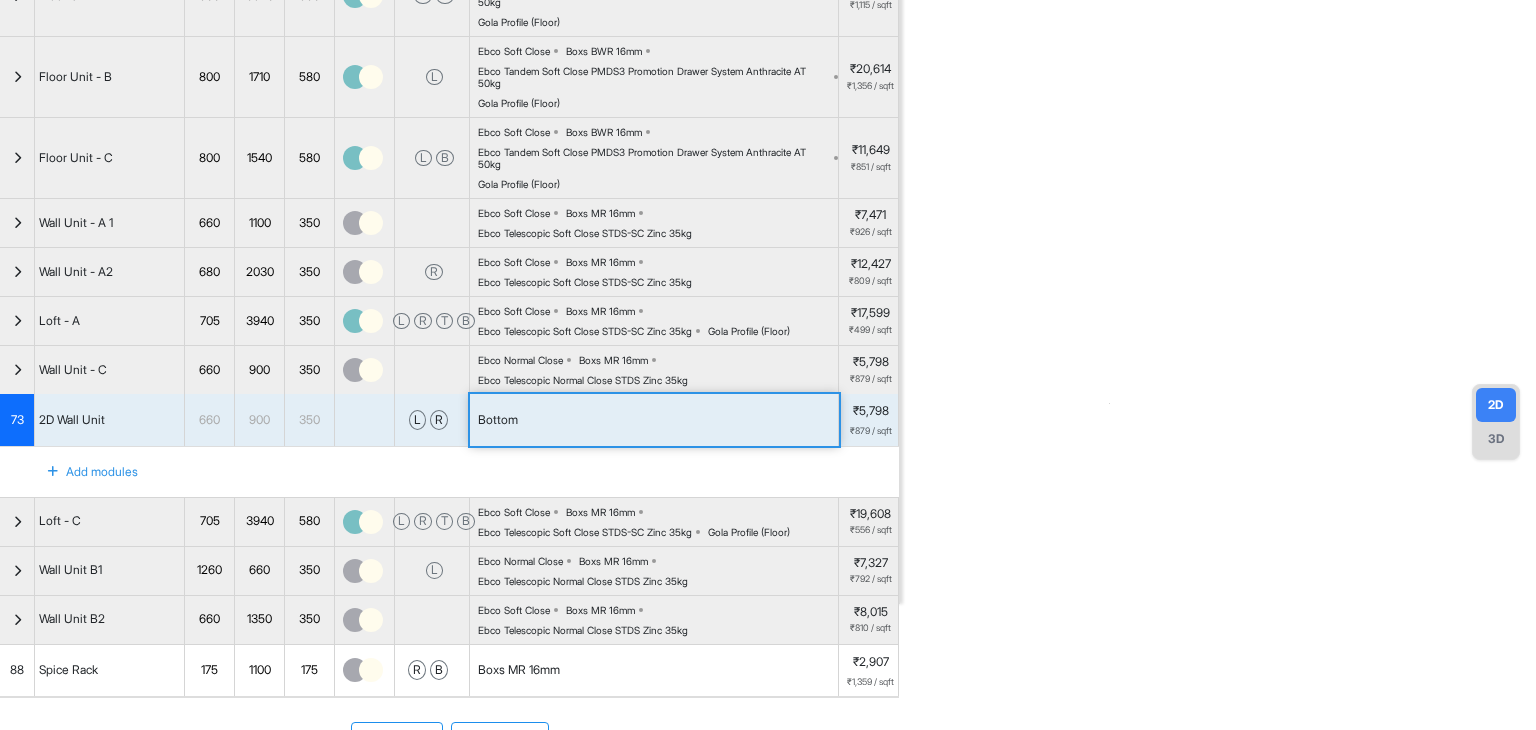 click on "Bottom" at bounding box center [654, 420] 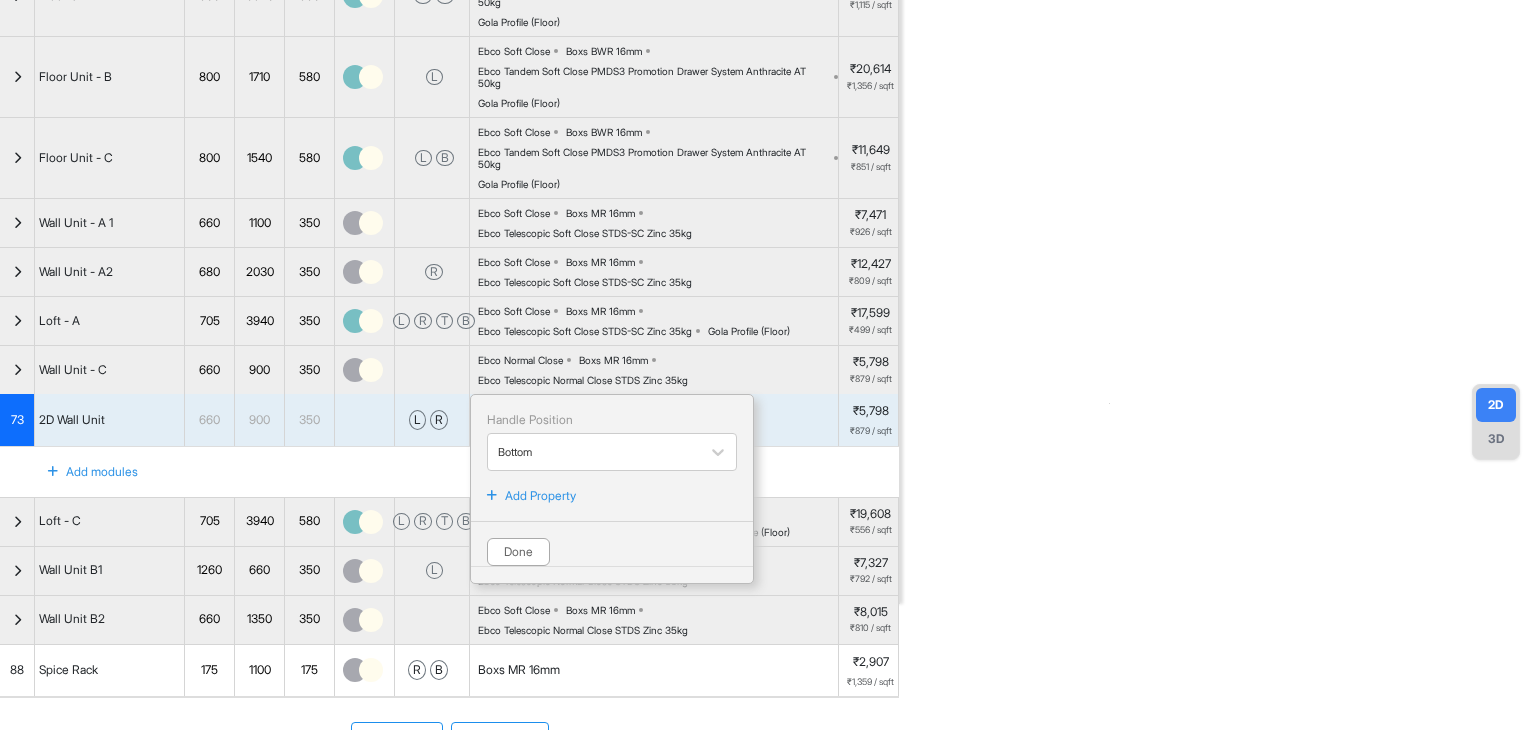 click on "Add Property" at bounding box center [540, 496] 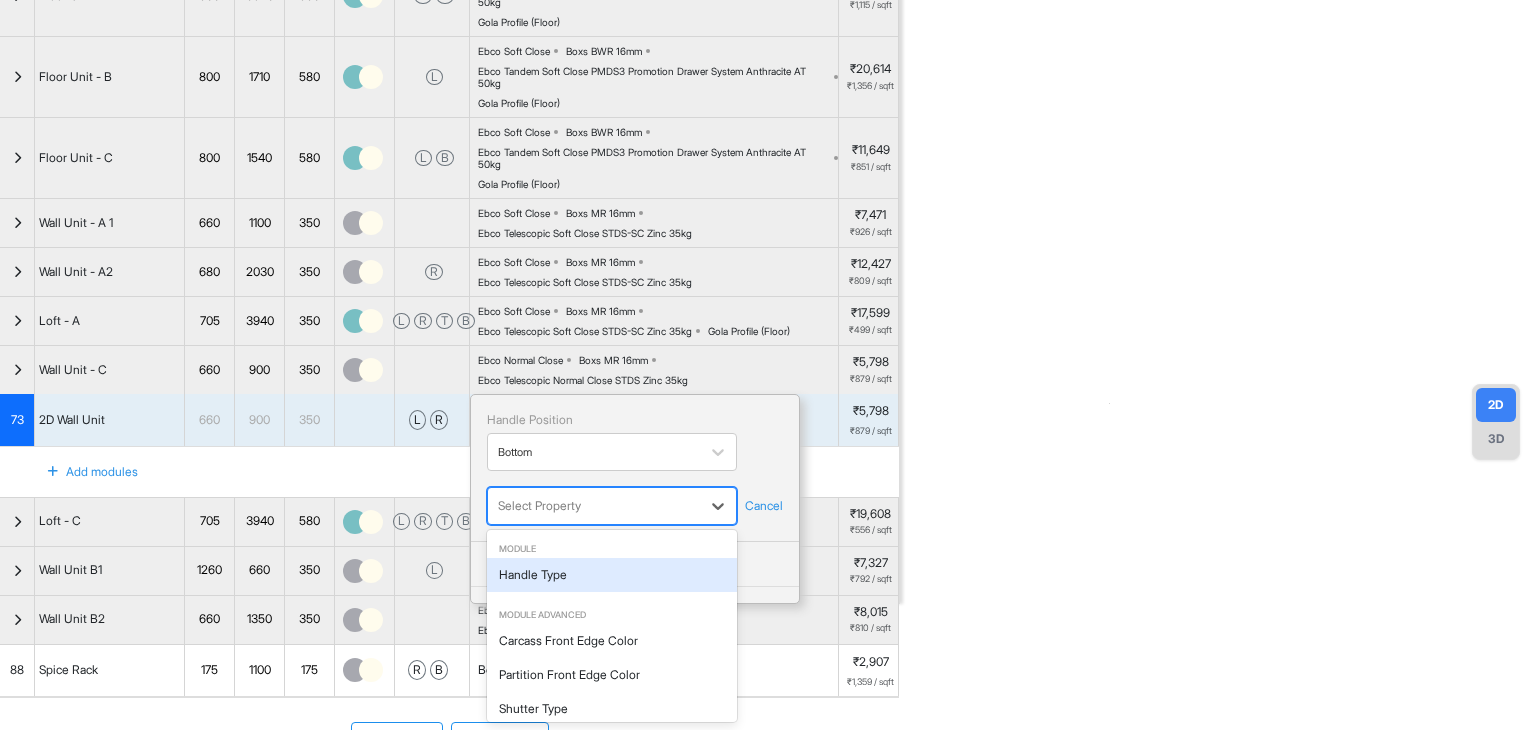 click at bounding box center [594, 506] 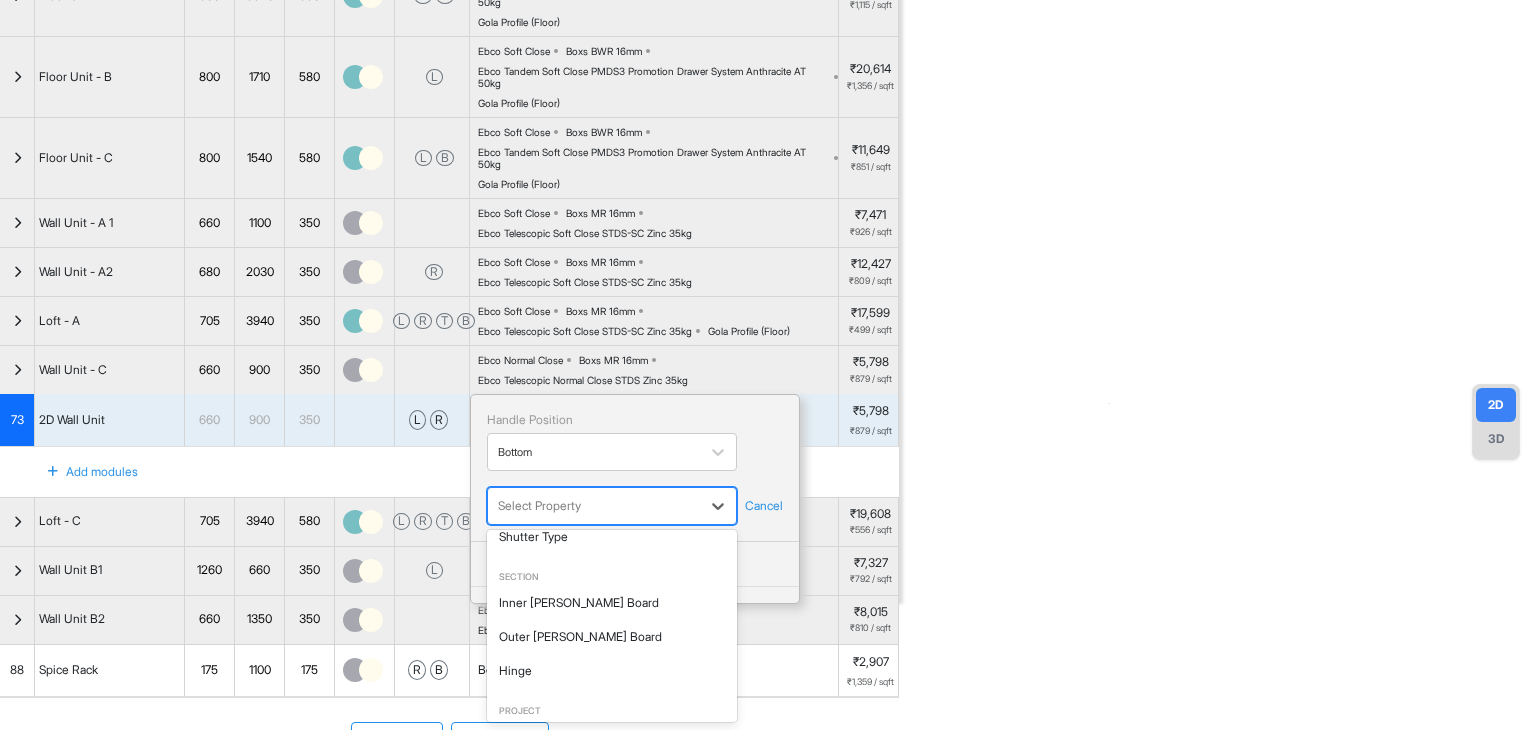 scroll, scrollTop: 150, scrollLeft: 0, axis: vertical 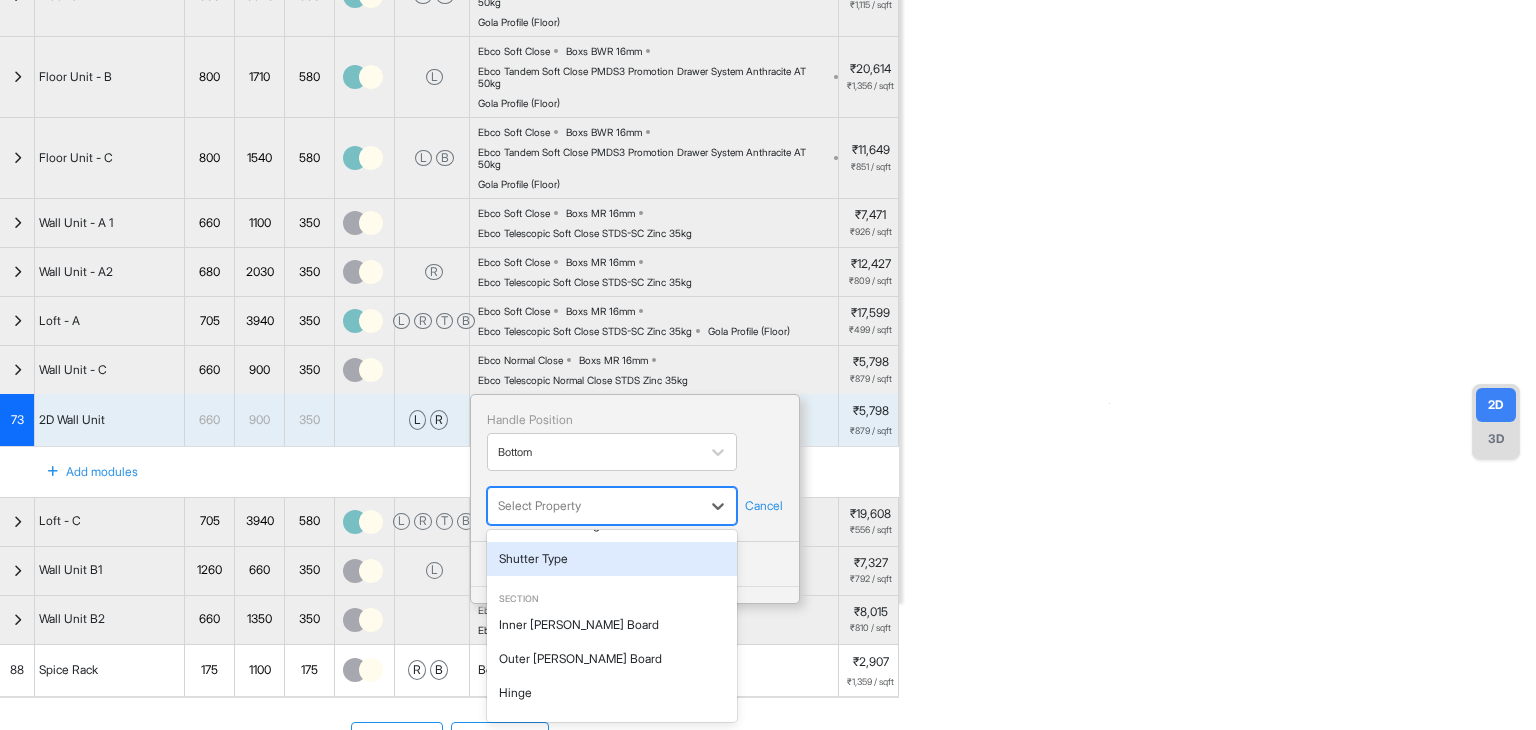 click on "Shutter Type" at bounding box center [612, 559] 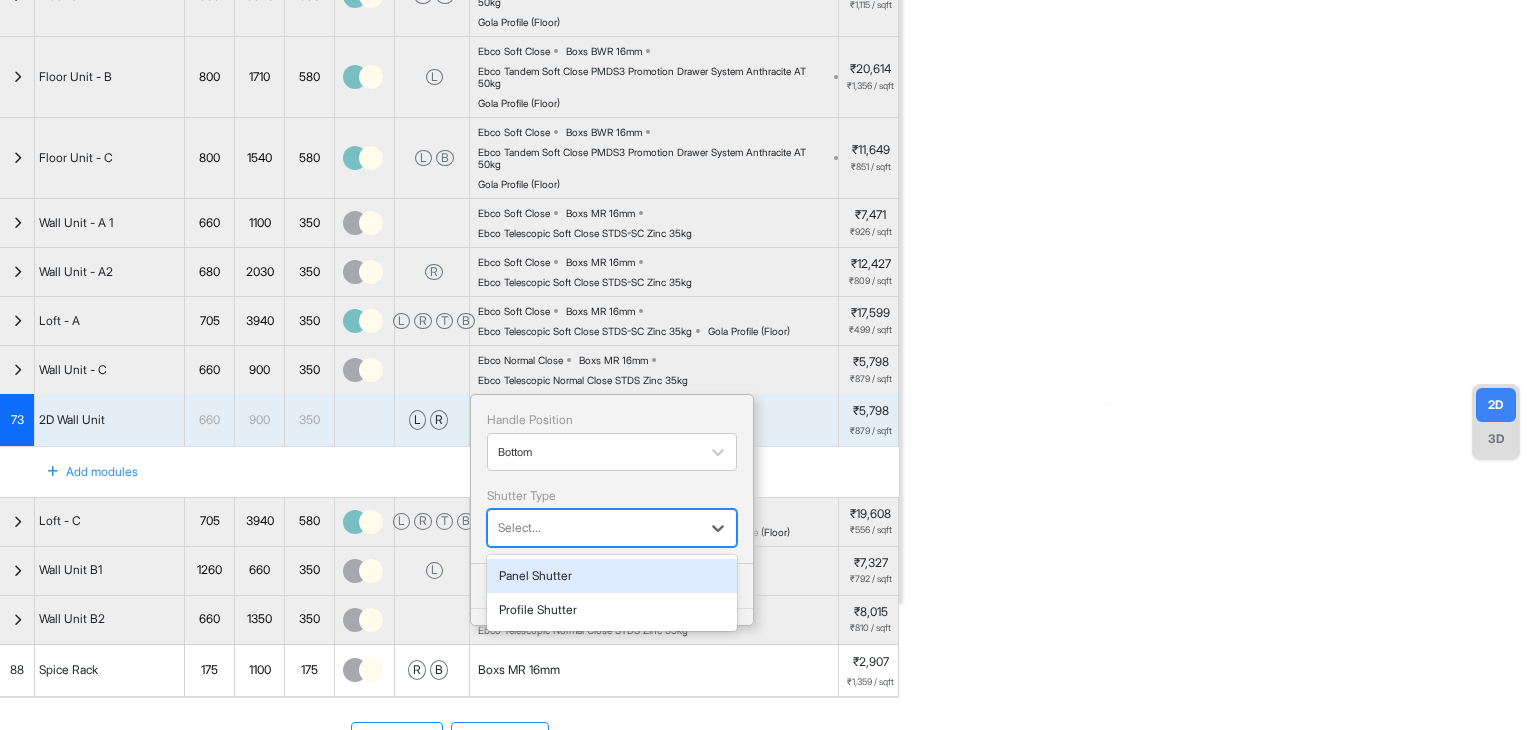 click at bounding box center [594, 528] 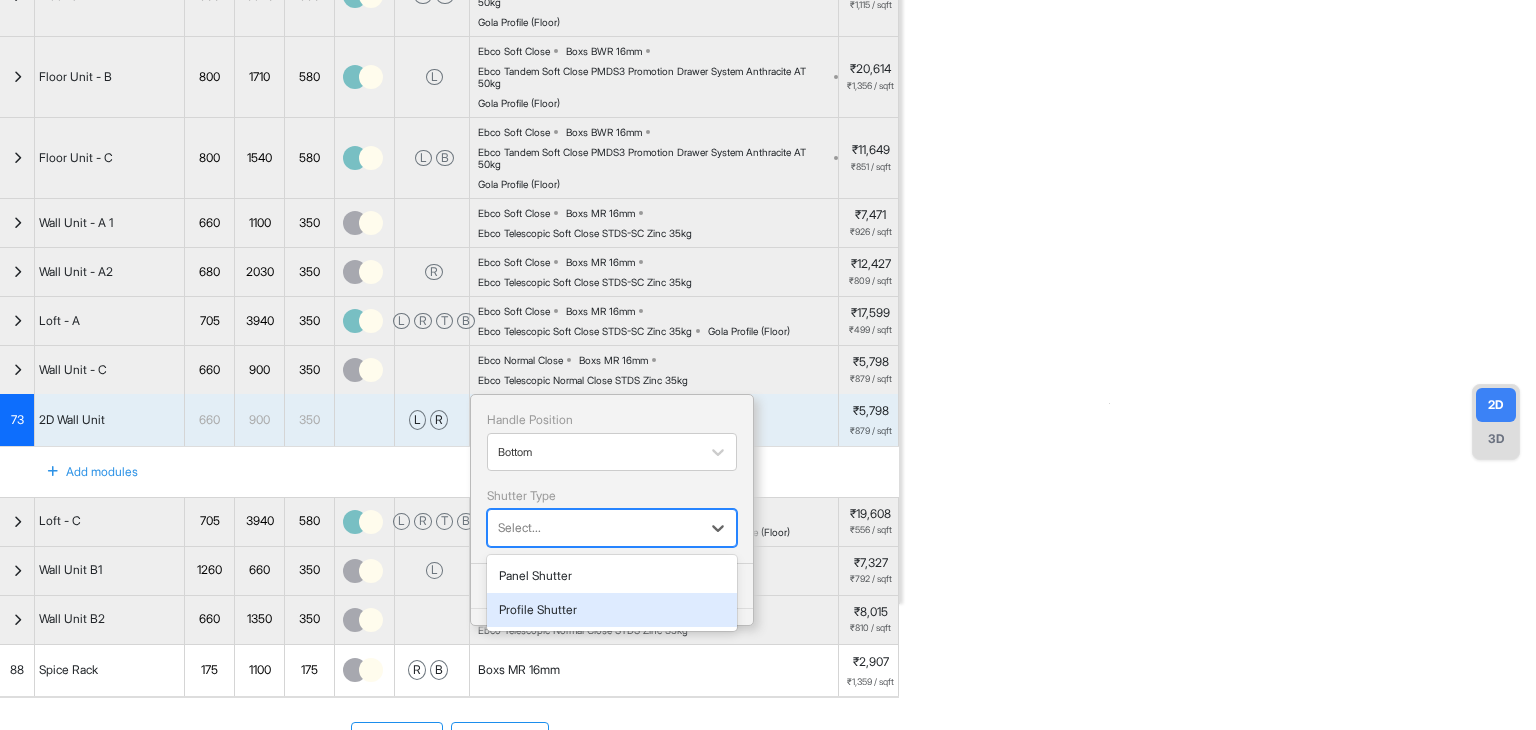 click on "Profile Shutter" at bounding box center [612, 610] 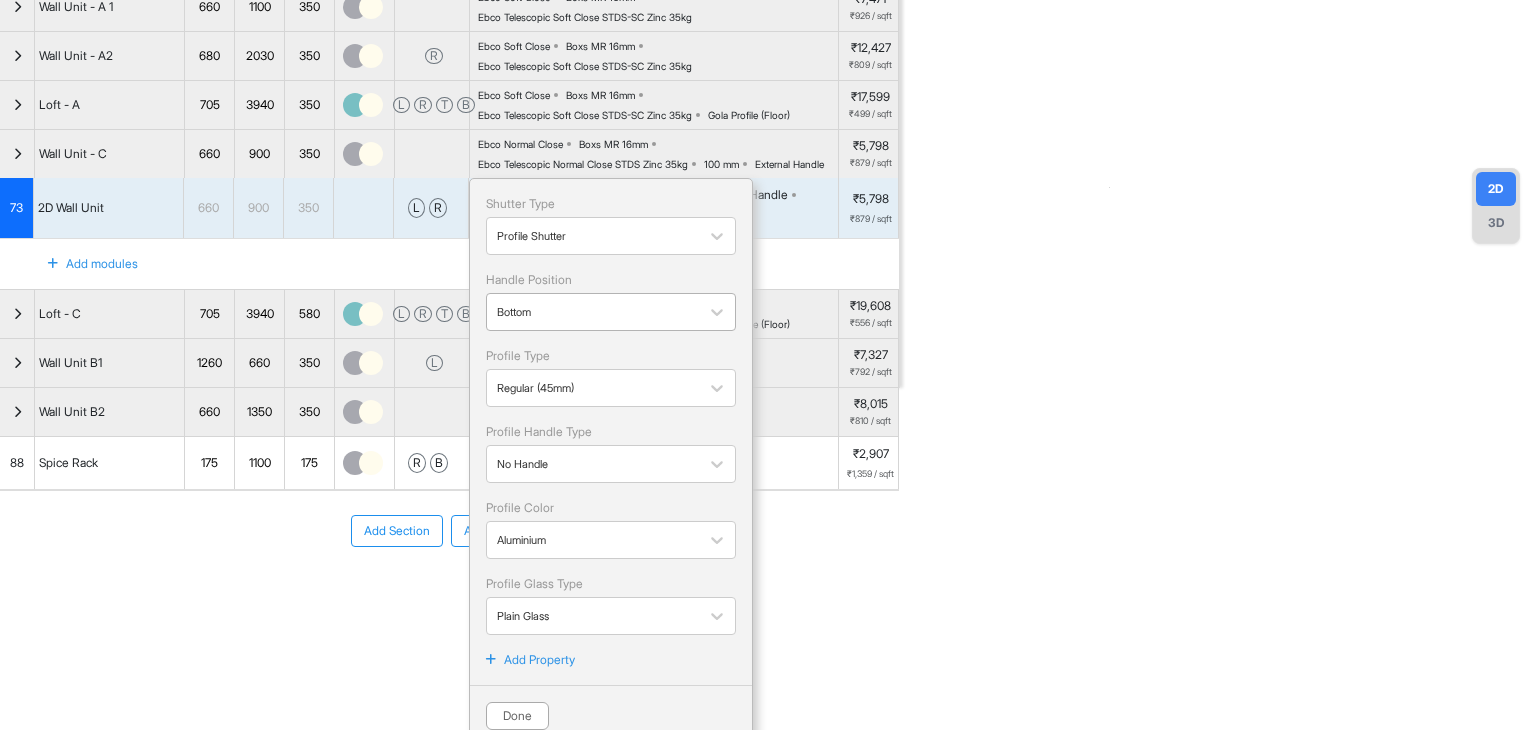 scroll, scrollTop: 428, scrollLeft: 0, axis: vertical 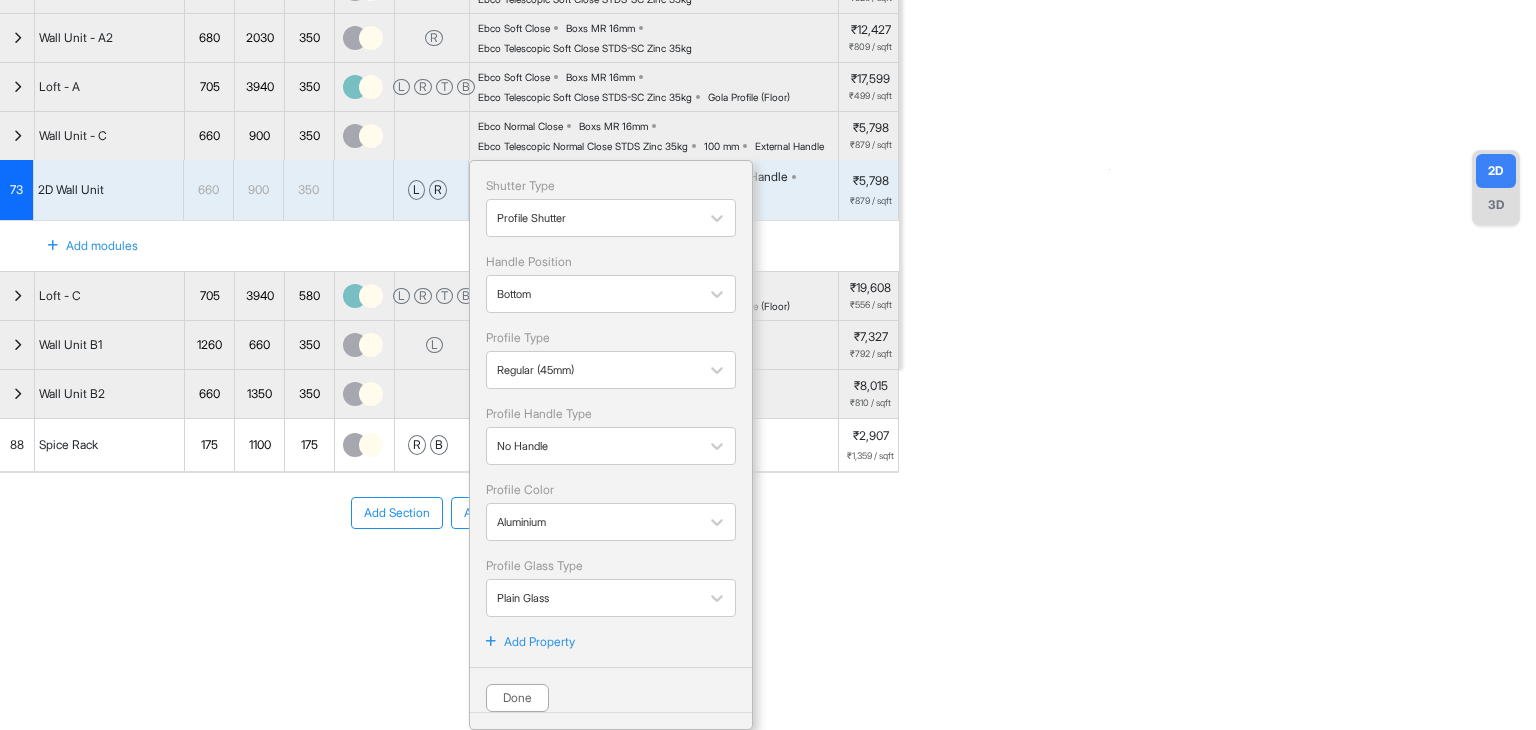 click on "**********" at bounding box center (768, 365) 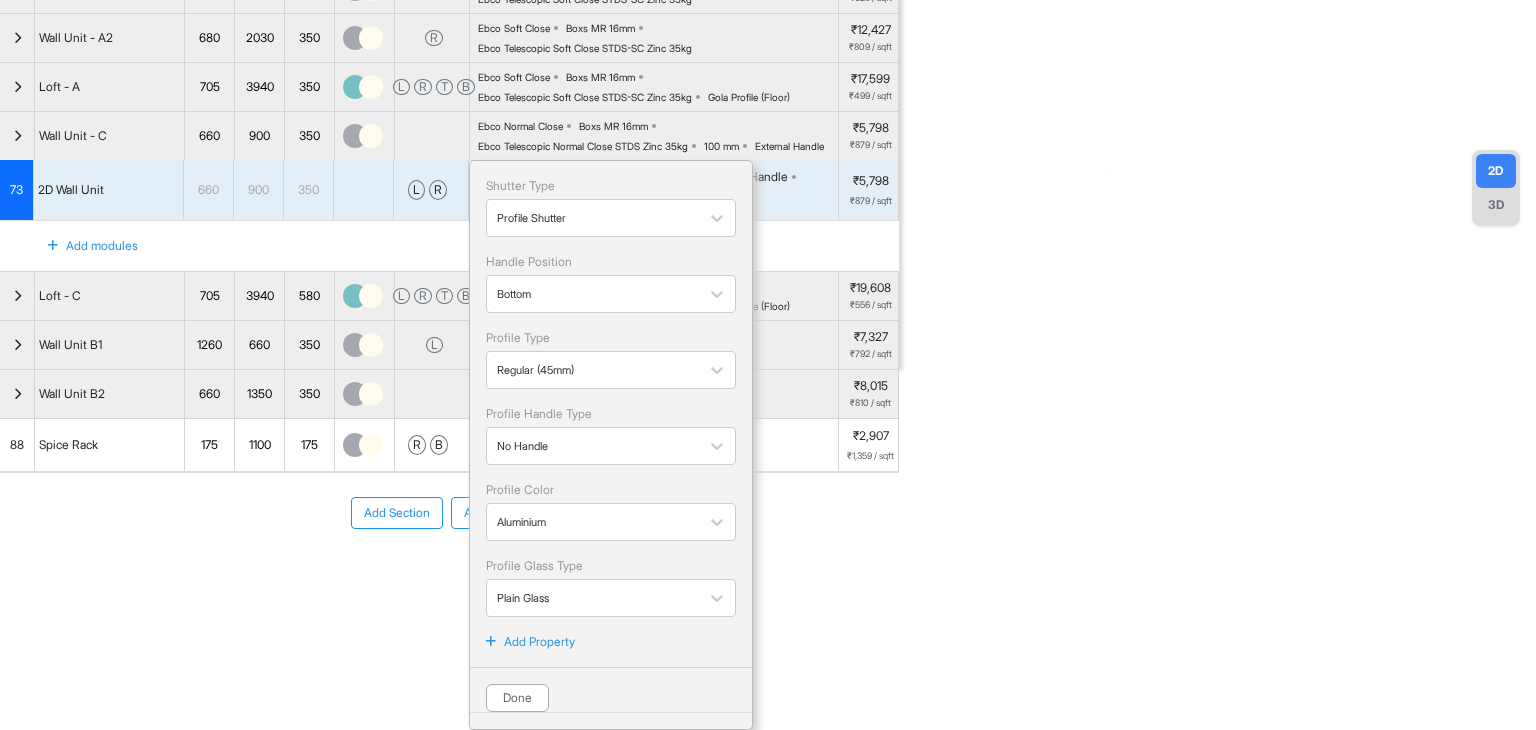 click on "Add Section Add Modules" at bounding box center (449, 573) 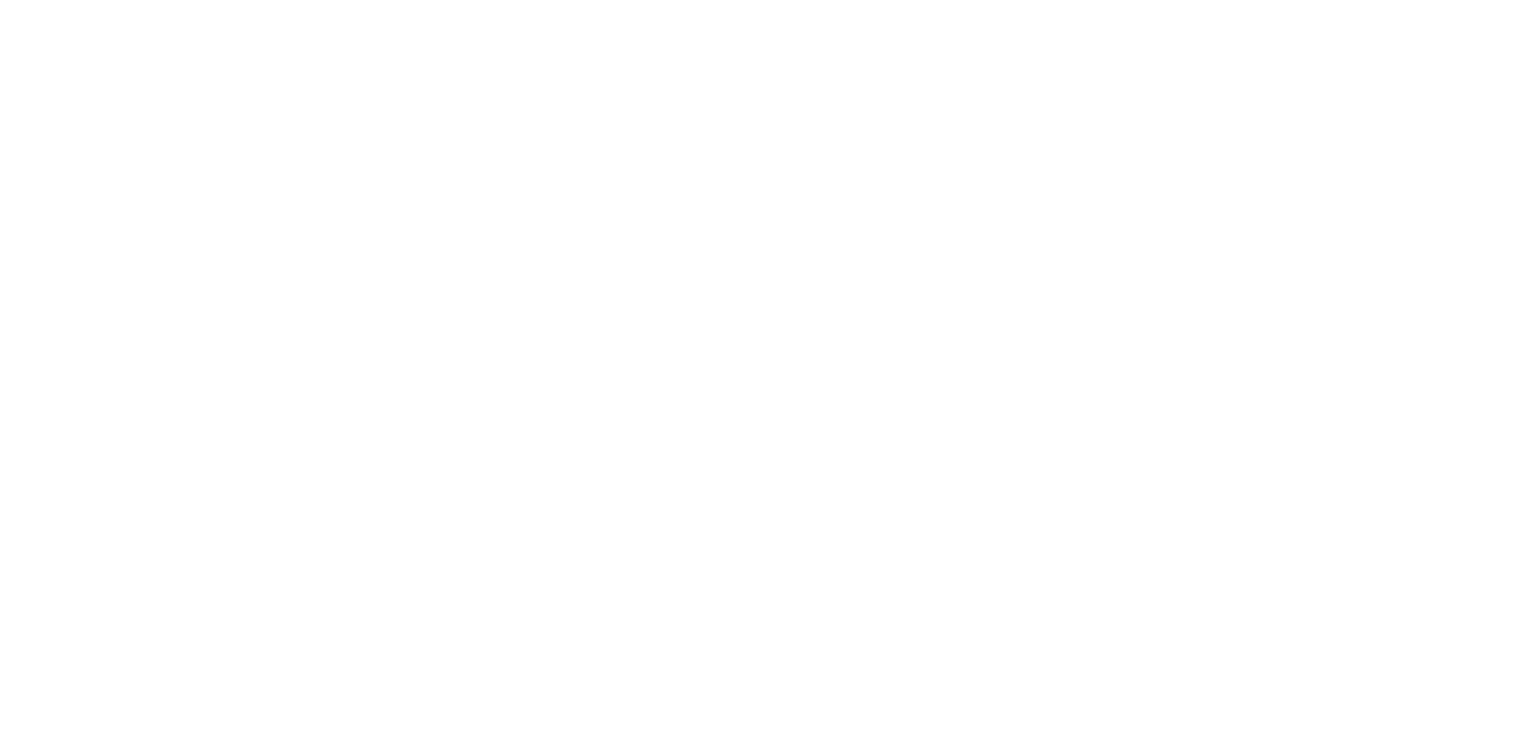 scroll, scrollTop: 0, scrollLeft: 0, axis: both 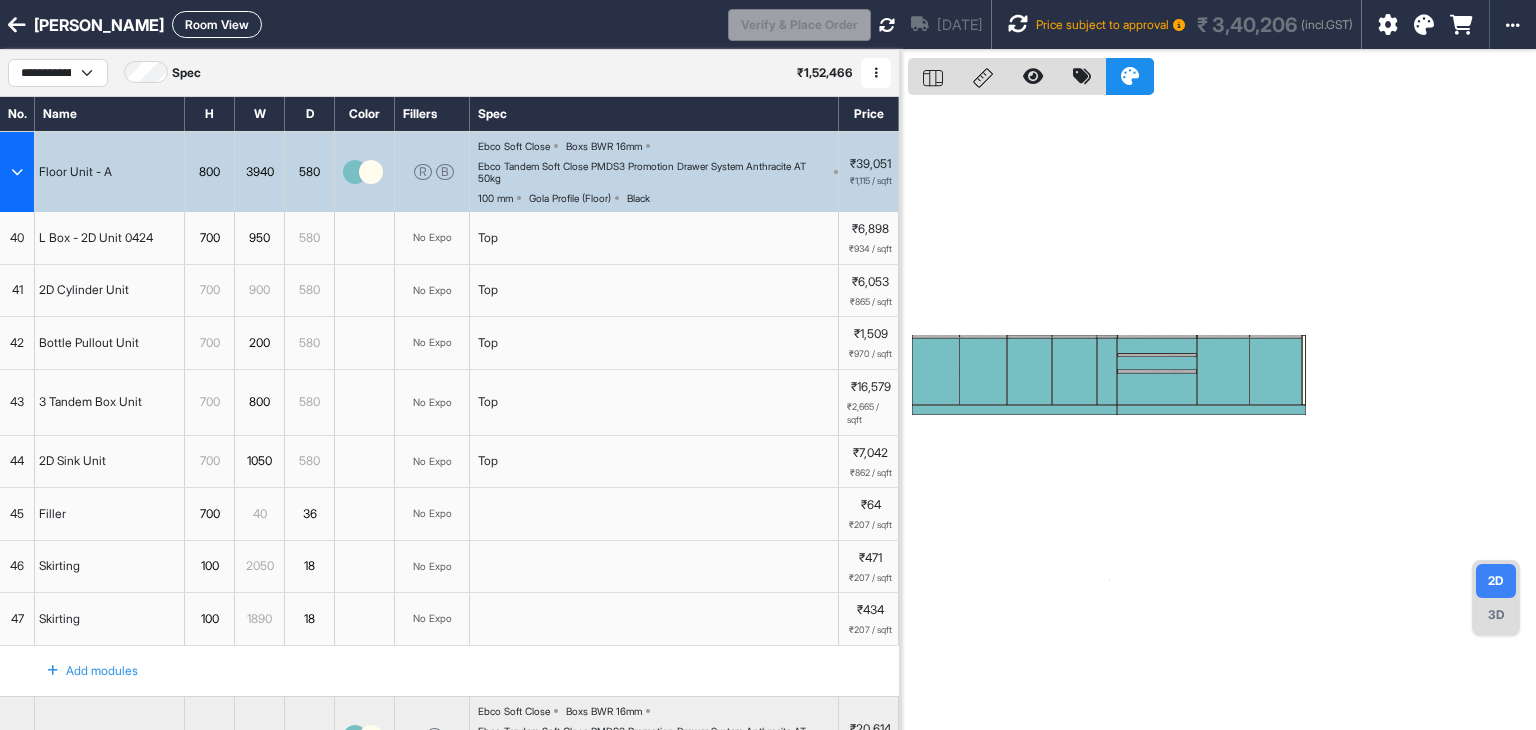 click at bounding box center (17, 172) 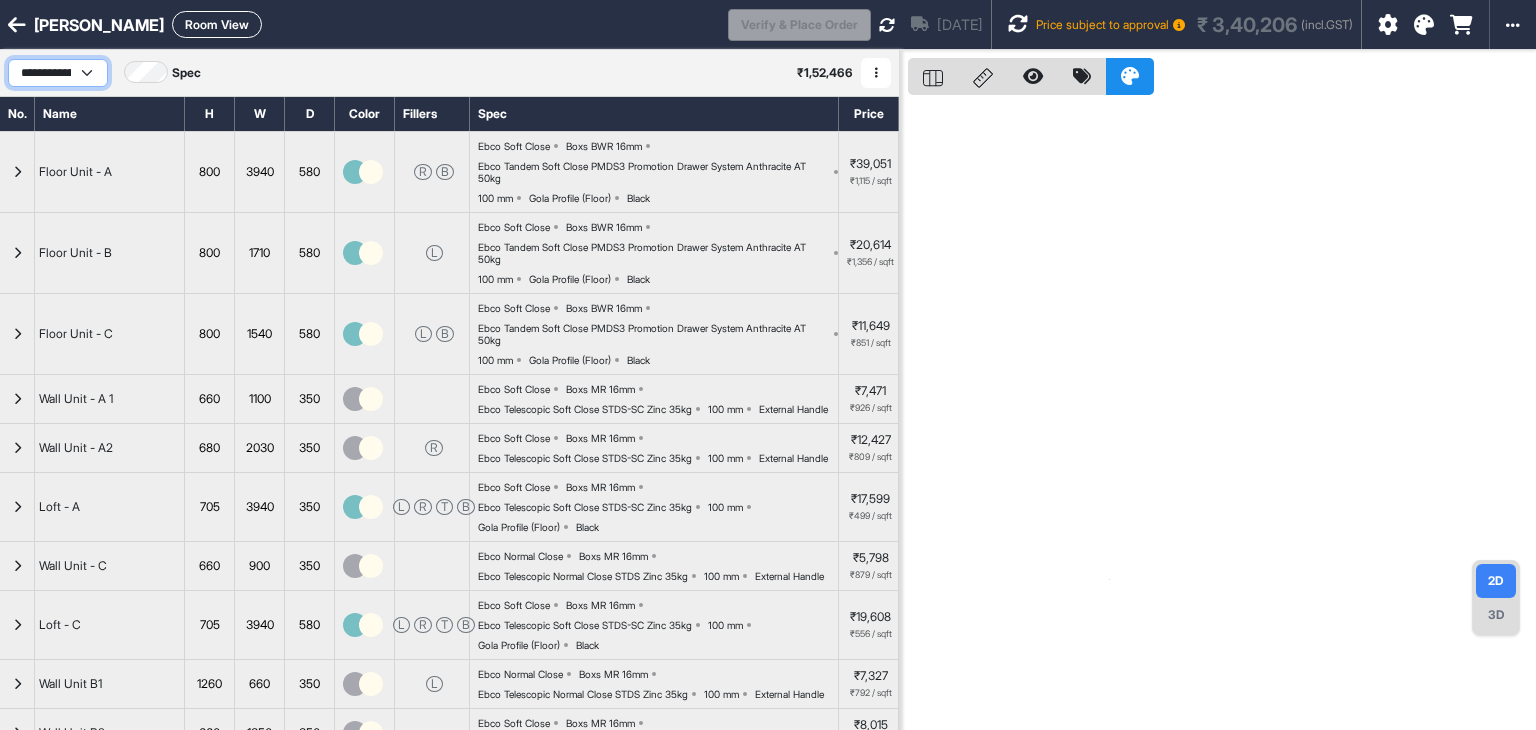 click on "**********" at bounding box center [58, 73] 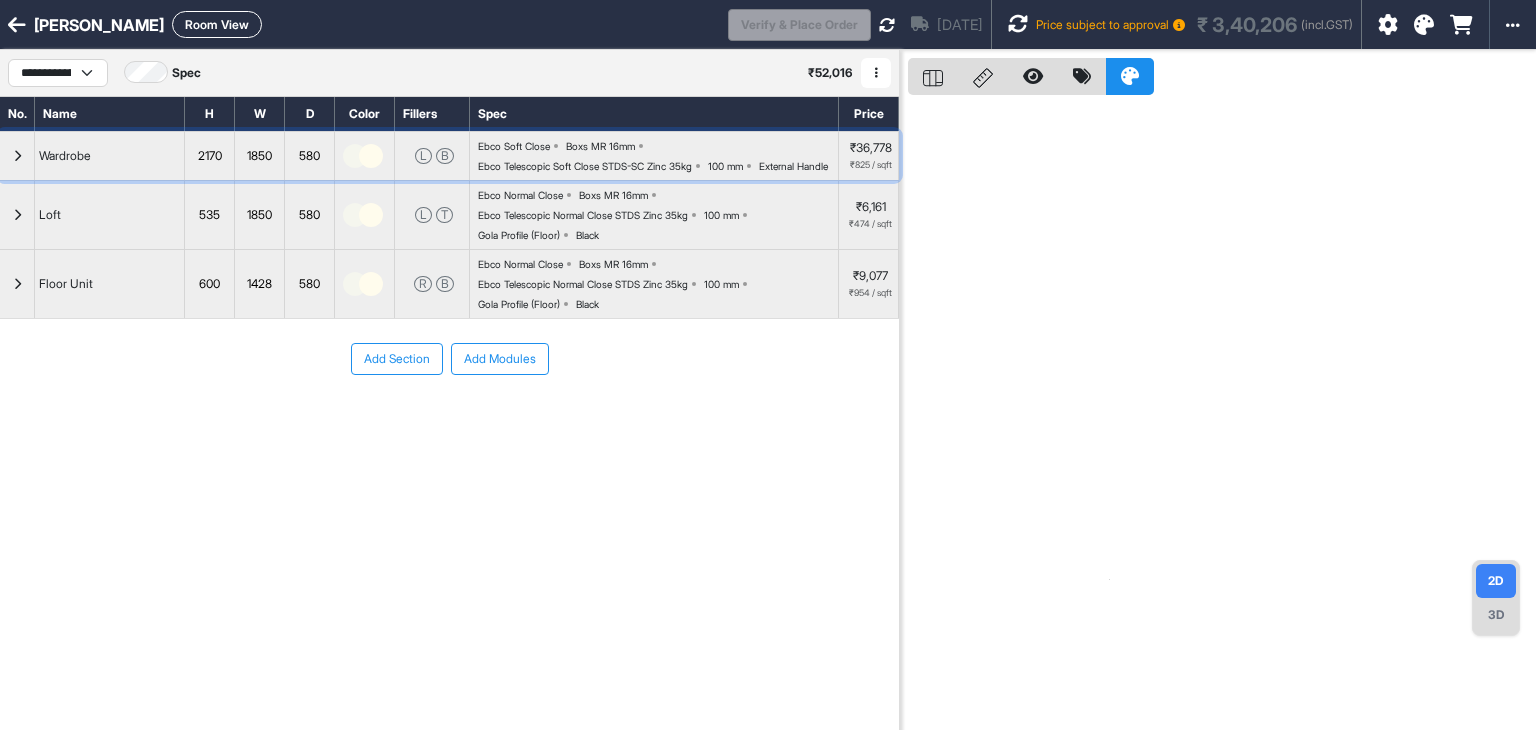 click on "Wardrobe" at bounding box center (110, 156) 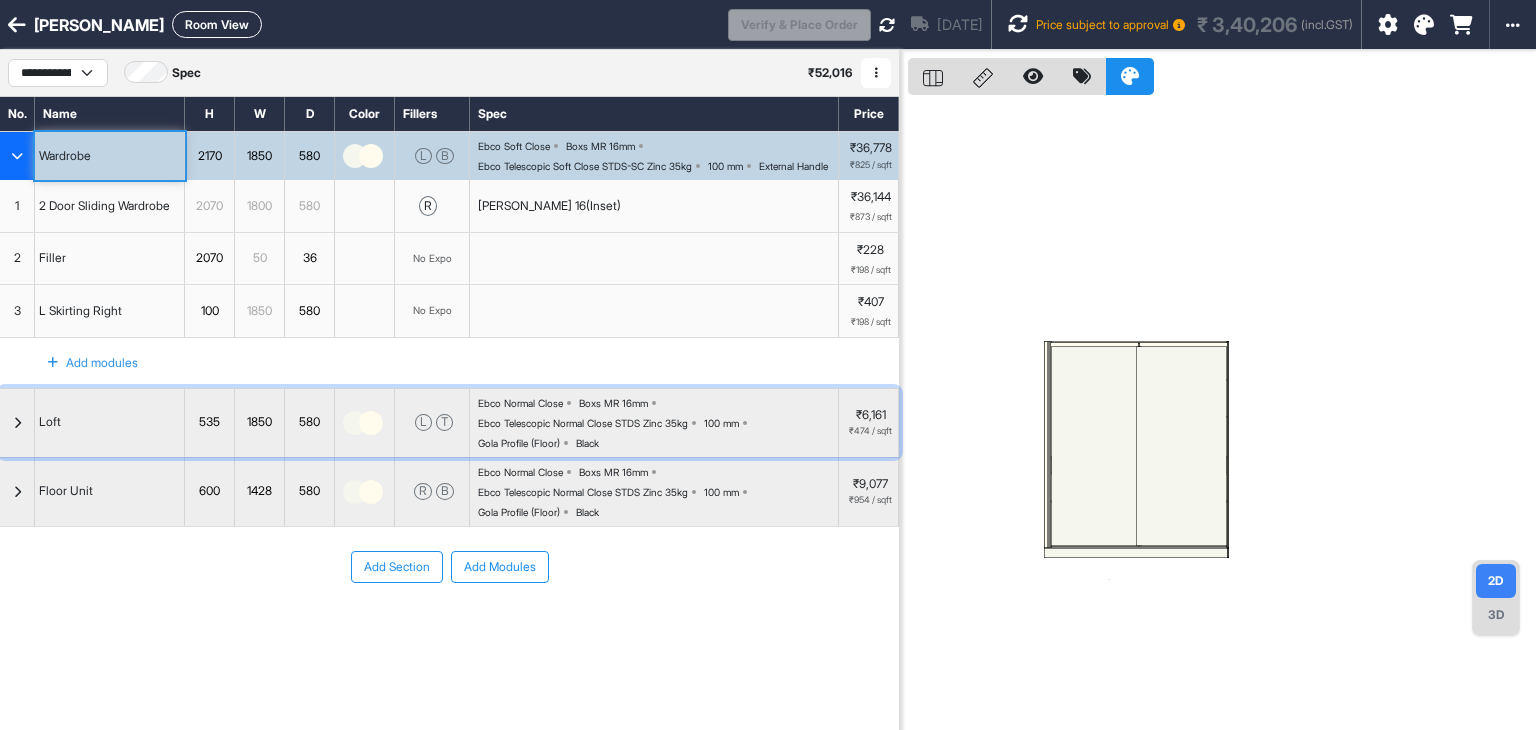 click on "Loft" at bounding box center (110, 423) 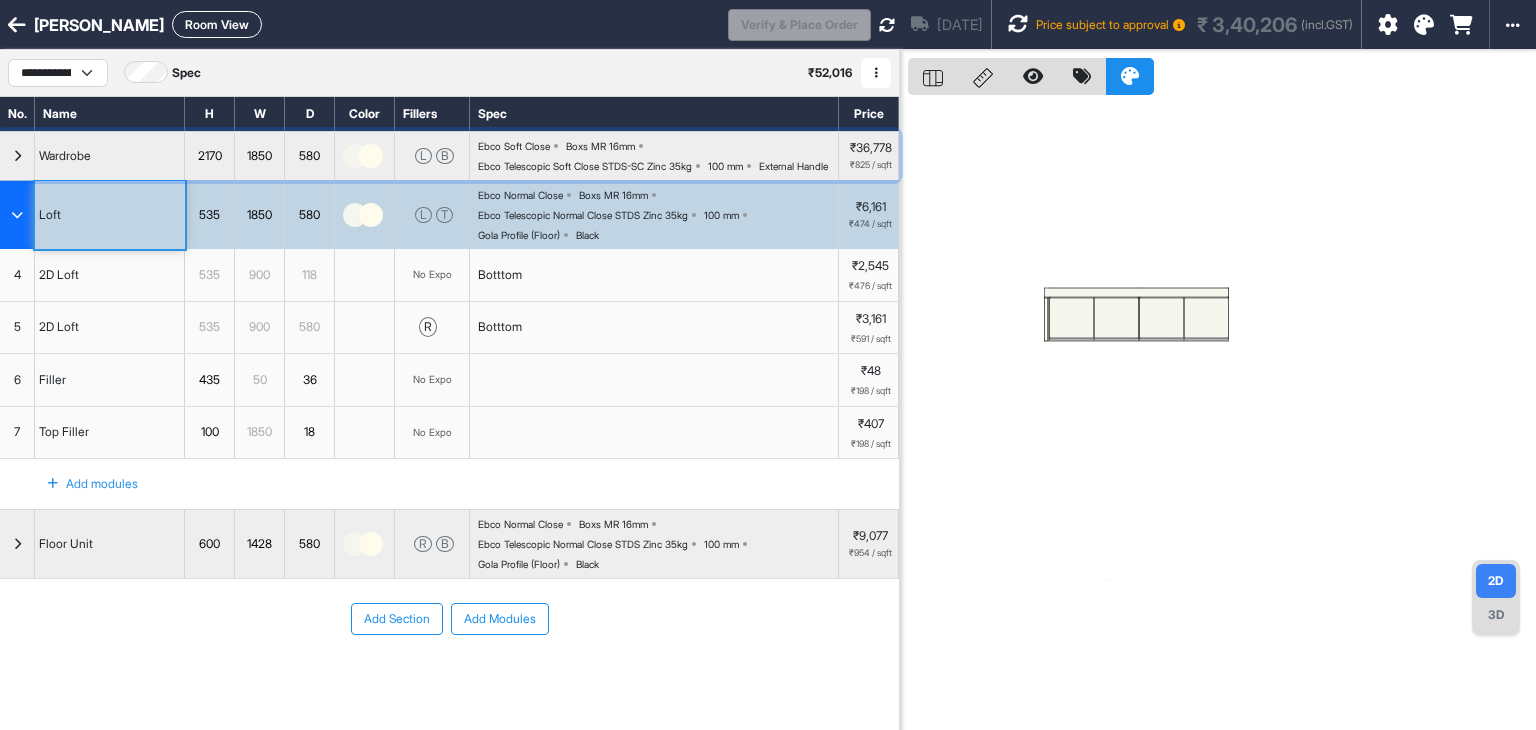 click on "Wardrobe" at bounding box center (110, 156) 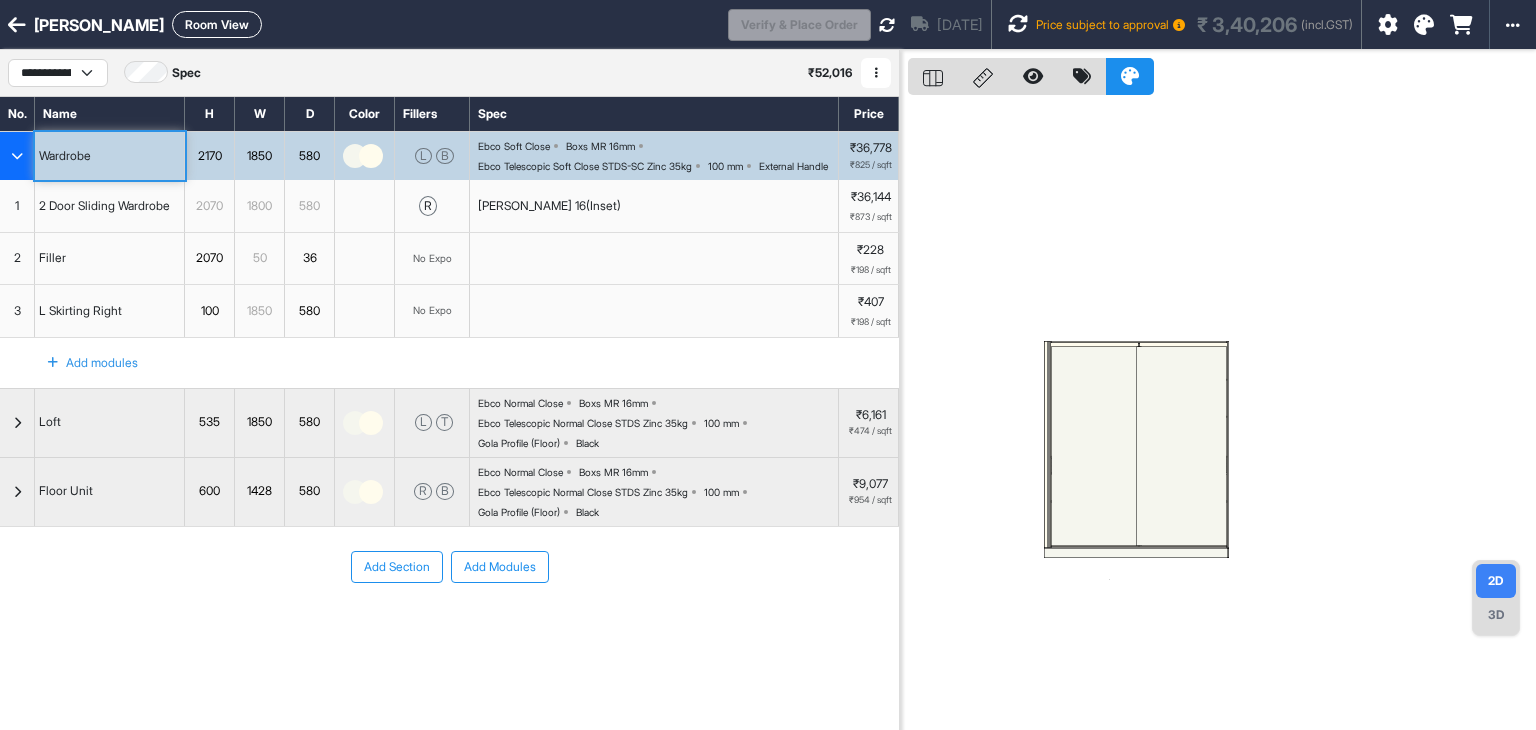 click at bounding box center [1182, 446] 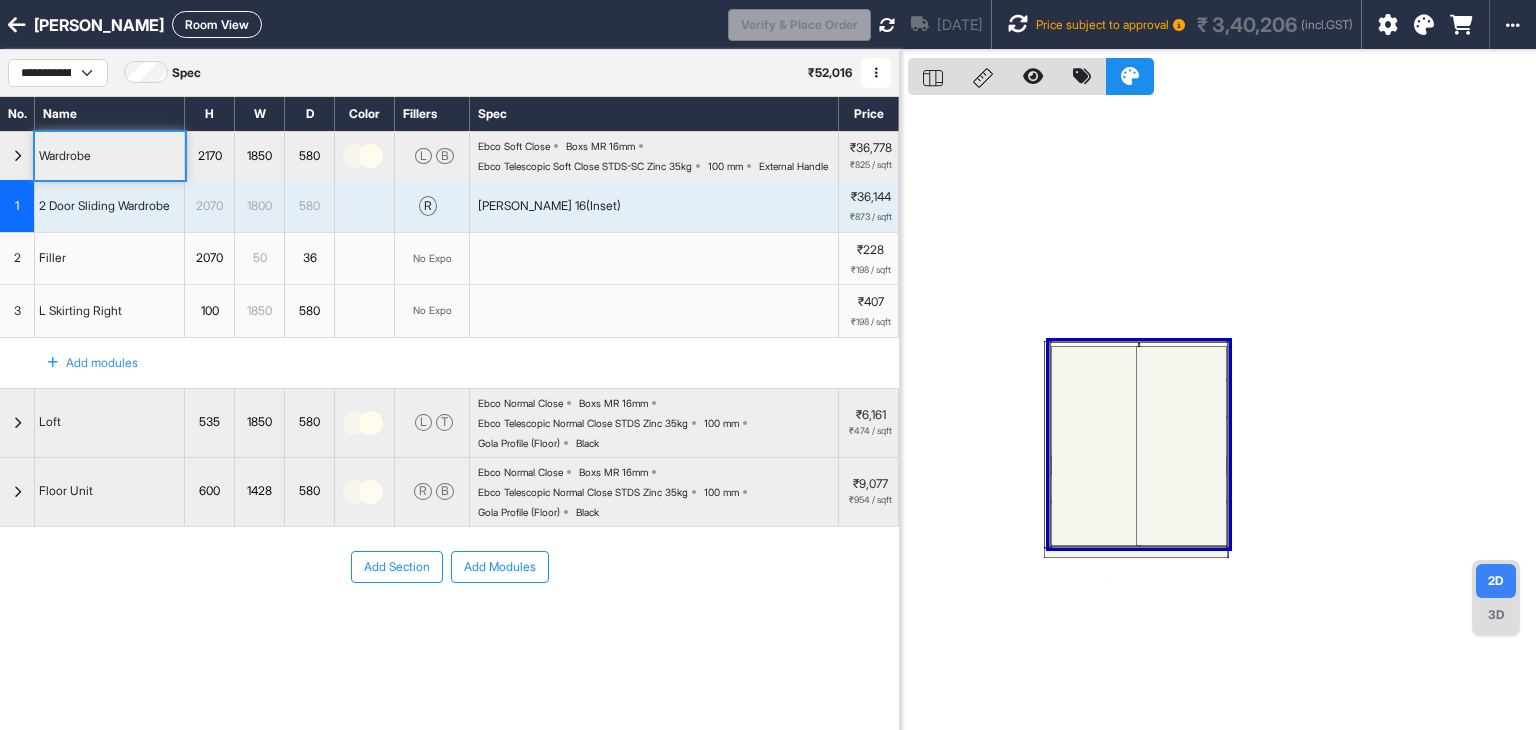 click at bounding box center (1182, 446) 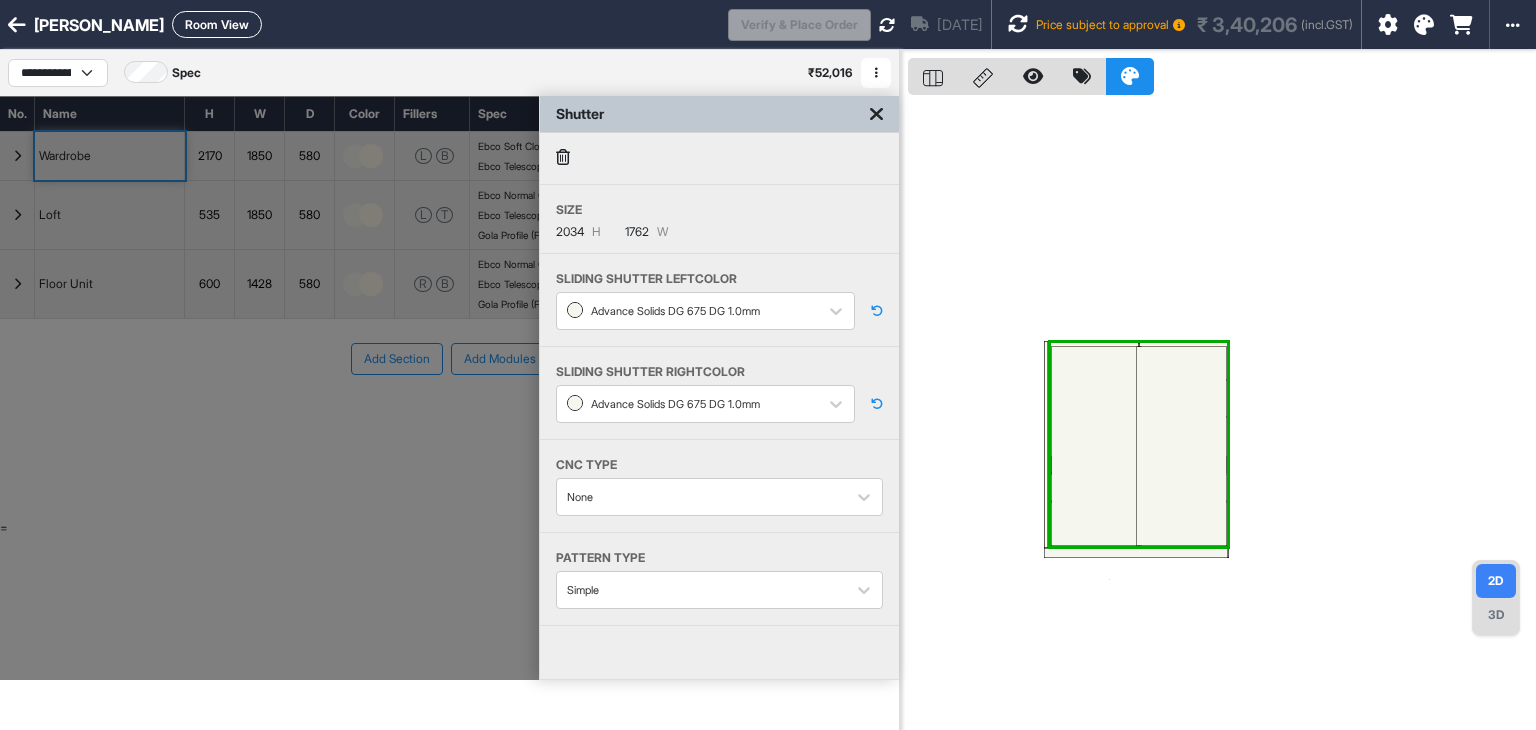 scroll, scrollTop: 0, scrollLeft: 0, axis: both 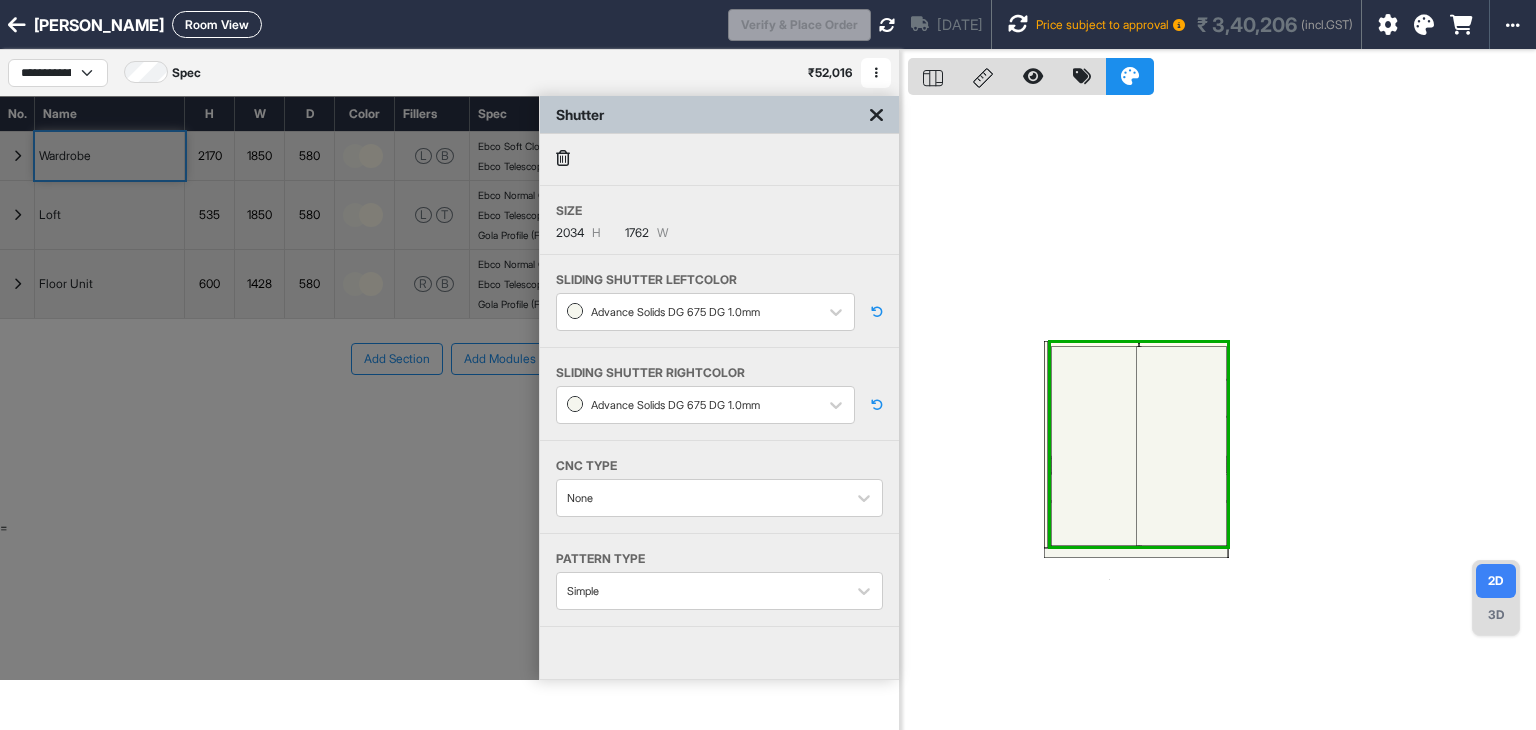 click at bounding box center [876, 115] 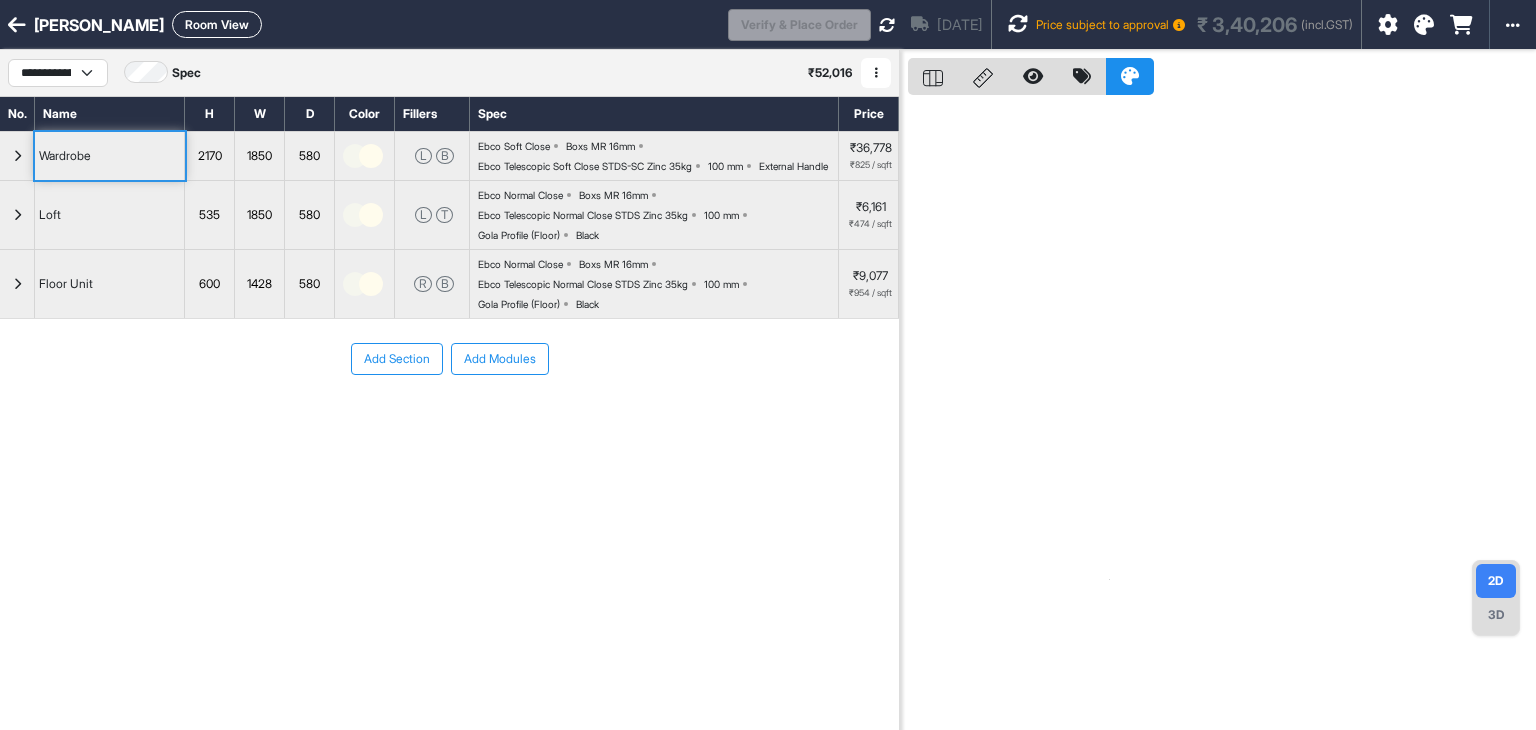 click at bounding box center [17, 25] 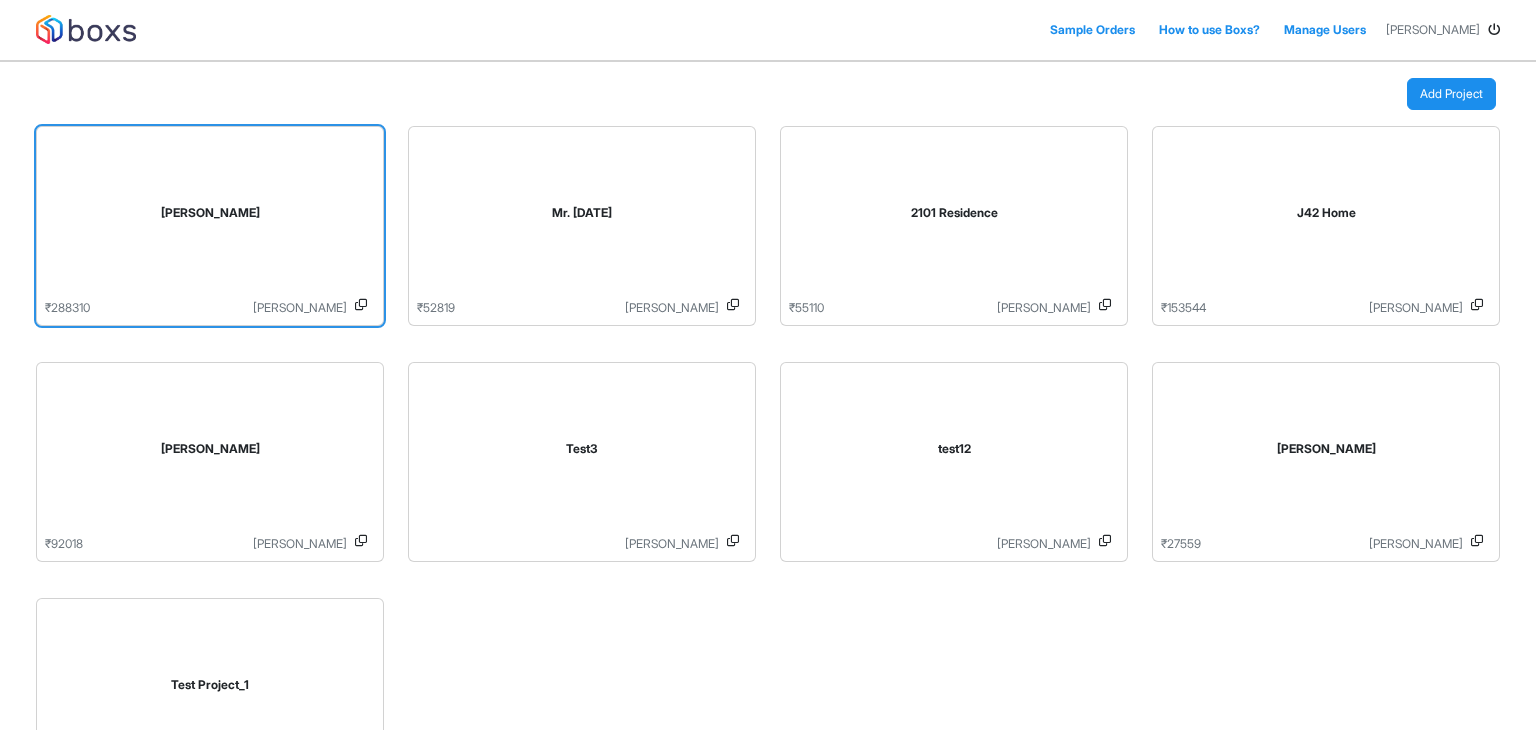 click on "[PERSON_NAME]" at bounding box center [210, 217] 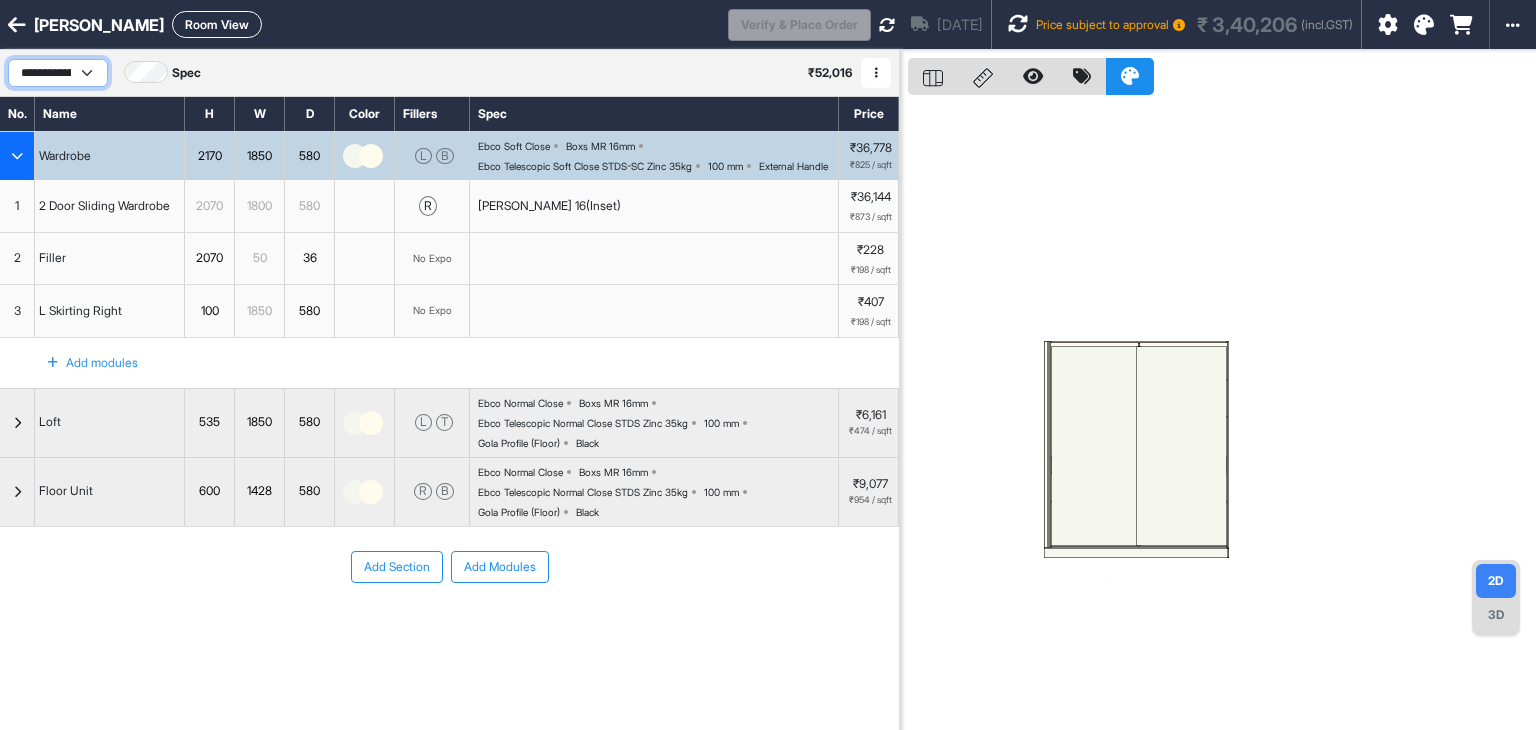 click on "**********" at bounding box center (58, 73) 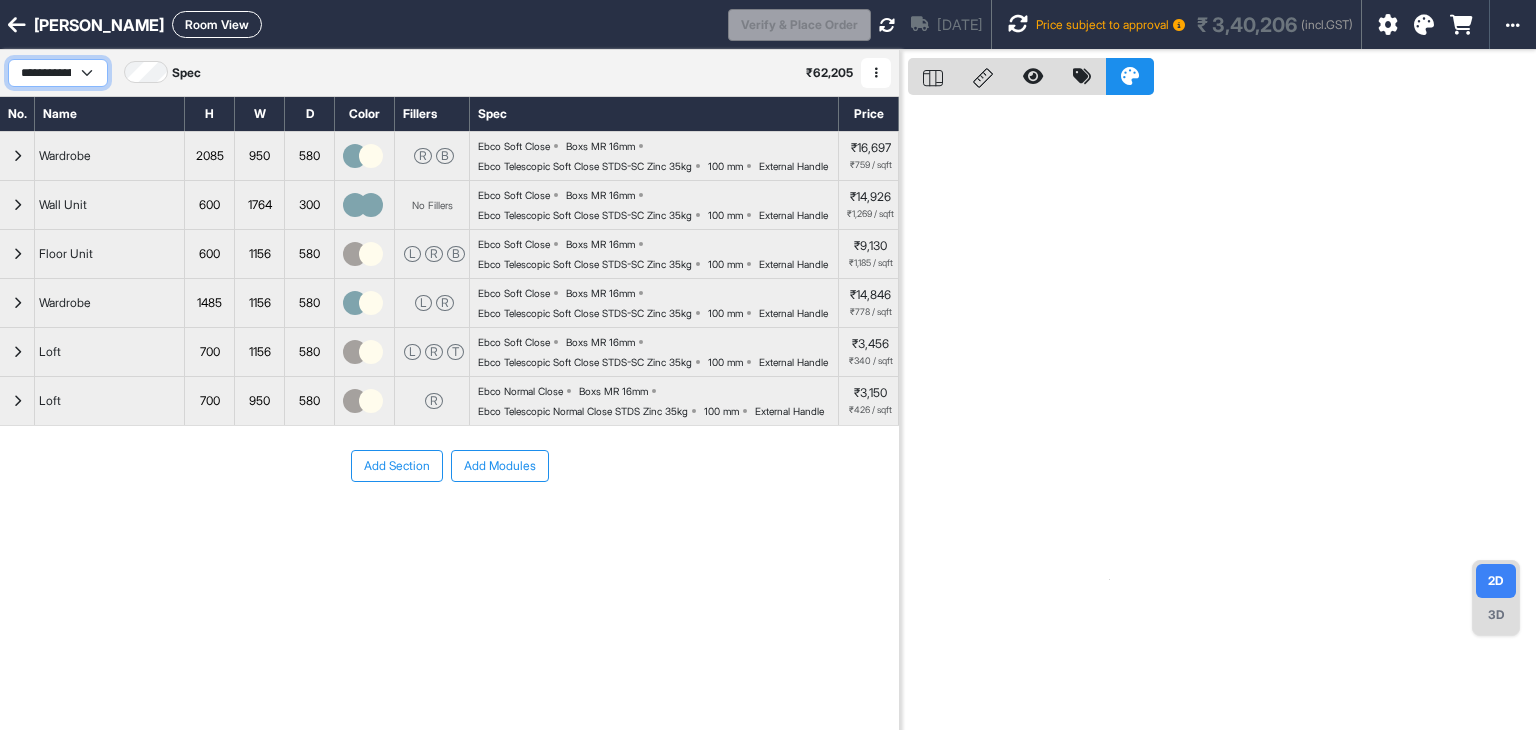 select on "****" 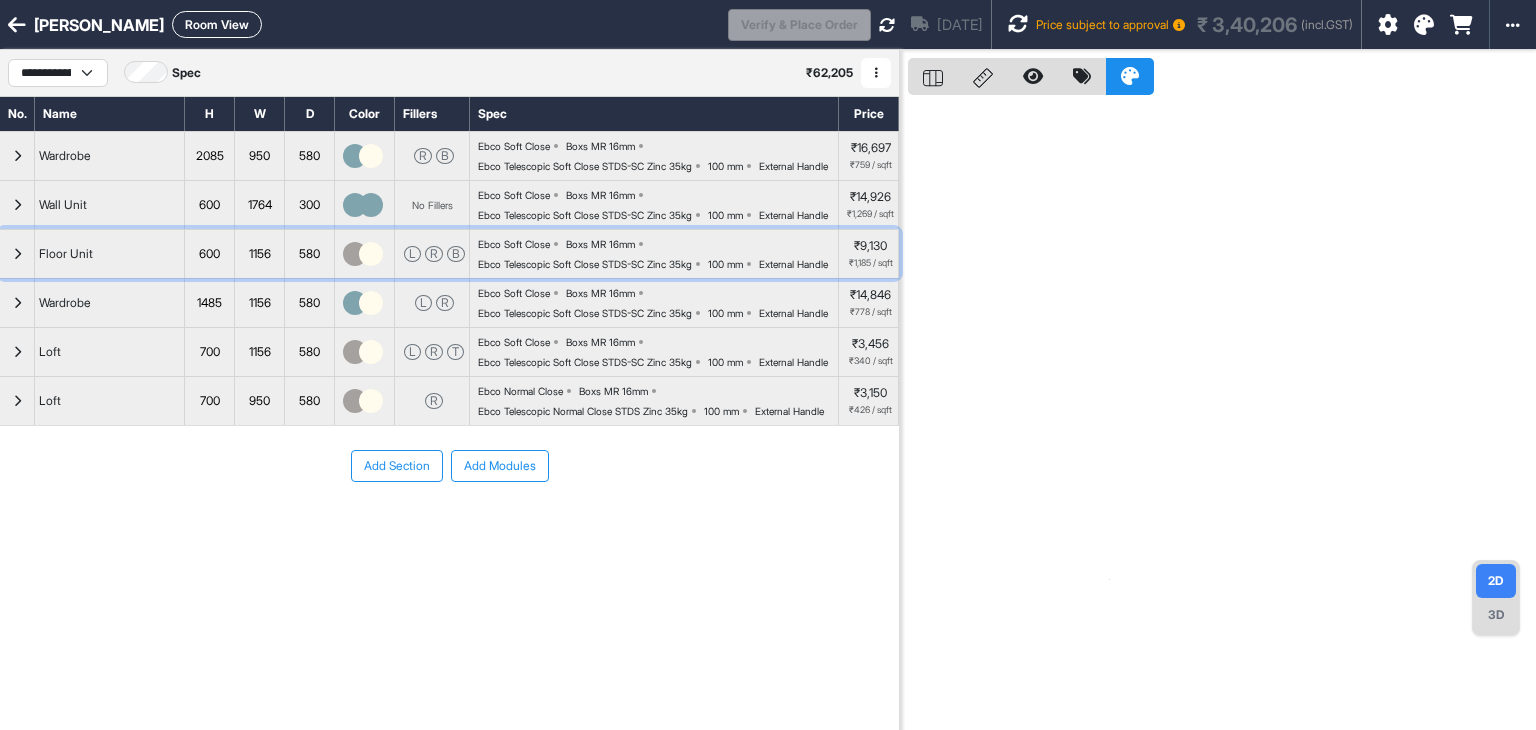click at bounding box center [17, 254] 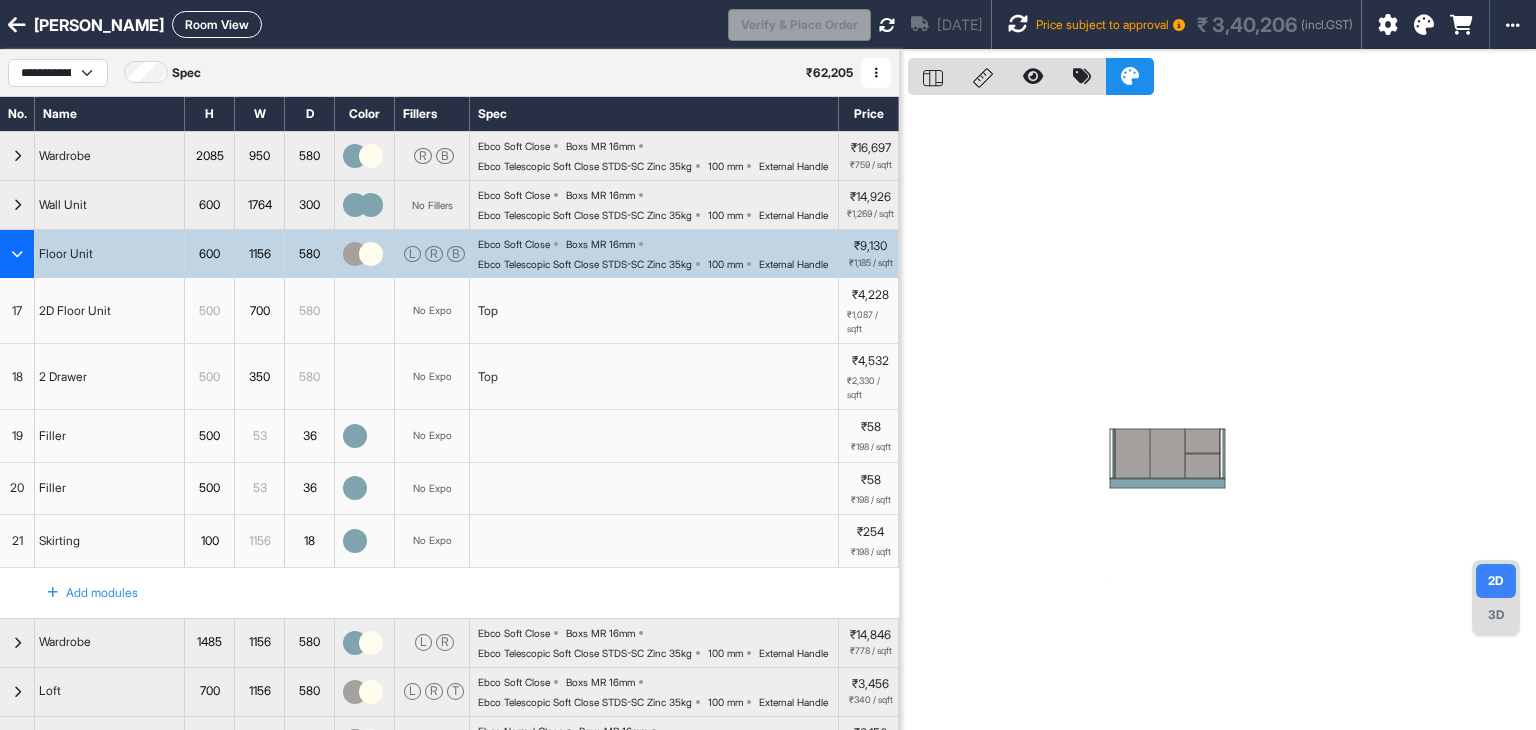 click at bounding box center [17, 254] 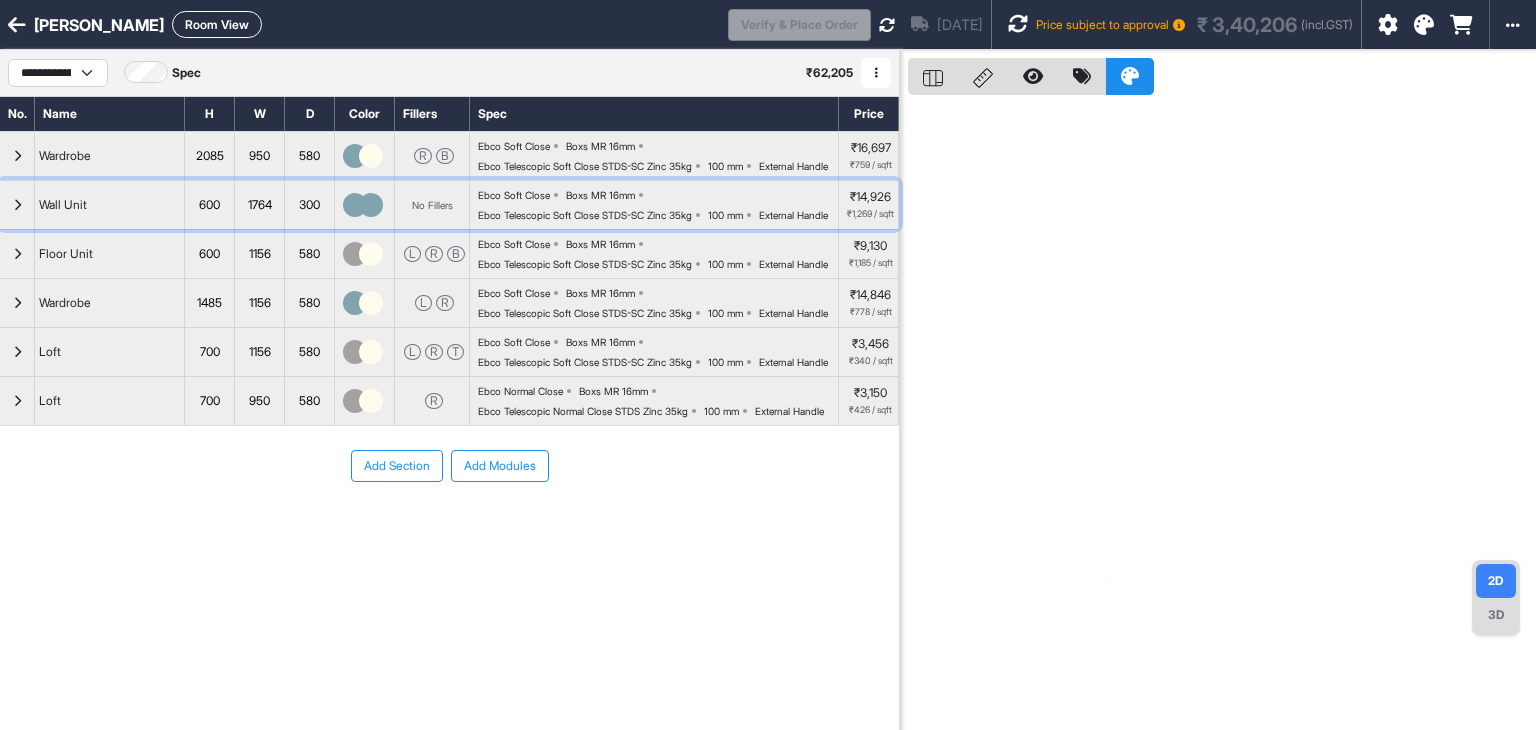 click at bounding box center (17, 205) 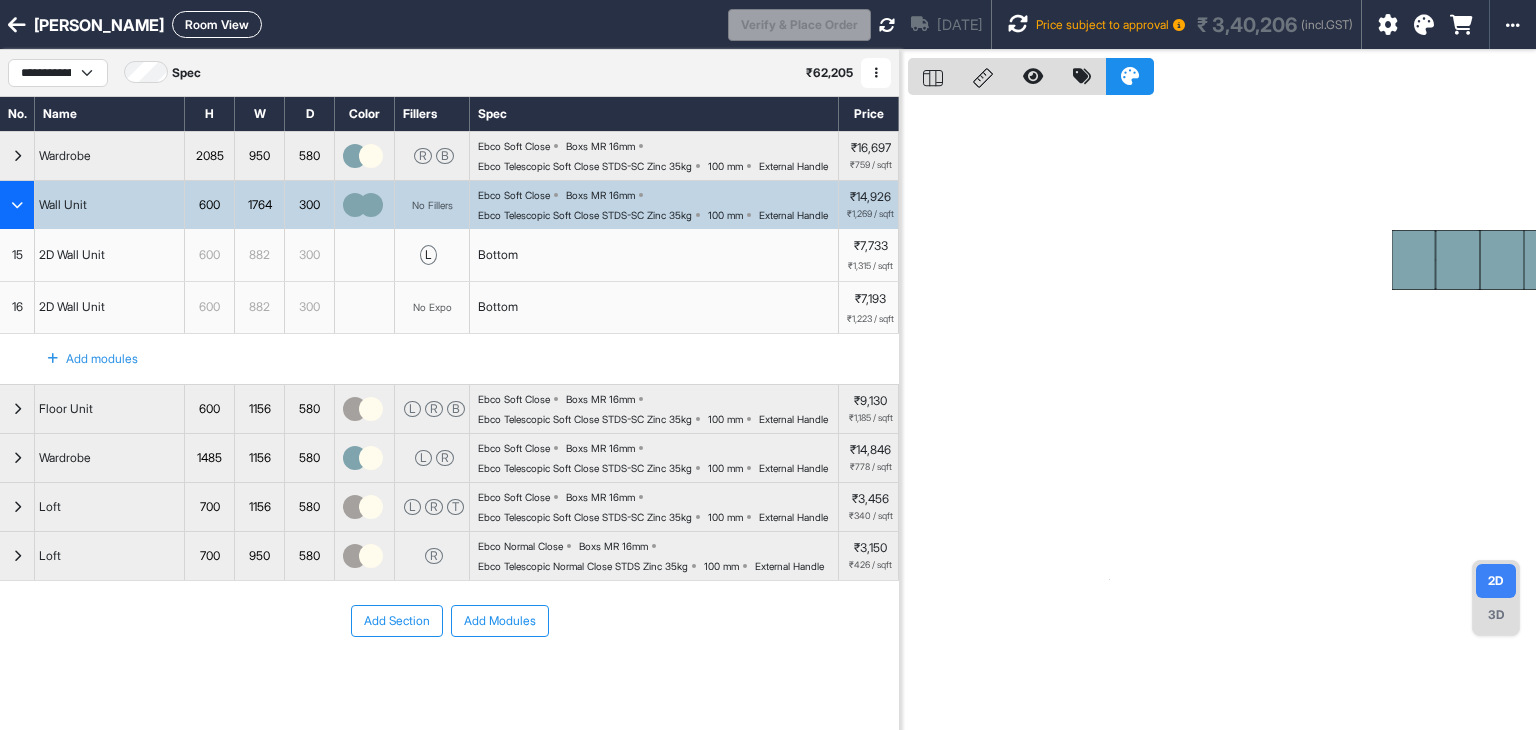 click on "Bottom" at bounding box center (654, 255) 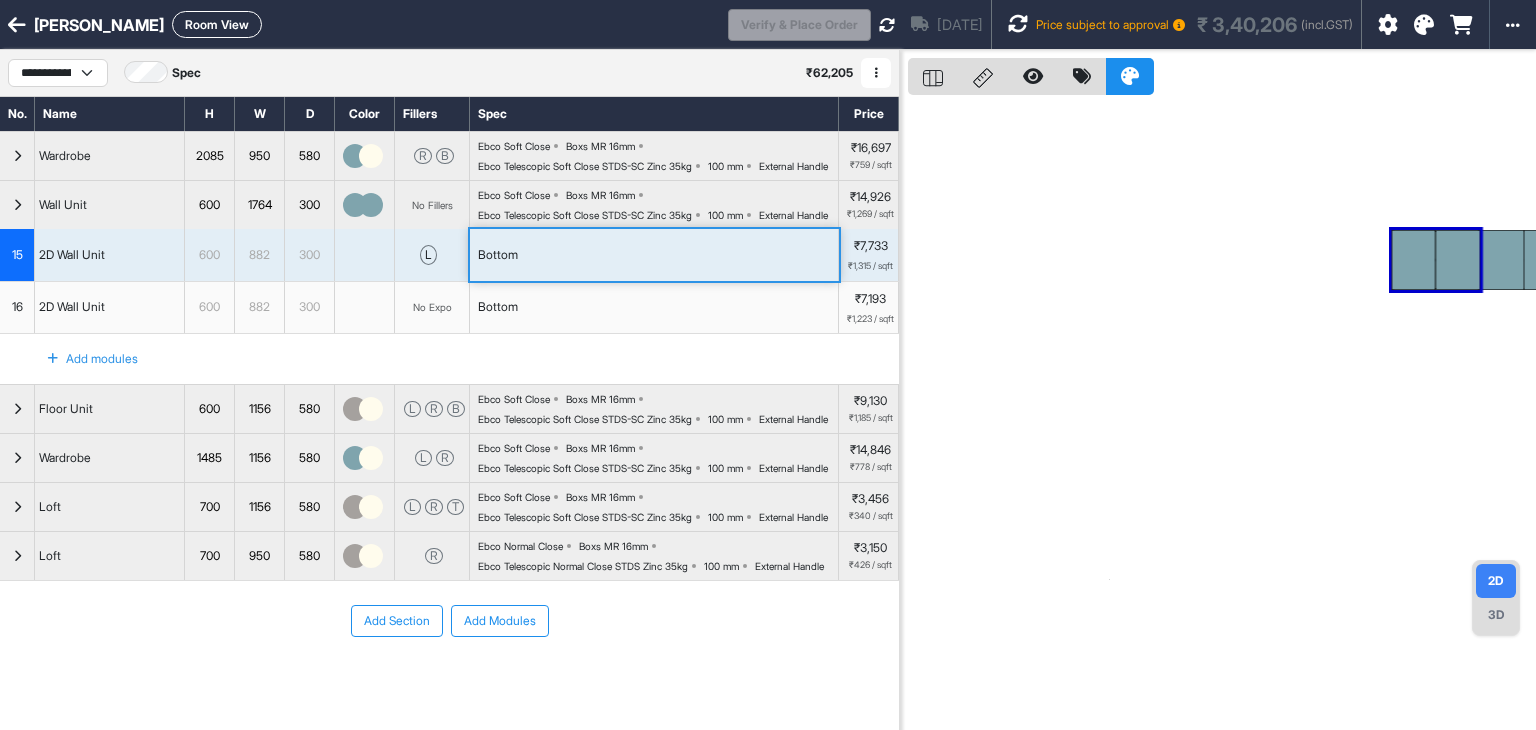 click on "Bottom" at bounding box center [654, 255] 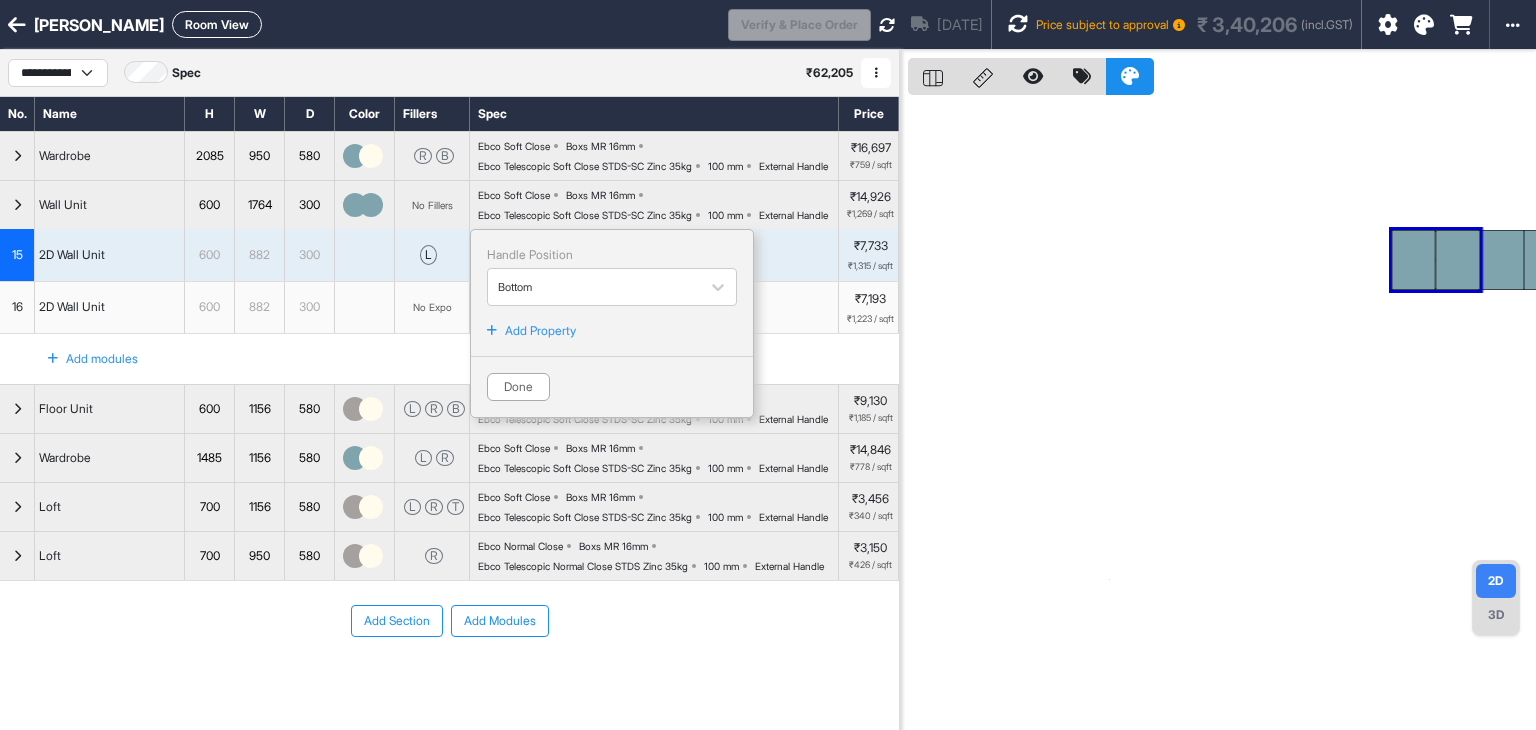 click on "Add Property" at bounding box center [540, 331] 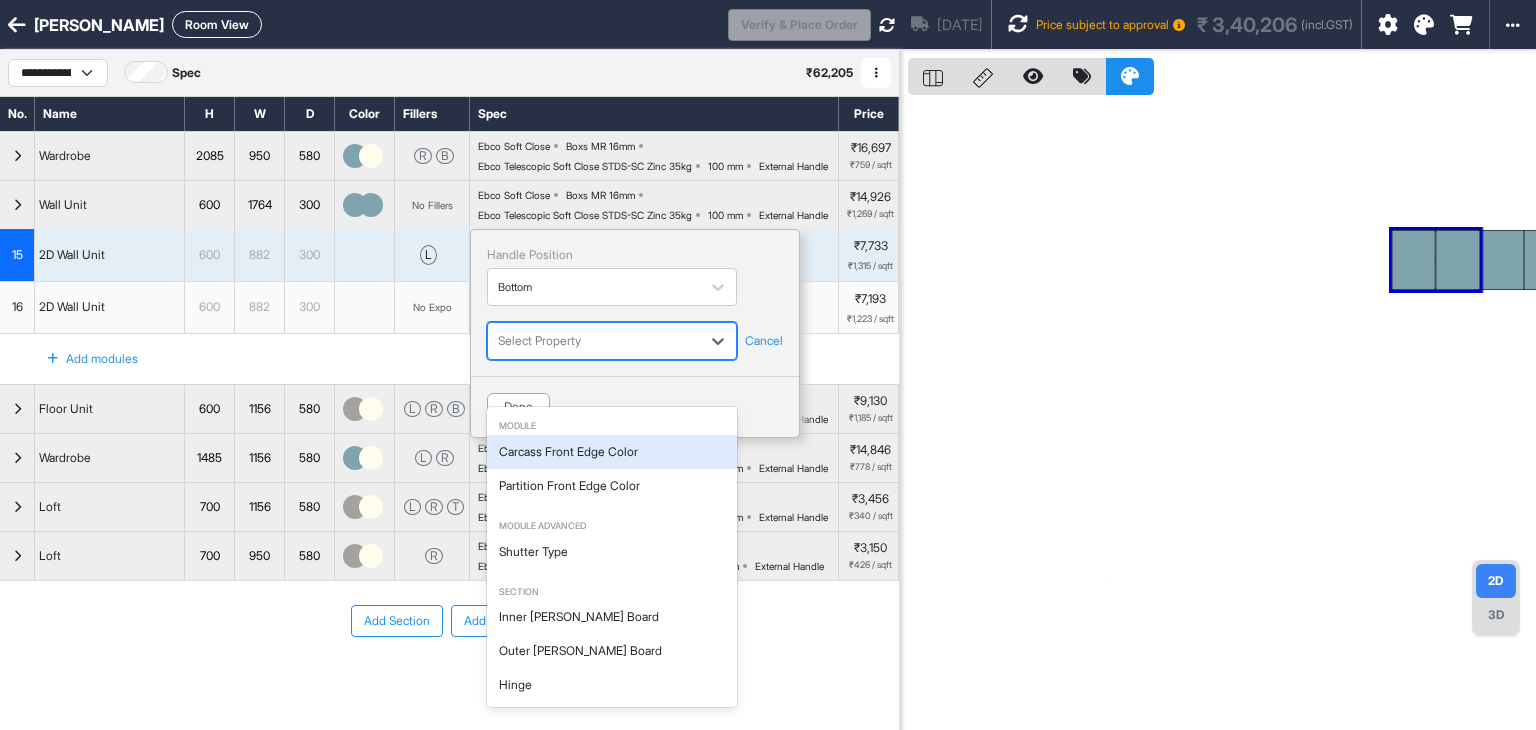click at bounding box center [594, 341] 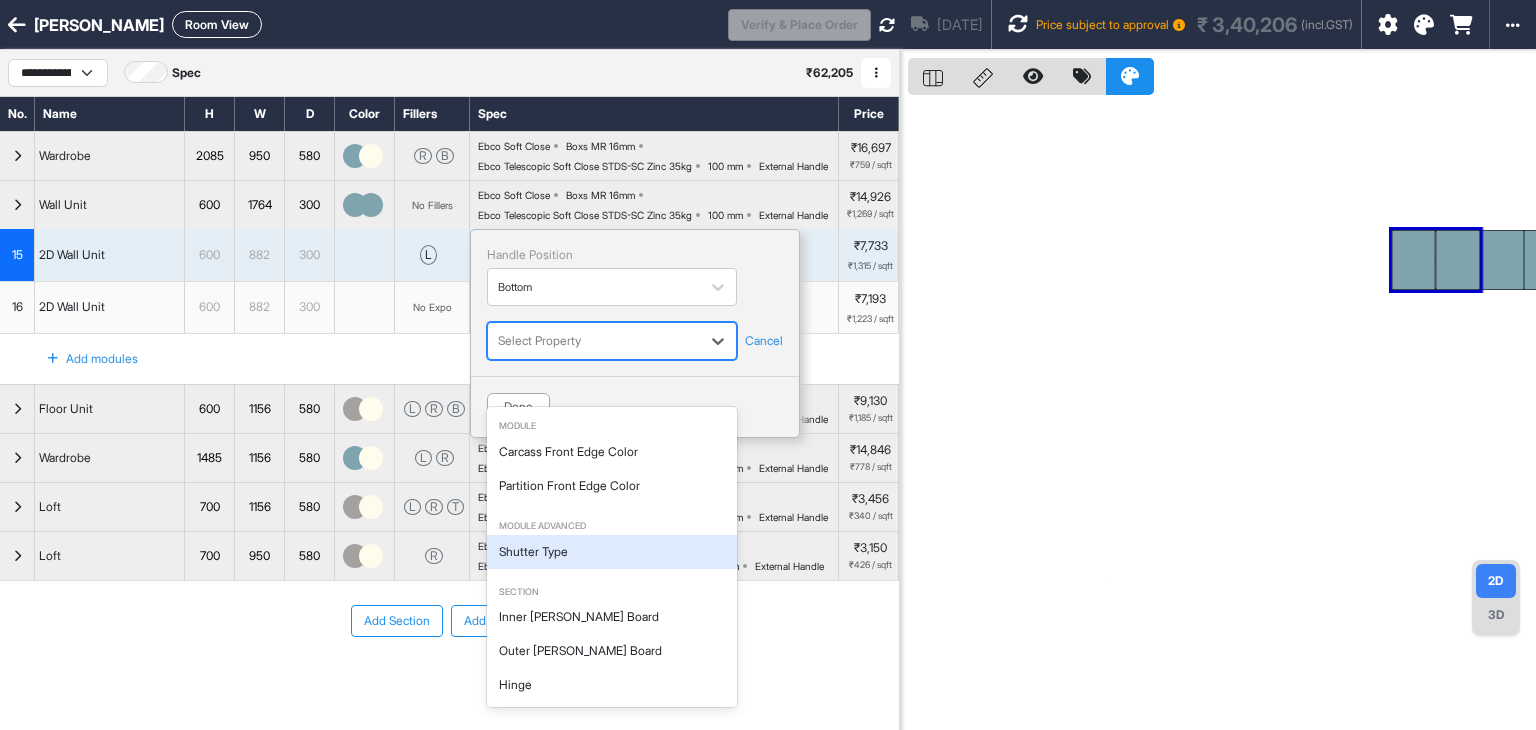 click on "Shutter Type" at bounding box center (612, 552) 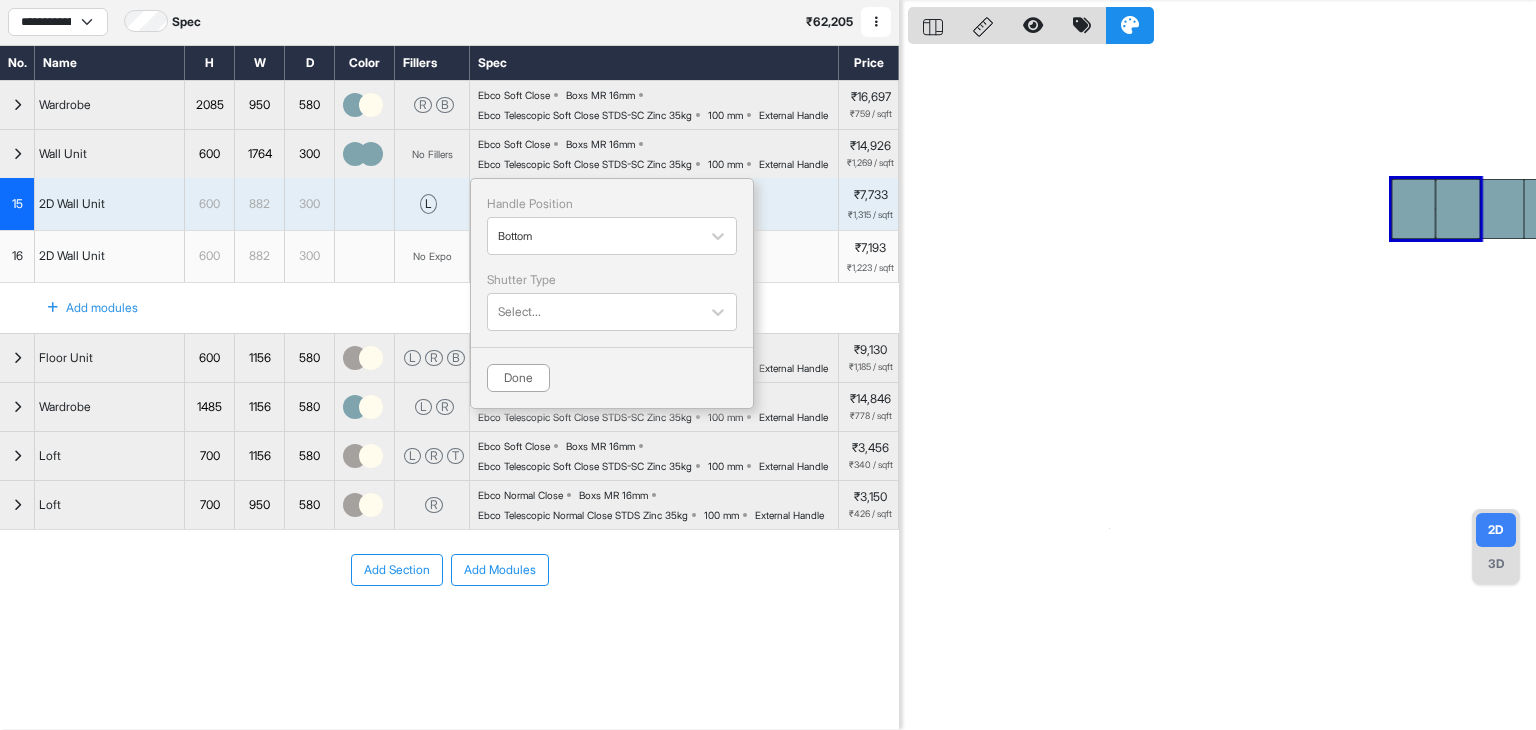 scroll, scrollTop: 196, scrollLeft: 0, axis: vertical 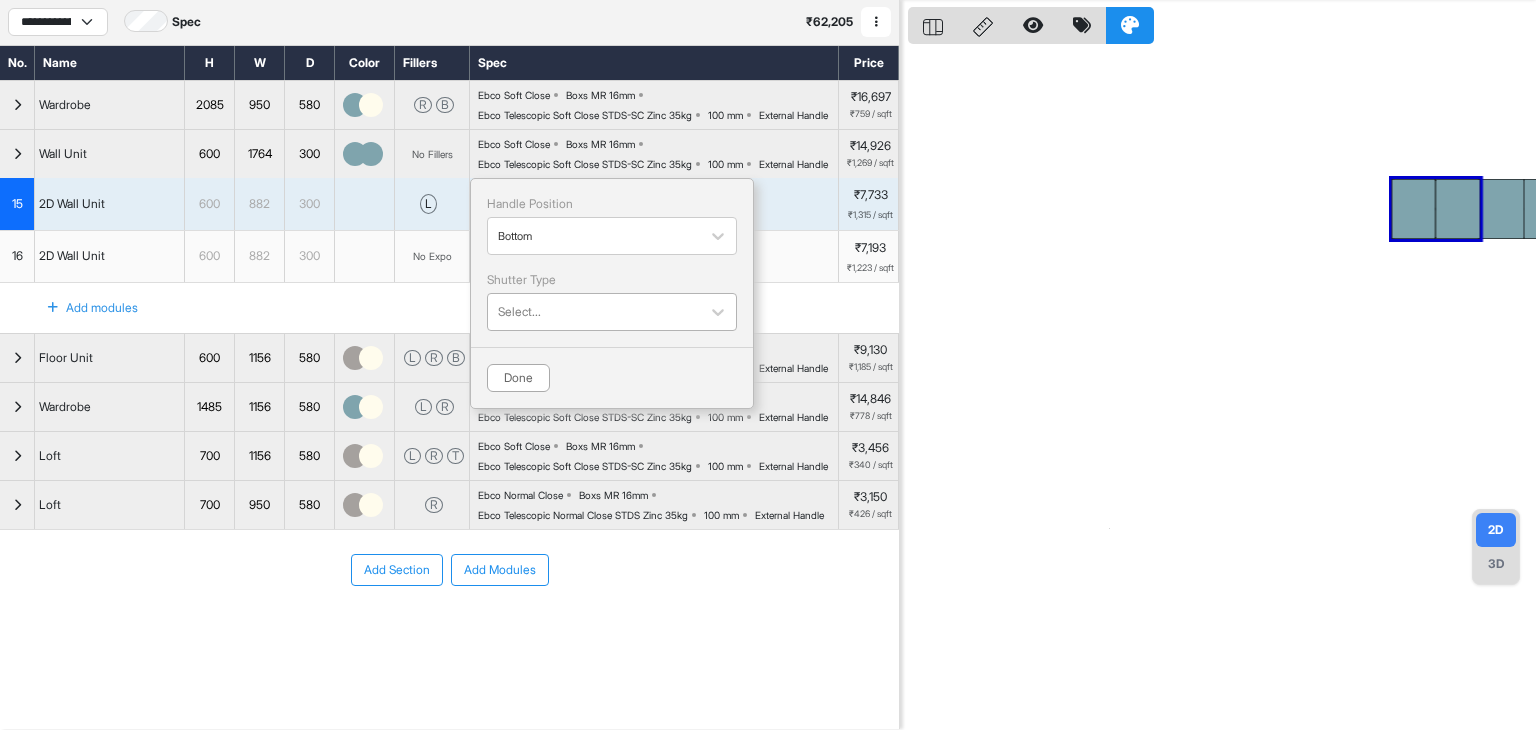 click at bounding box center [594, 312] 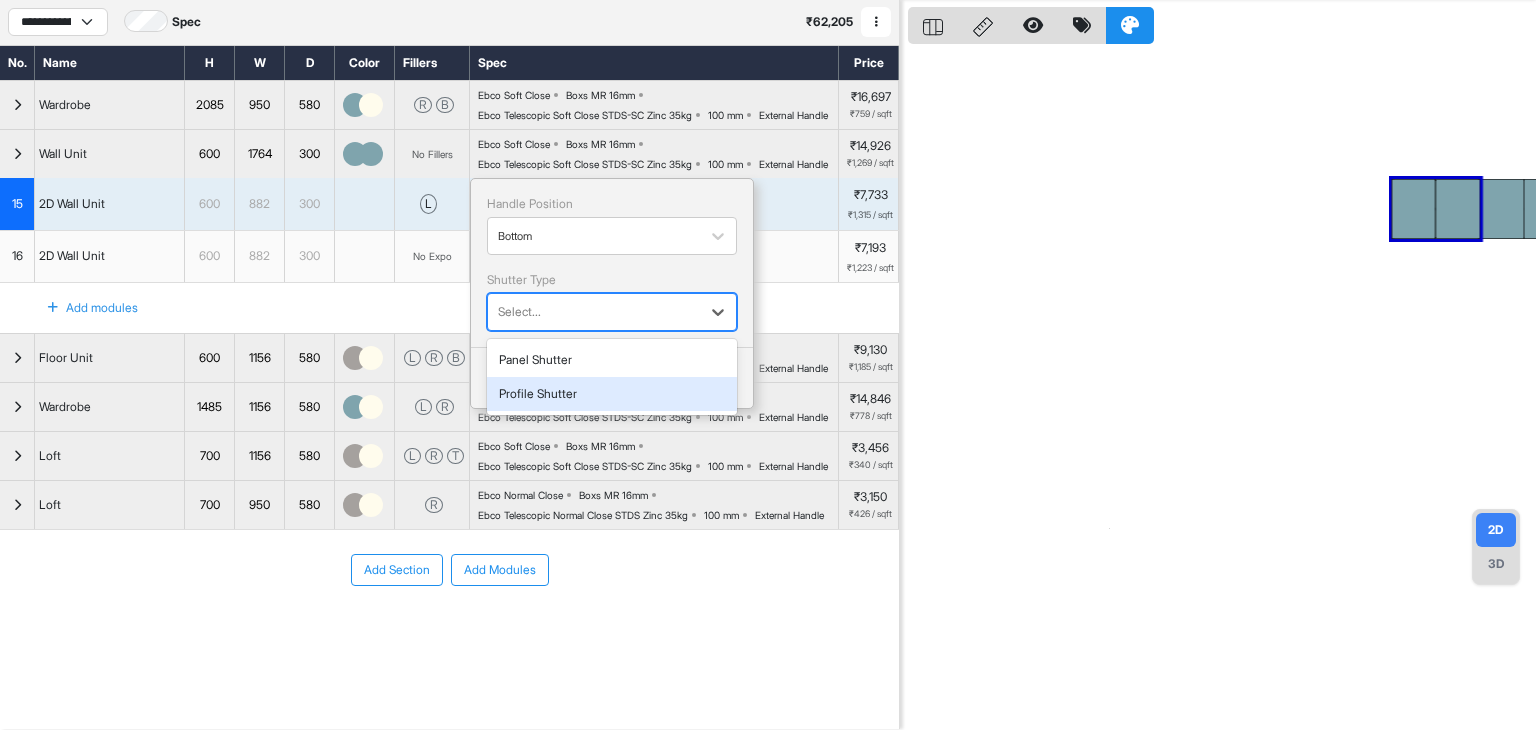 click on "Profile Shutter" at bounding box center [612, 394] 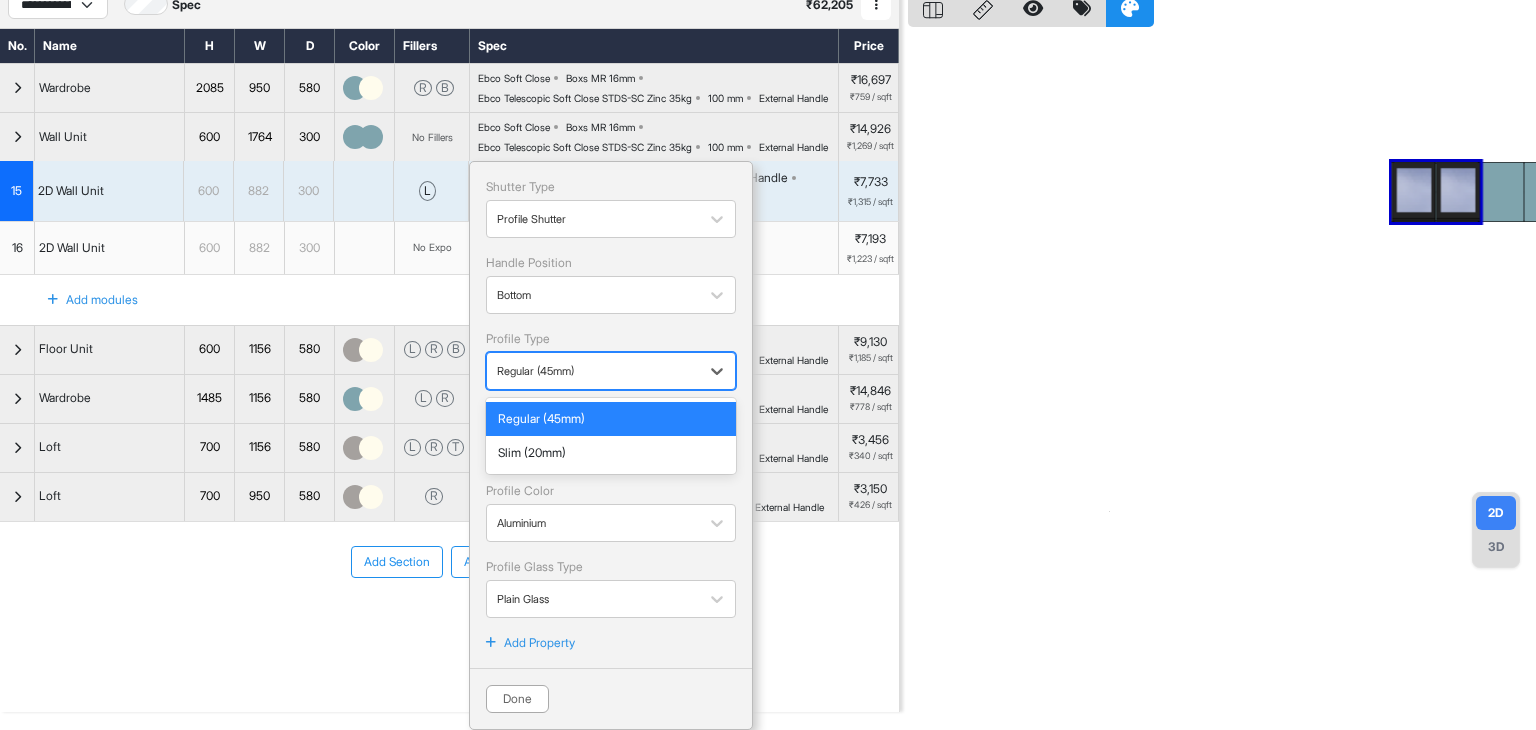click at bounding box center [593, 371] 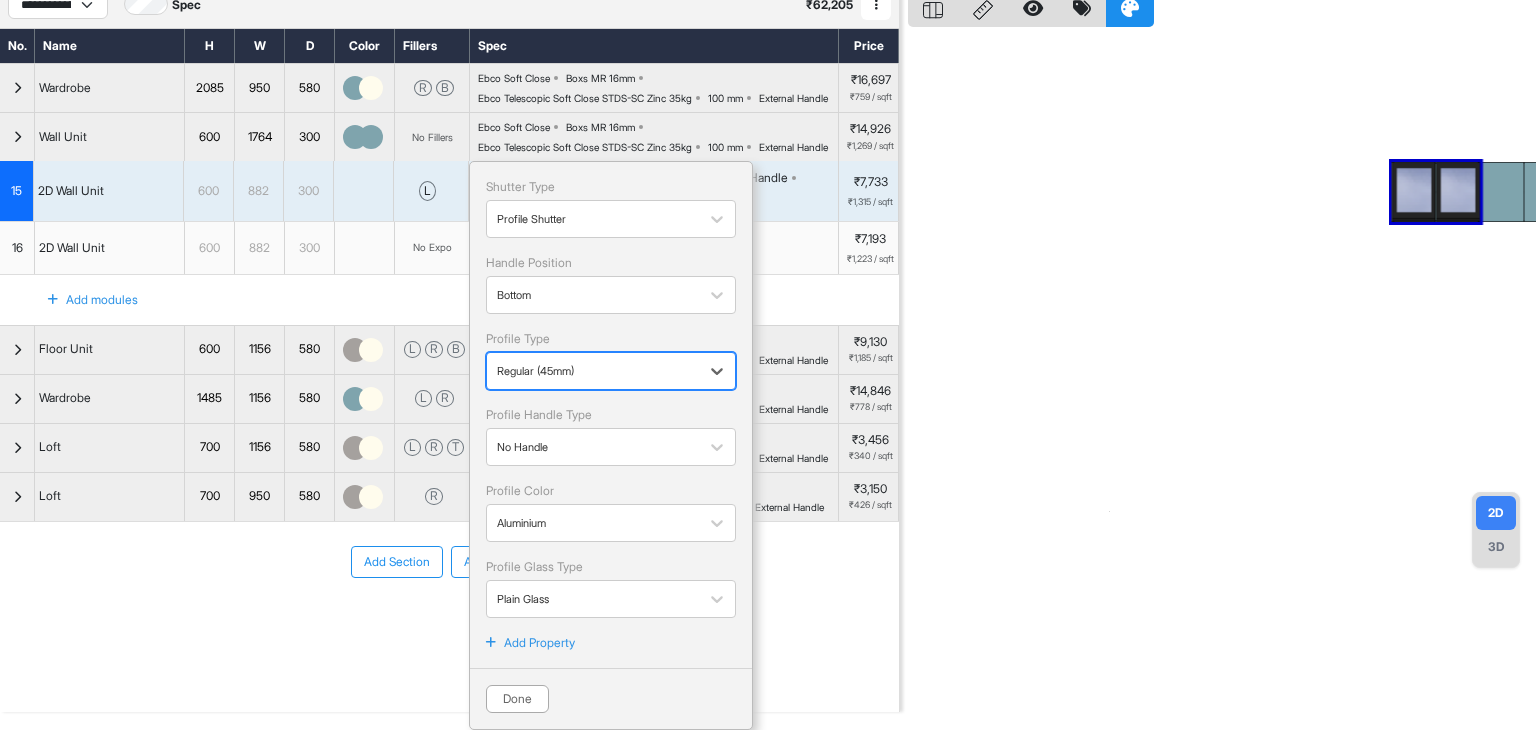 click on "Profile Handle Type" at bounding box center (611, 415) 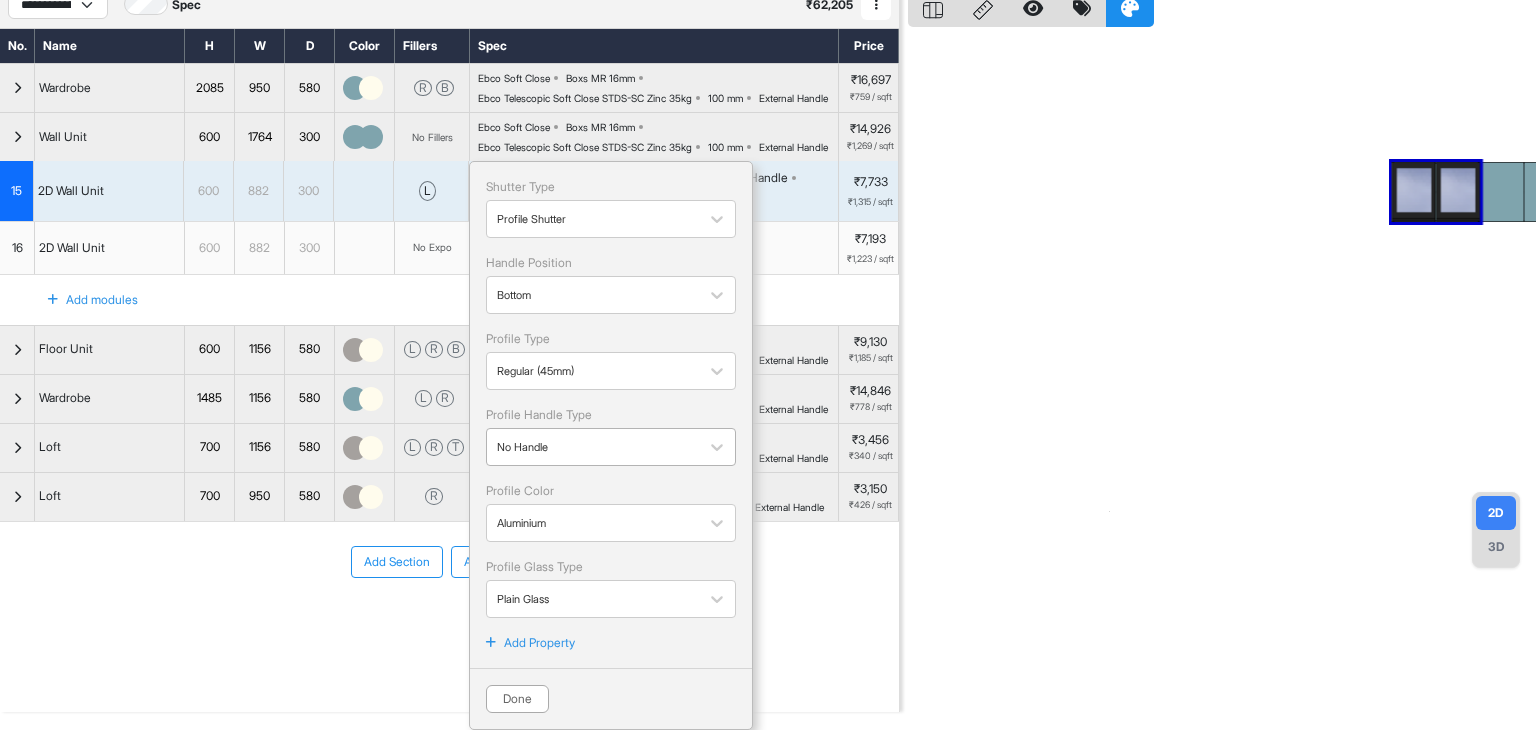 click at bounding box center [593, 447] 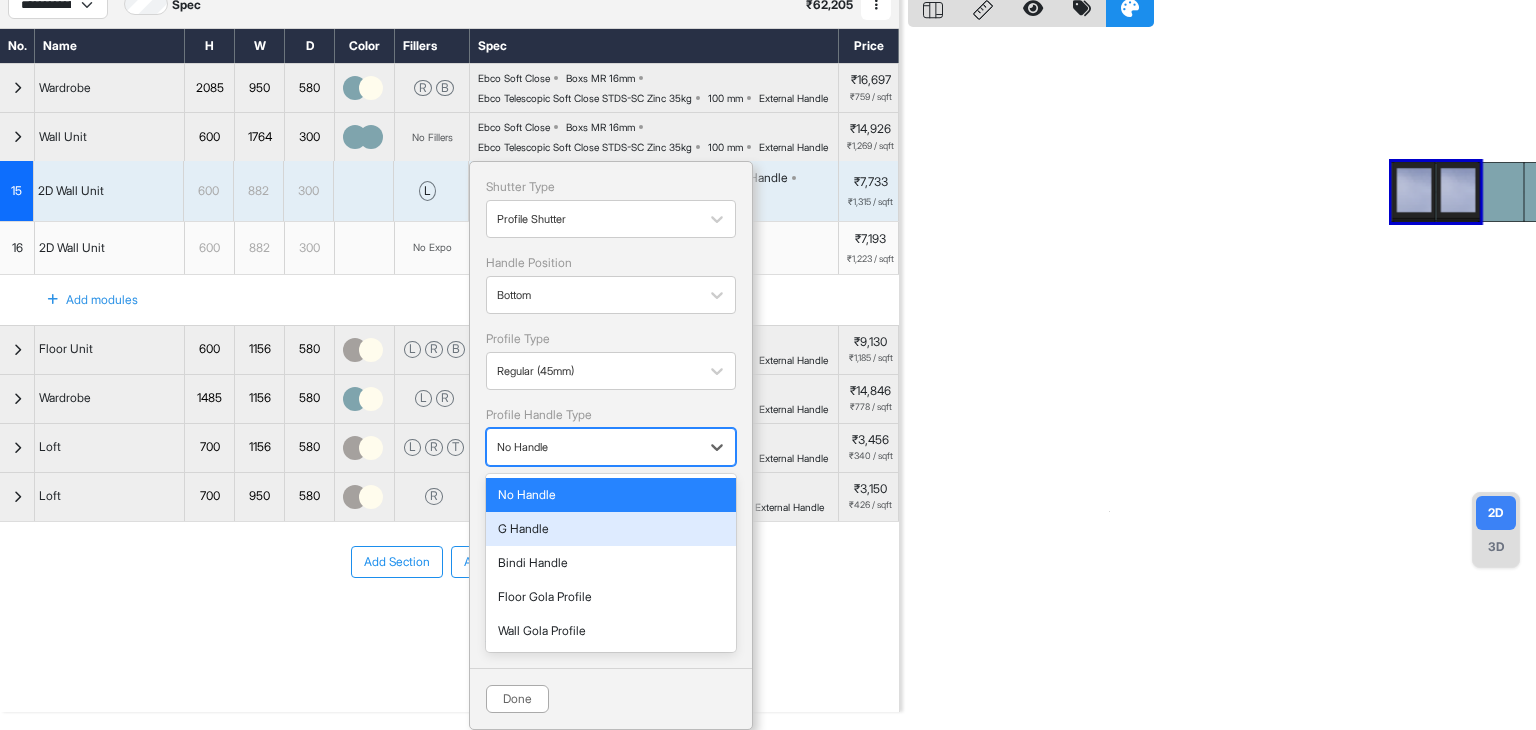 click on "G Handle" at bounding box center (611, 529) 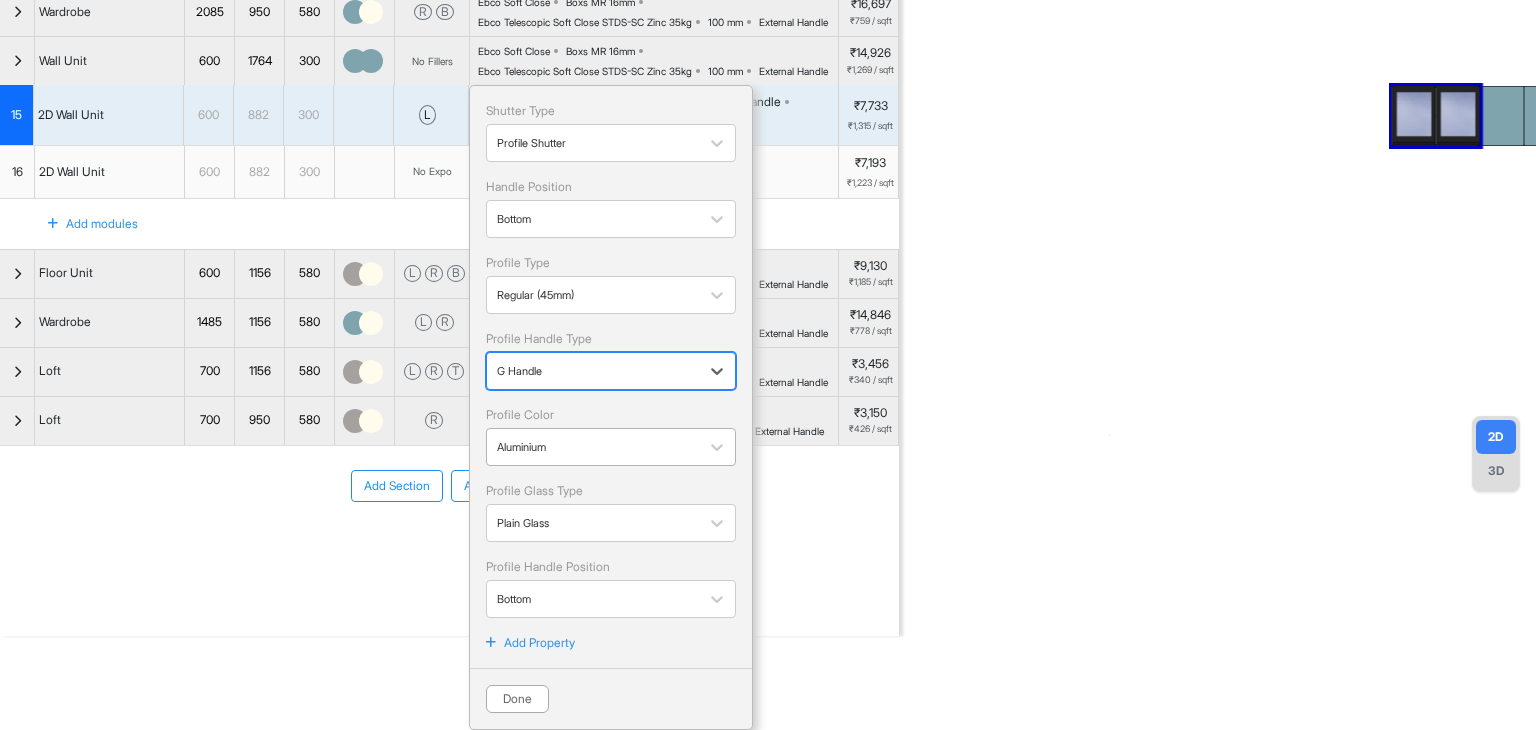 click at bounding box center [593, 447] 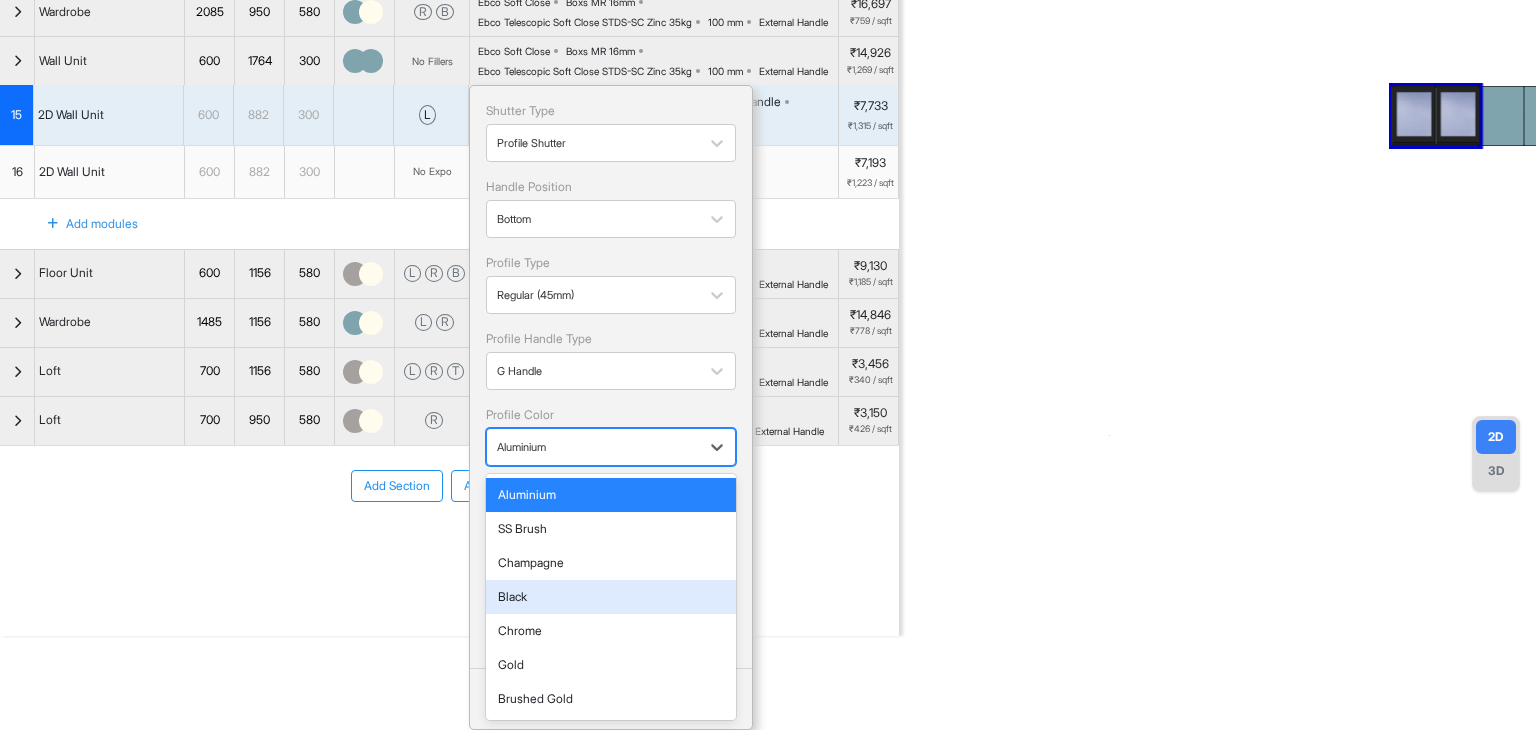 drag, startPoint x: 612, startPoint y: 575, endPoint x: 621, endPoint y: 569, distance: 10.816654 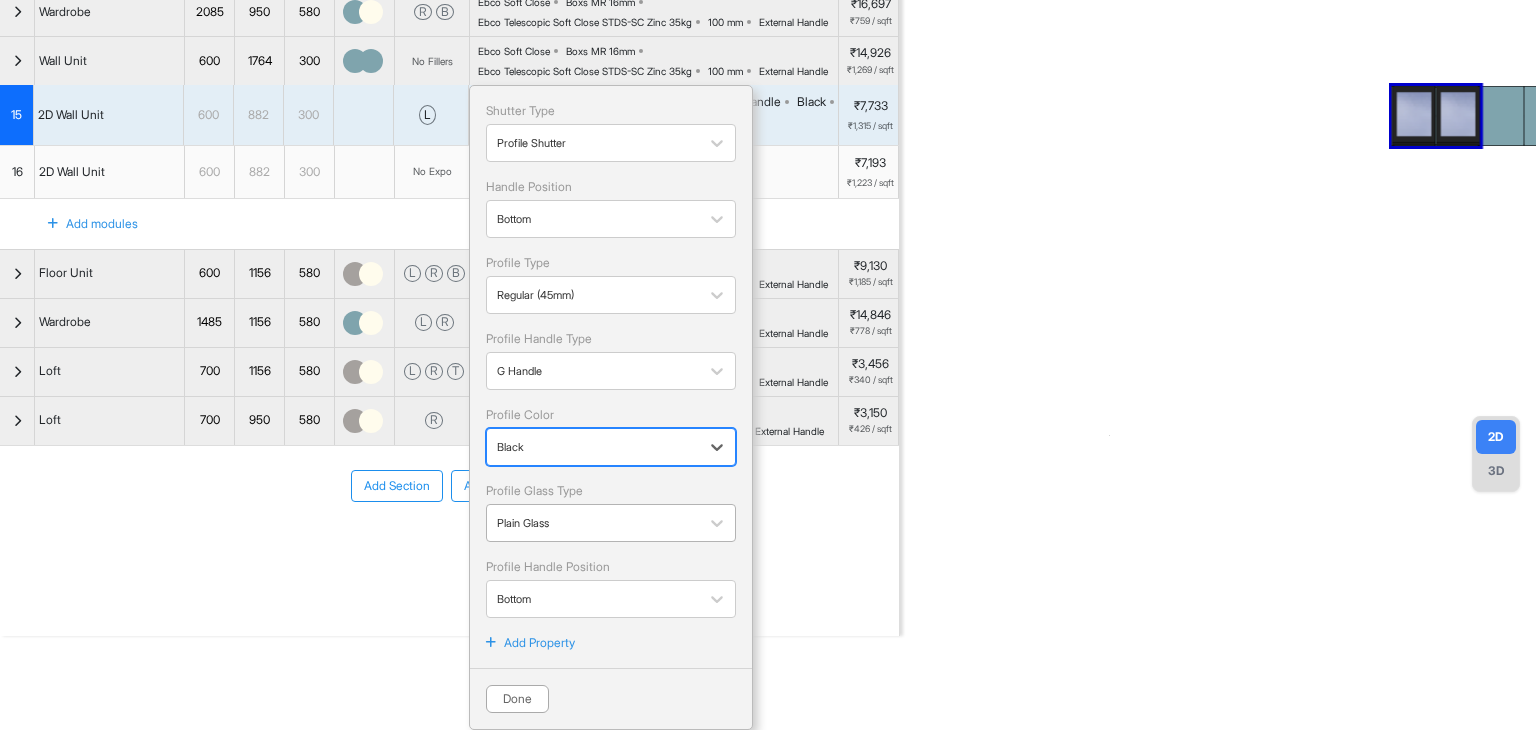 click at bounding box center (593, 523) 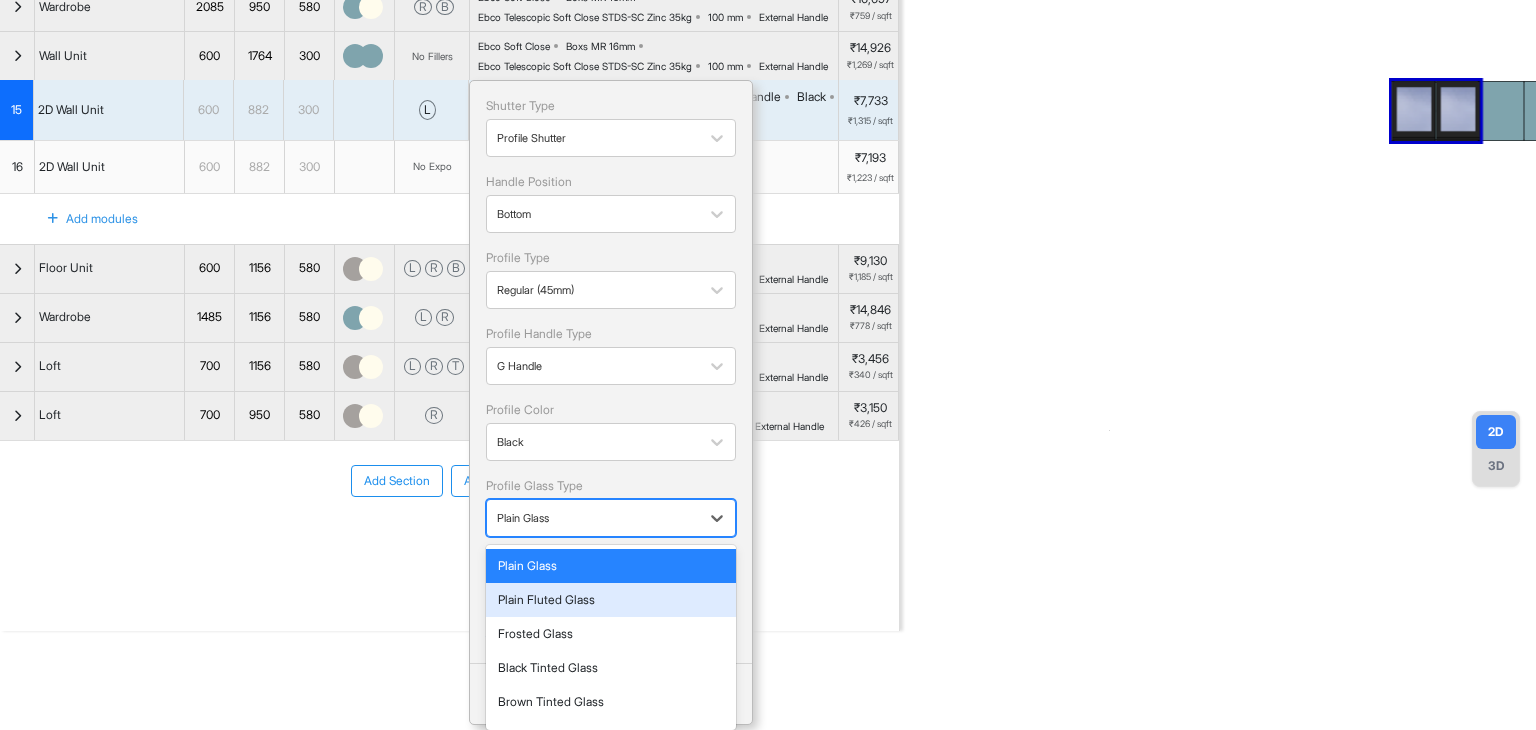 click on "Plain Fluted Glass" at bounding box center [611, 600] 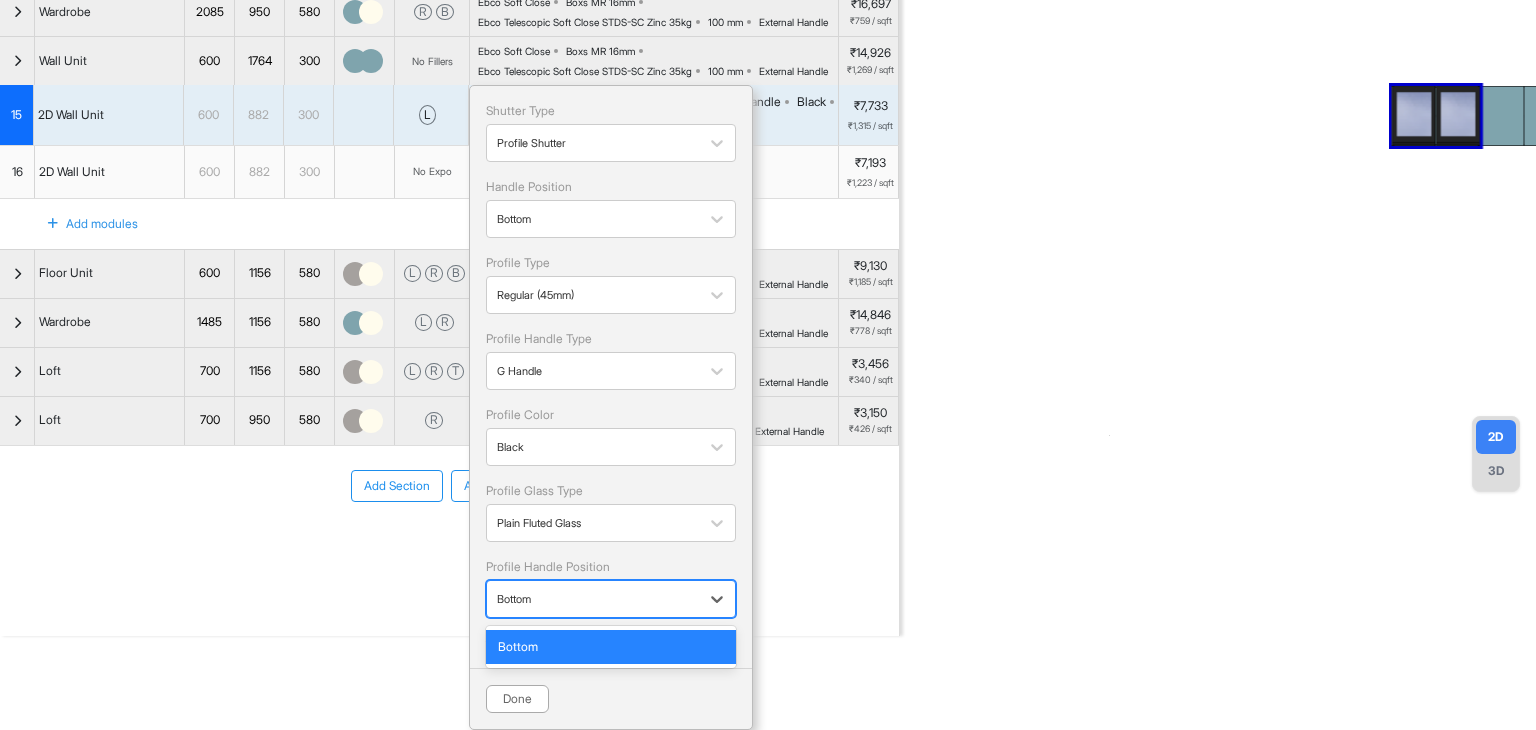 click at bounding box center (593, 599) 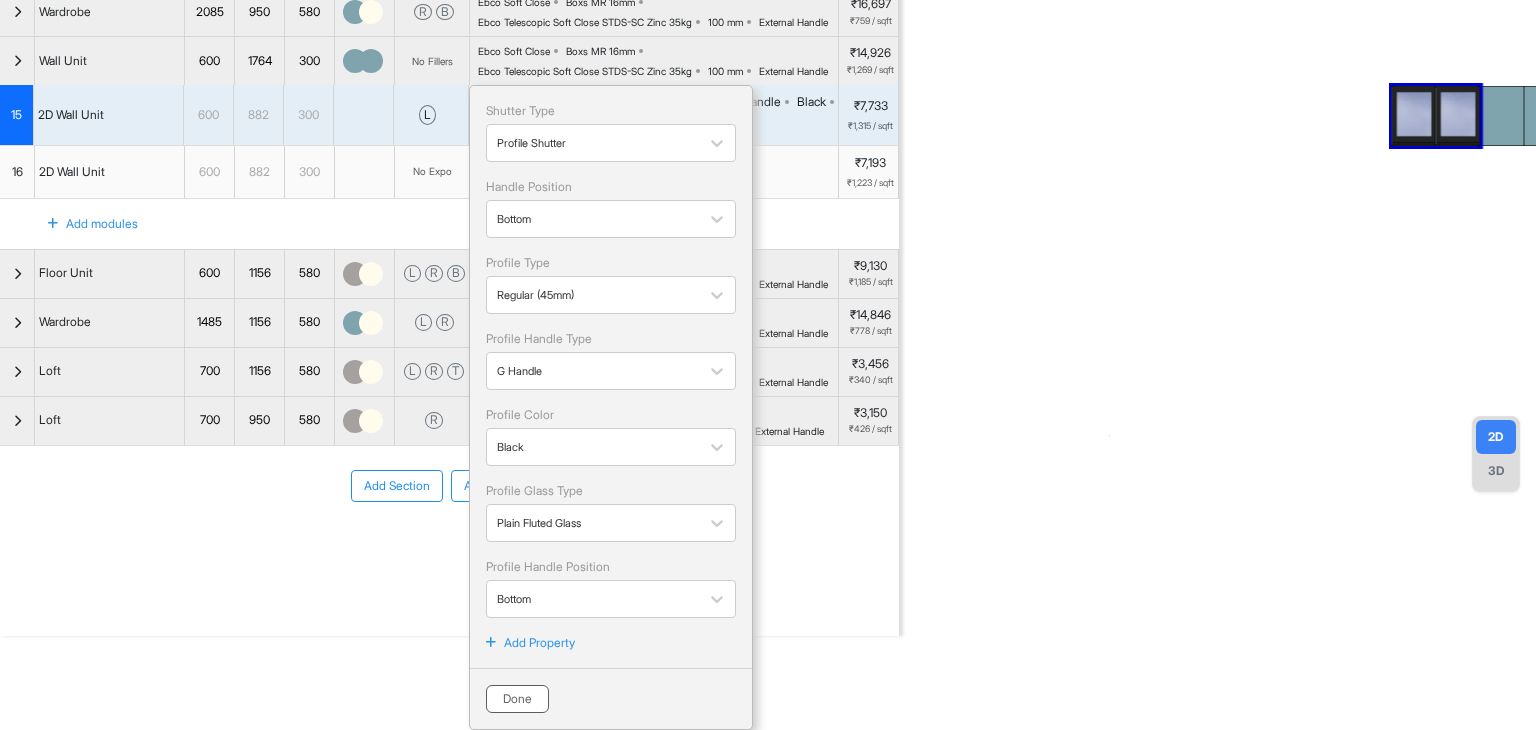 click on "Done" at bounding box center [517, 699] 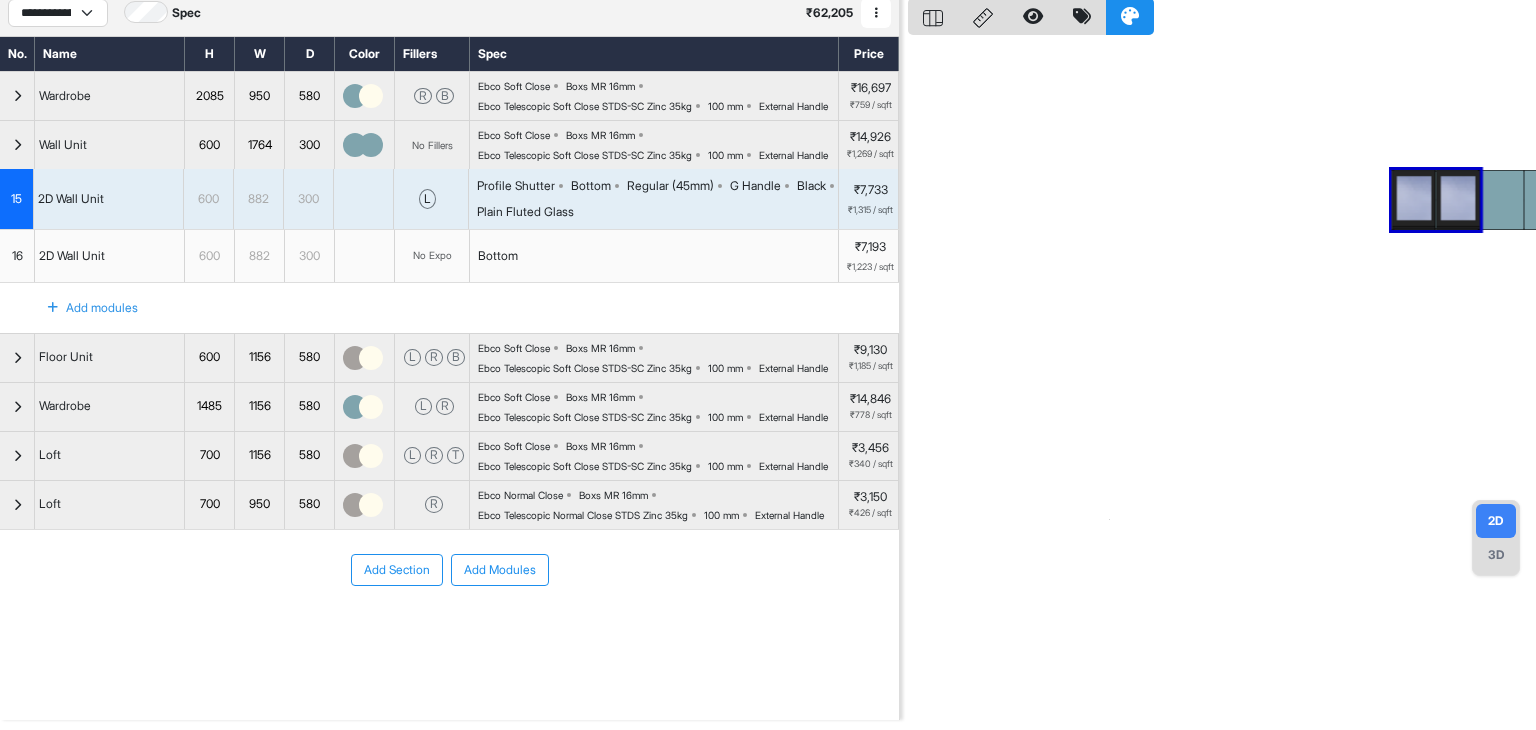 scroll, scrollTop: 96, scrollLeft: 0, axis: vertical 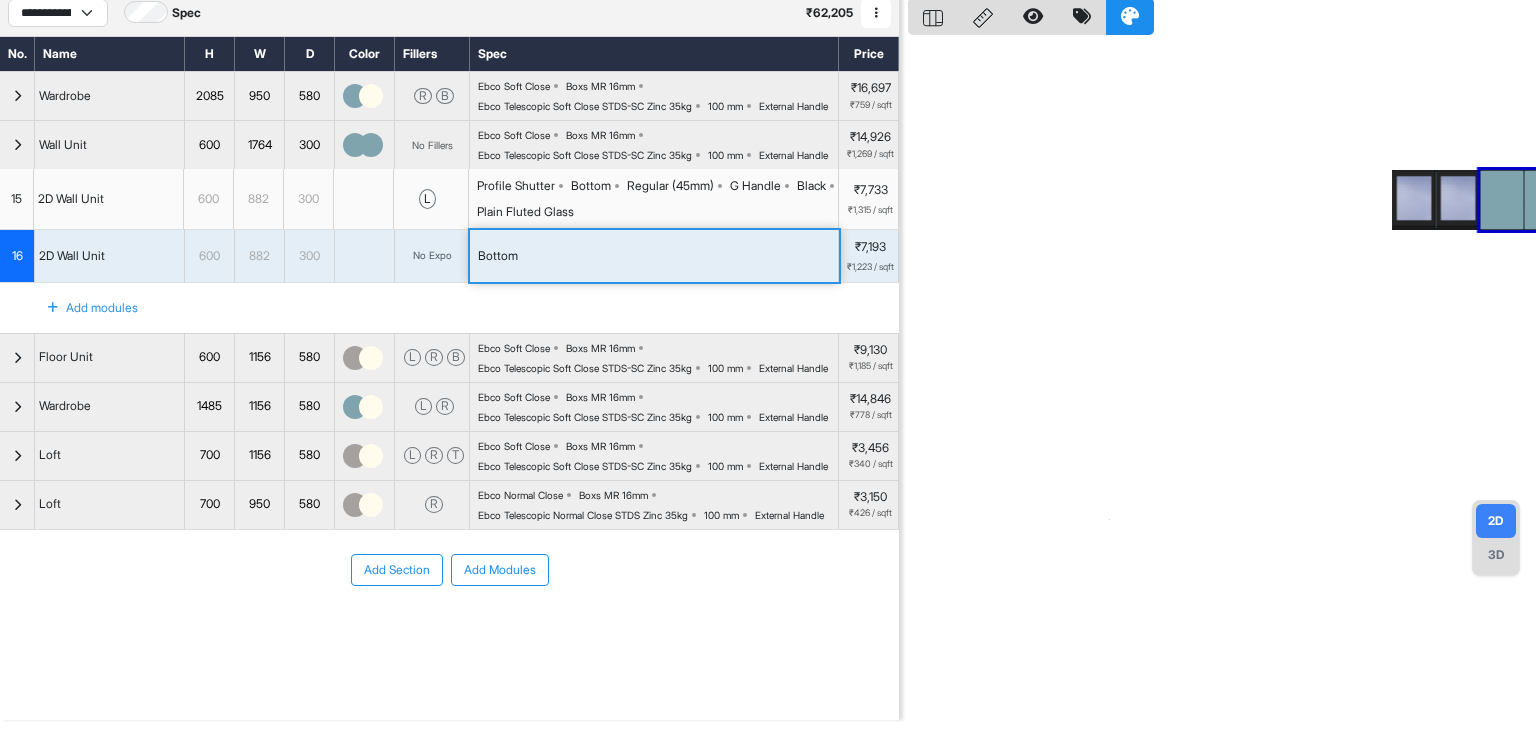 click on "Bottom" at bounding box center [654, 256] 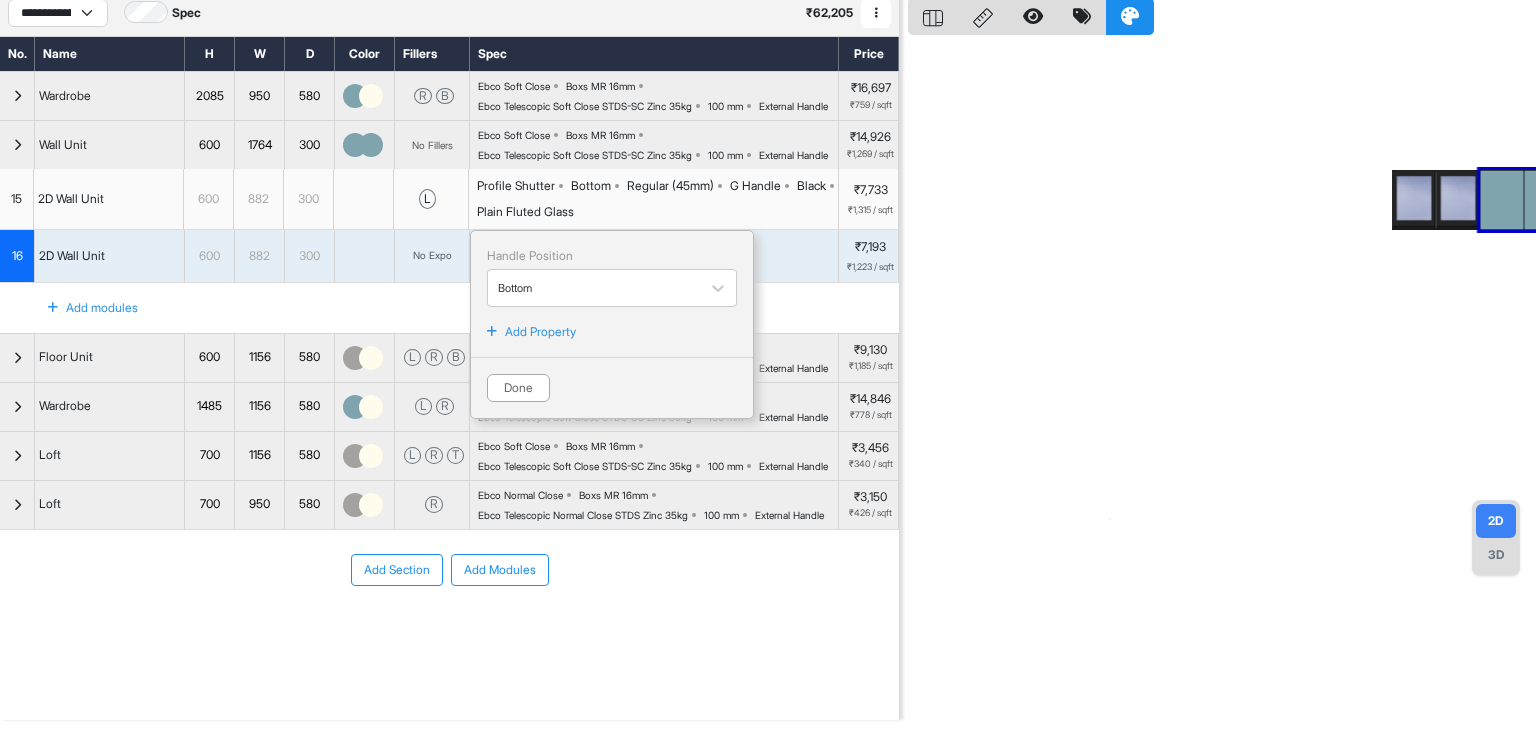 click on "Add Property" at bounding box center (540, 332) 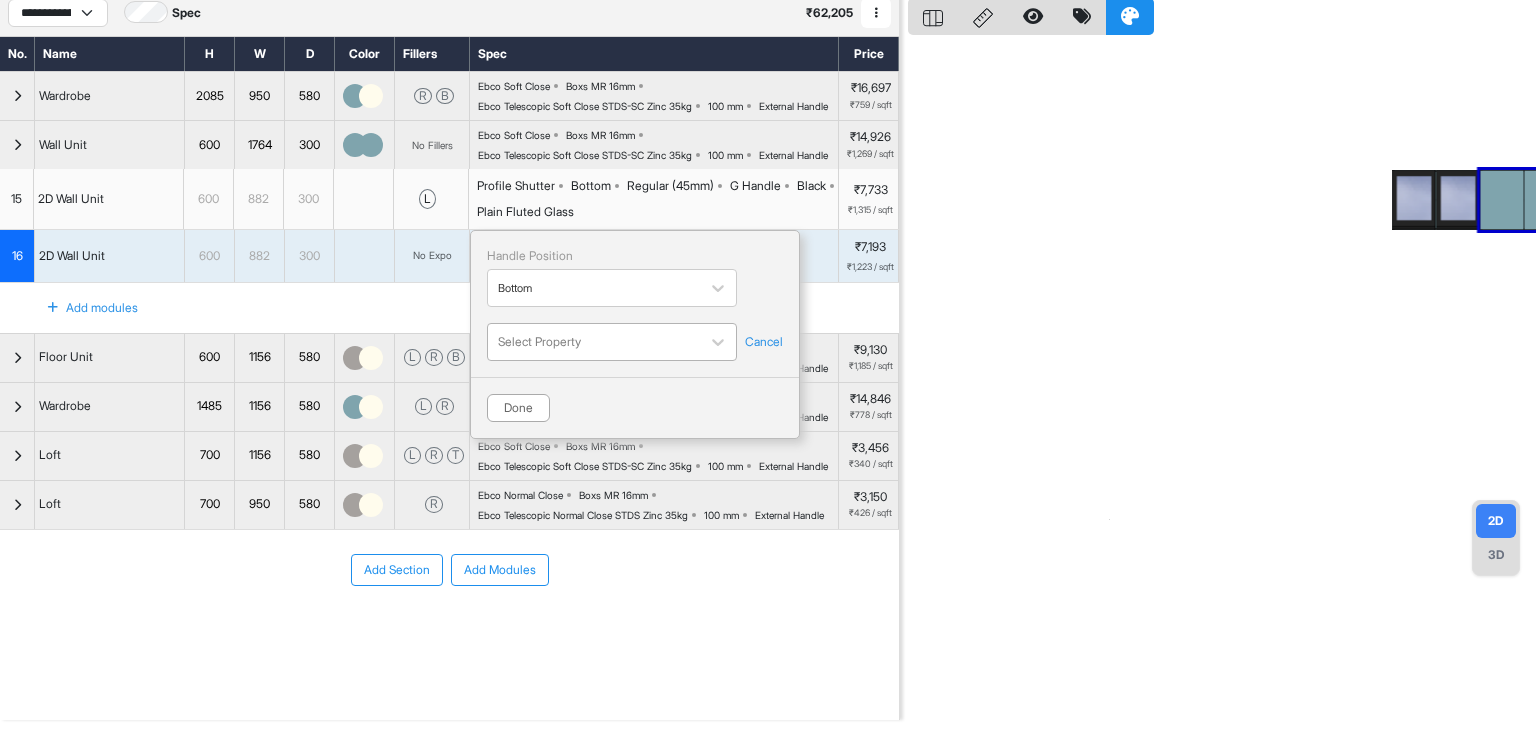 click at bounding box center (594, 342) 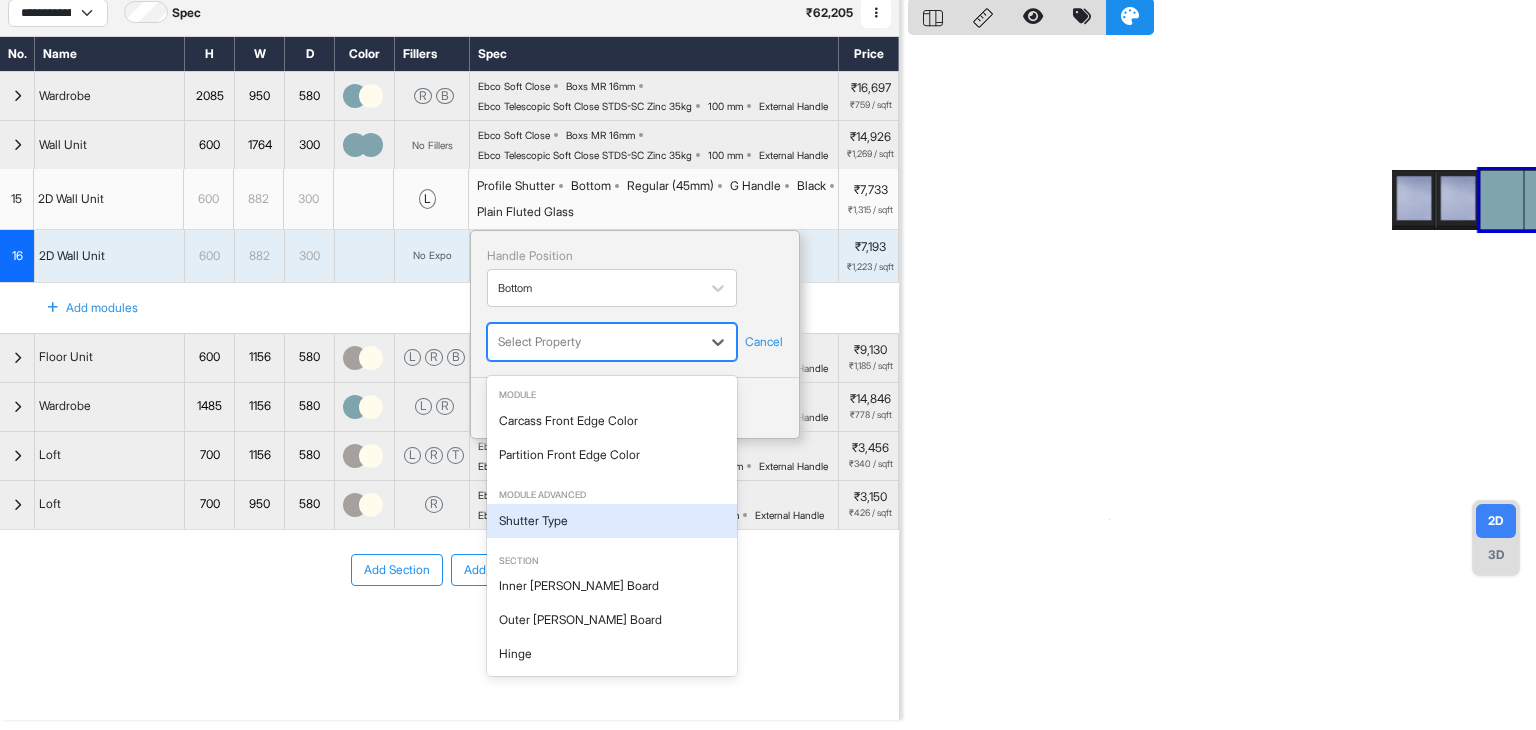 click on "Shutter Type" at bounding box center [612, 521] 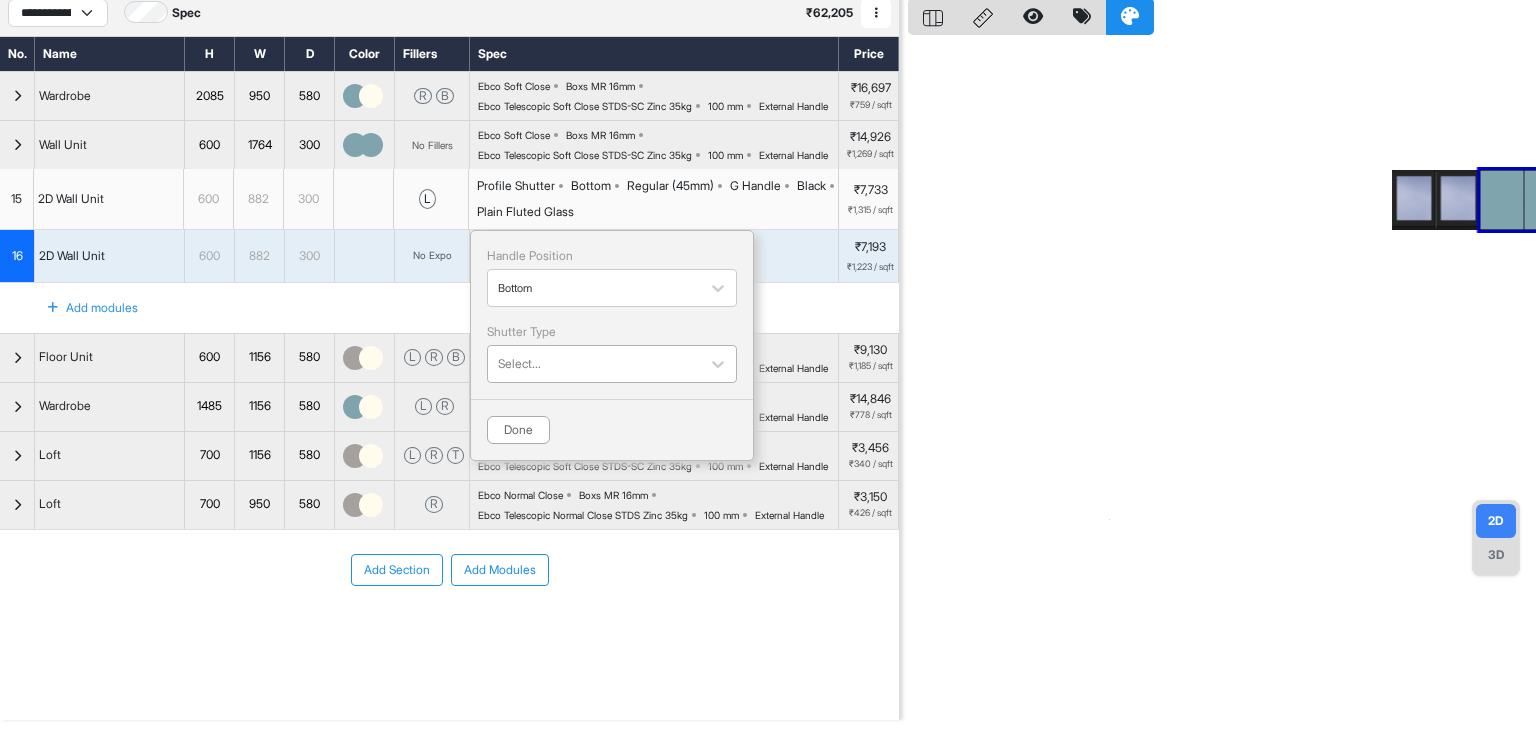 click at bounding box center [594, 364] 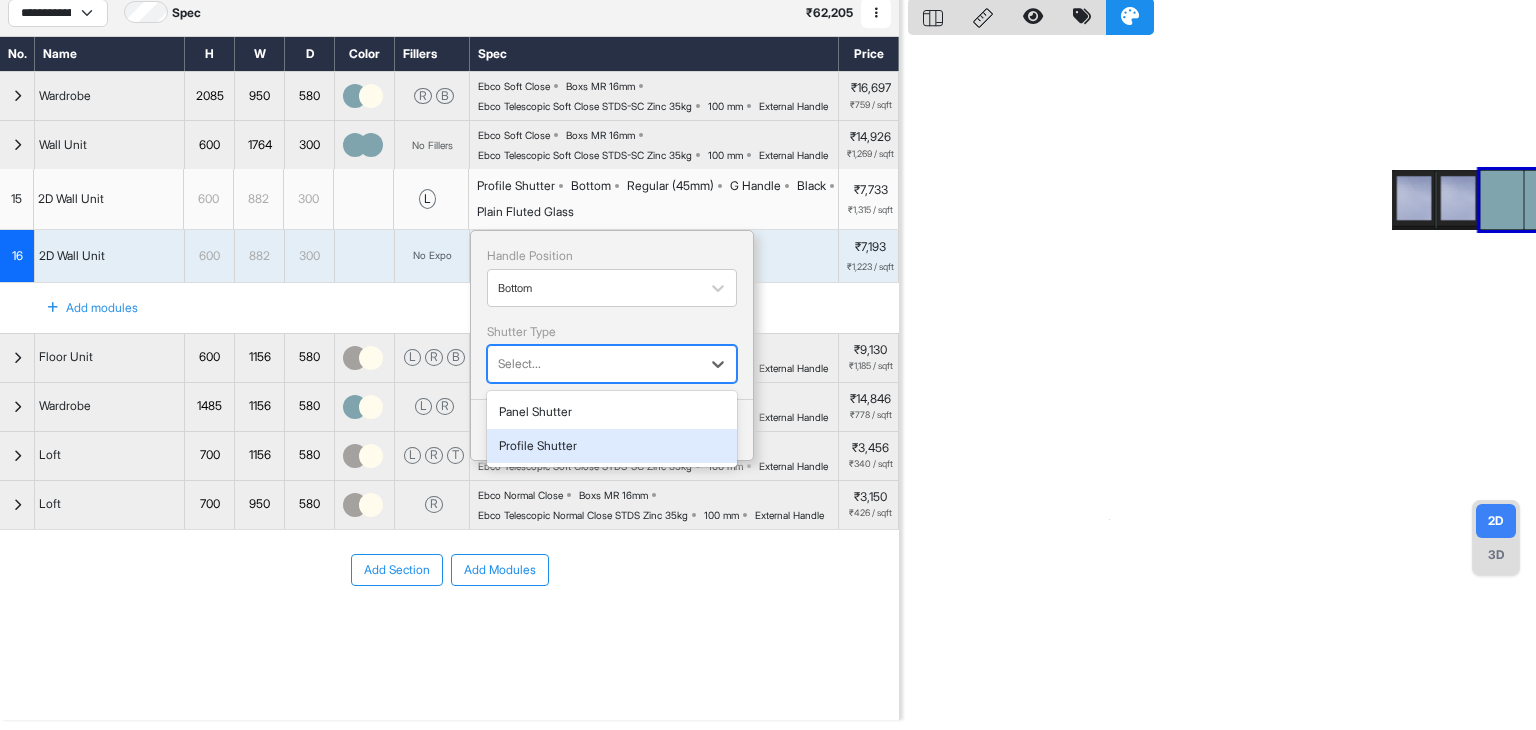 click on "Profile Shutter" at bounding box center (612, 446) 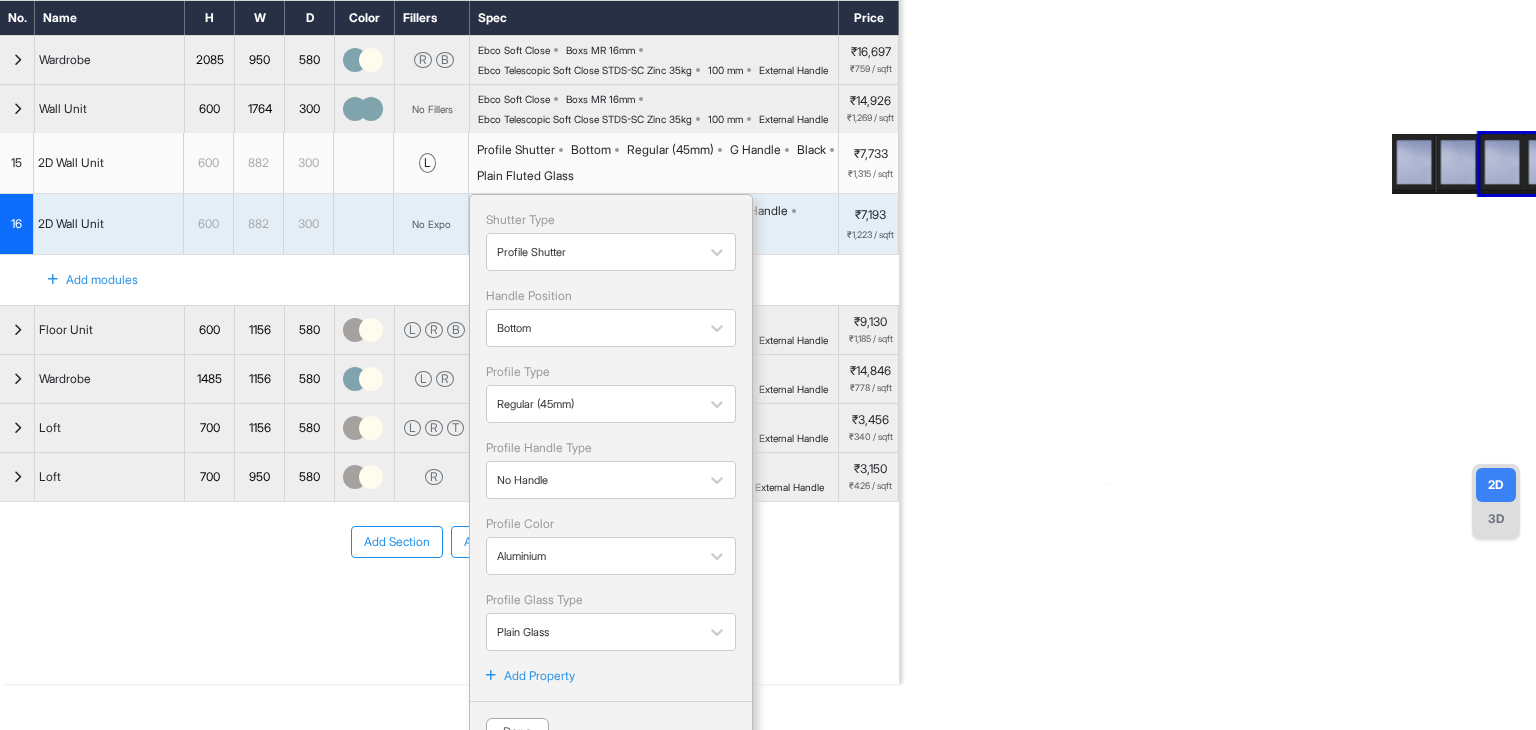 scroll, scrollTop: 196, scrollLeft: 0, axis: vertical 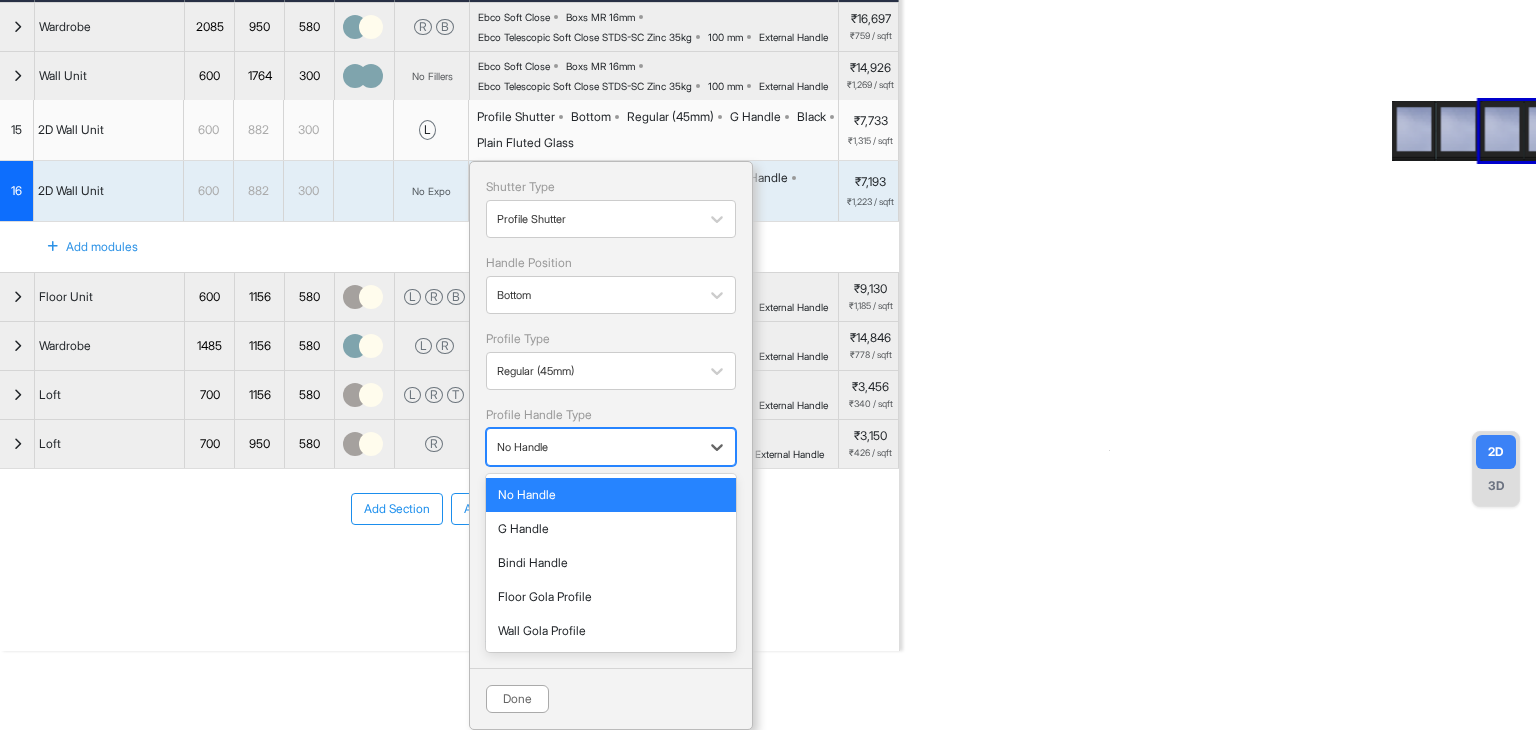 click at bounding box center [593, 447] 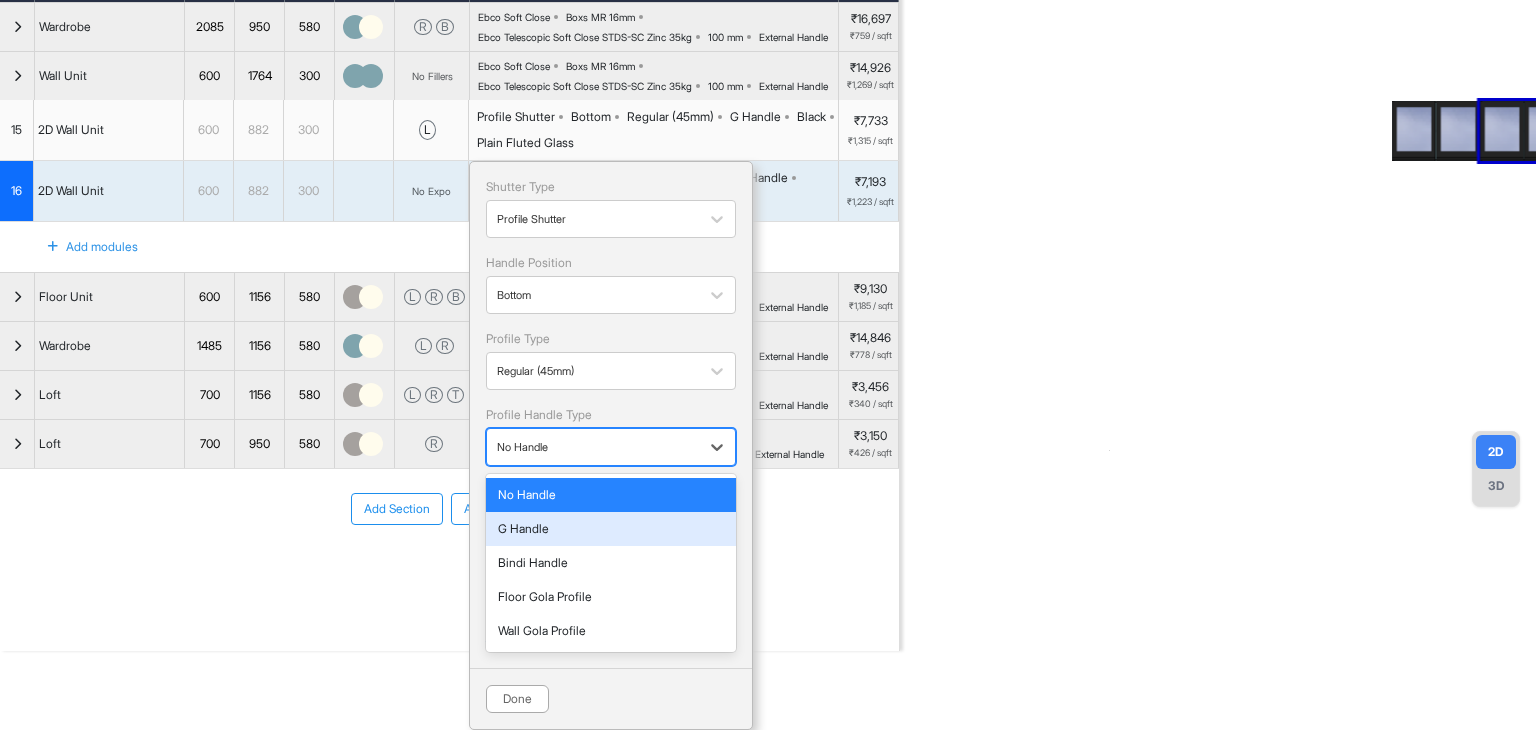 click on "G Handle" at bounding box center (611, 529) 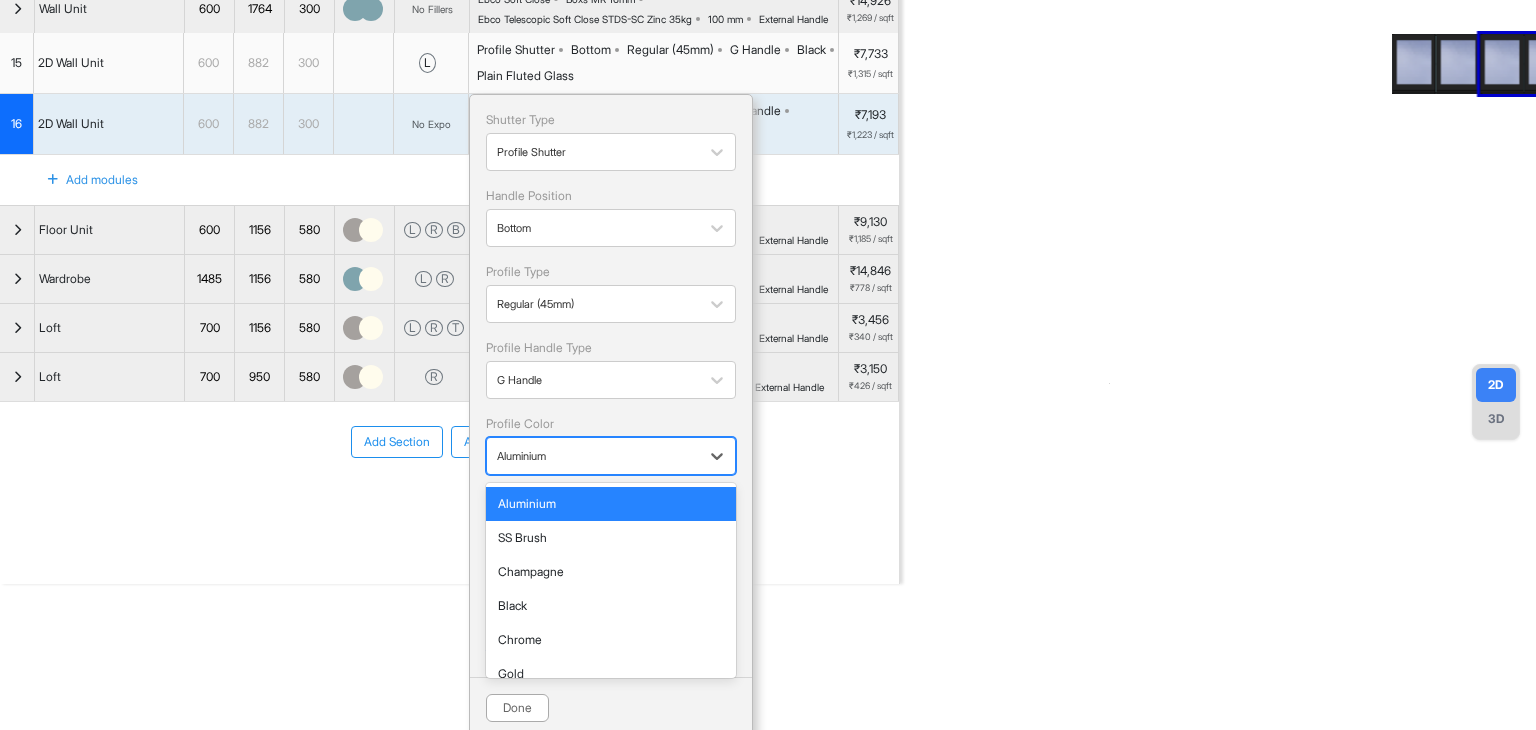 click at bounding box center (593, 456) 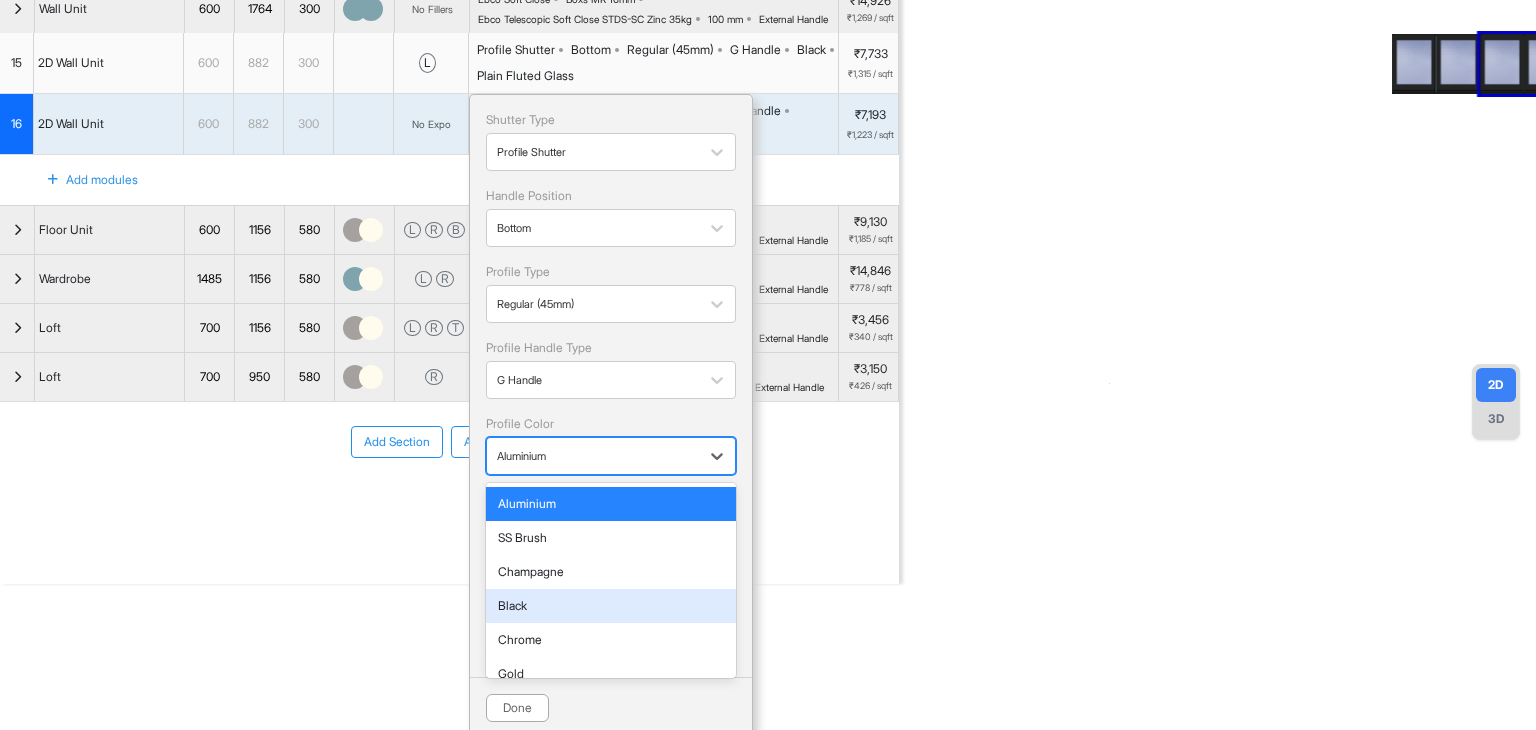 click on "Black" at bounding box center [611, 606] 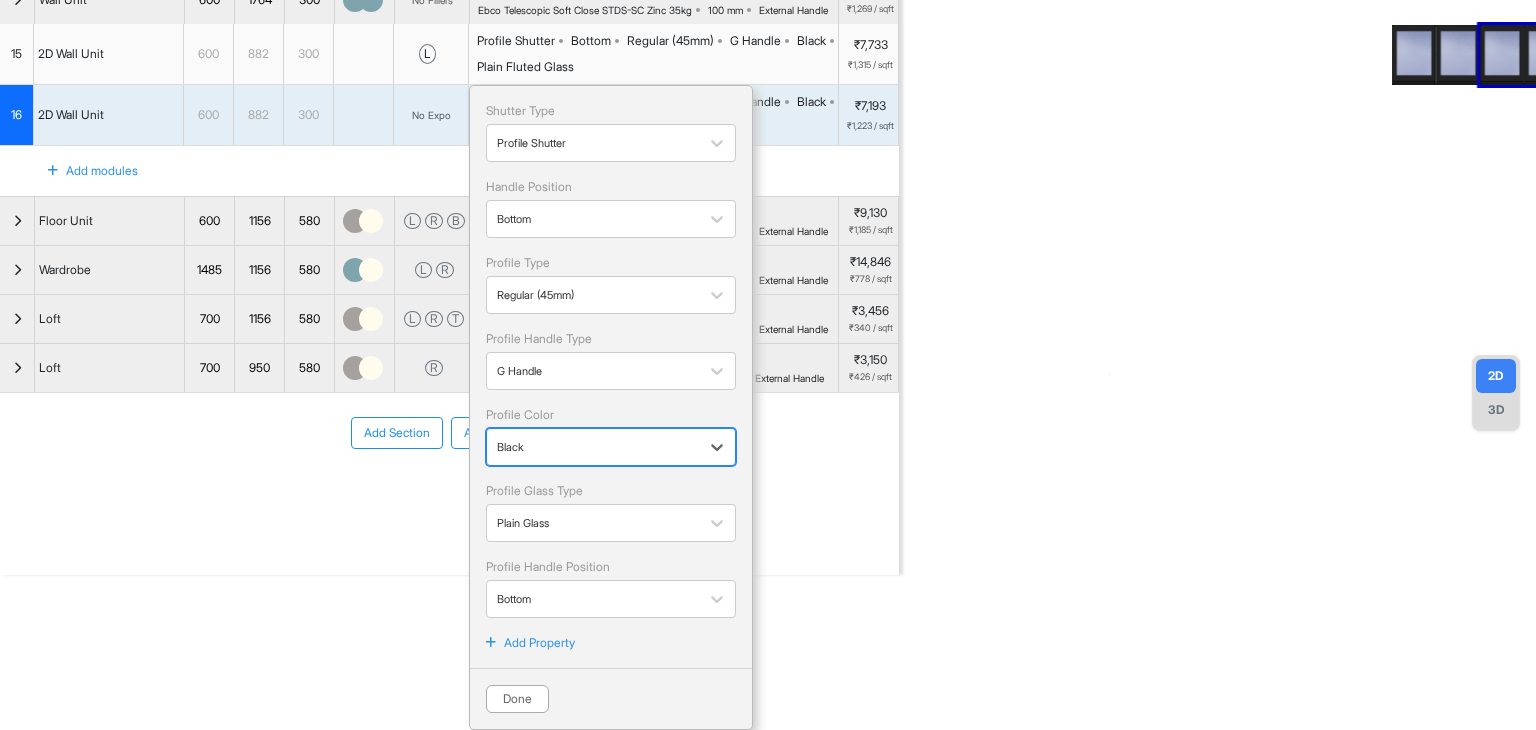 scroll, scrollTop: 248, scrollLeft: 0, axis: vertical 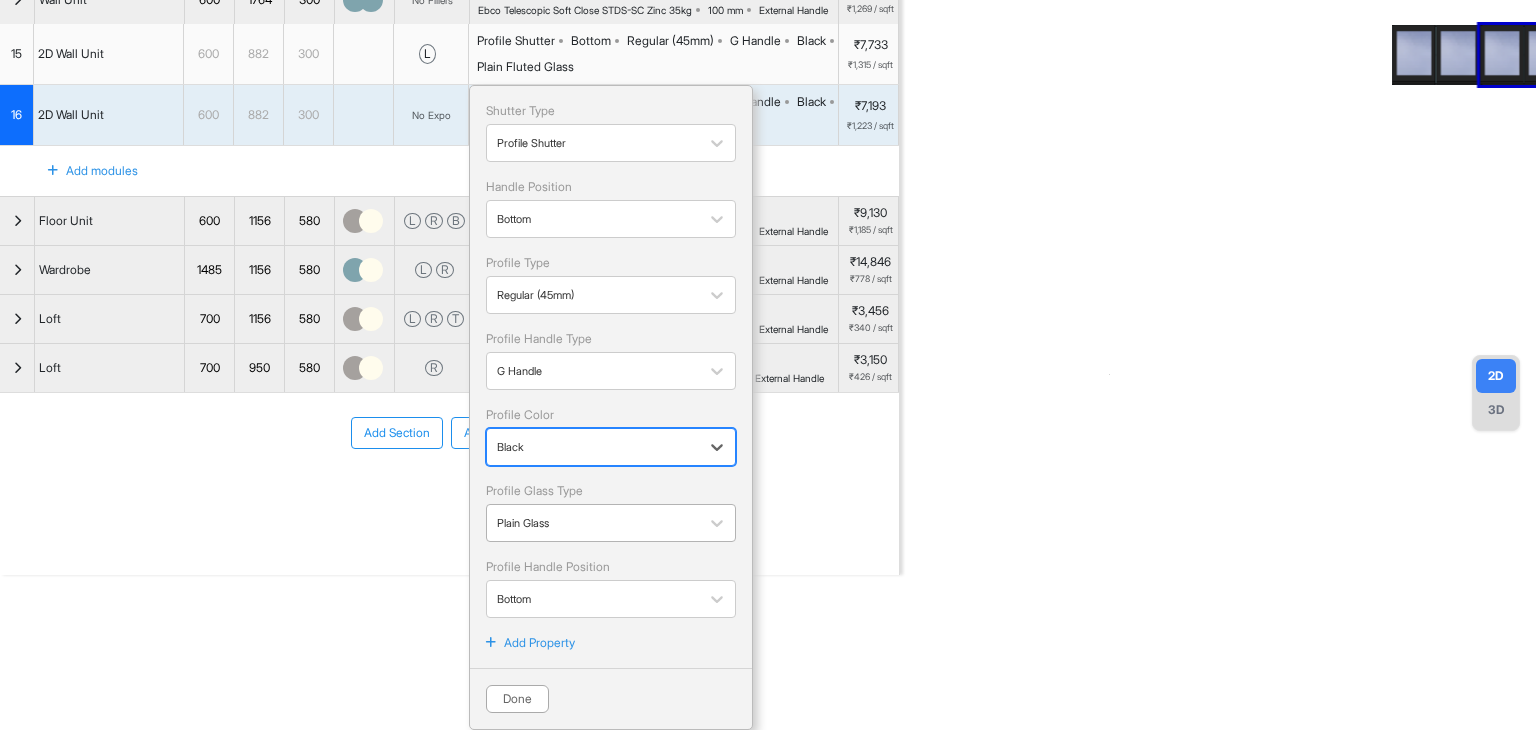 click on "Plain Glass" at bounding box center (593, 523) 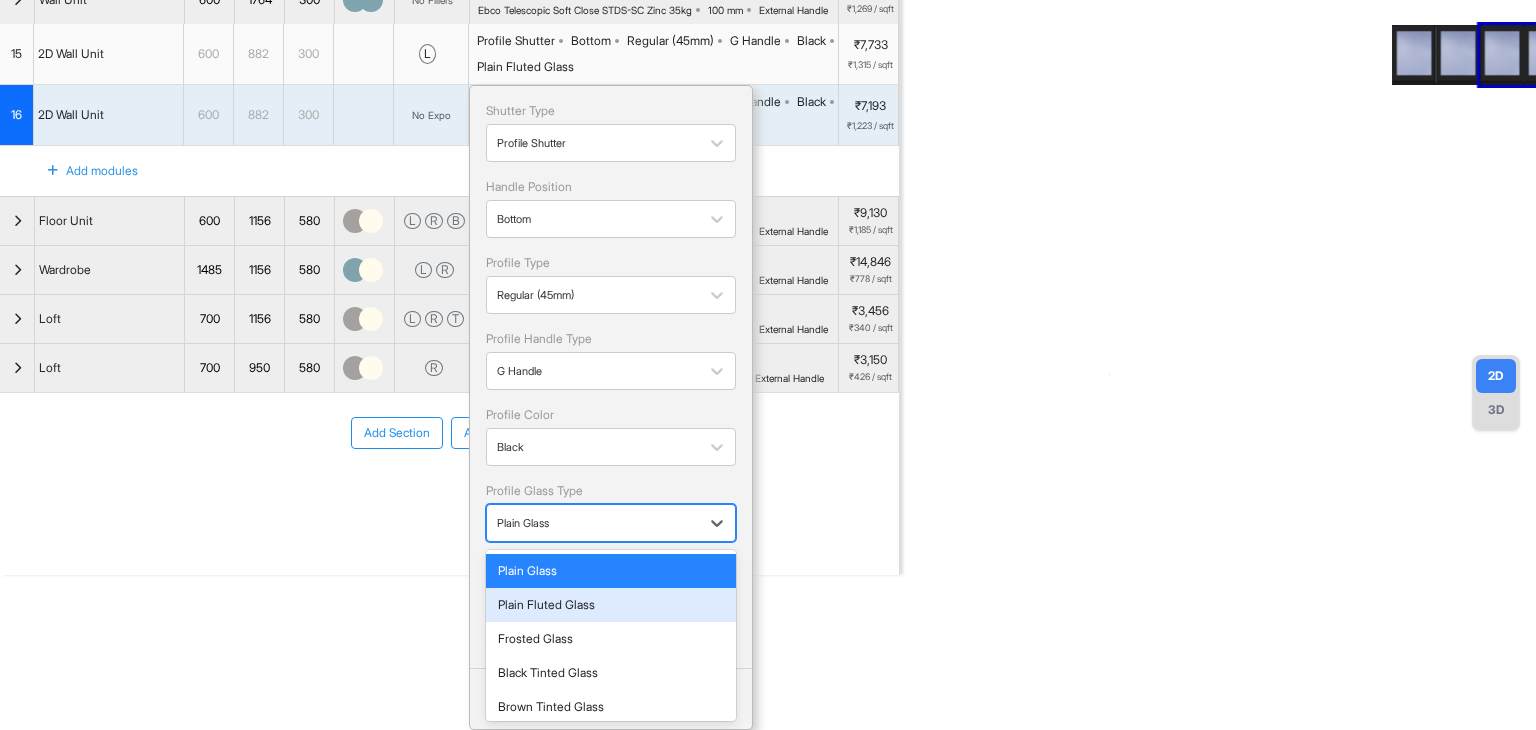 click on "Plain Fluted Glass" at bounding box center [611, 605] 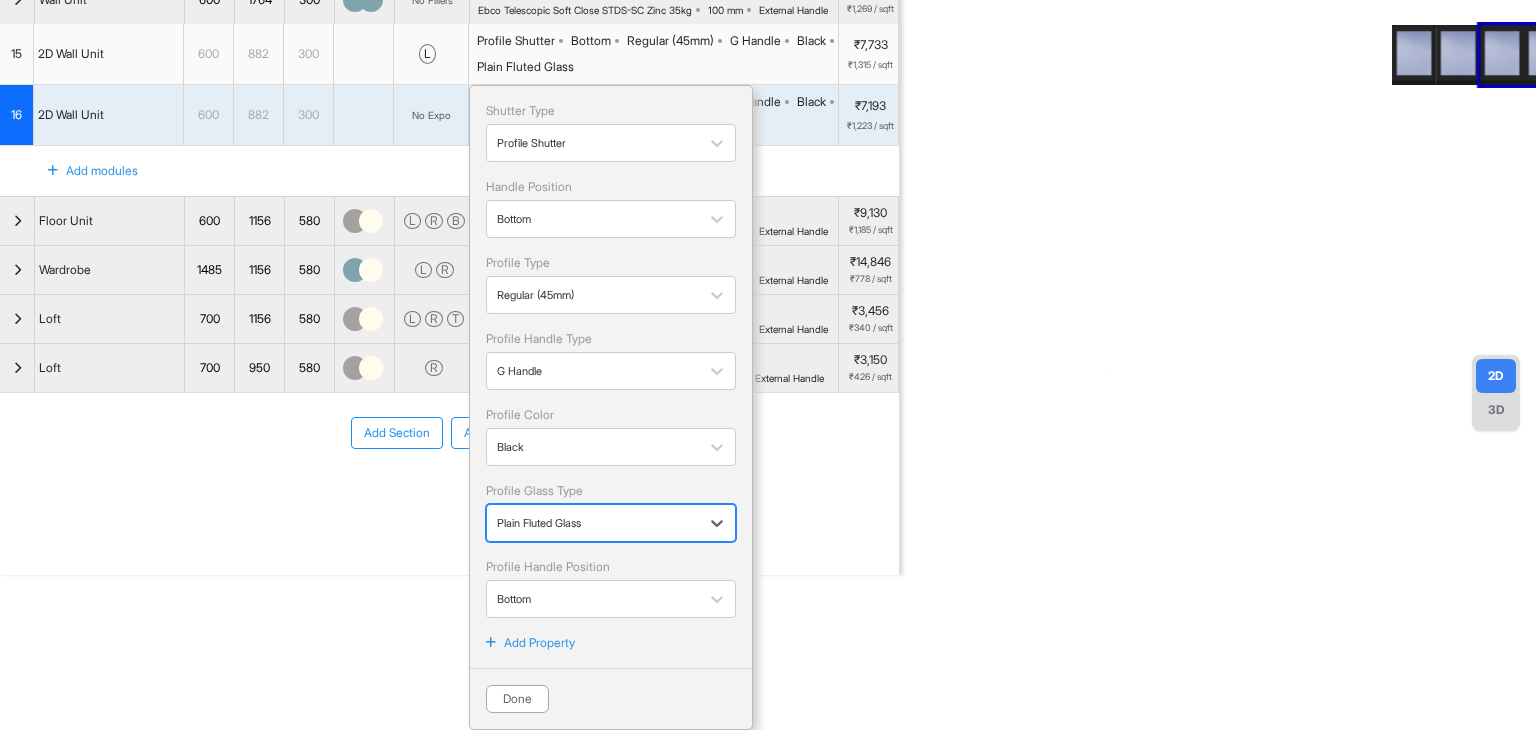 click on "Done" at bounding box center [517, 699] 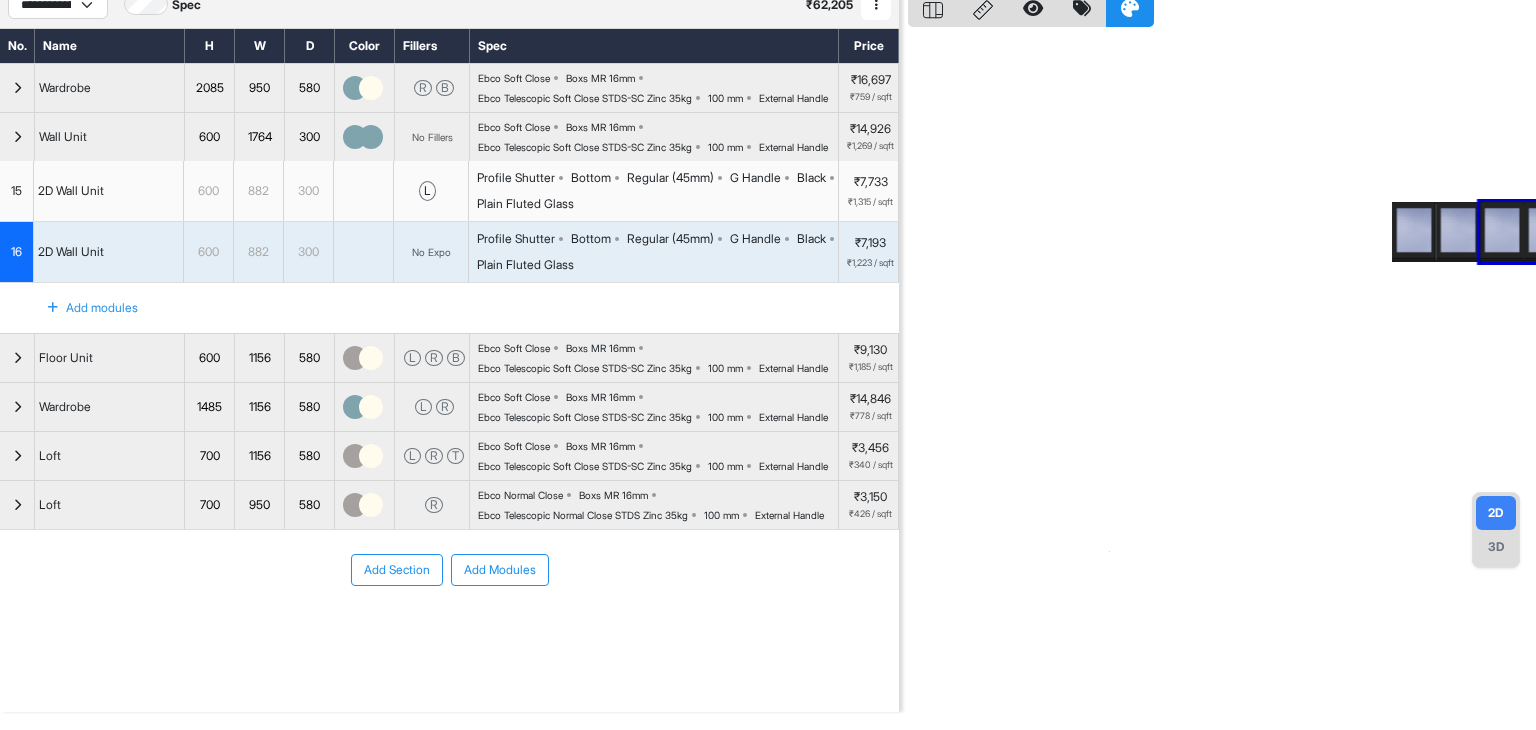 scroll, scrollTop: 0, scrollLeft: 0, axis: both 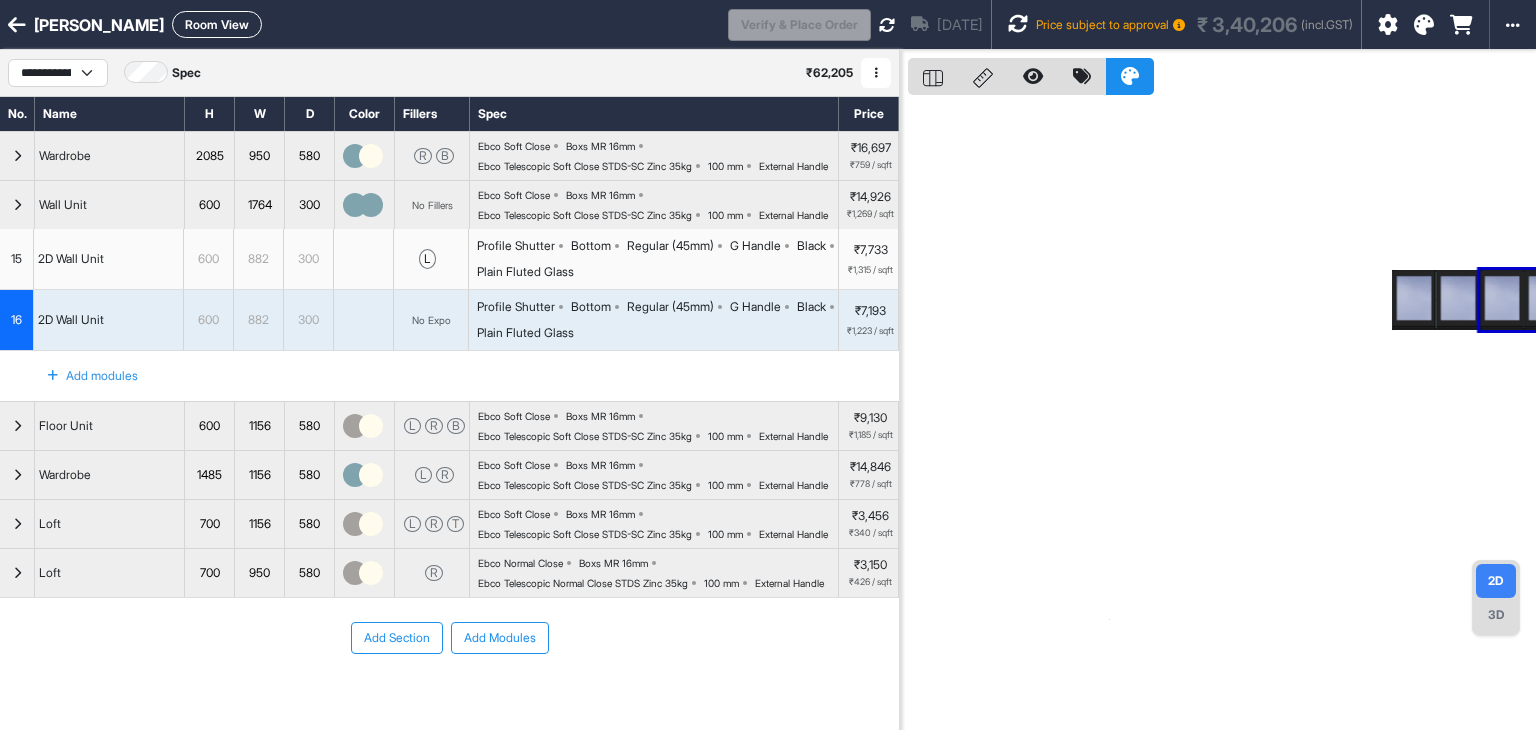 click on "Room View" at bounding box center (217, 24) 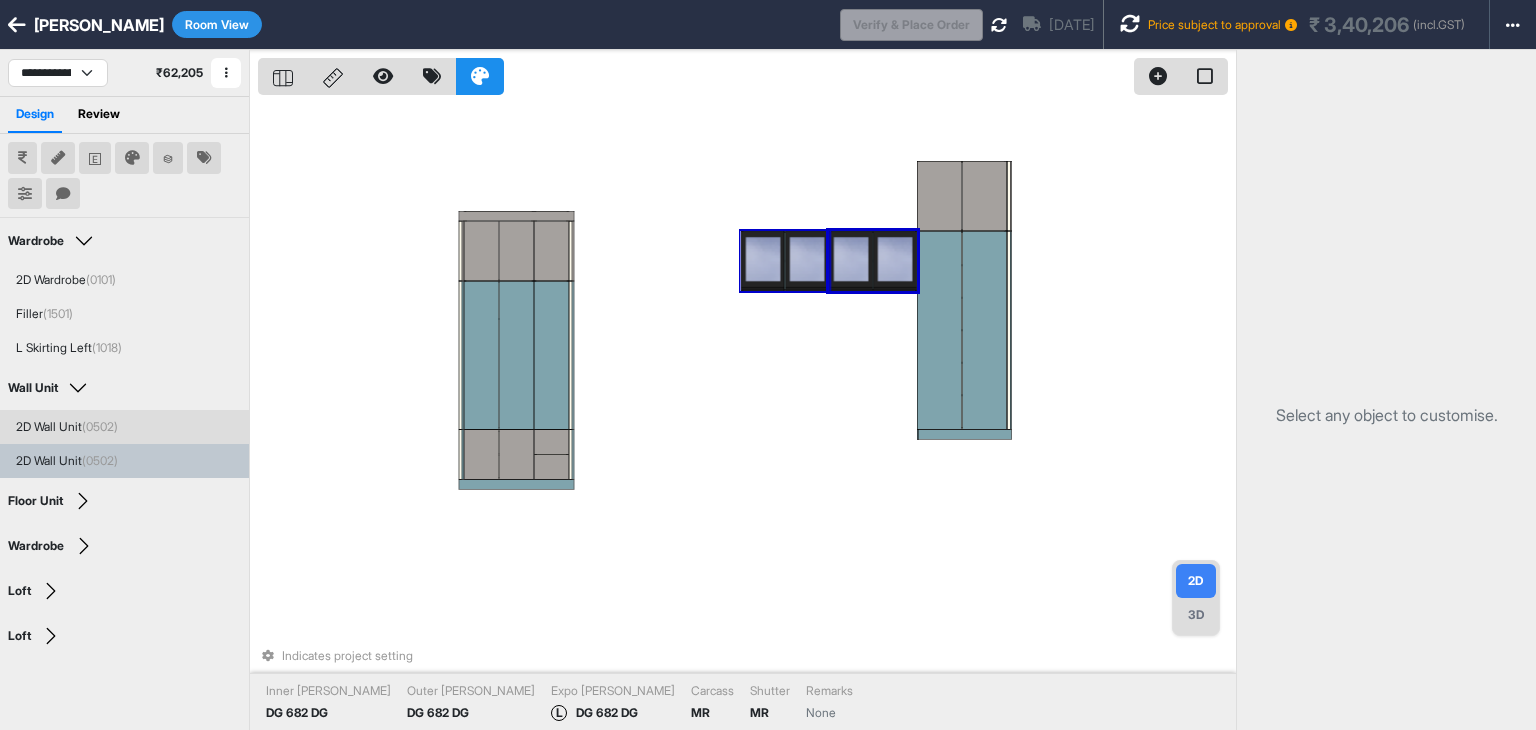 click on "Indicates project setting Inner Lam DG 682 DG Outer Lam DG 682 DG Expo Lam L DG 682 DG Carcass MR Shutter MR Remarks None" at bounding box center (747, 415) 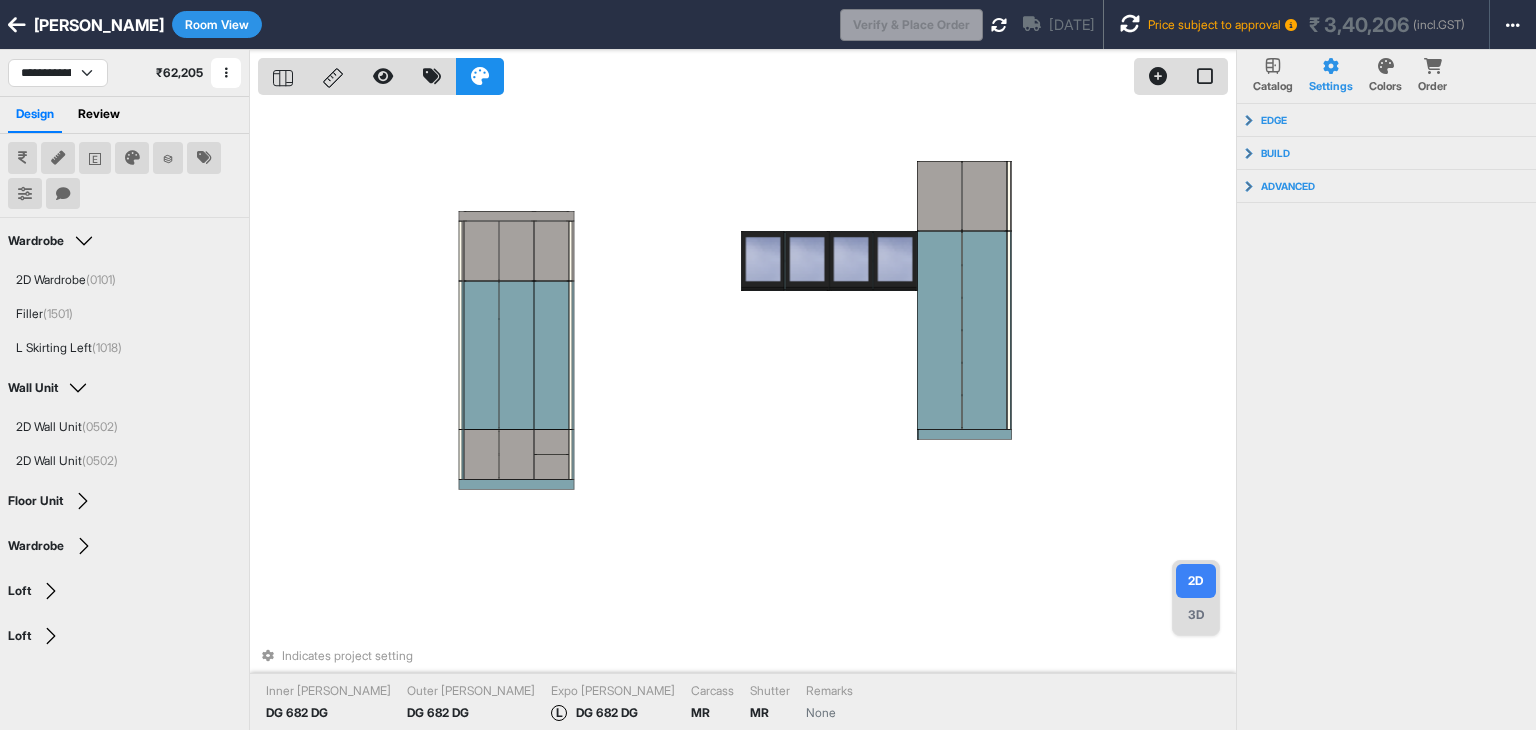 click on "3D" at bounding box center [1196, 615] 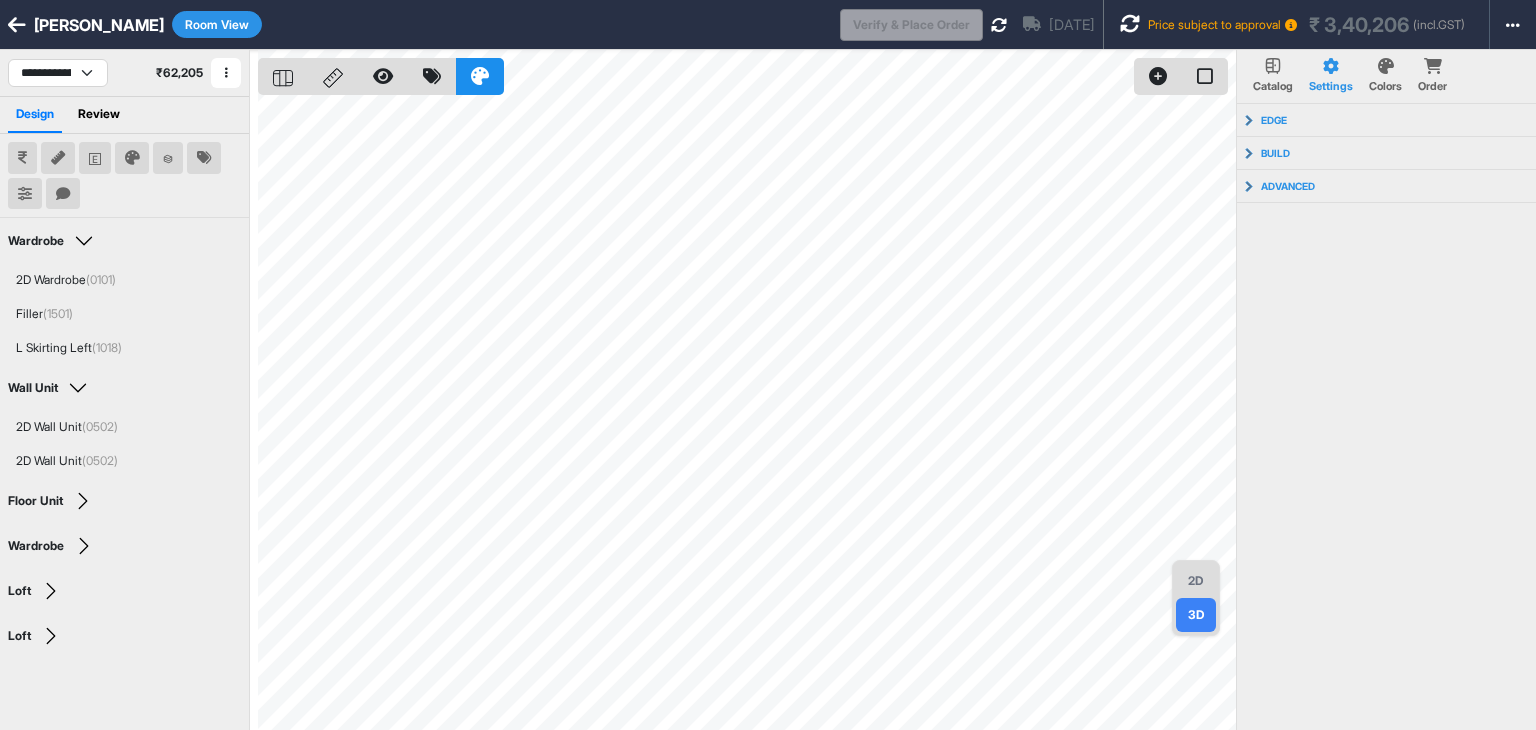 click on "2D" at bounding box center [1196, 581] 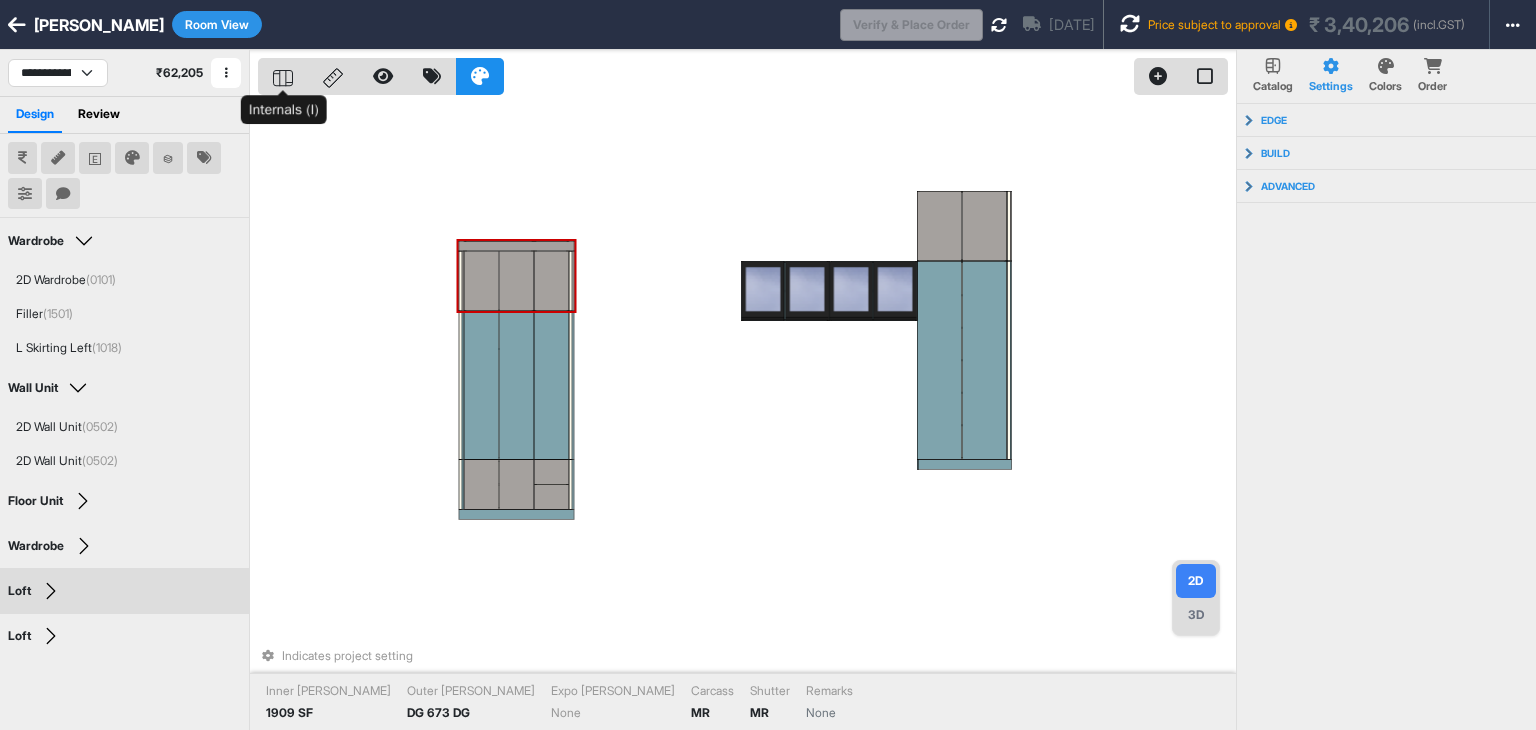 click 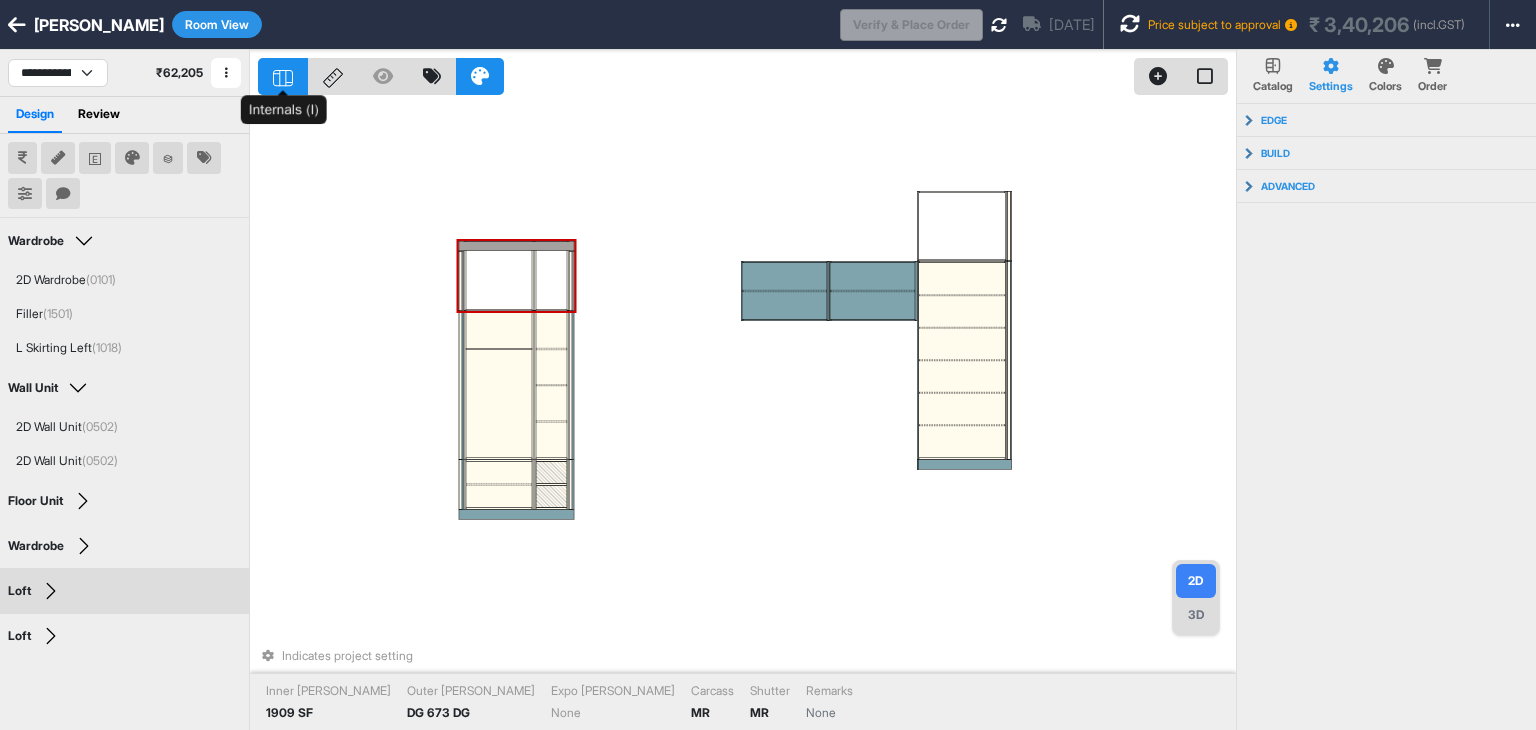 click 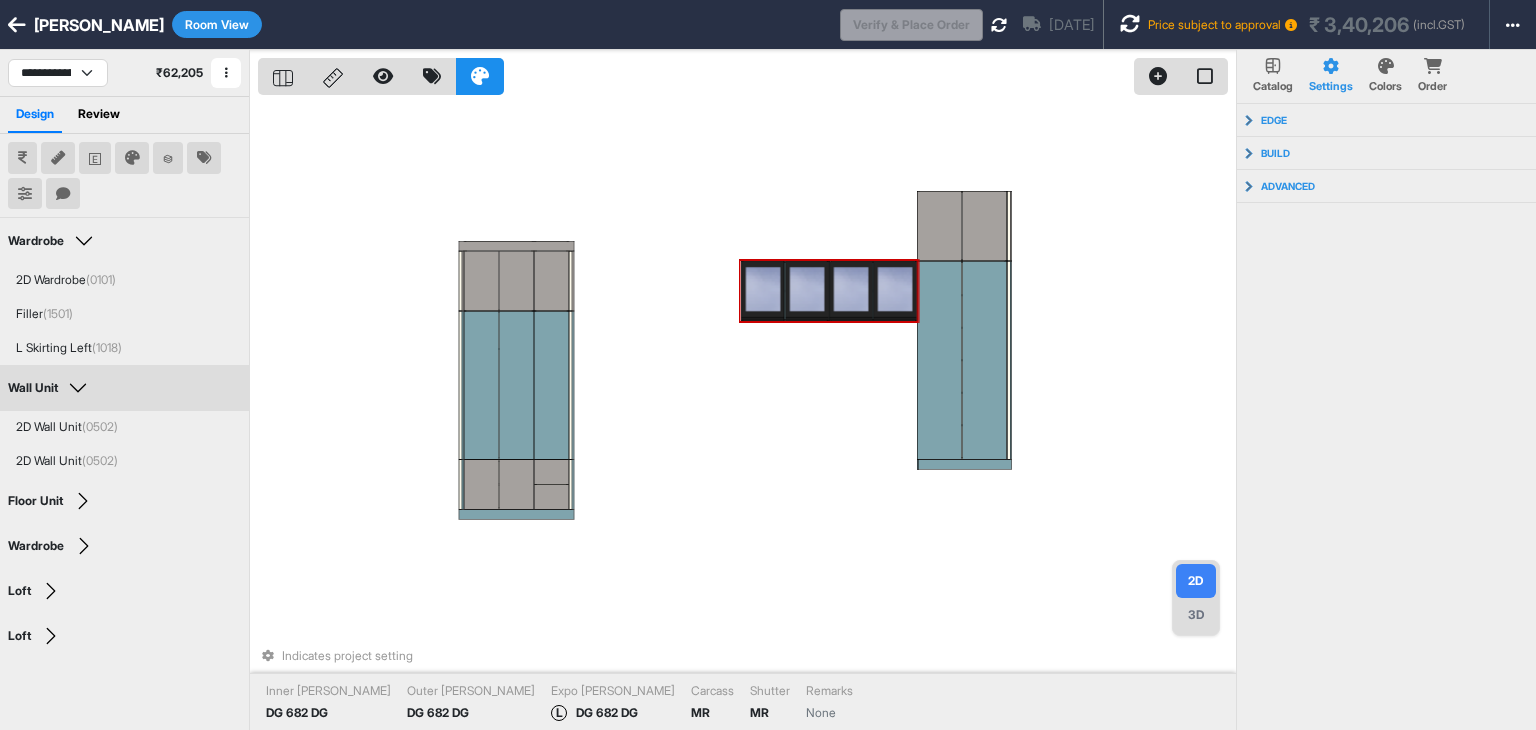 click at bounding box center (763, 291) 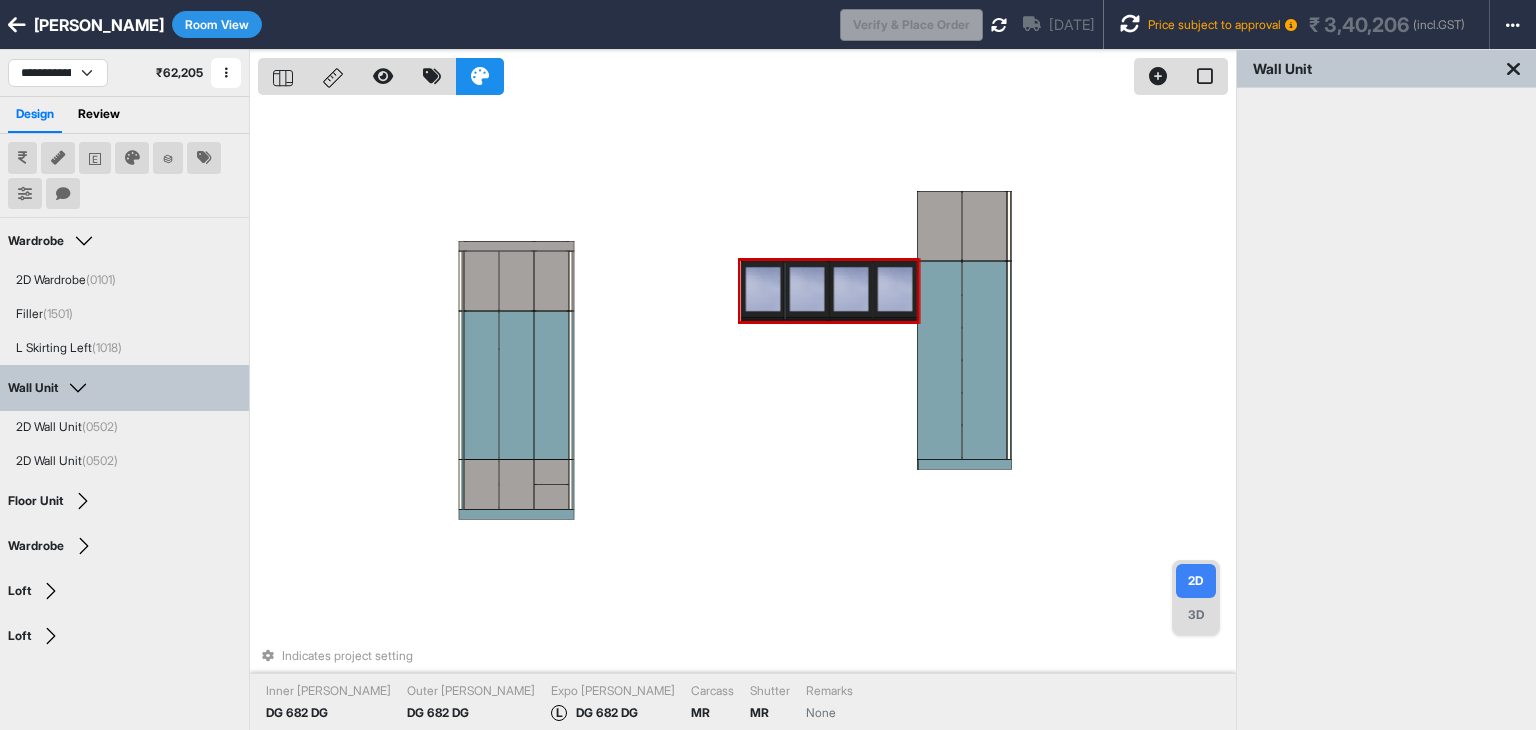 click at bounding box center [763, 291] 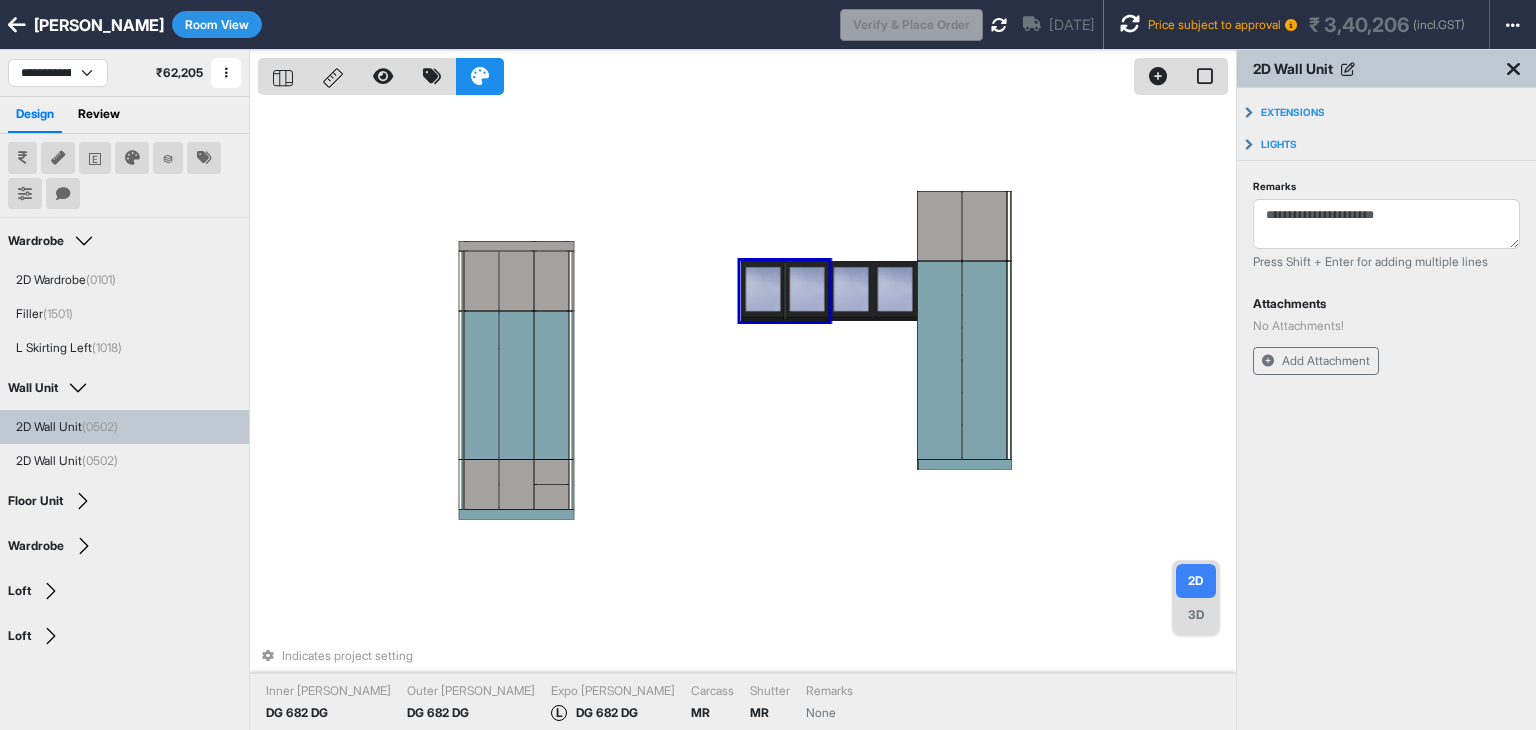click at bounding box center (763, 291) 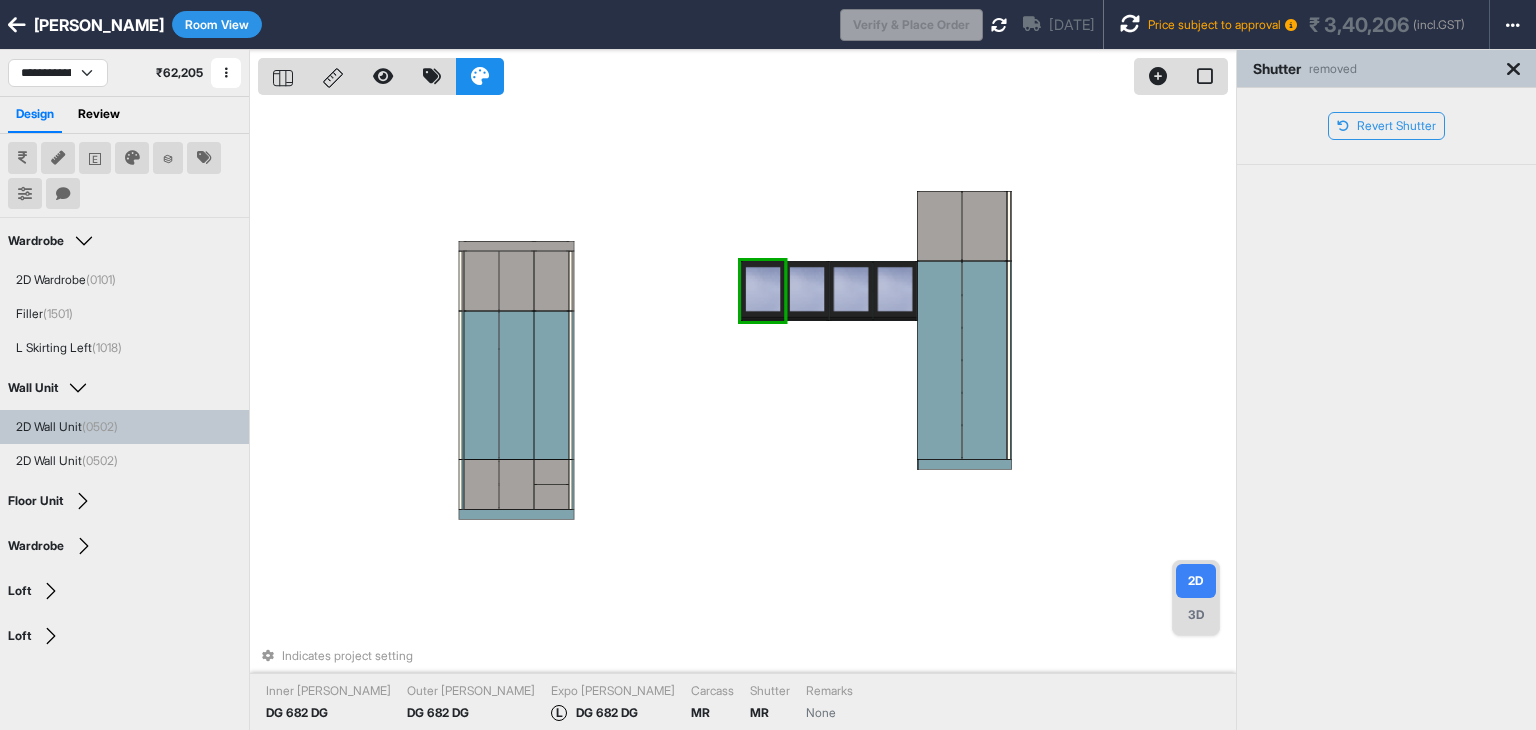 click at bounding box center [763, 291] 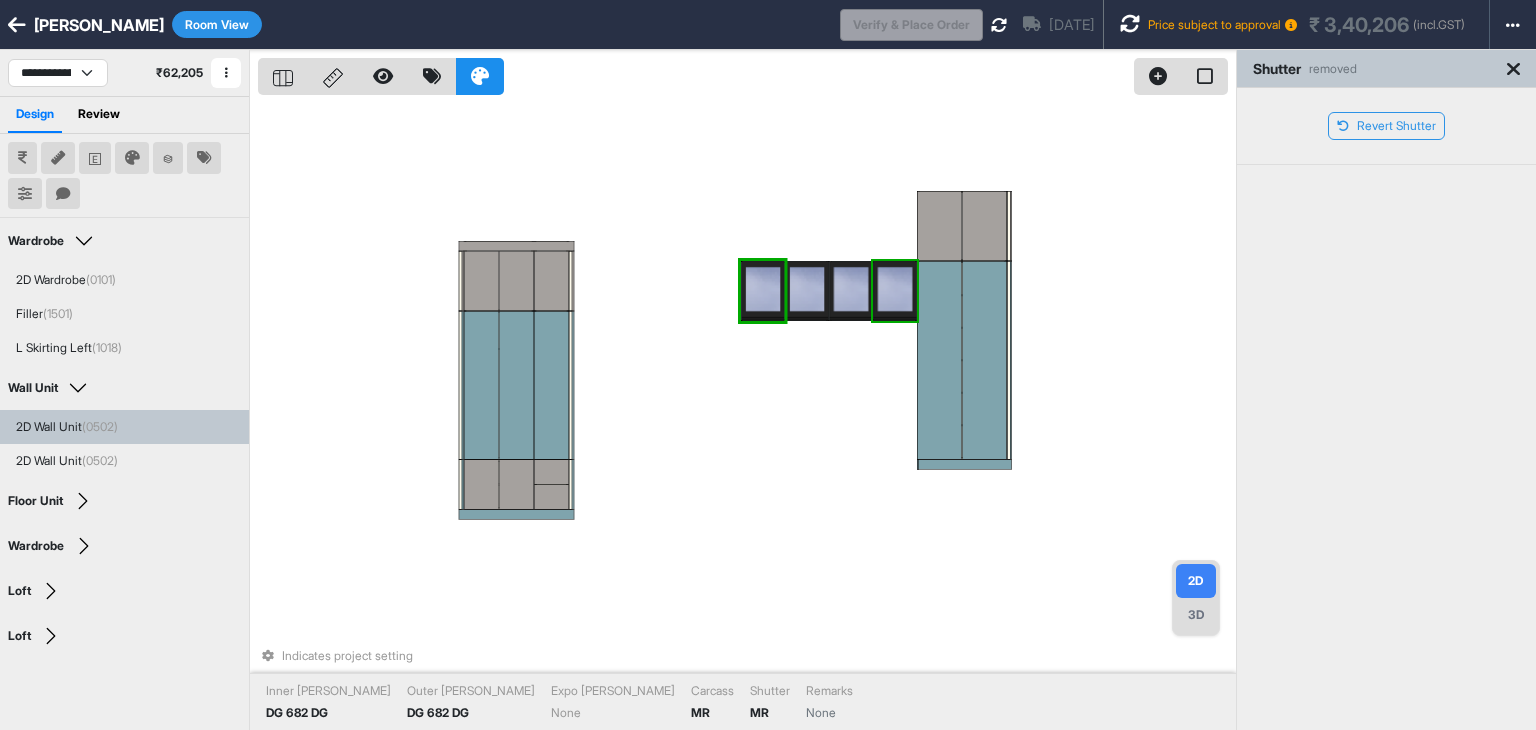 click at bounding box center (1513, 69) 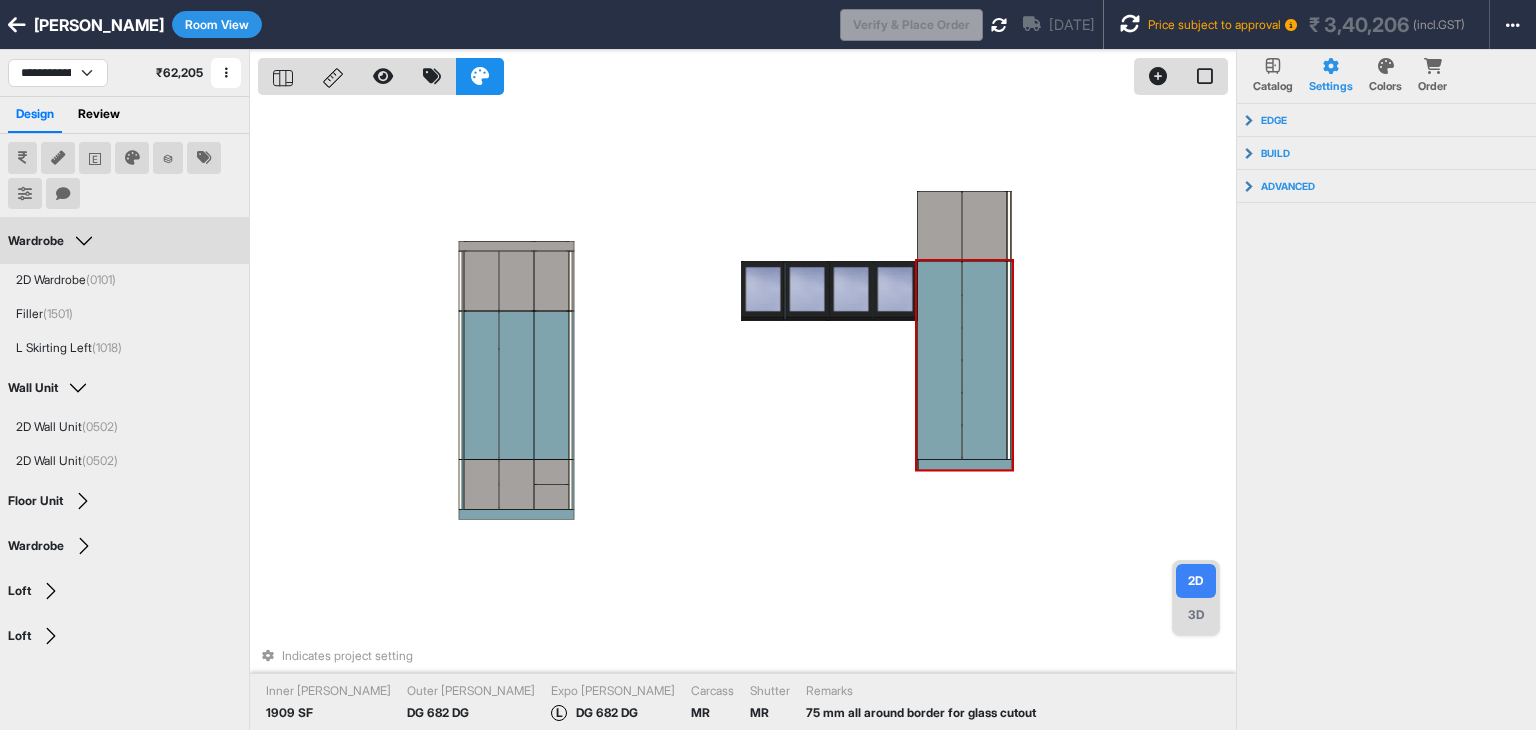 click on "Indicates project setting Inner Lam 1909 SF Outer Lam DG 682 DG Expo Lam L DG 682 DG Carcass MR Shutter MR Remarks 75 mm all around border for glass cutout" at bounding box center [747, 415] 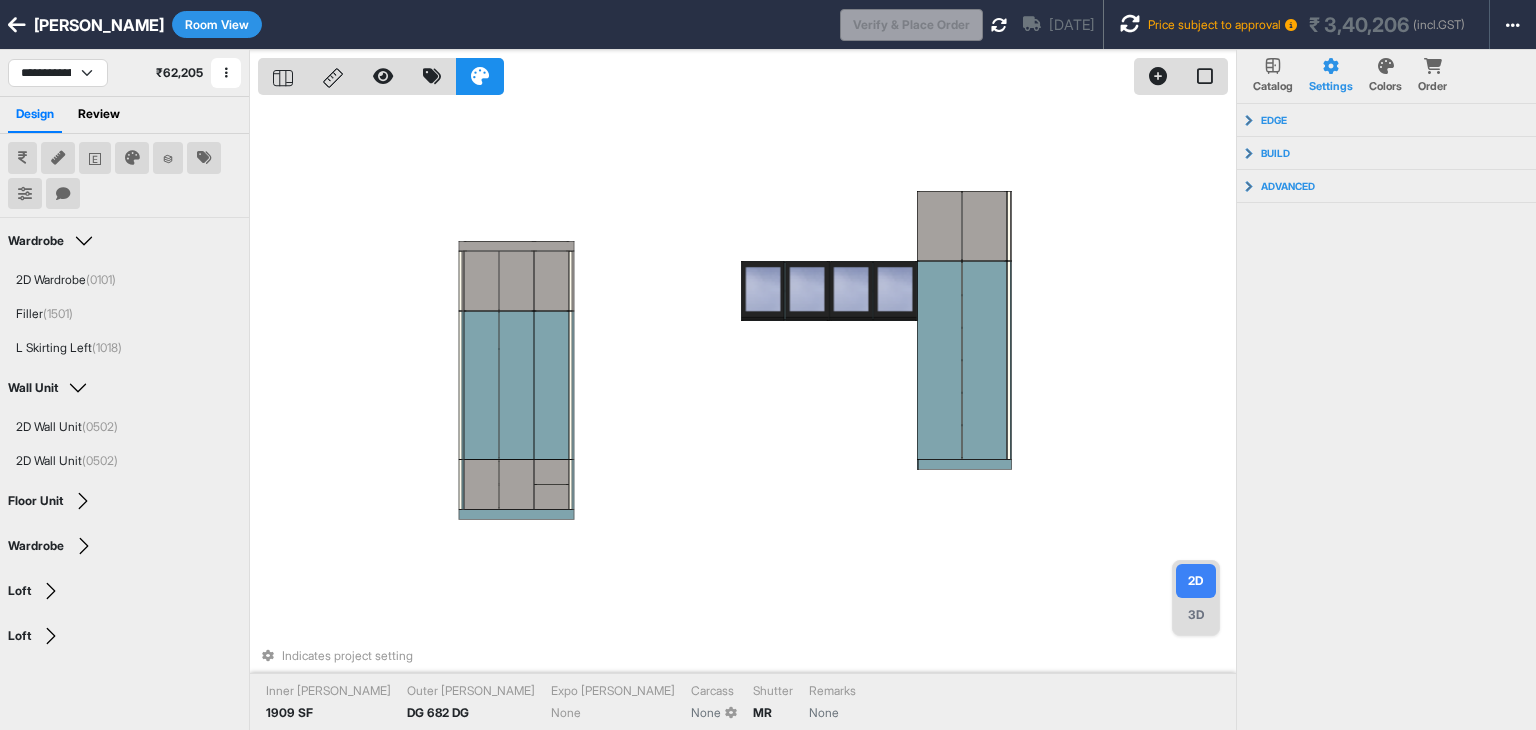click on "Room View" at bounding box center [217, 24] 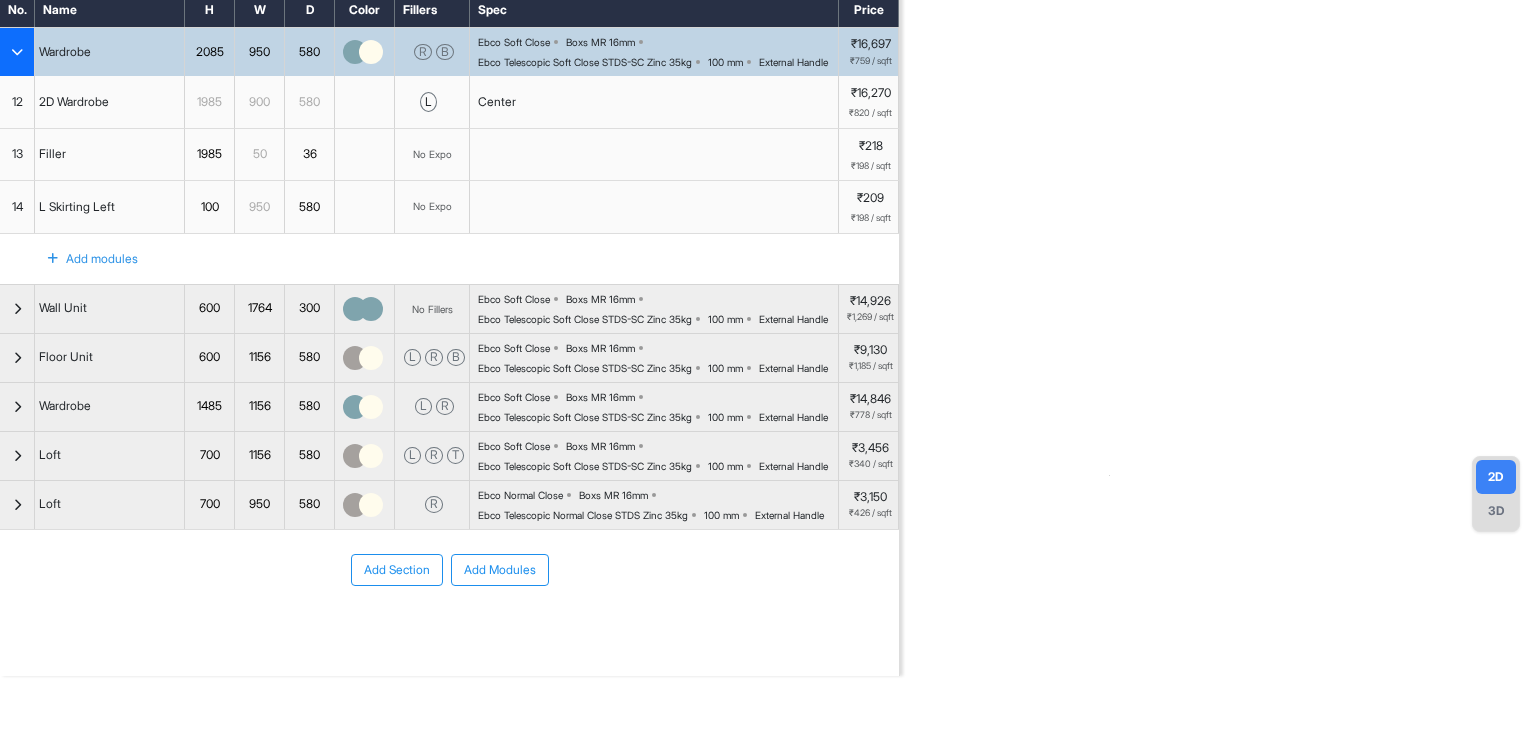 scroll, scrollTop: 221, scrollLeft: 0, axis: vertical 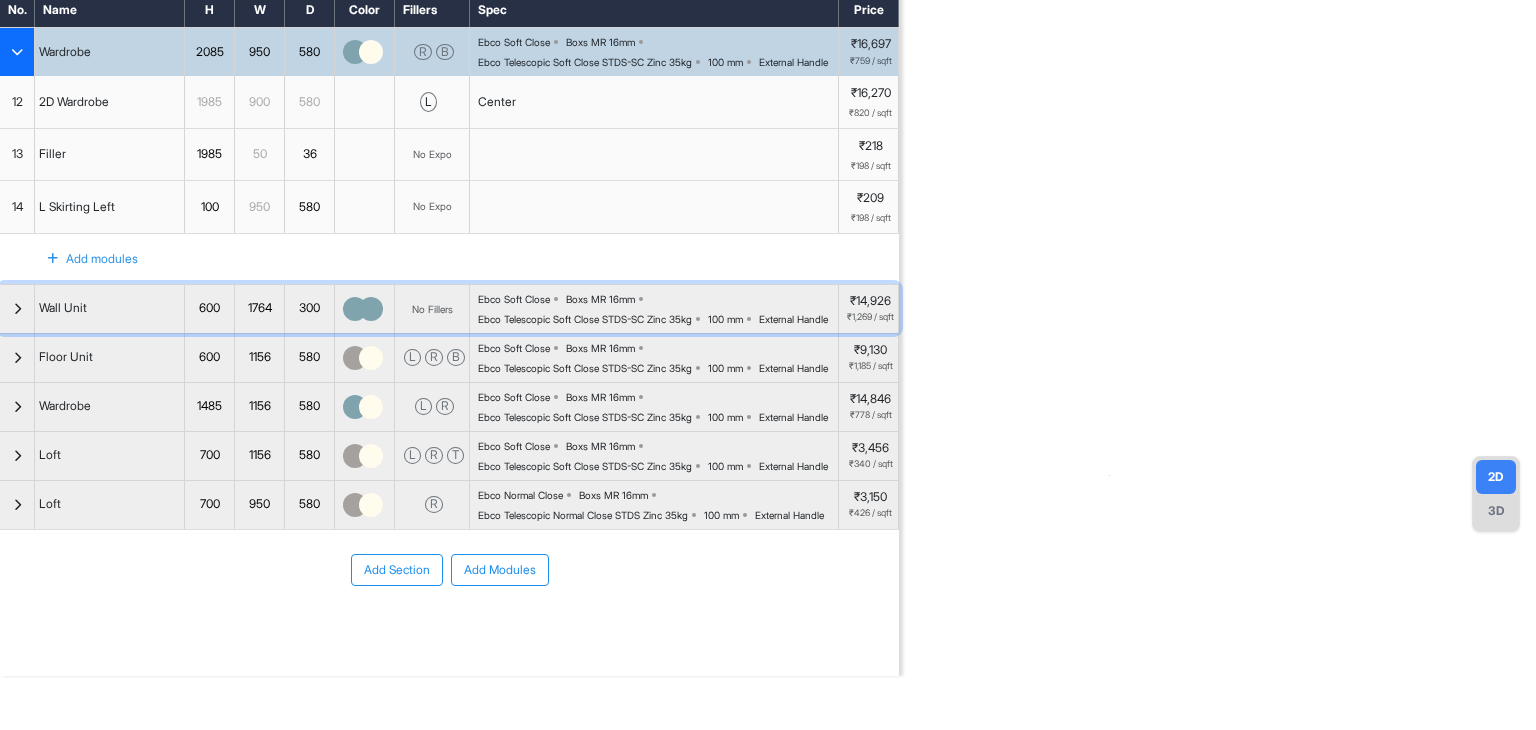 click on "Wall Unit" at bounding box center [110, 309] 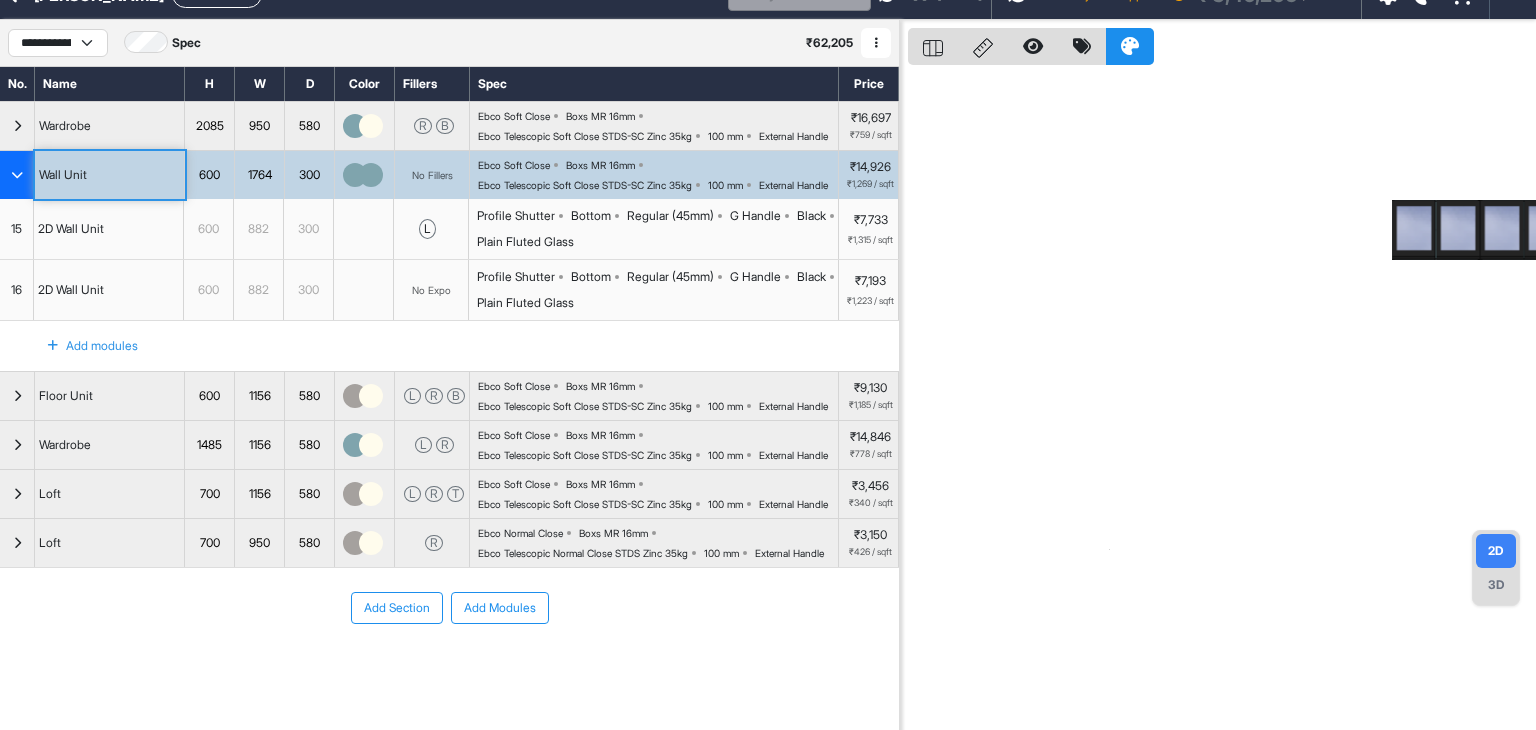 scroll, scrollTop: 0, scrollLeft: 0, axis: both 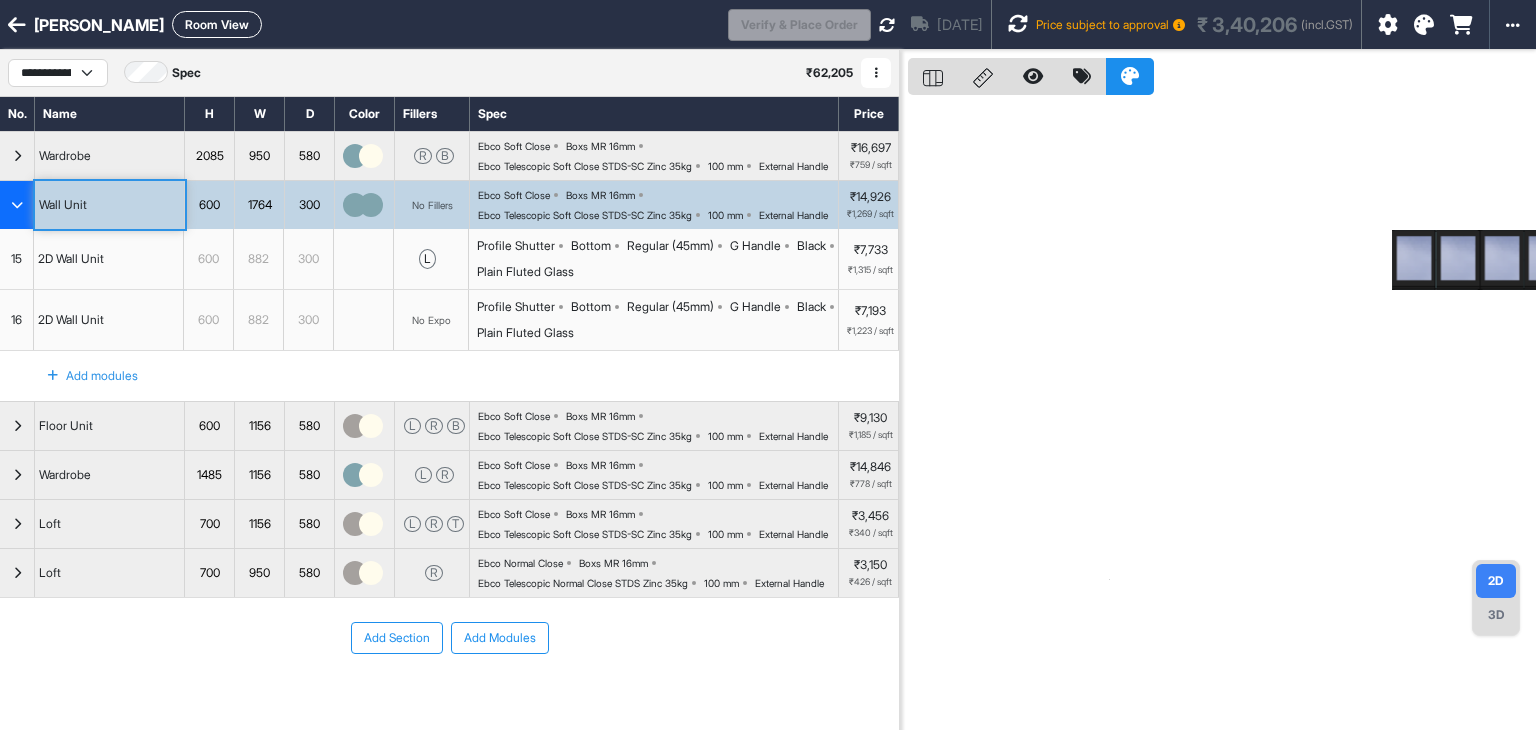 click at bounding box center [17, 205] 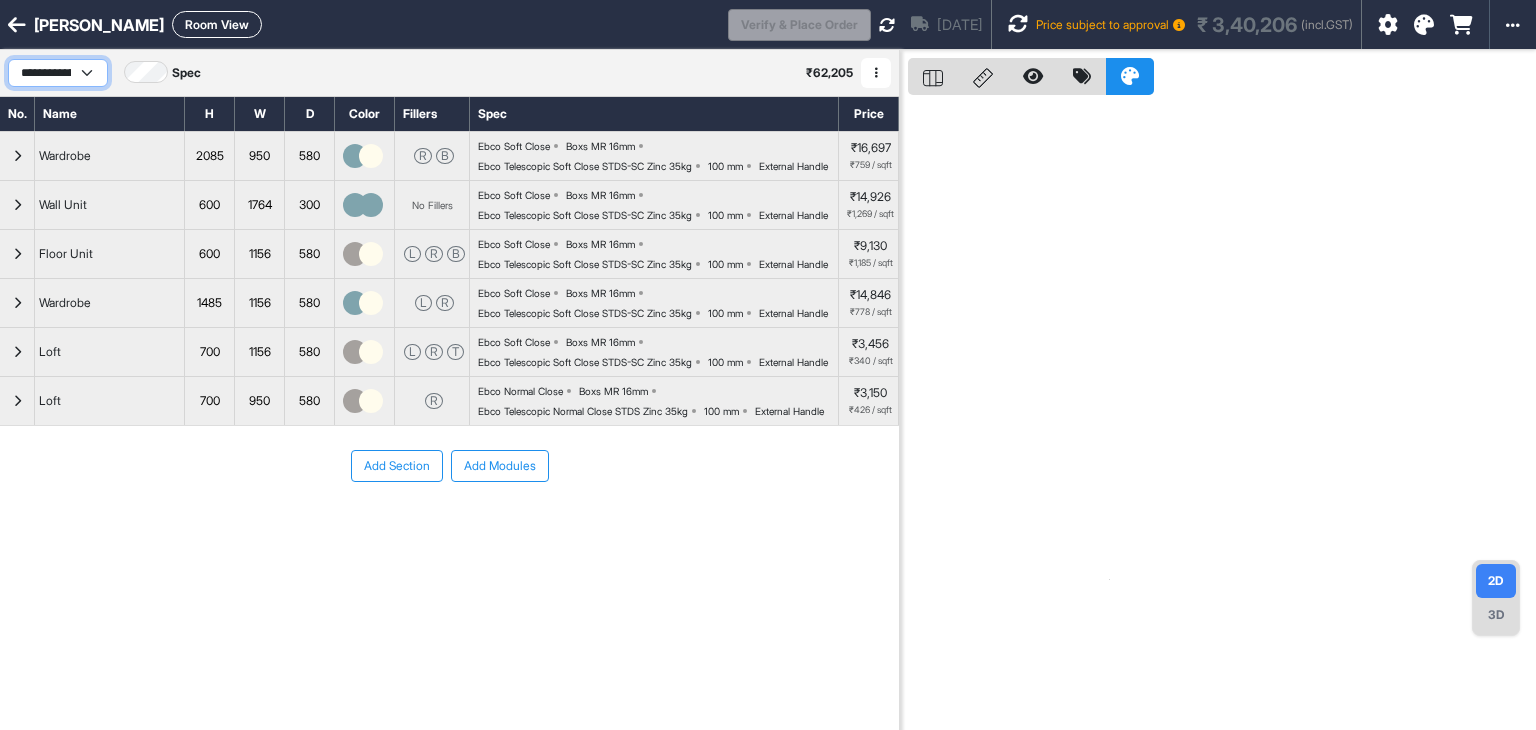 click on "**********" at bounding box center [58, 73] 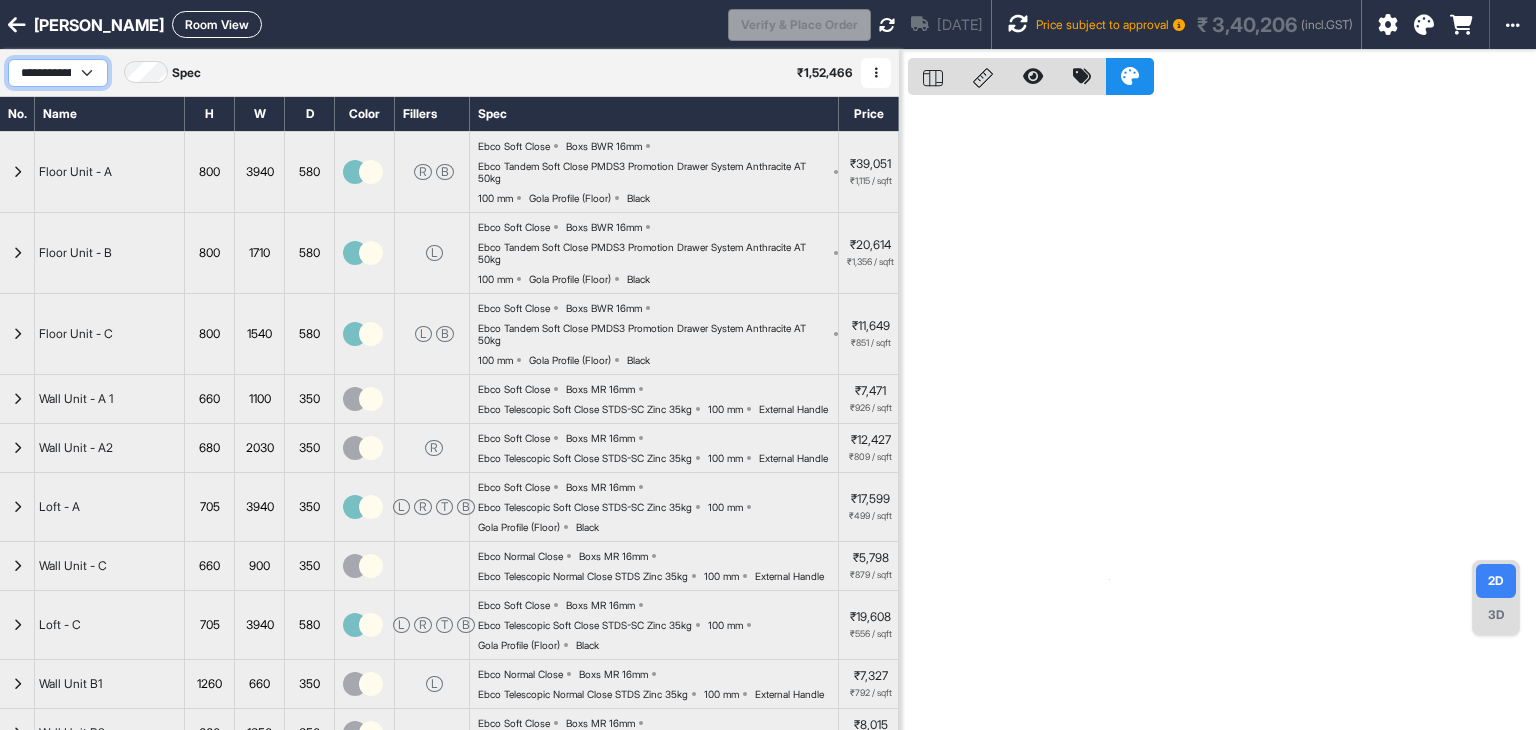 select on "****" 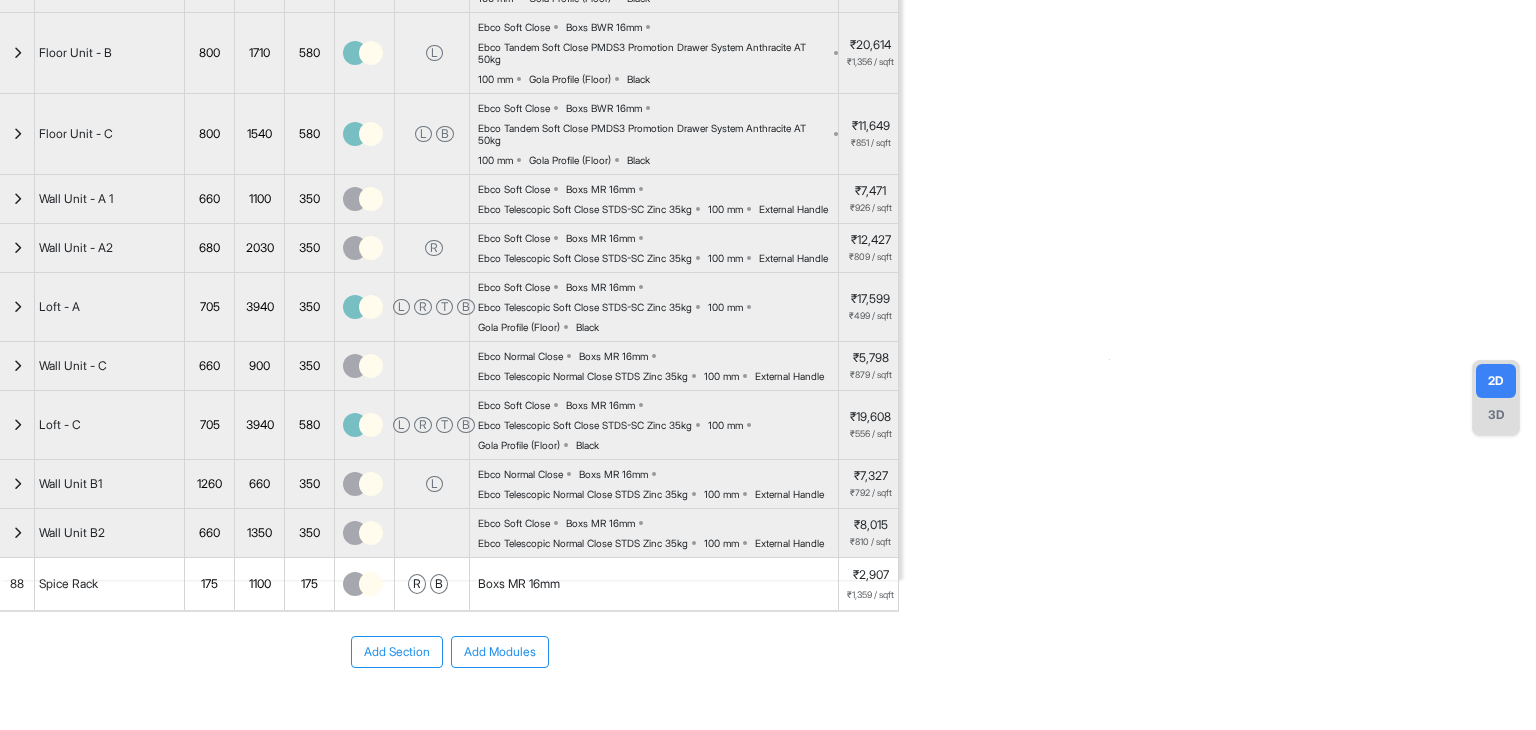 scroll, scrollTop: 392, scrollLeft: 0, axis: vertical 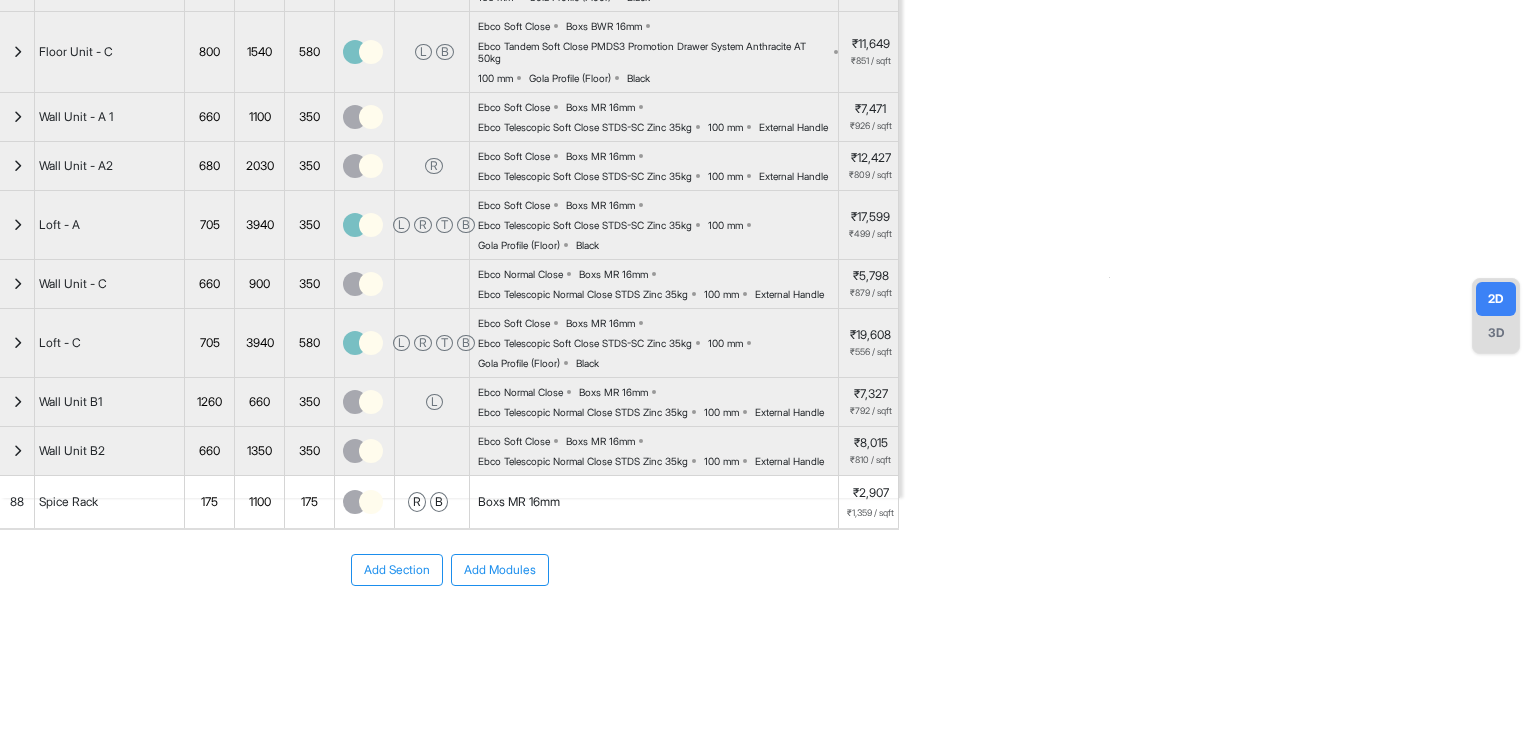 click on "Boxs MR 16mm" at bounding box center (654, 502) 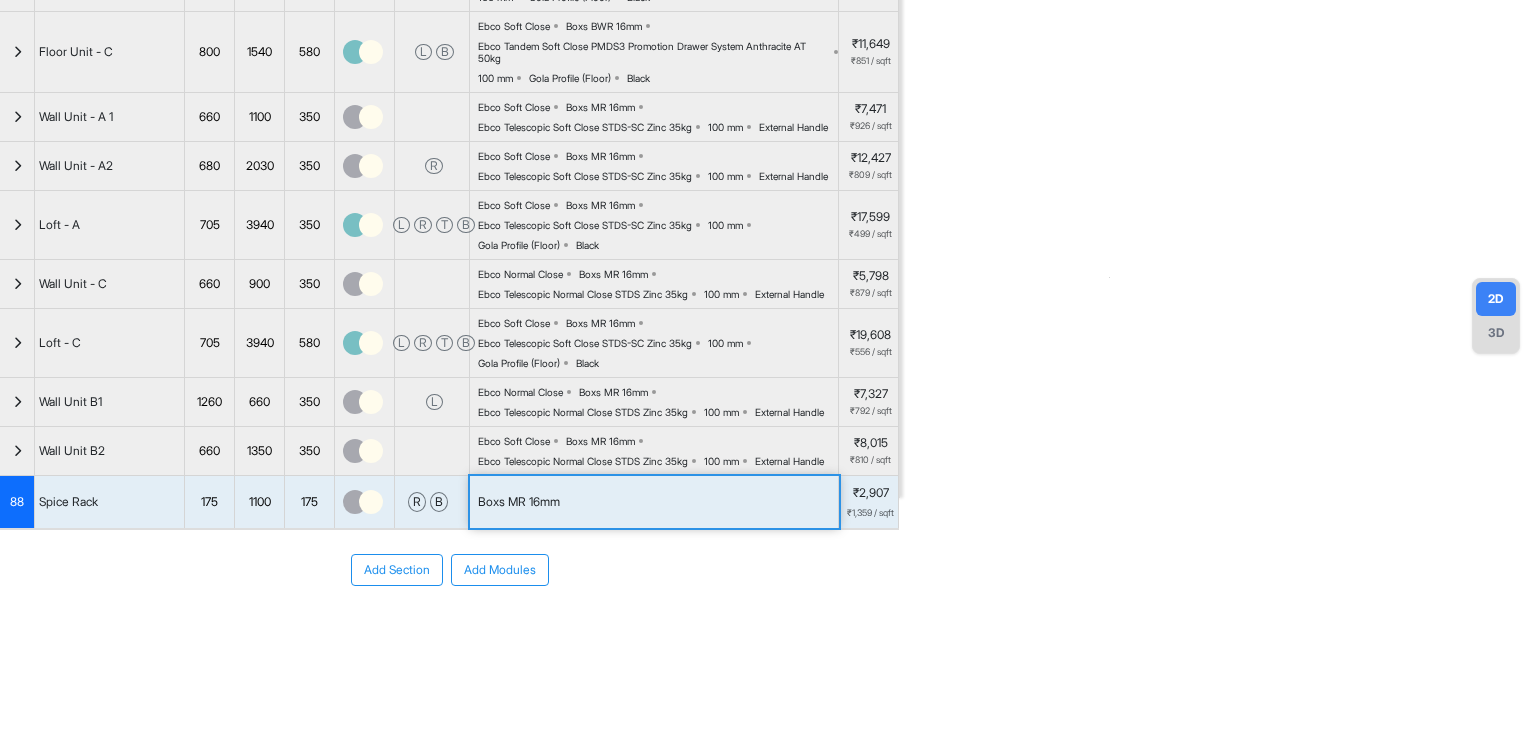 click on "Boxs MR 16mm" at bounding box center [654, 502] 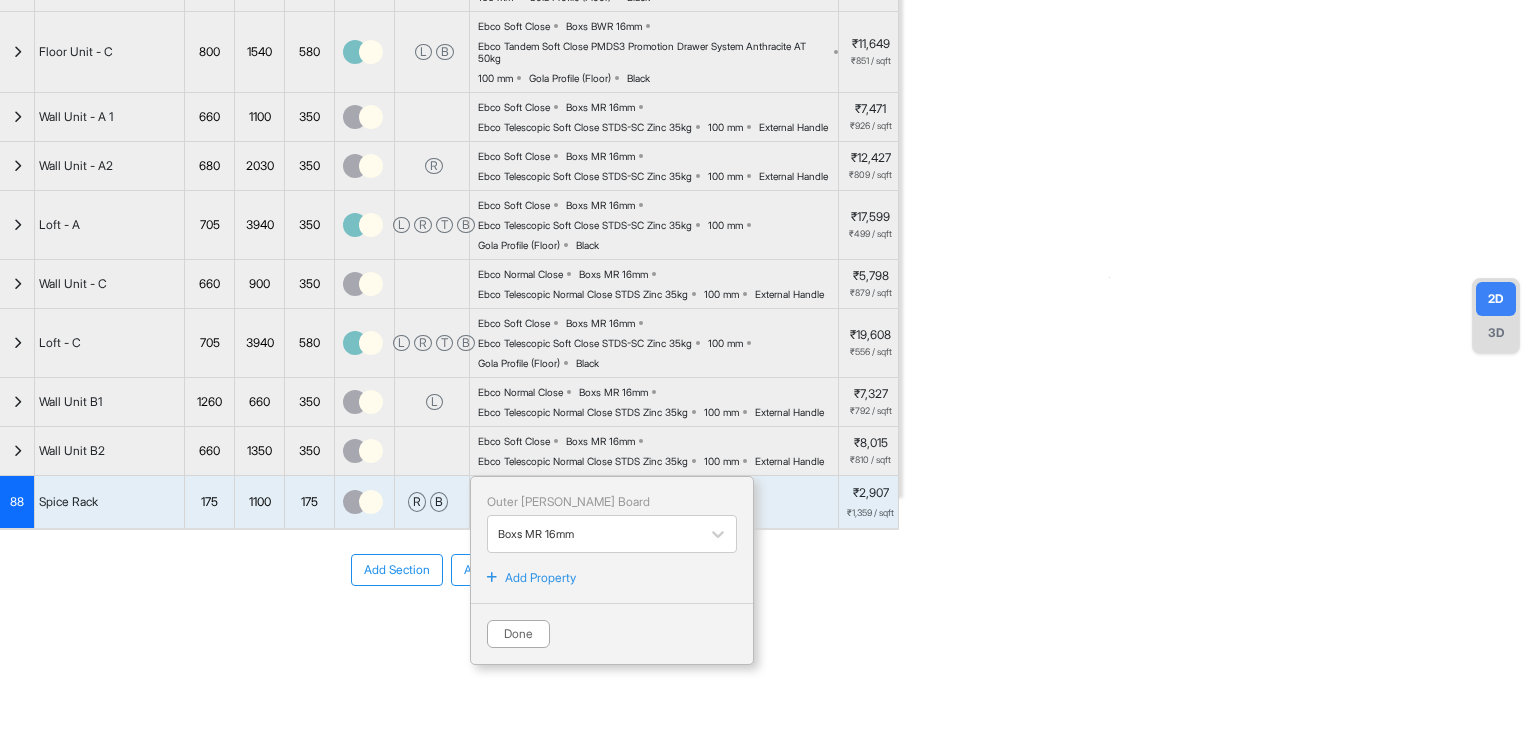 click on "Add Property" at bounding box center [540, 578] 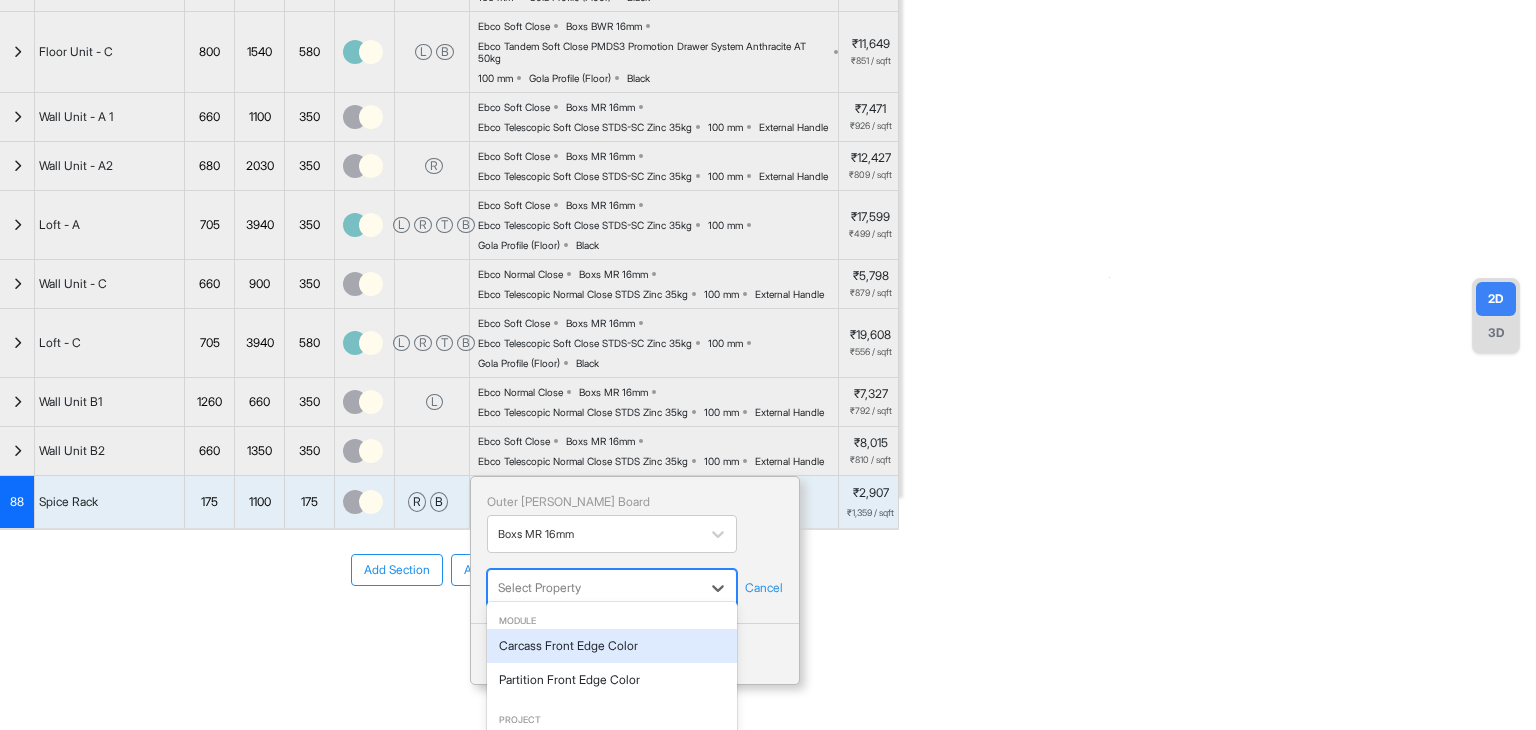 click at bounding box center [594, 588] 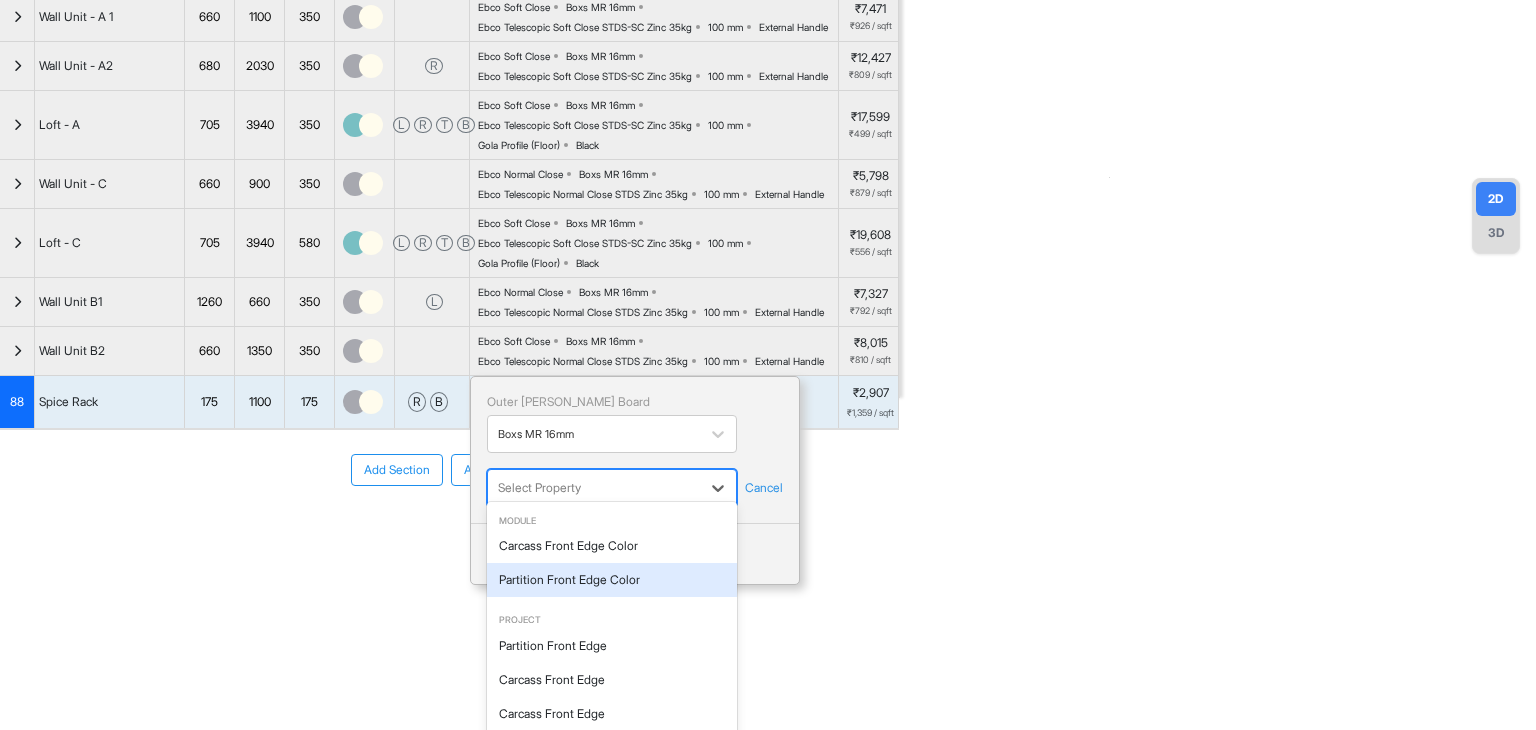 scroll, scrollTop: 172, scrollLeft: 0, axis: vertical 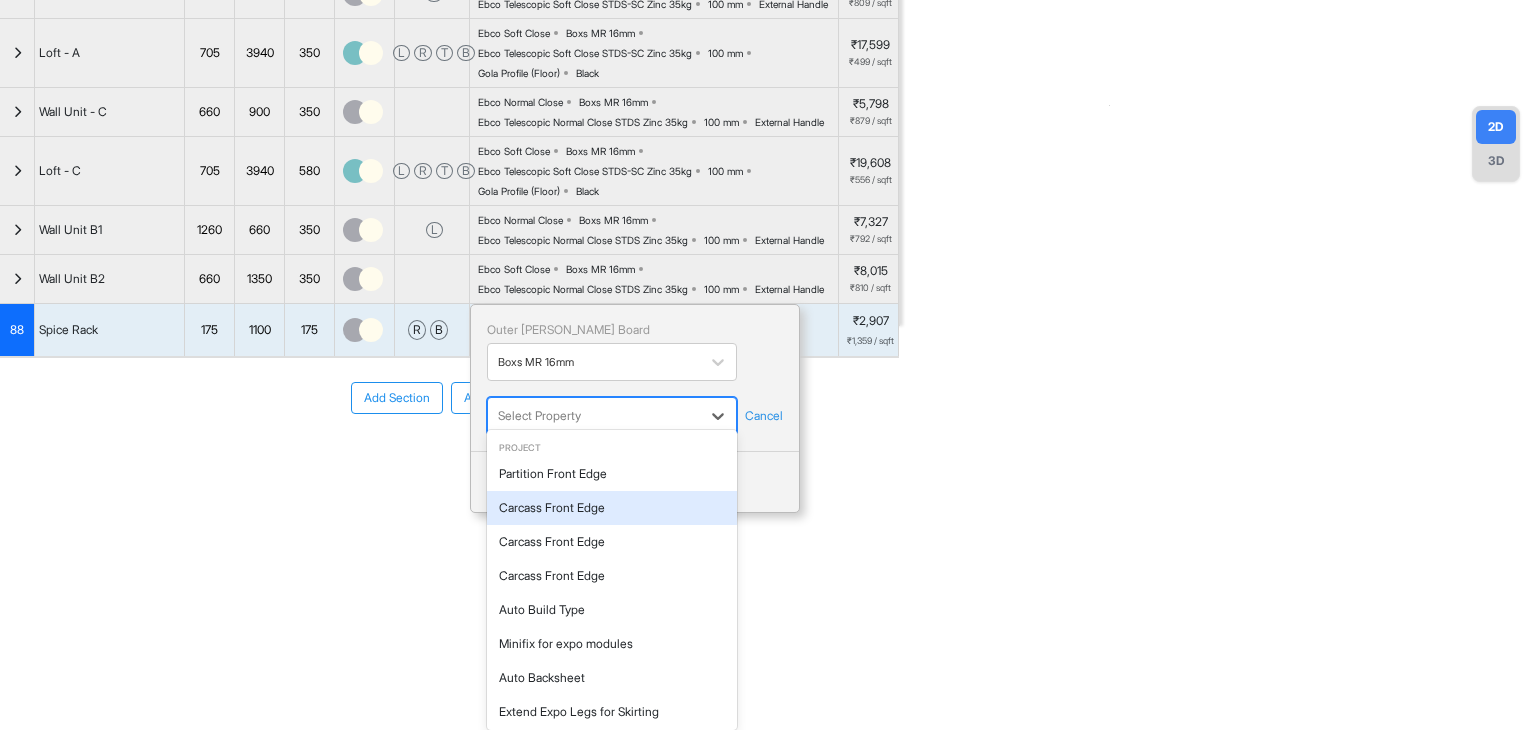 click on "Carcass Front Edge" at bounding box center (612, 508) 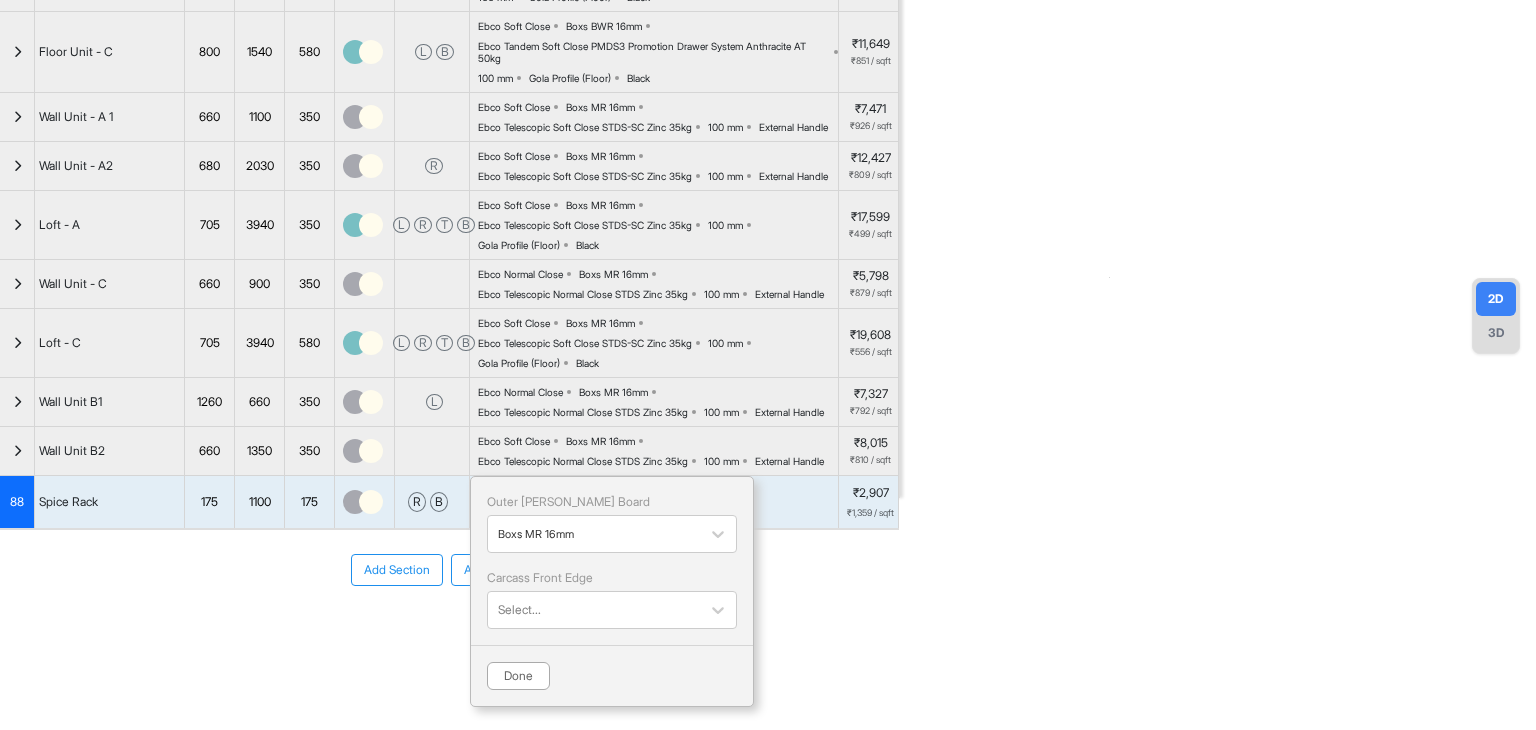 scroll, scrollTop: 0, scrollLeft: 0, axis: both 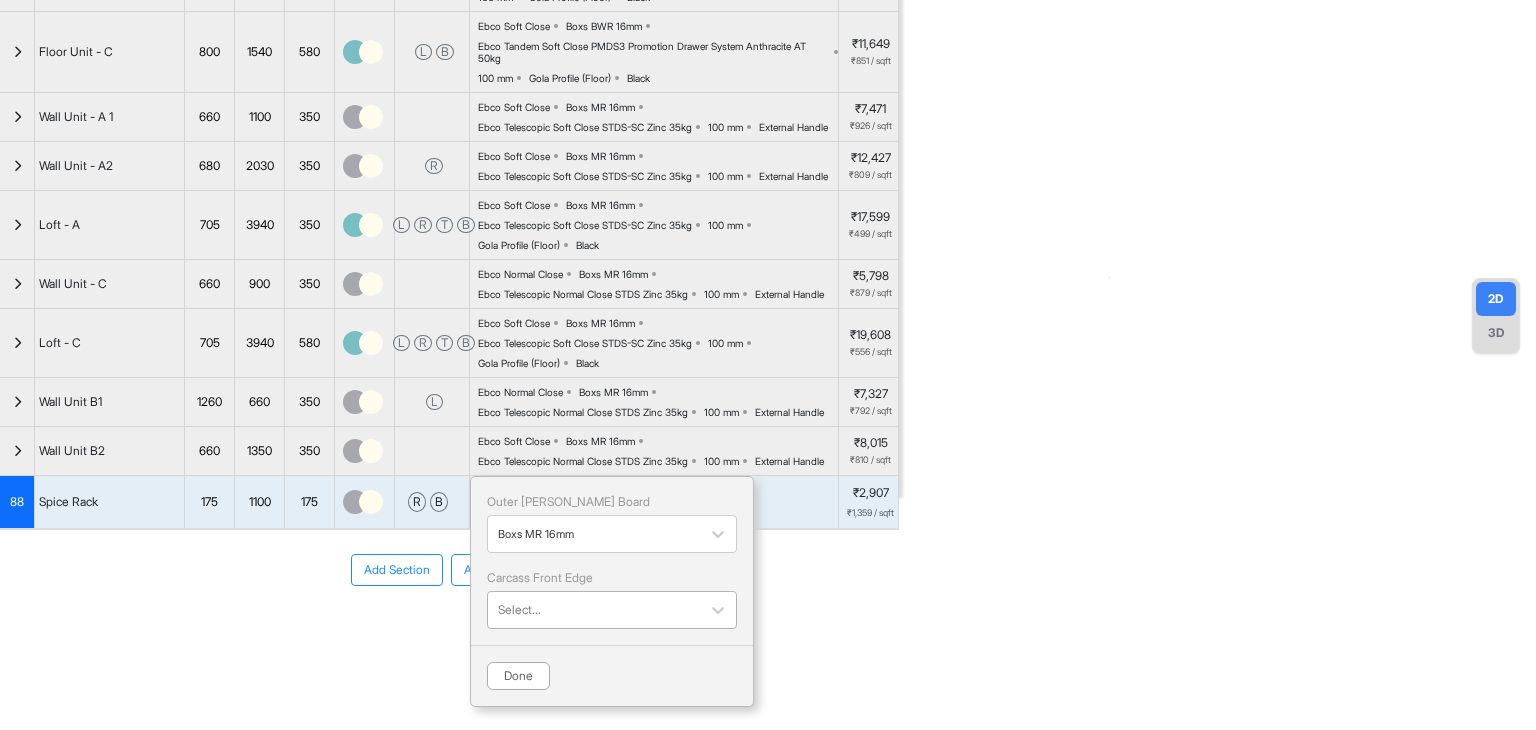 click at bounding box center [594, 610] 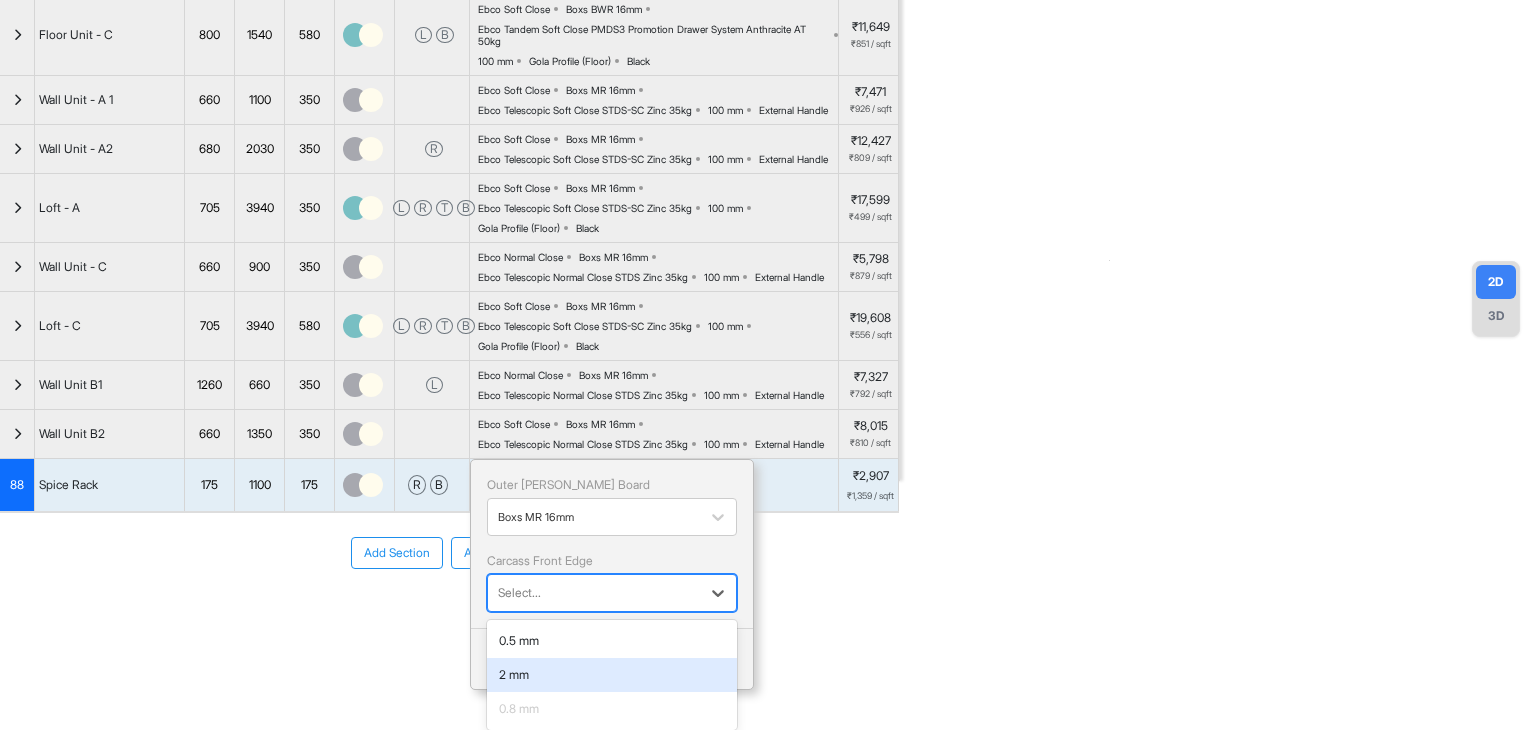 click on "2 mm" at bounding box center [612, 675] 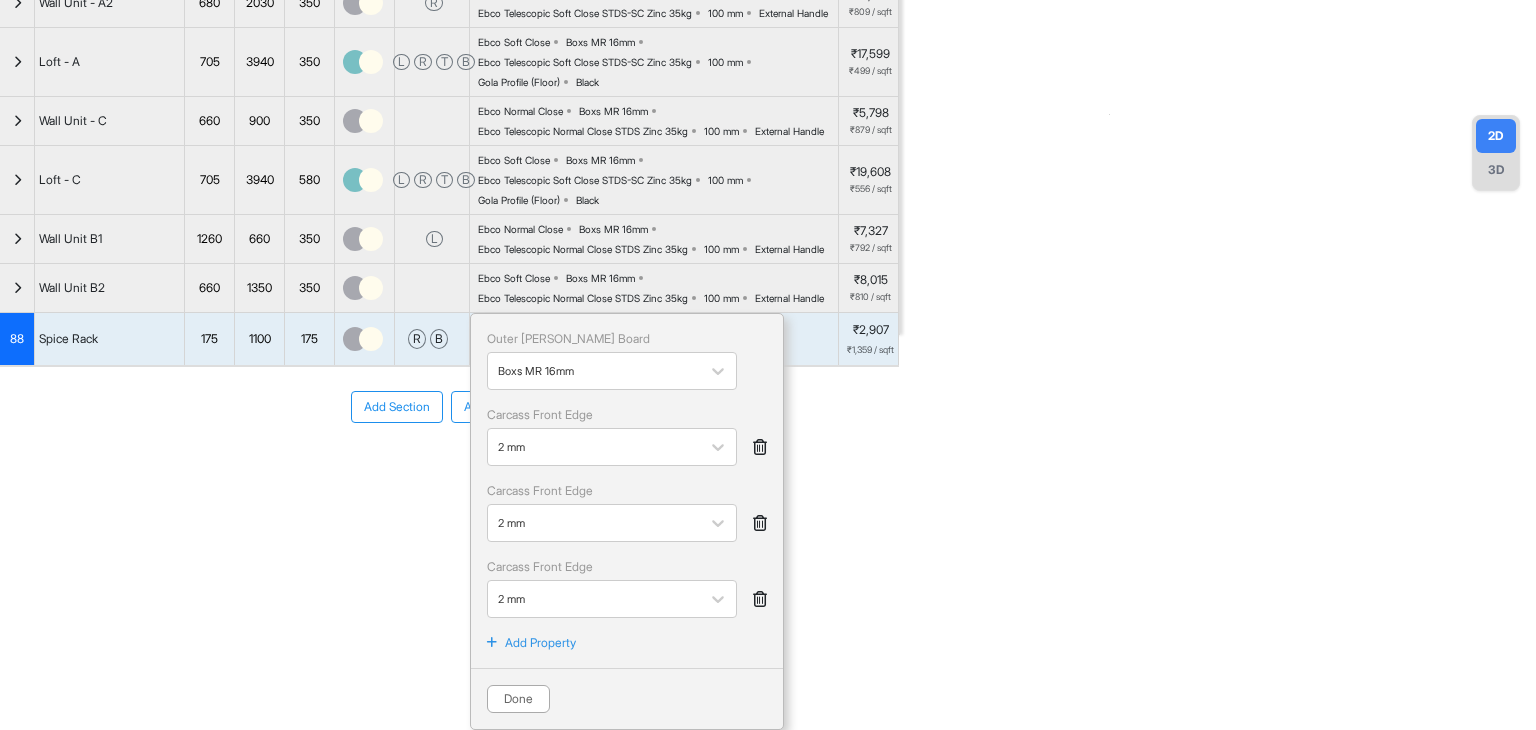 scroll, scrollTop: 542, scrollLeft: 0, axis: vertical 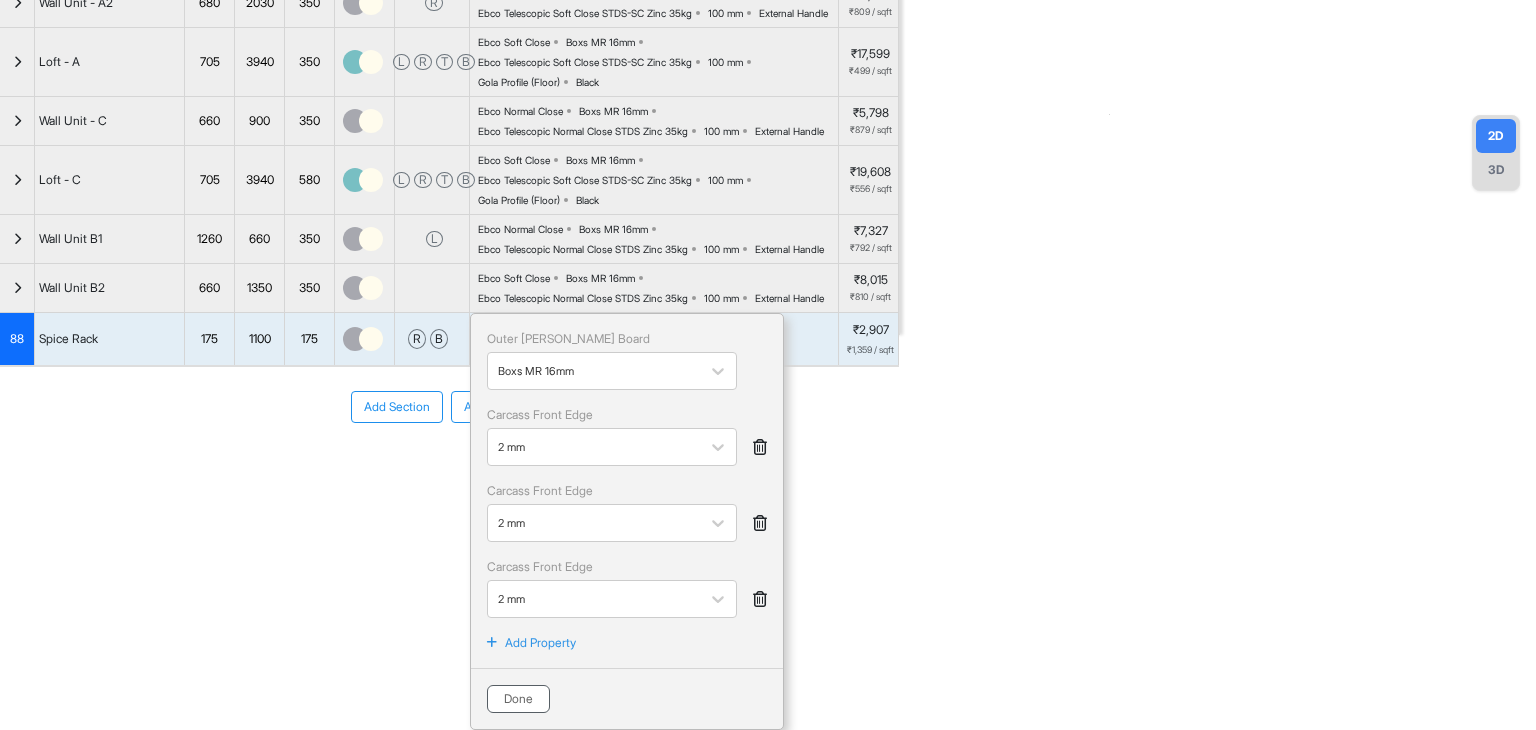 click on "Done" at bounding box center (518, 699) 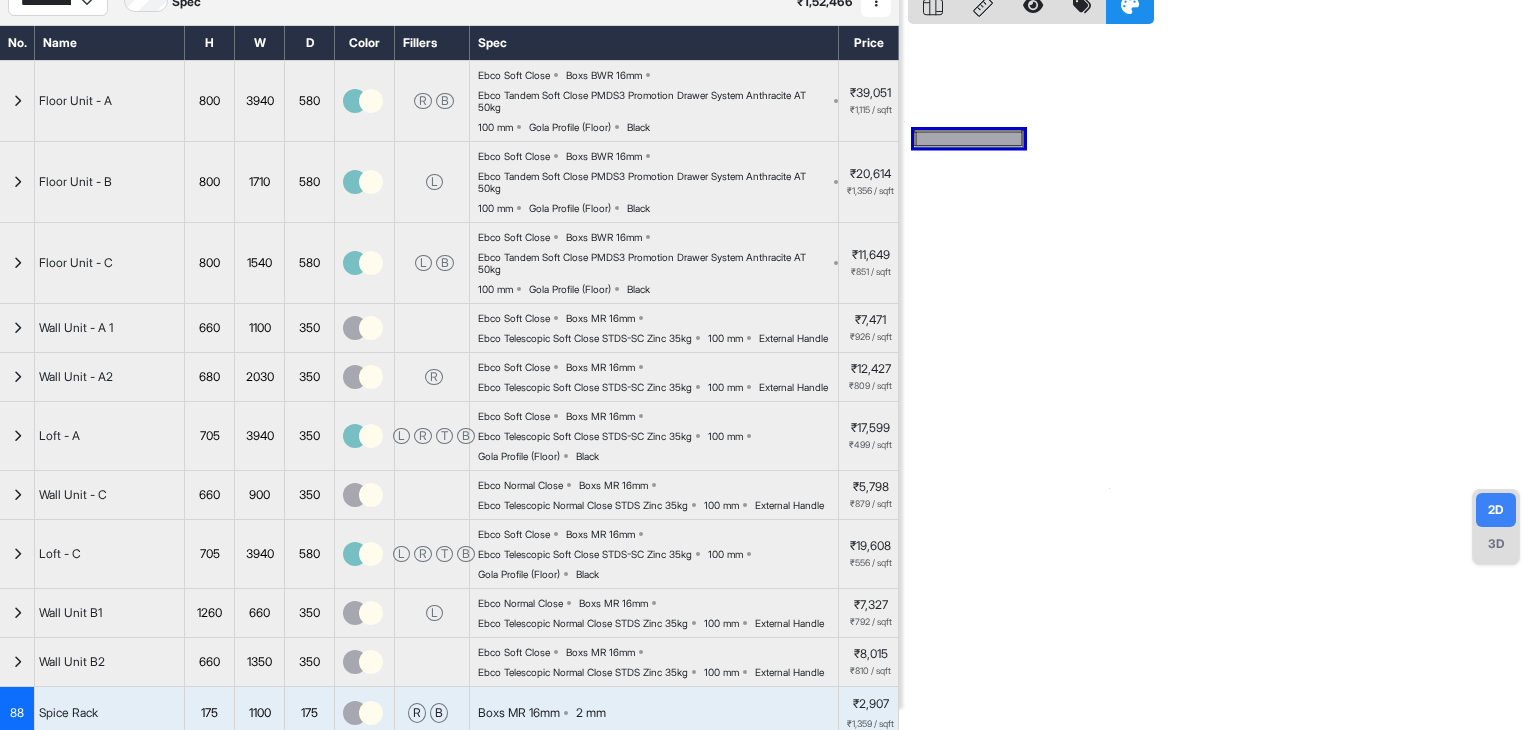 scroll, scrollTop: 0, scrollLeft: 0, axis: both 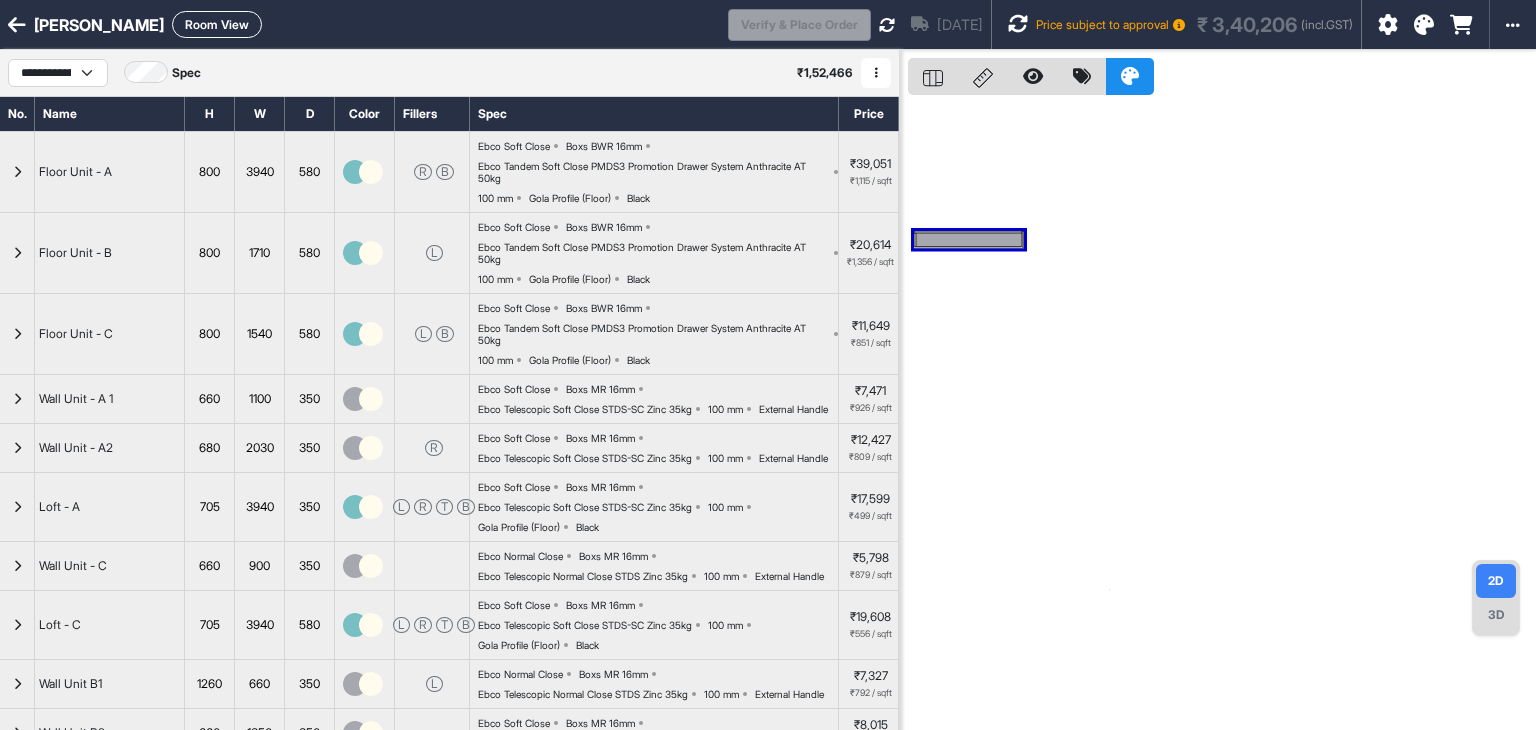 click on "Price subject to approval ₹   3,40,206 (incl.GST)" at bounding box center [1180, 24] 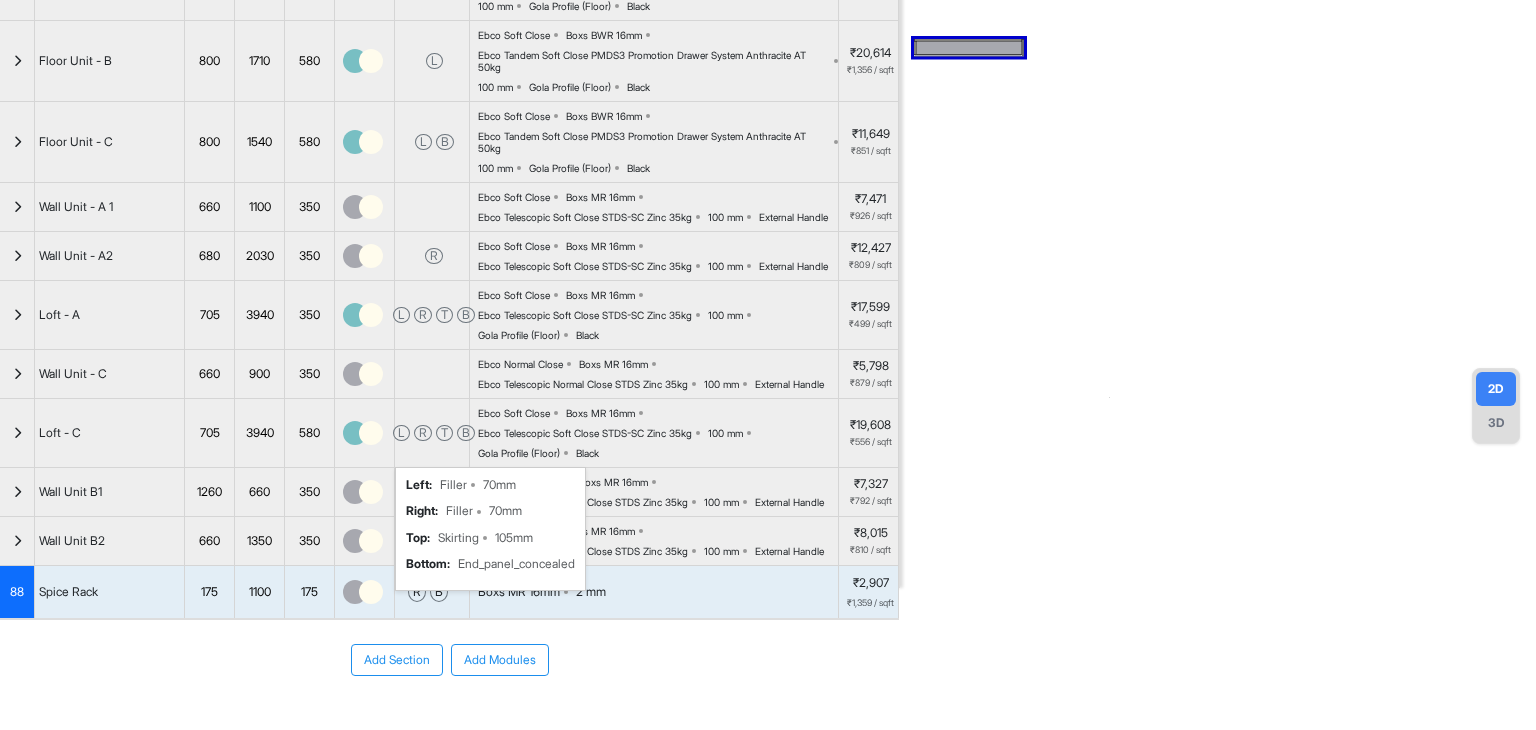 scroll, scrollTop: 292, scrollLeft: 0, axis: vertical 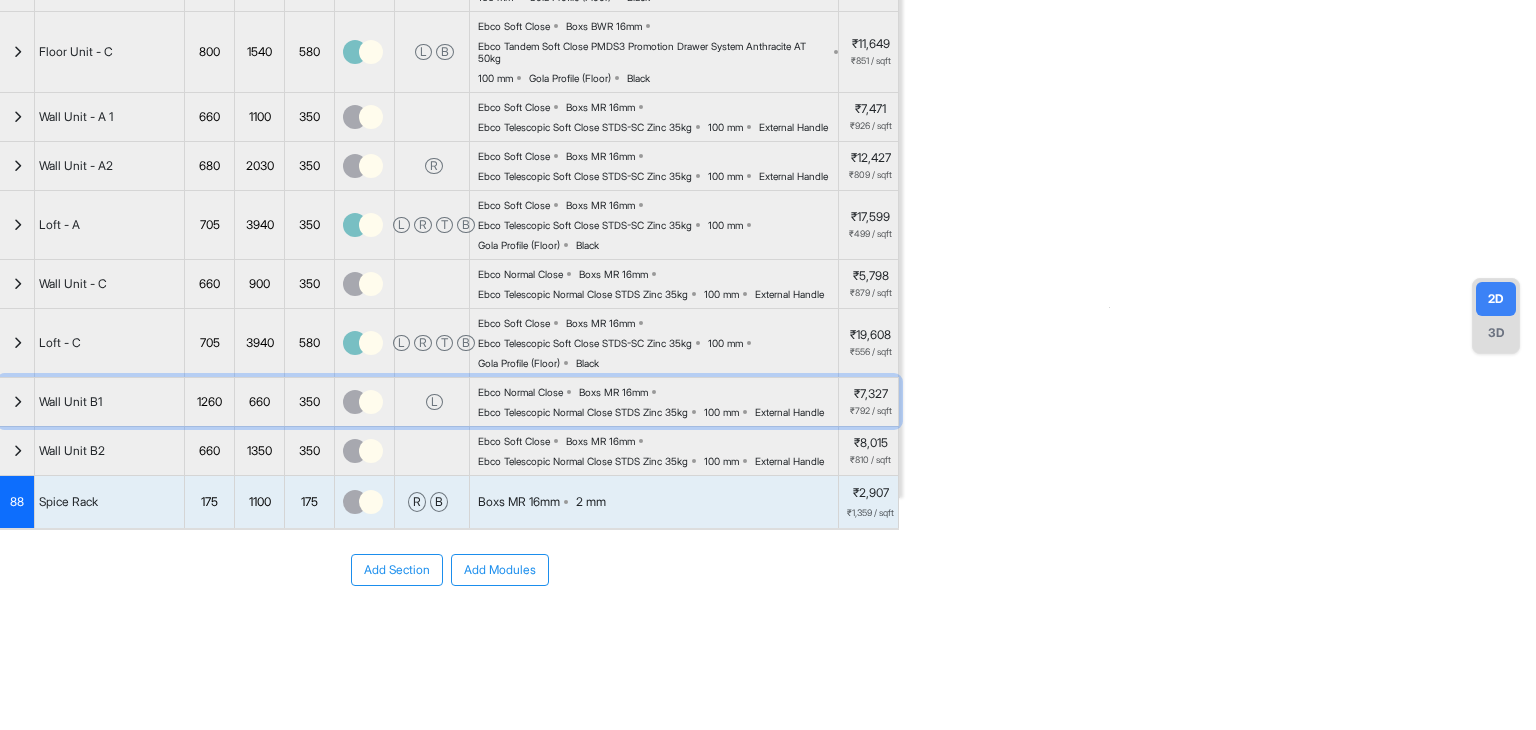 click on "Ebco Normal Close Boxs MR 16mm Ebco Telescopic Normal Close STDS Zinc 35kg 100 mm External Handle" at bounding box center [658, 402] 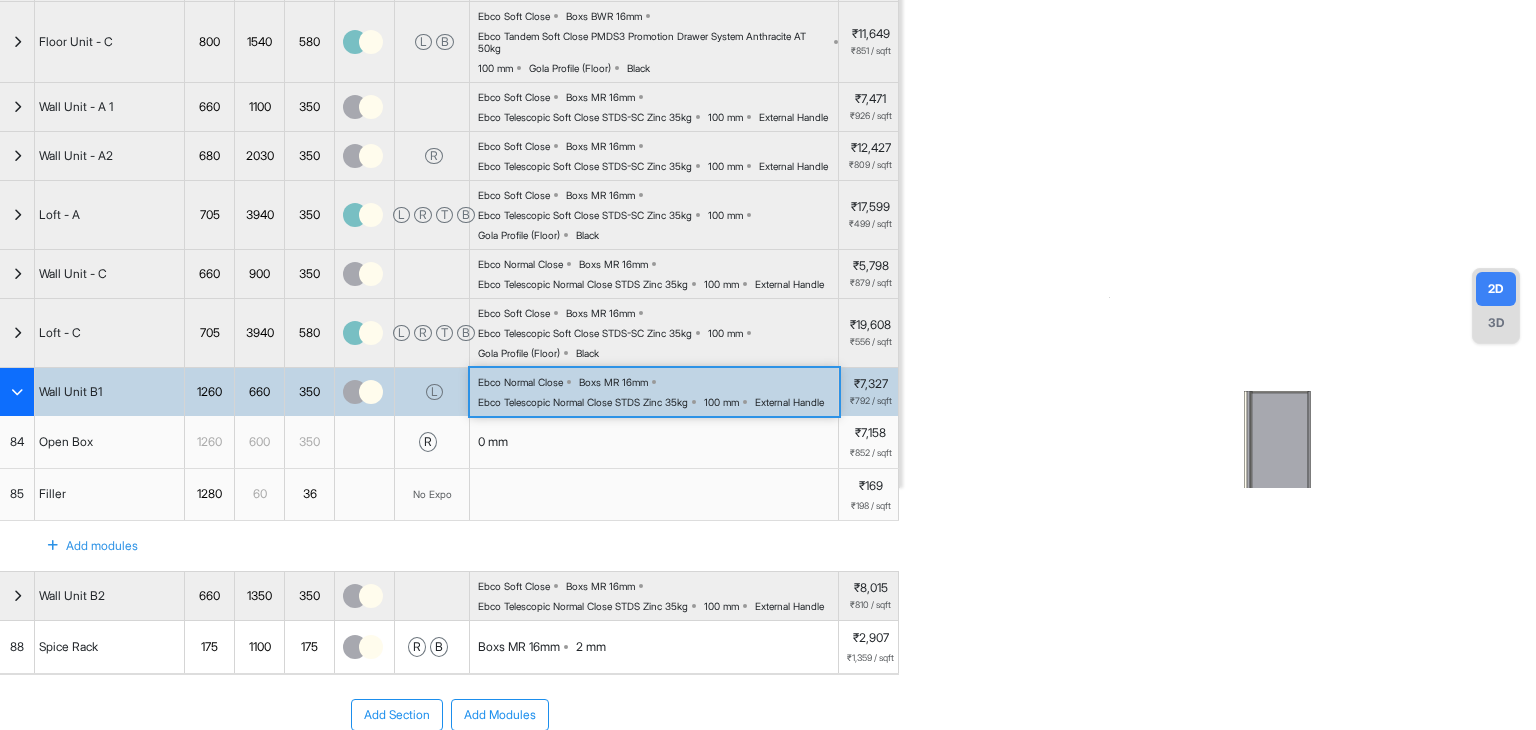 click on "Ebco Normal Close Boxs MR 16mm Ebco Telescopic Normal Close STDS Zinc 35kg 100 mm External Handle" at bounding box center [658, 392] 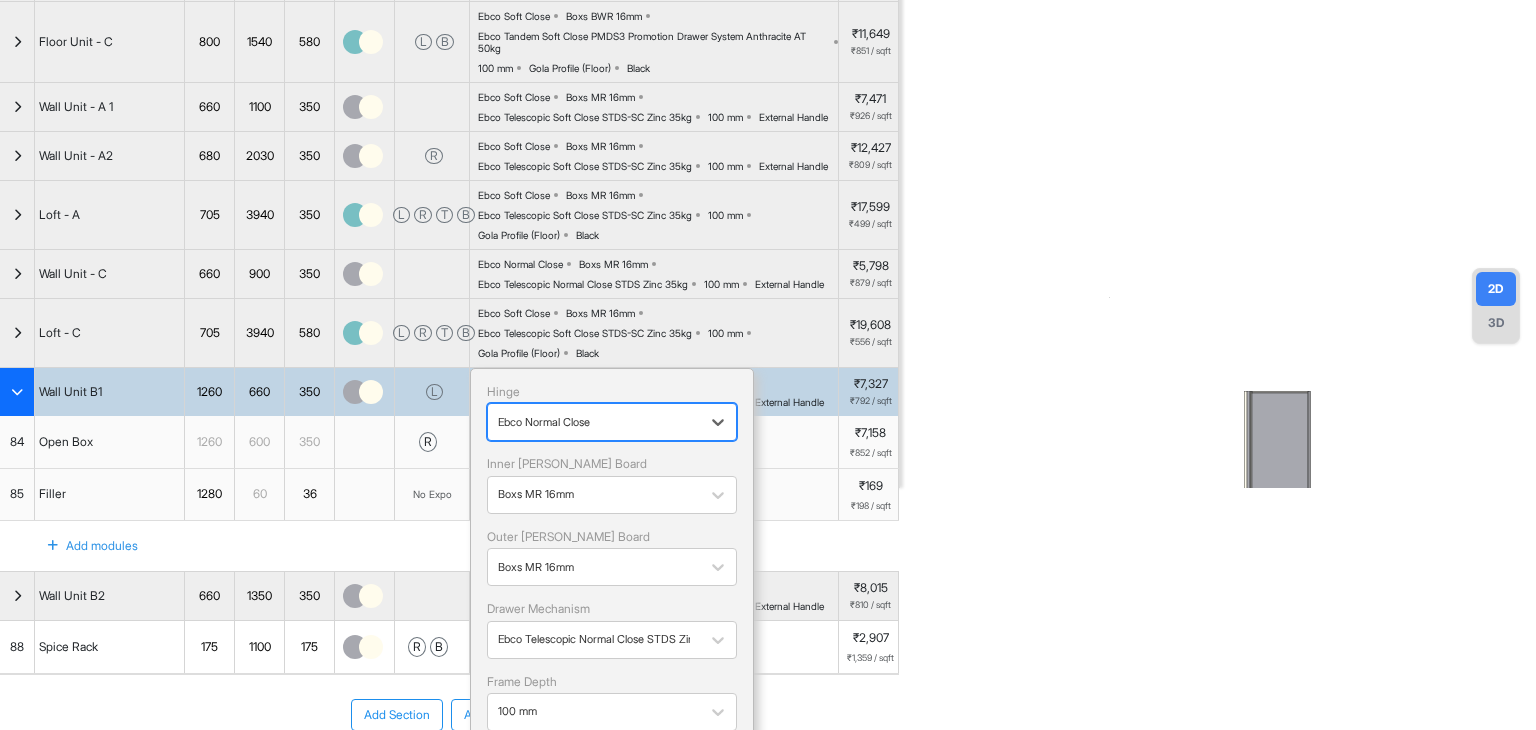 click at bounding box center (594, 422) 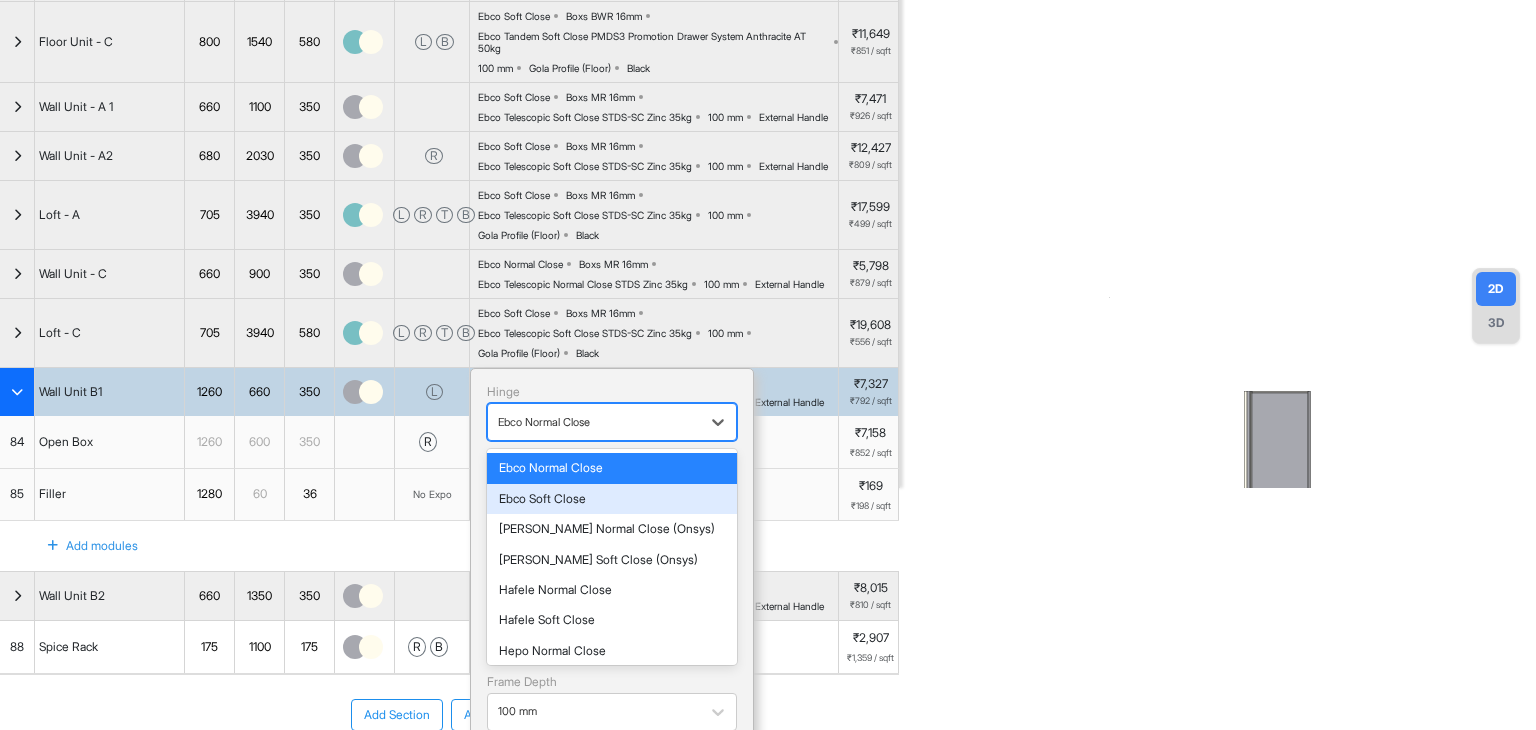 click on "Ebco Soft Close" at bounding box center [612, 499] 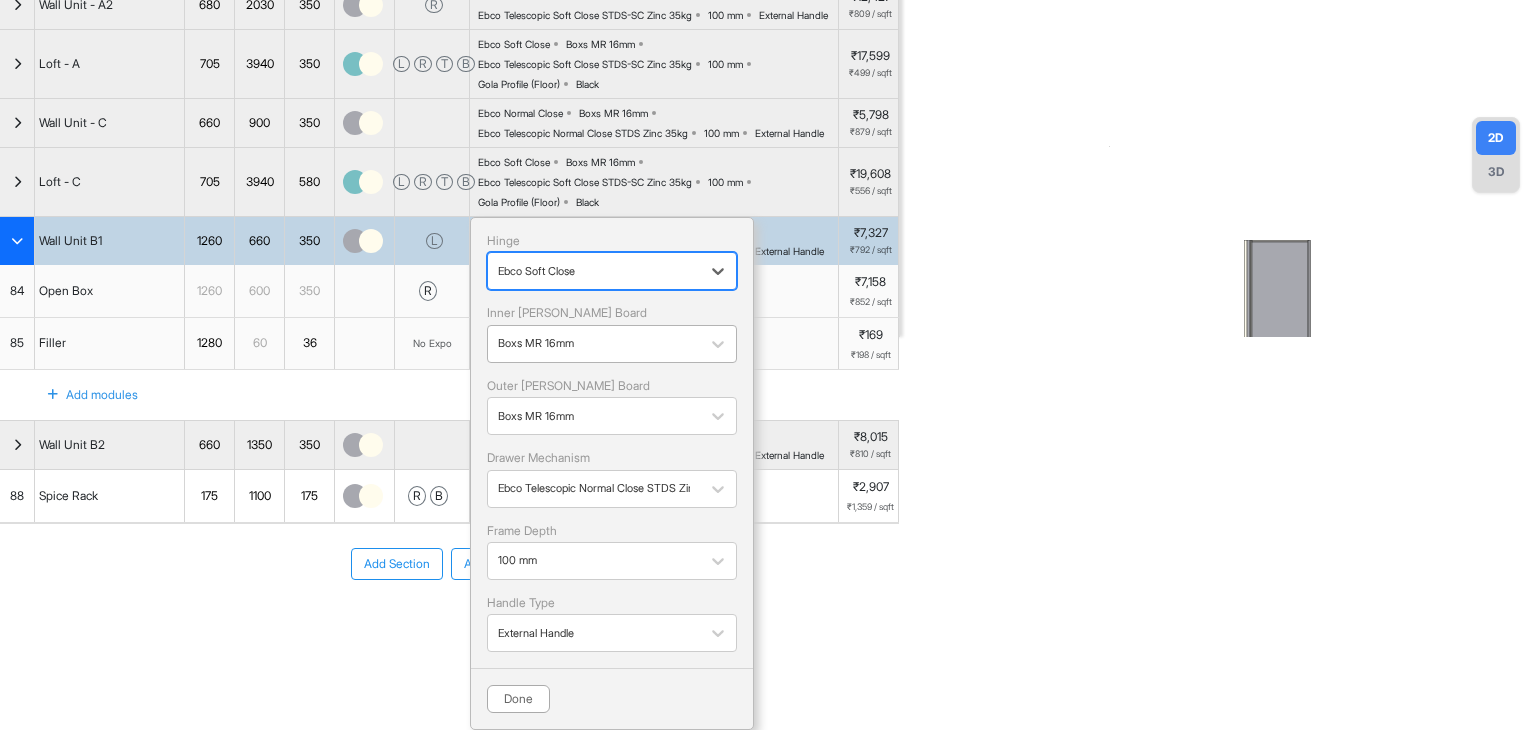 scroll, scrollTop: 547, scrollLeft: 0, axis: vertical 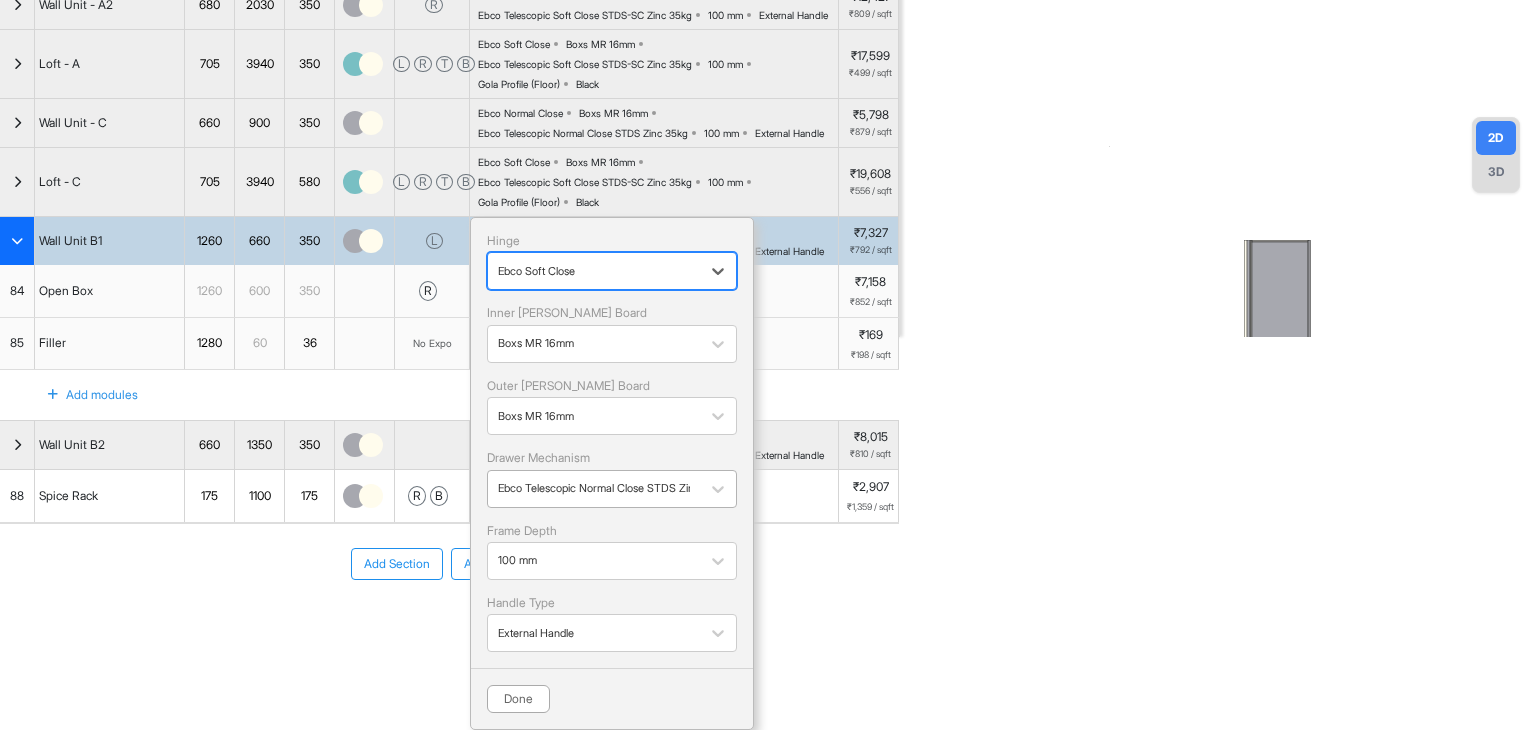 click on "Ebco Telescopic Normal Close STDS Zinc 35kg" at bounding box center [612, 489] 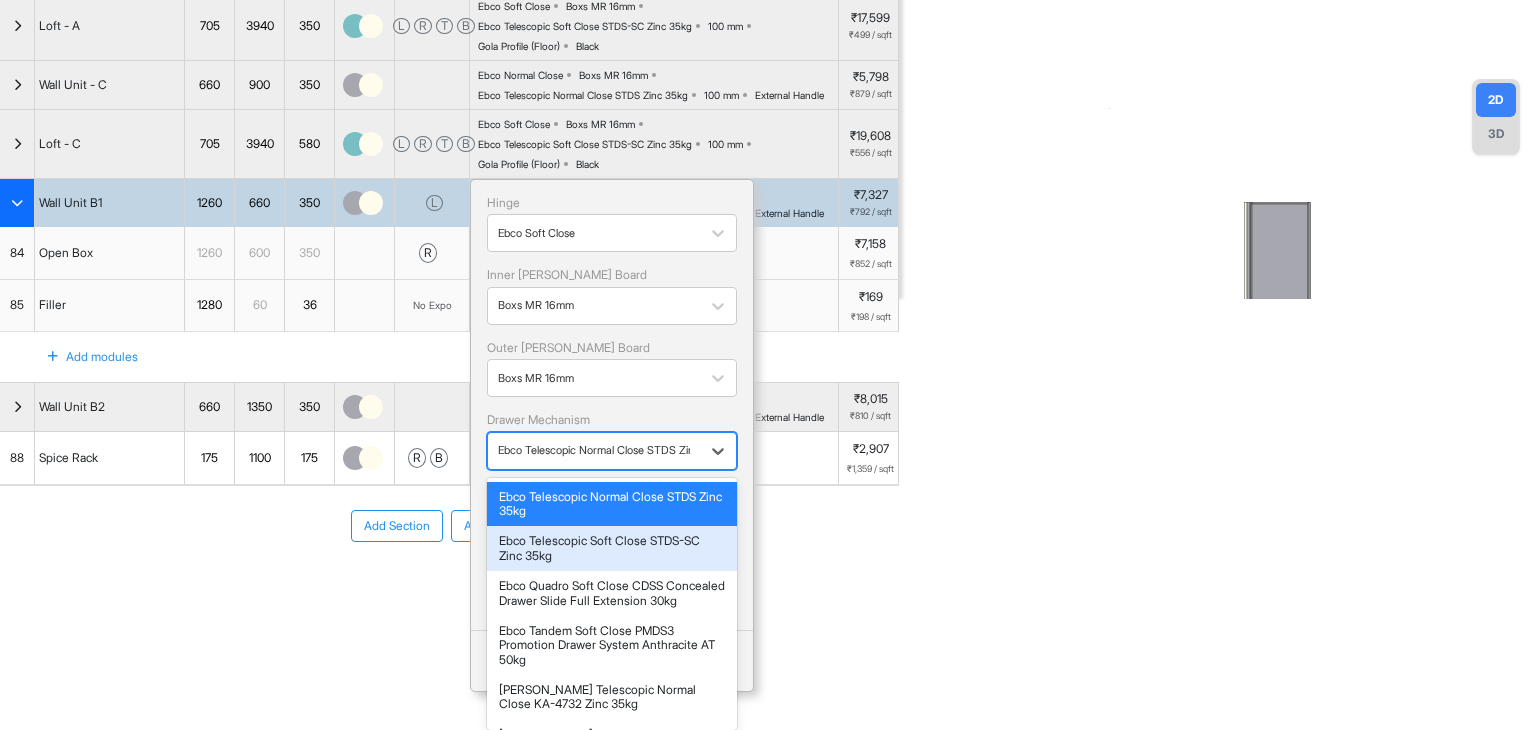 click on "Ebco Telescopic Soft Close STDS-SC Zinc 35kg" at bounding box center [612, 548] 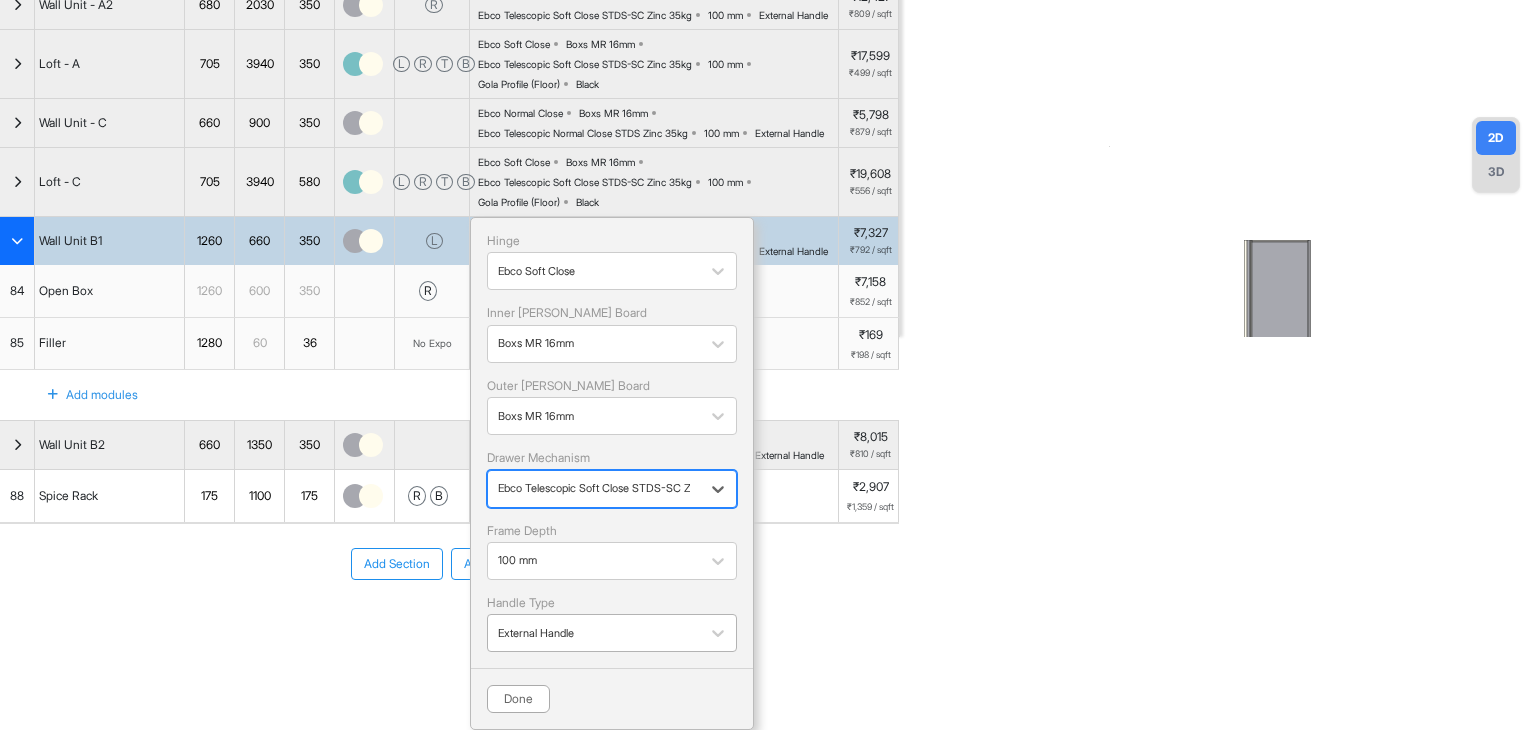 click at bounding box center [594, 633] 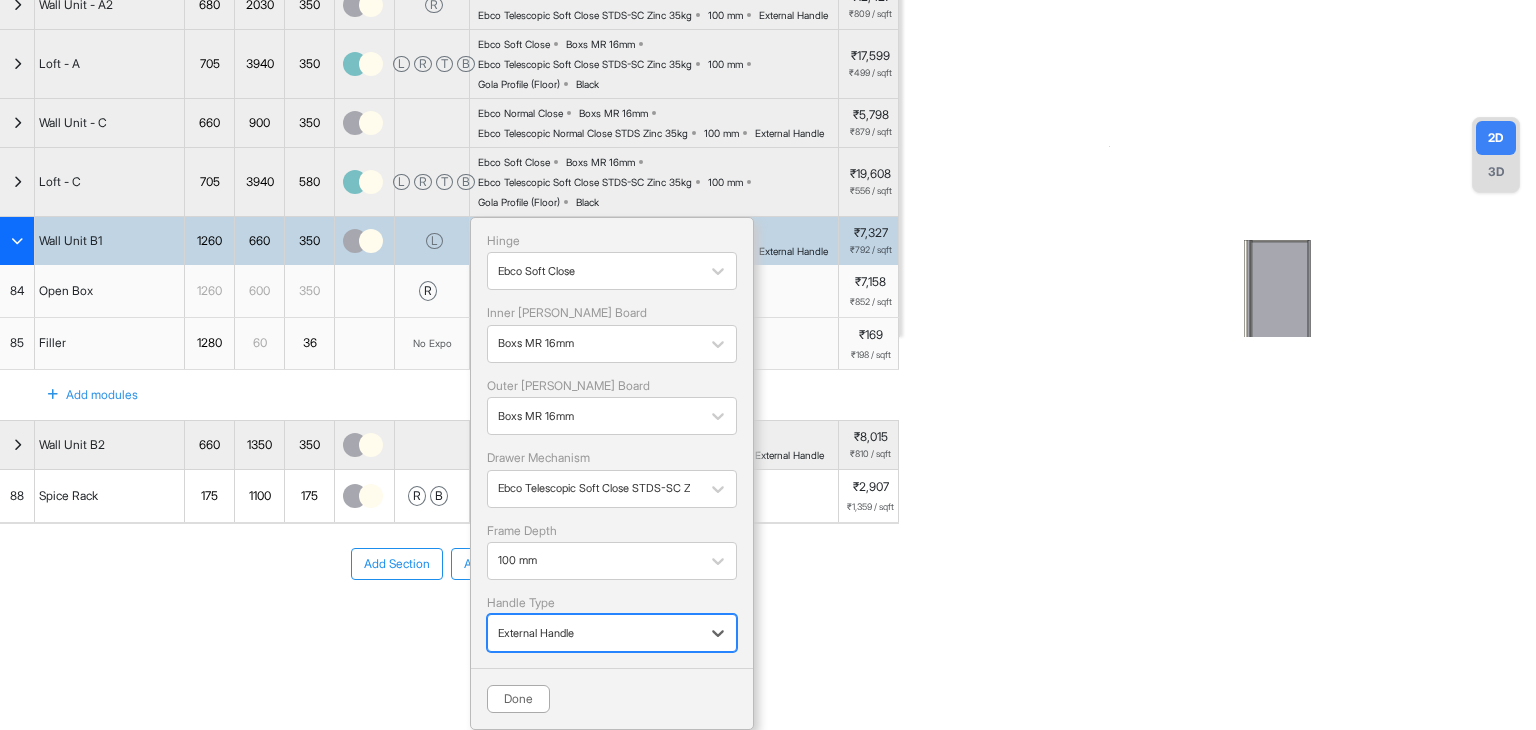click at bounding box center (594, 633) 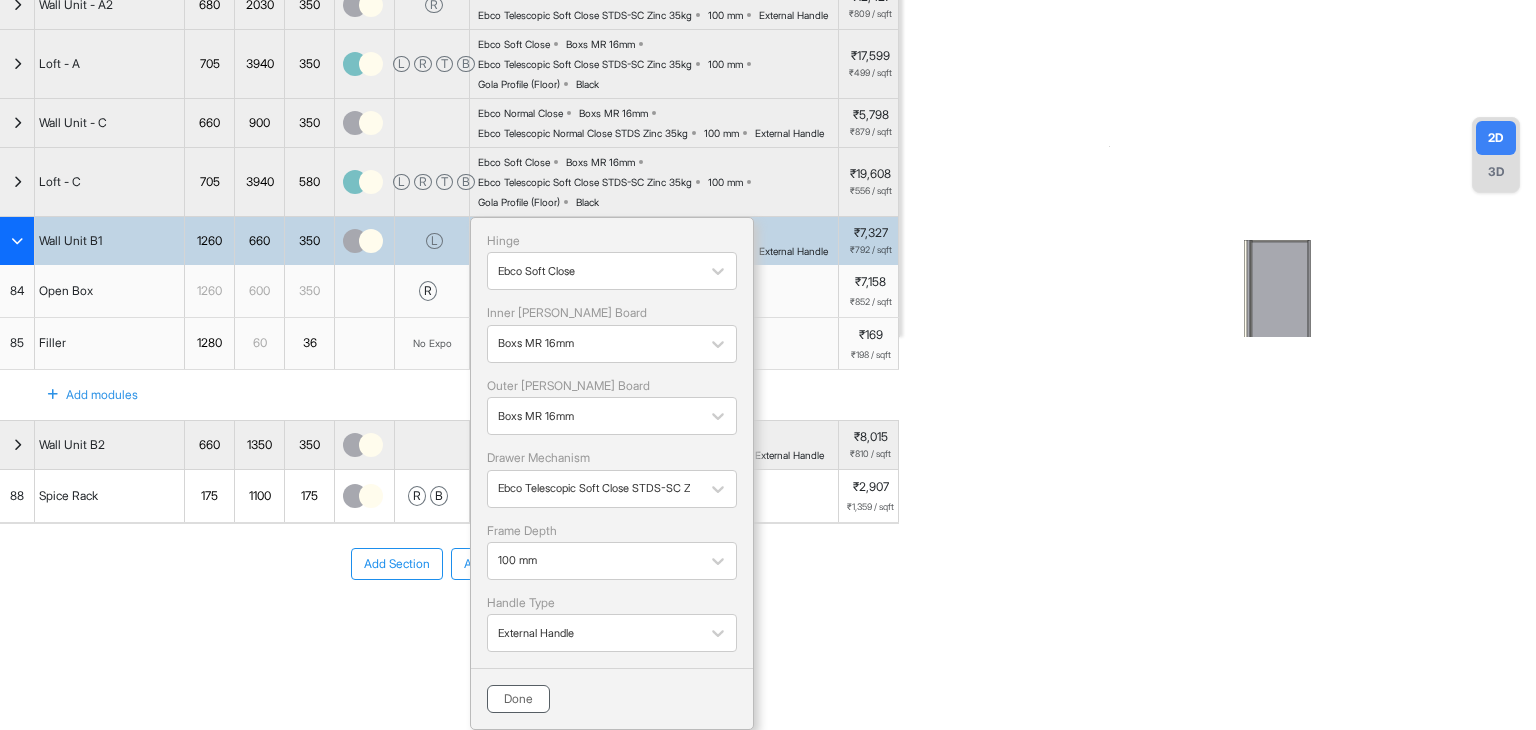 click on "Done" at bounding box center [518, 699] 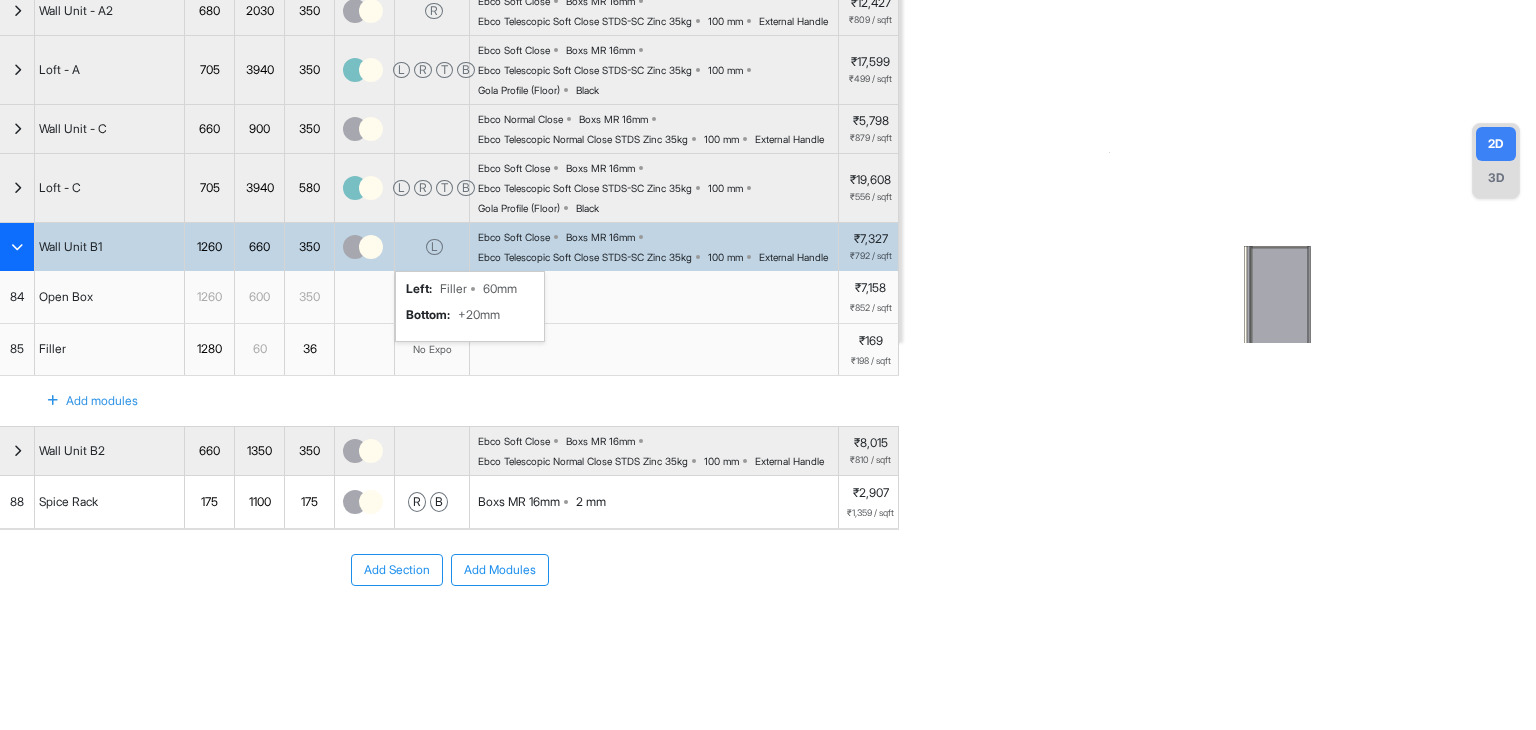 click on "L" at bounding box center [432, 247] 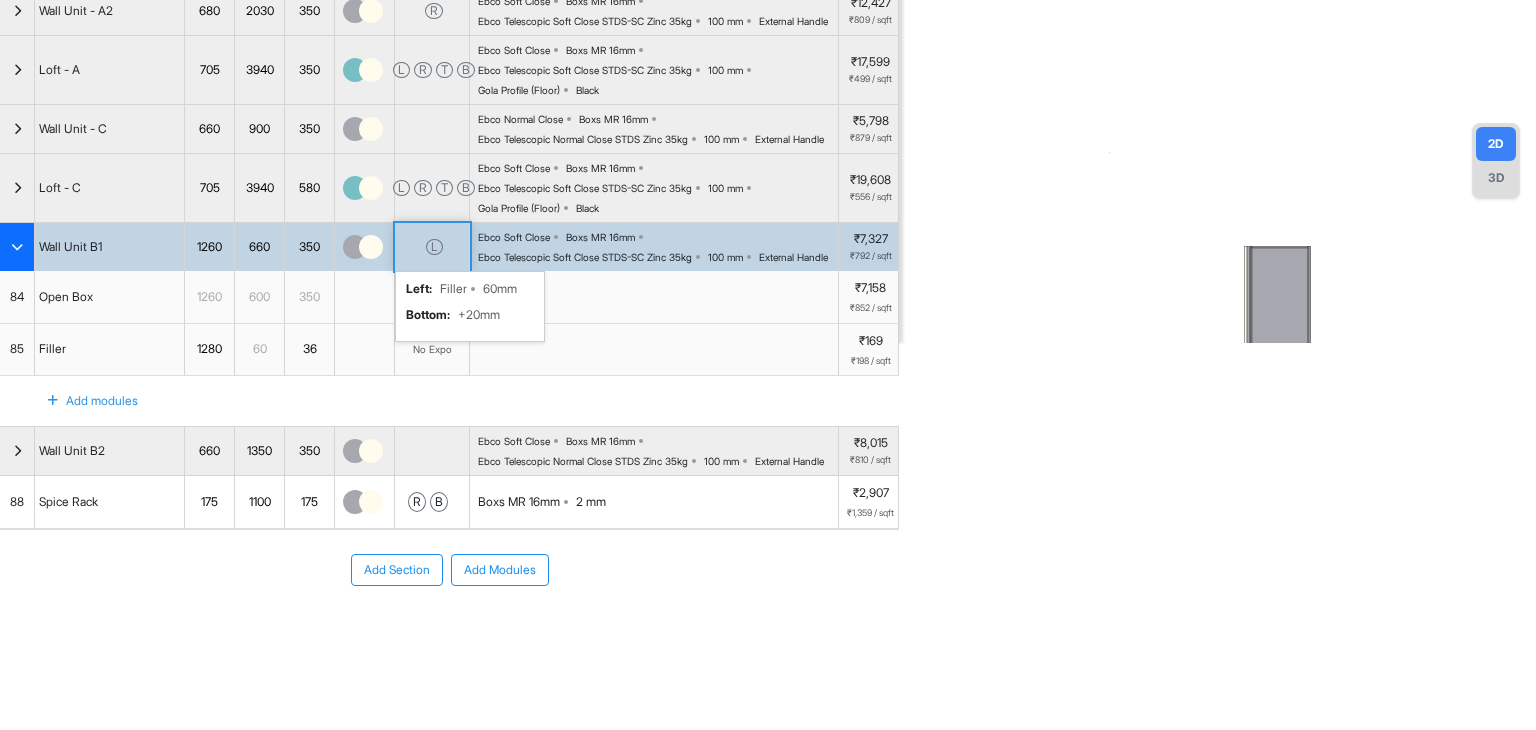 click on "L" at bounding box center [432, 247] 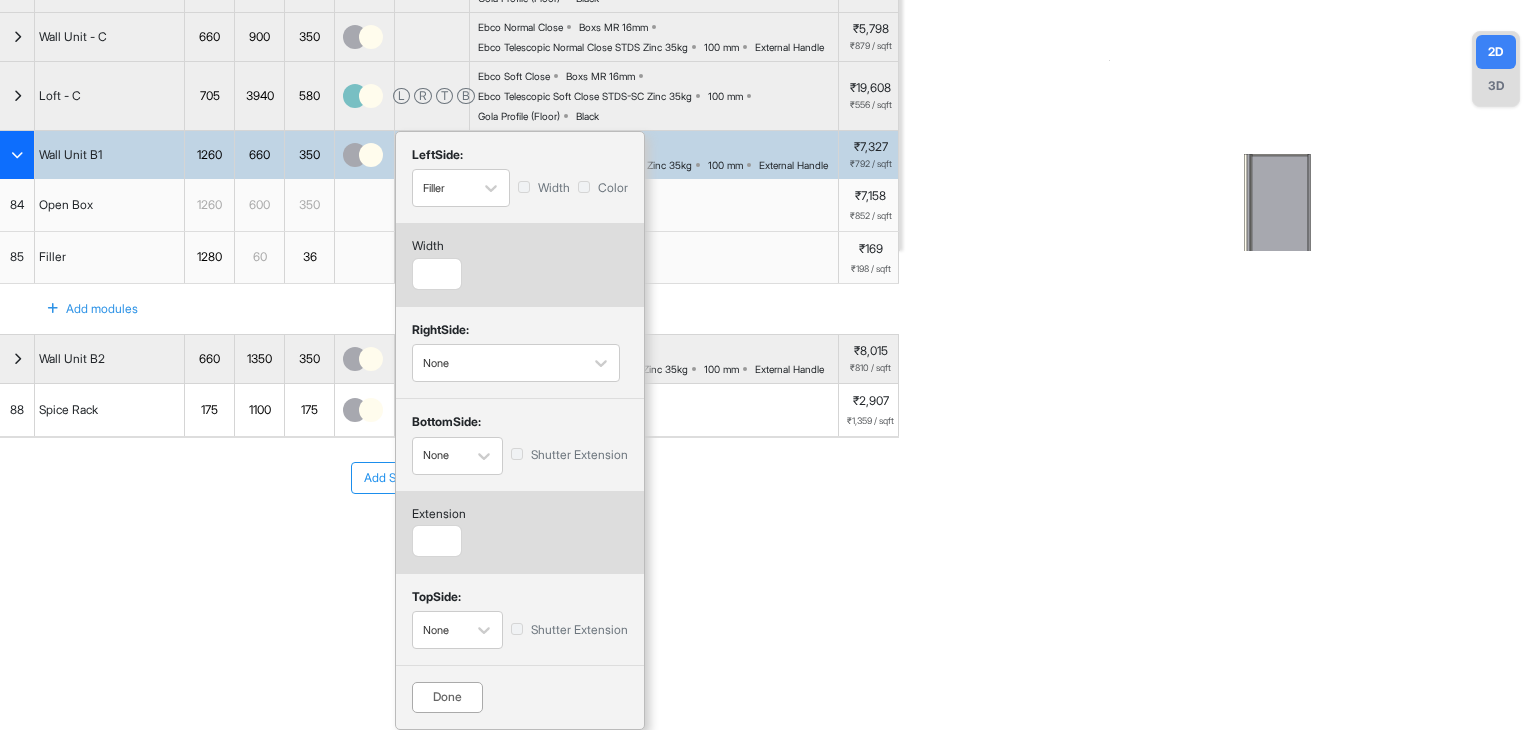 click on "Add Section Add Modules" at bounding box center (449, 478) 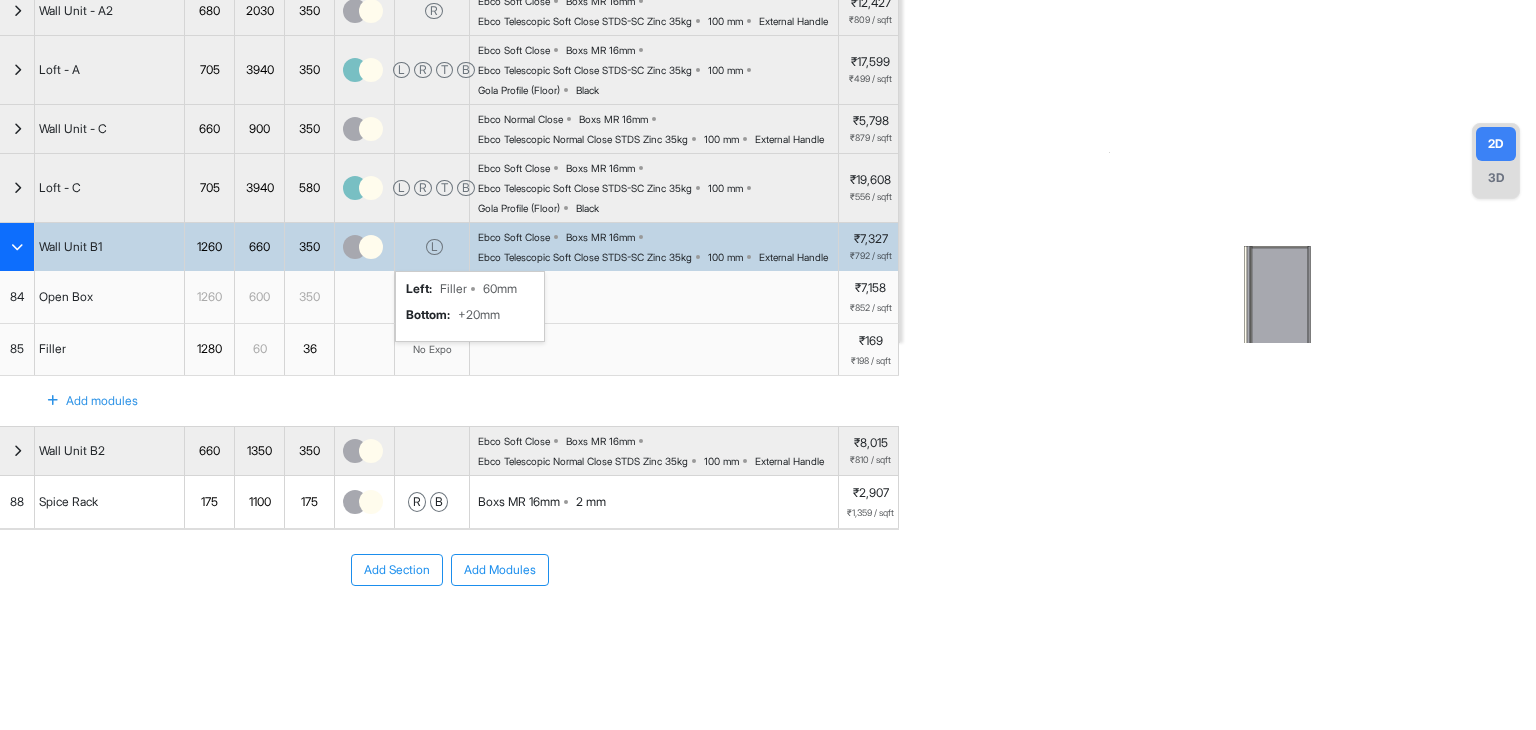 scroll, scrollTop: 547, scrollLeft: 0, axis: vertical 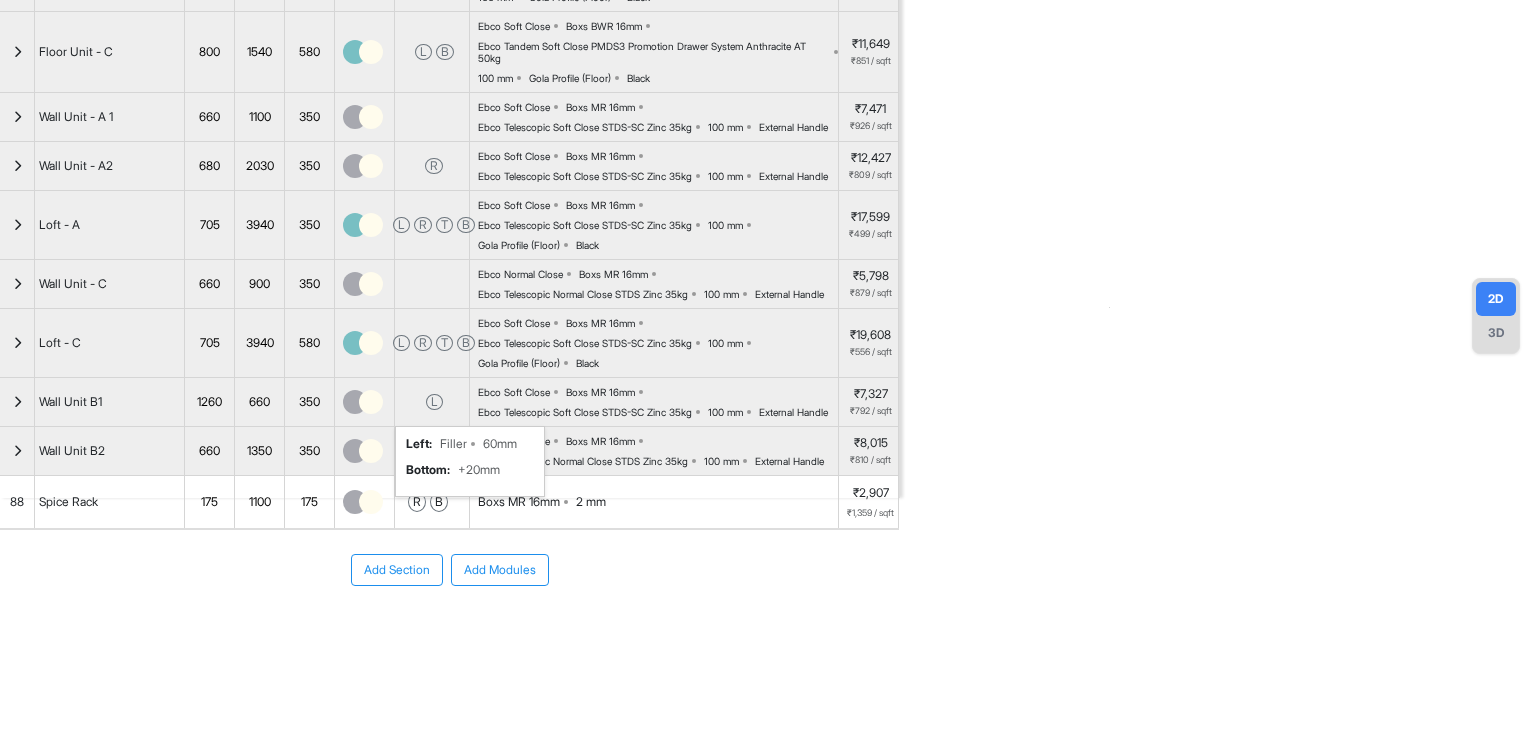click on "Add Section Add Modules" at bounding box center (449, 570) 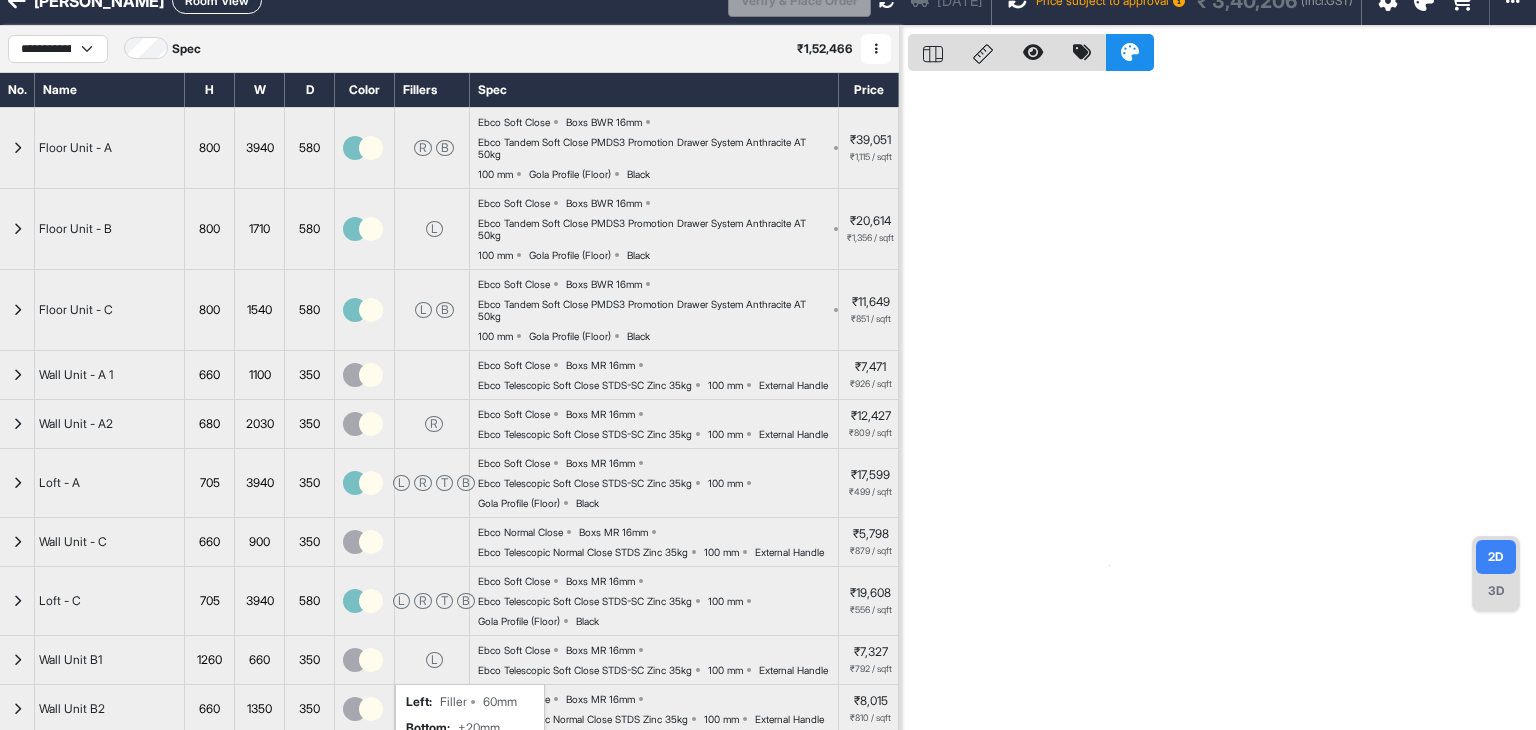 scroll, scrollTop: 0, scrollLeft: 0, axis: both 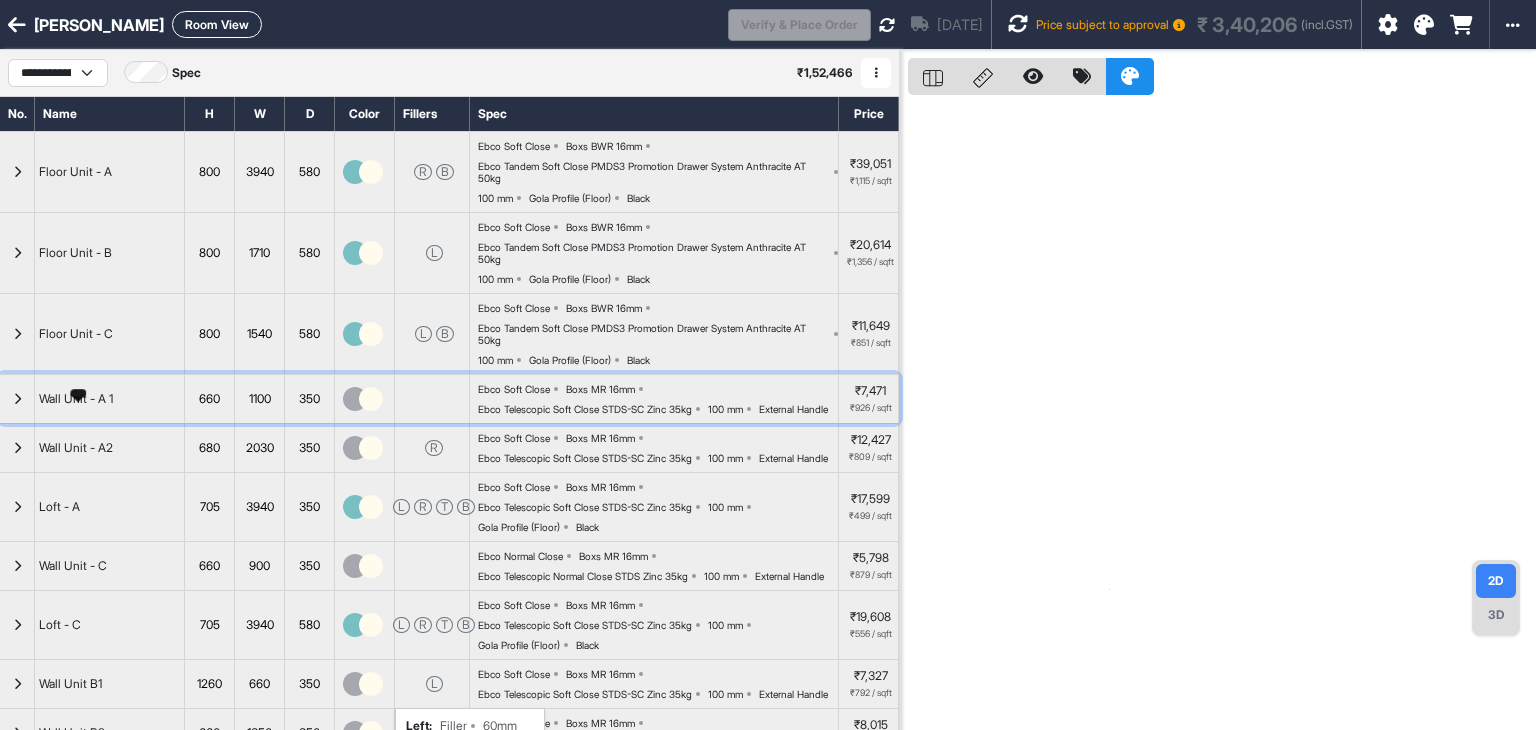 click on "Wall  Unit - A 1" at bounding box center [76, 399] 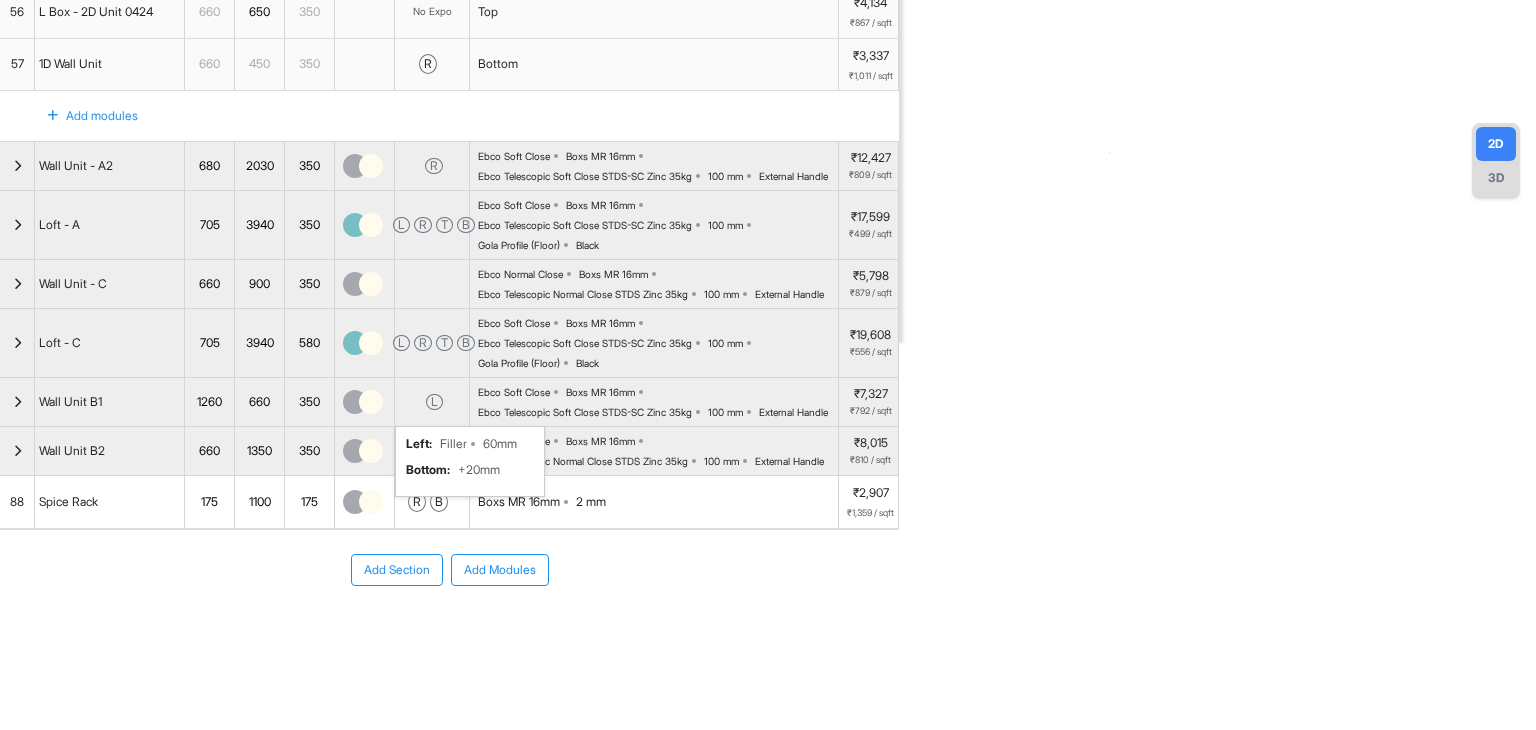 scroll, scrollTop: 500, scrollLeft: 0, axis: vertical 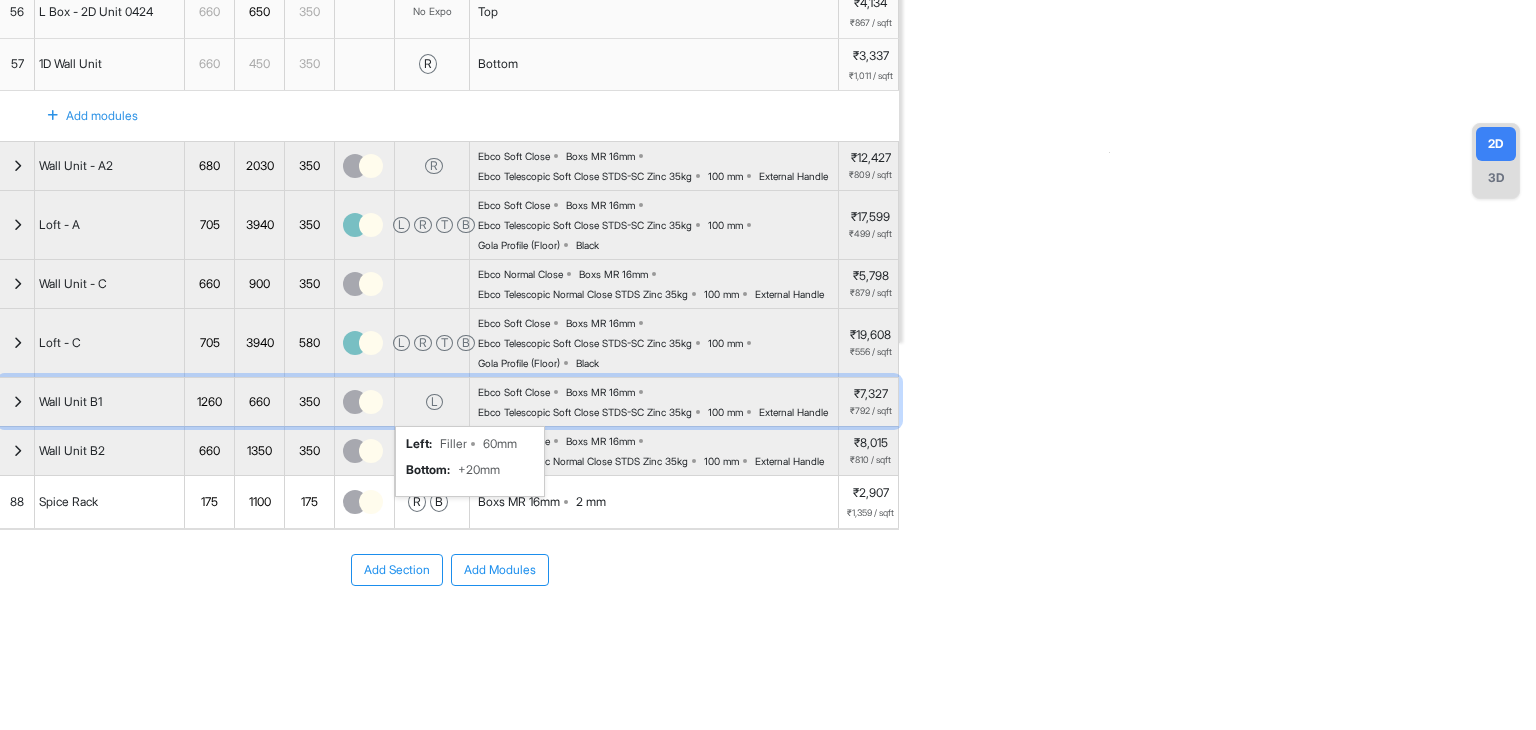 click on "Wall Unit B1" at bounding box center (110, 402) 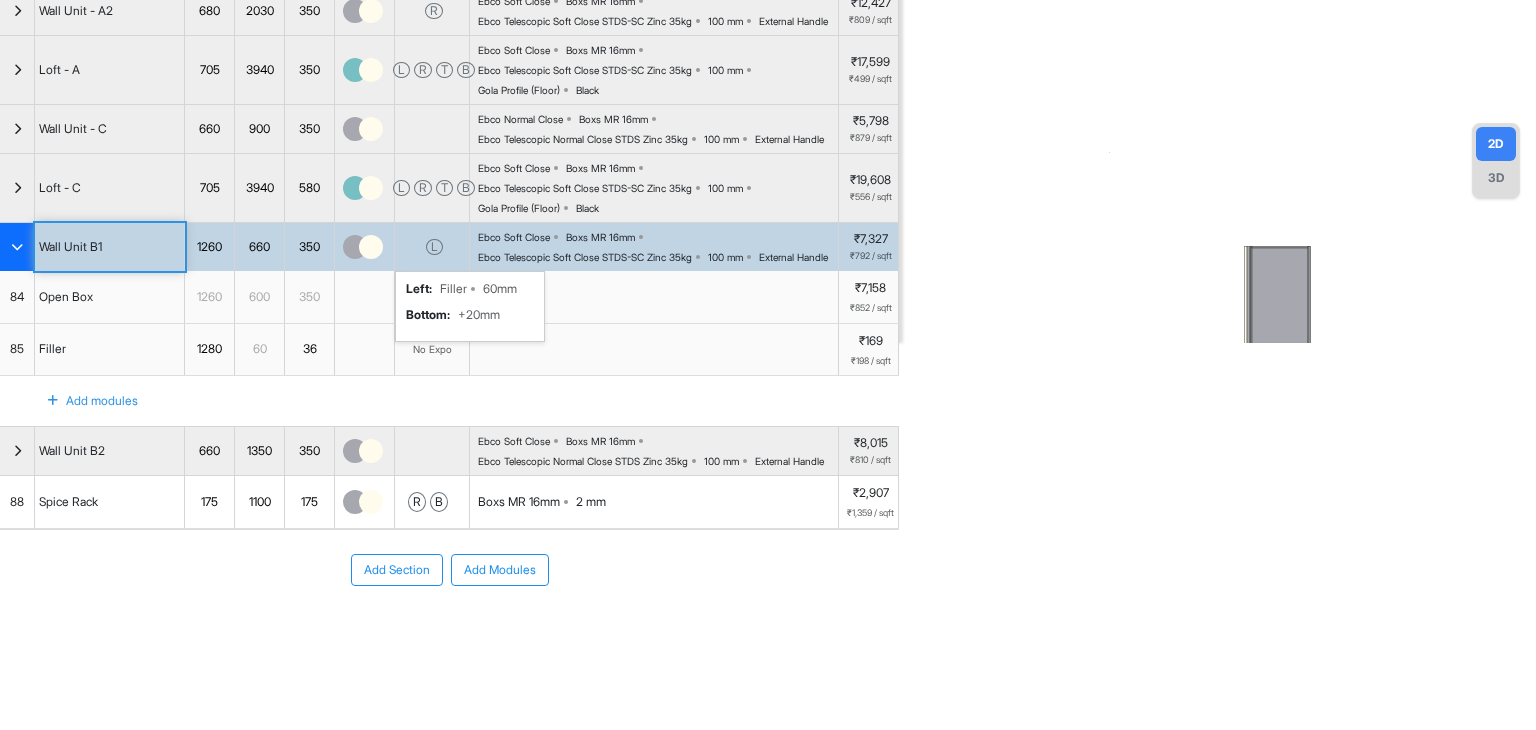 click at bounding box center [17, 247] 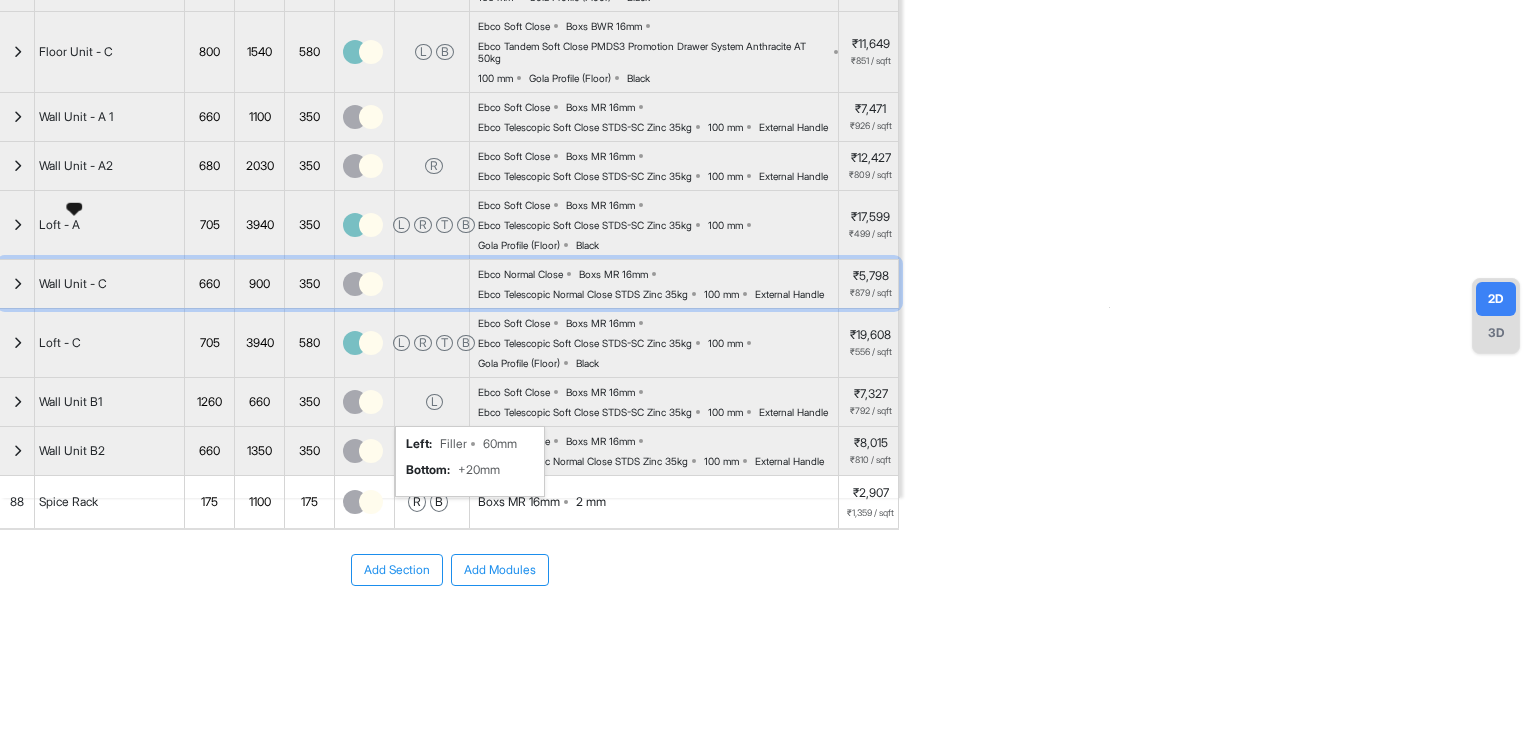 click on "Wall Unit - C" at bounding box center [73, 284] 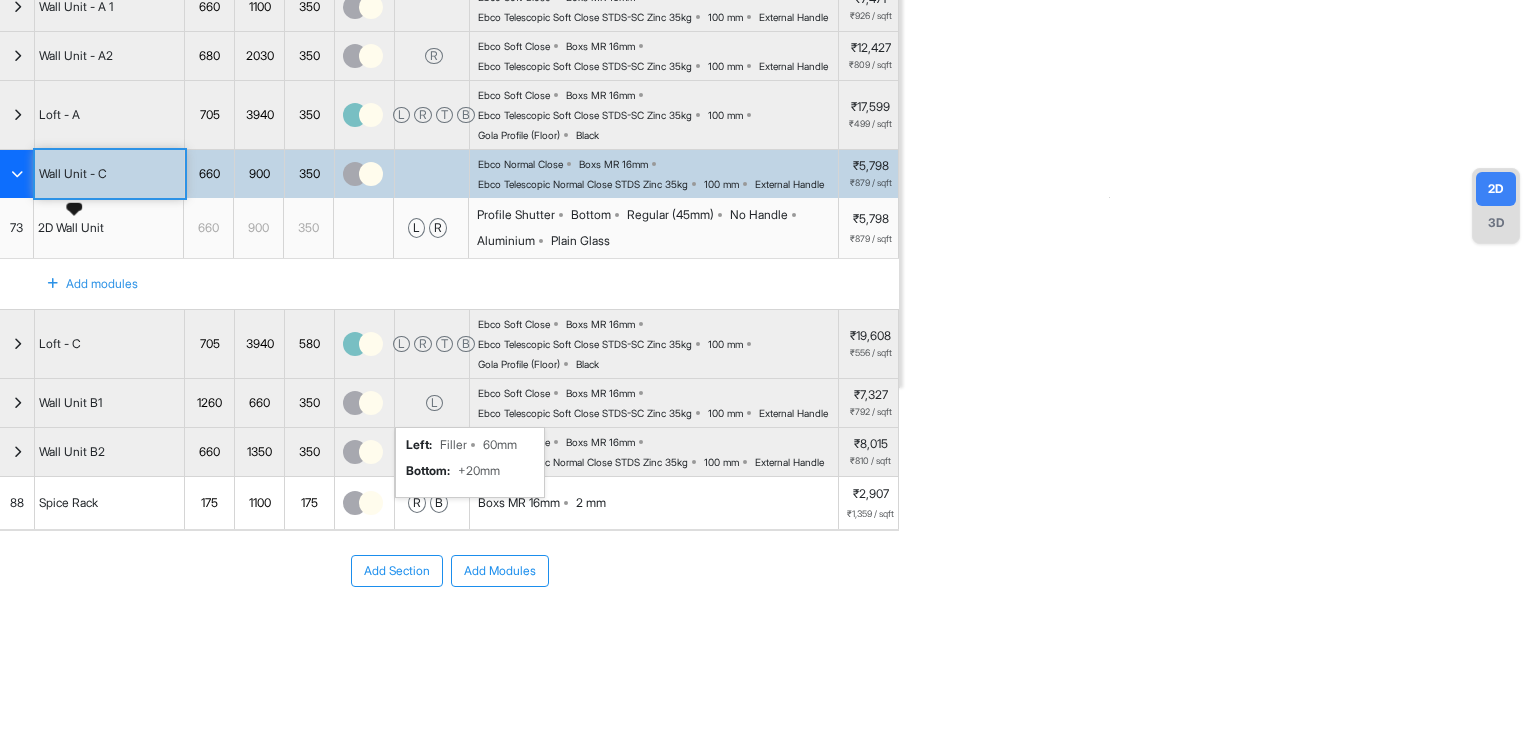 click on "Wall Unit - C" at bounding box center (73, 174) 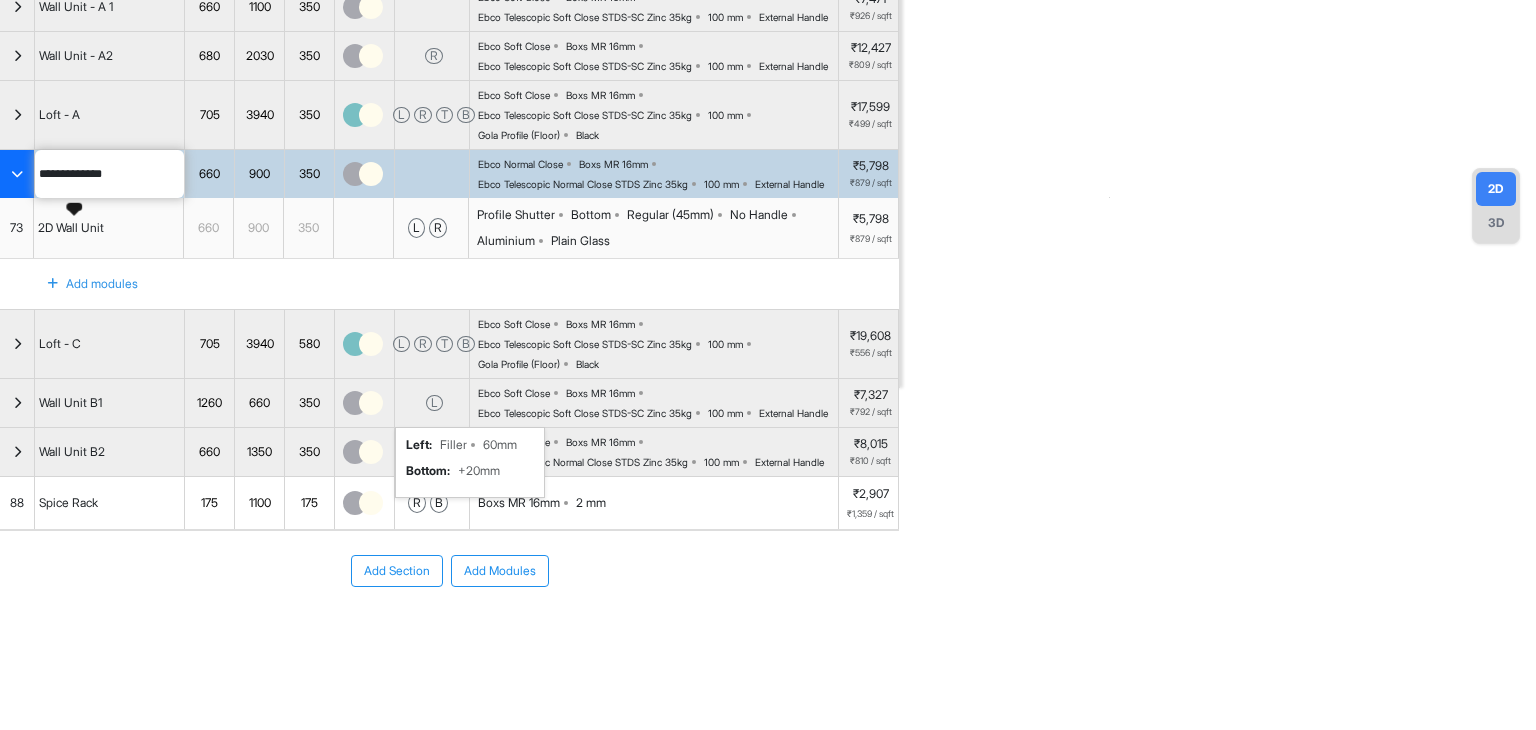 click on "73" at bounding box center [17, 228] 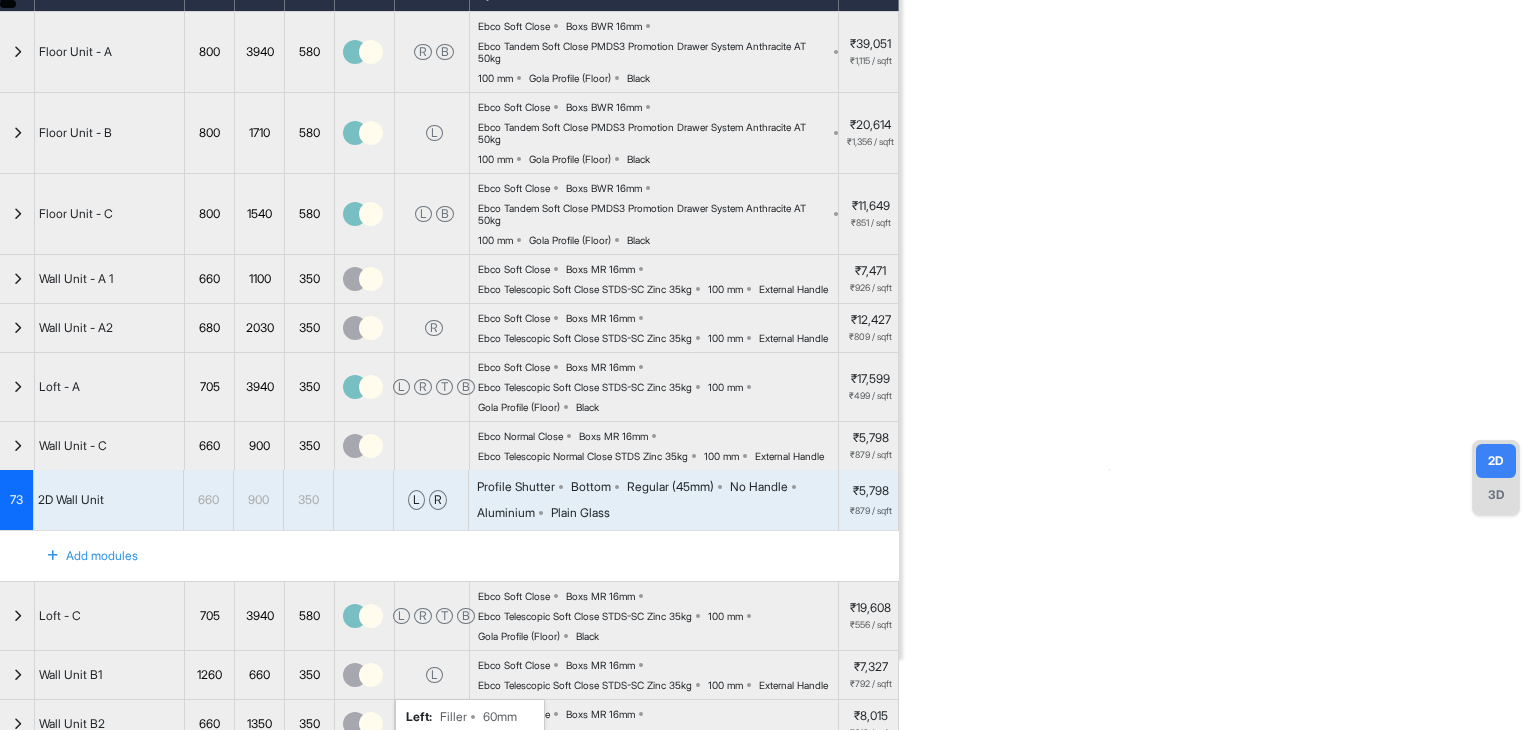 scroll, scrollTop: 300, scrollLeft: 0, axis: vertical 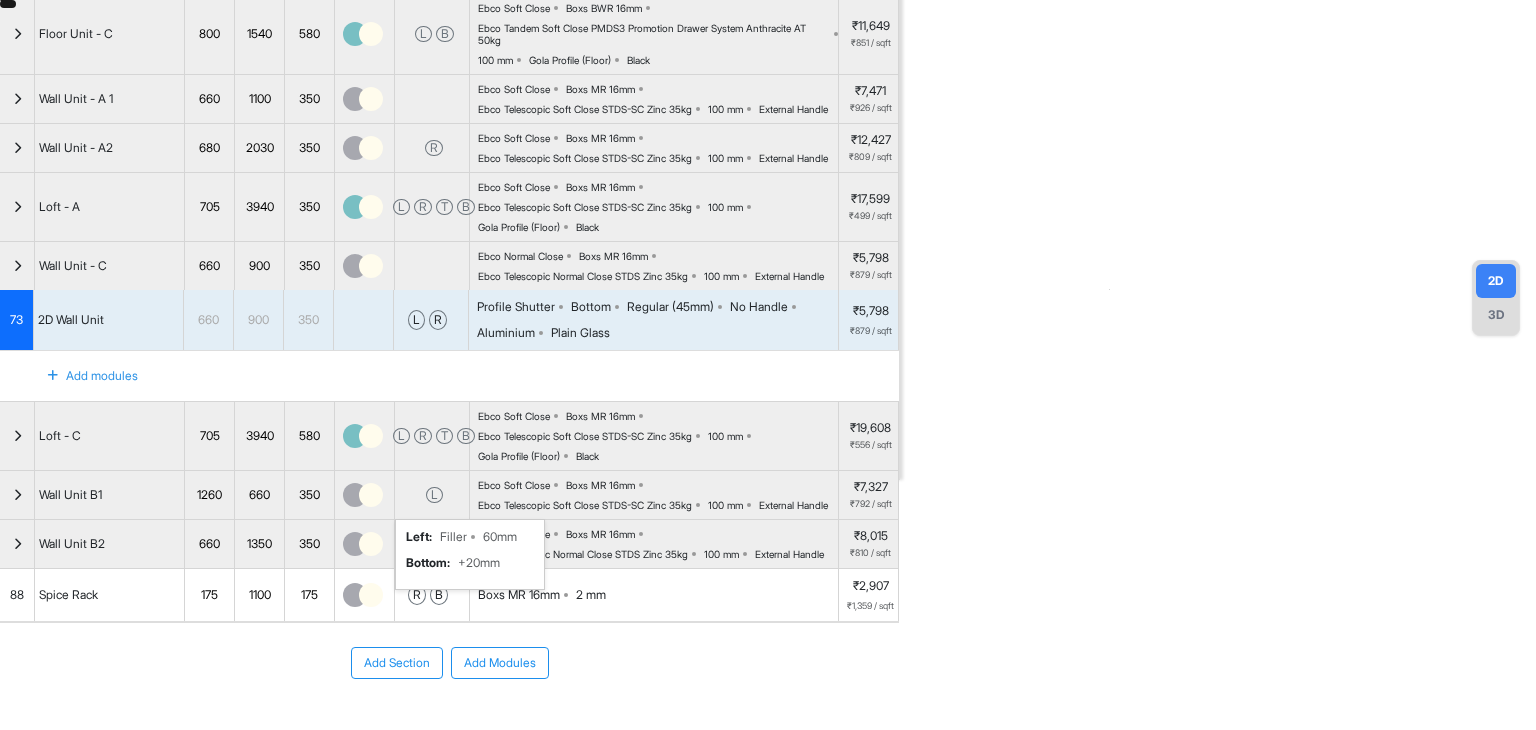 click on "Wall Unit - C" at bounding box center [73, 266] 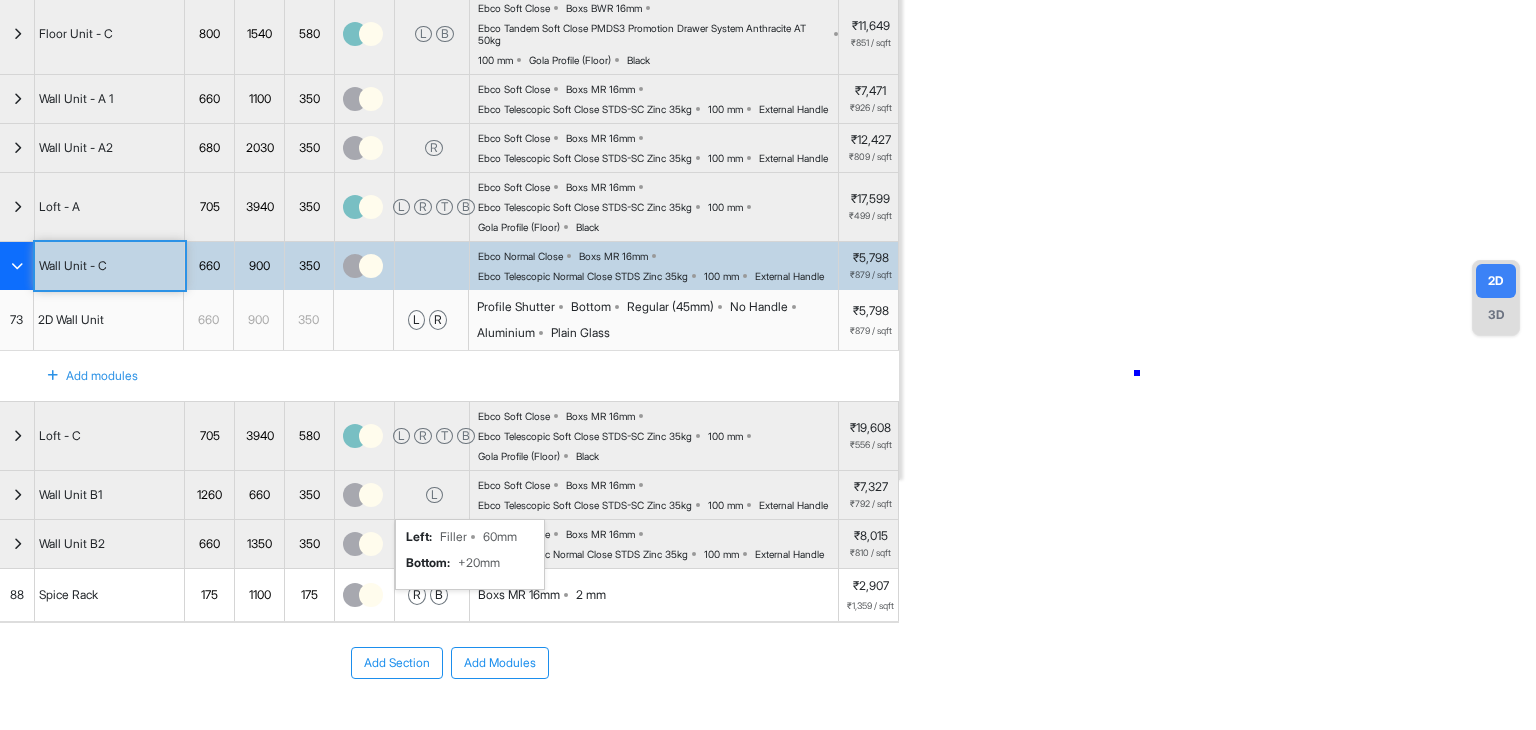 drag, startPoint x: 1212, startPoint y: 322, endPoint x: 1138, endPoint y: 375, distance: 91.02197 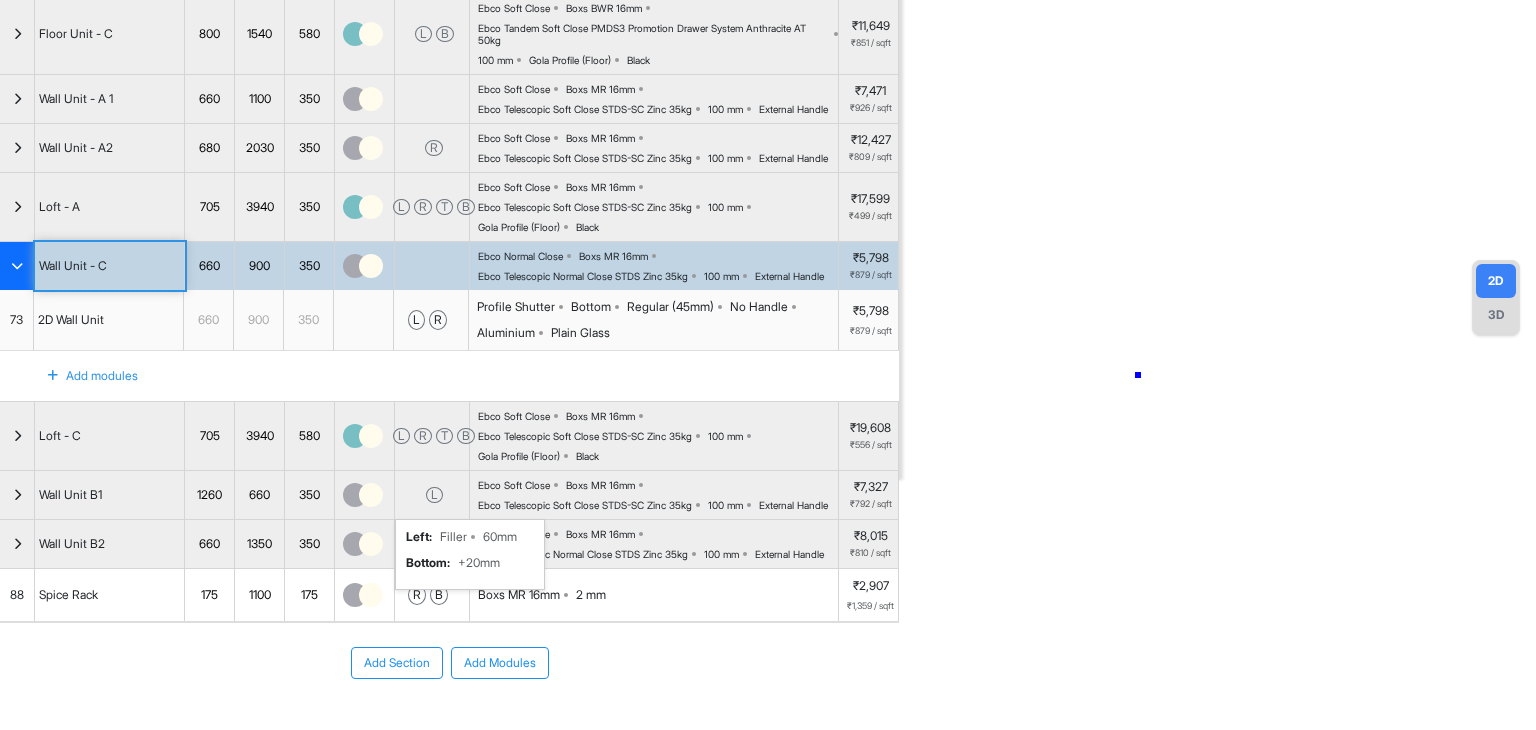 click at bounding box center [1222, 115] 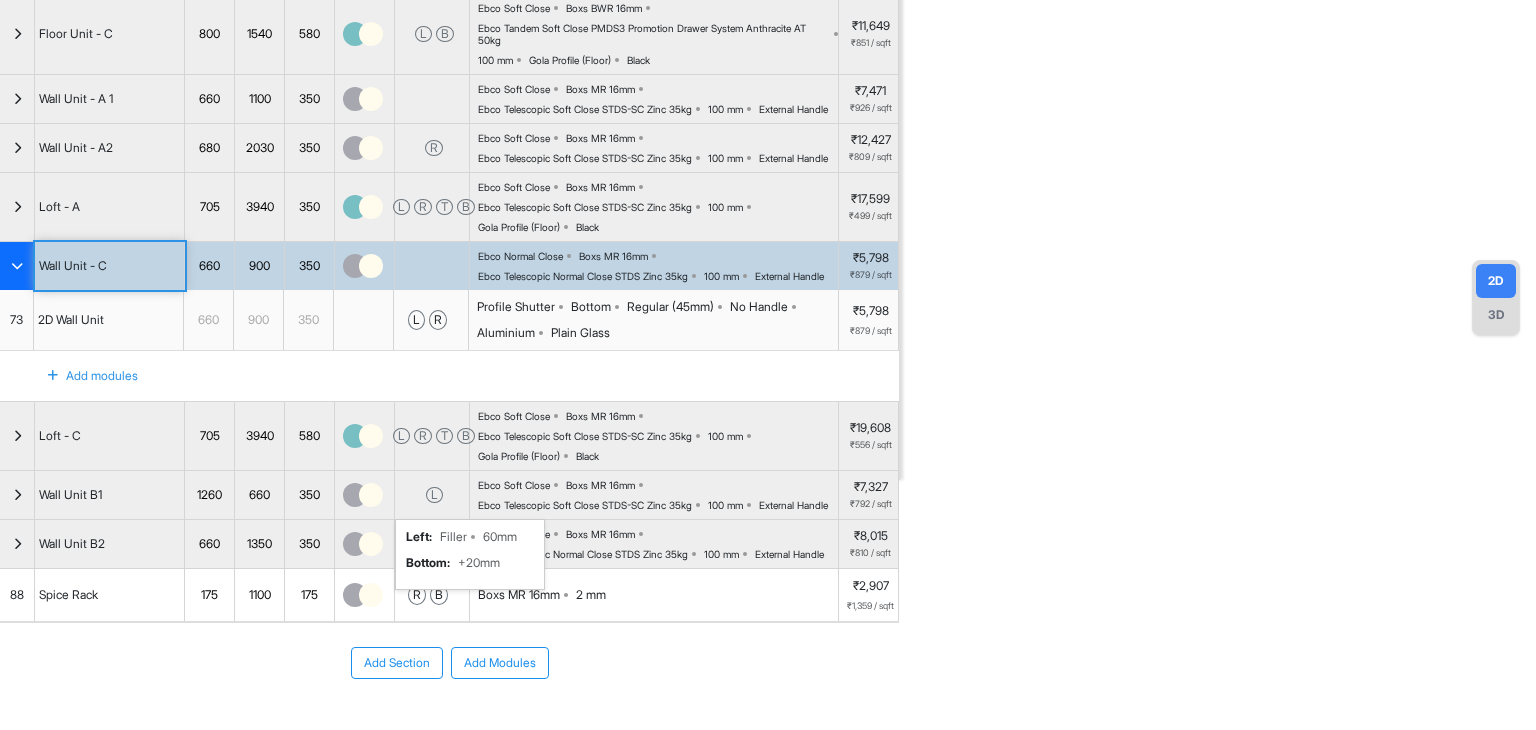 click on "3D" at bounding box center [1496, 315] 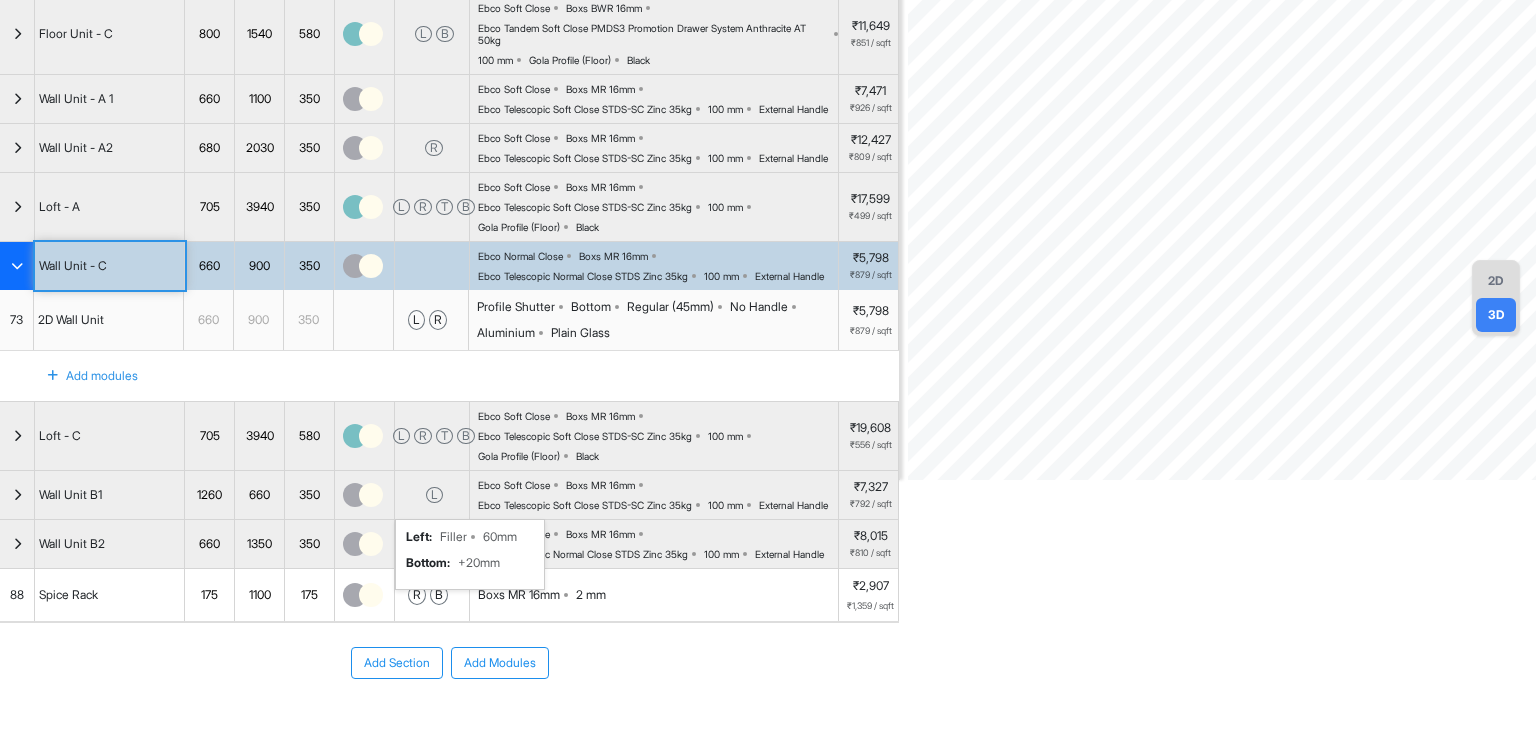 click on "Profile Shutter Bottom Regular (45mm) No Handle Aluminium Plain Glass" at bounding box center (657, 320) 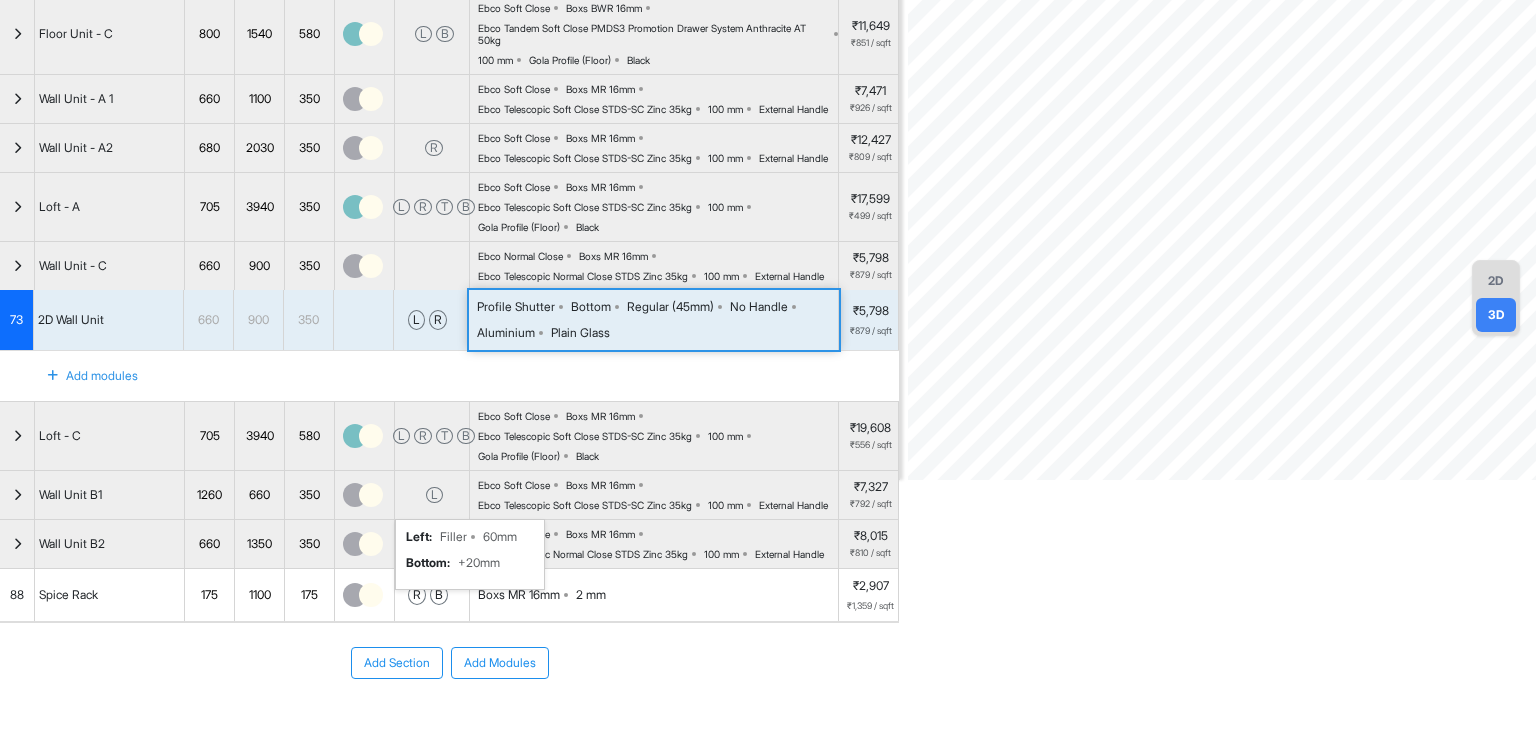 click on "Profile Shutter Bottom Regular (45mm) No Handle Aluminium Plain Glass" at bounding box center [657, 320] 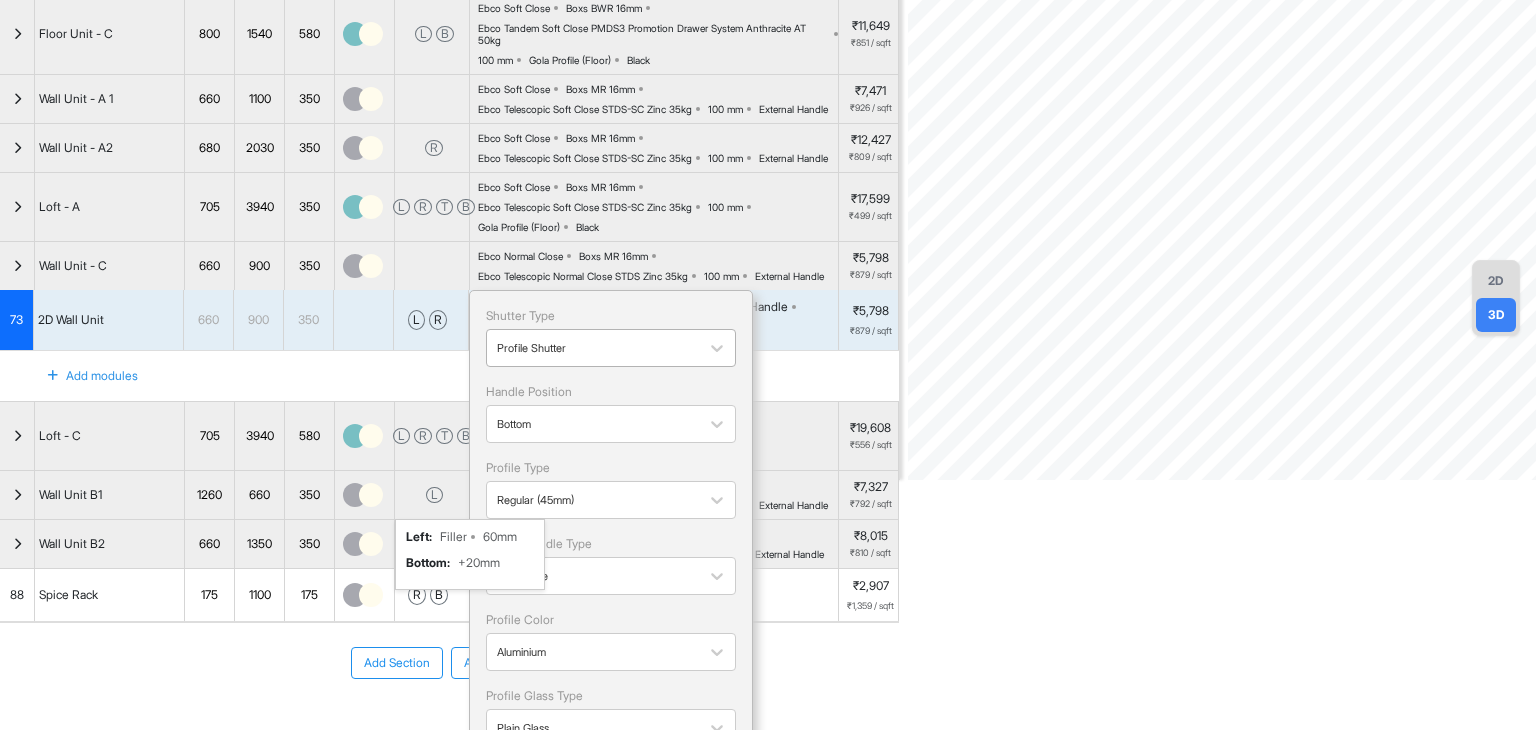 click at bounding box center [593, 348] 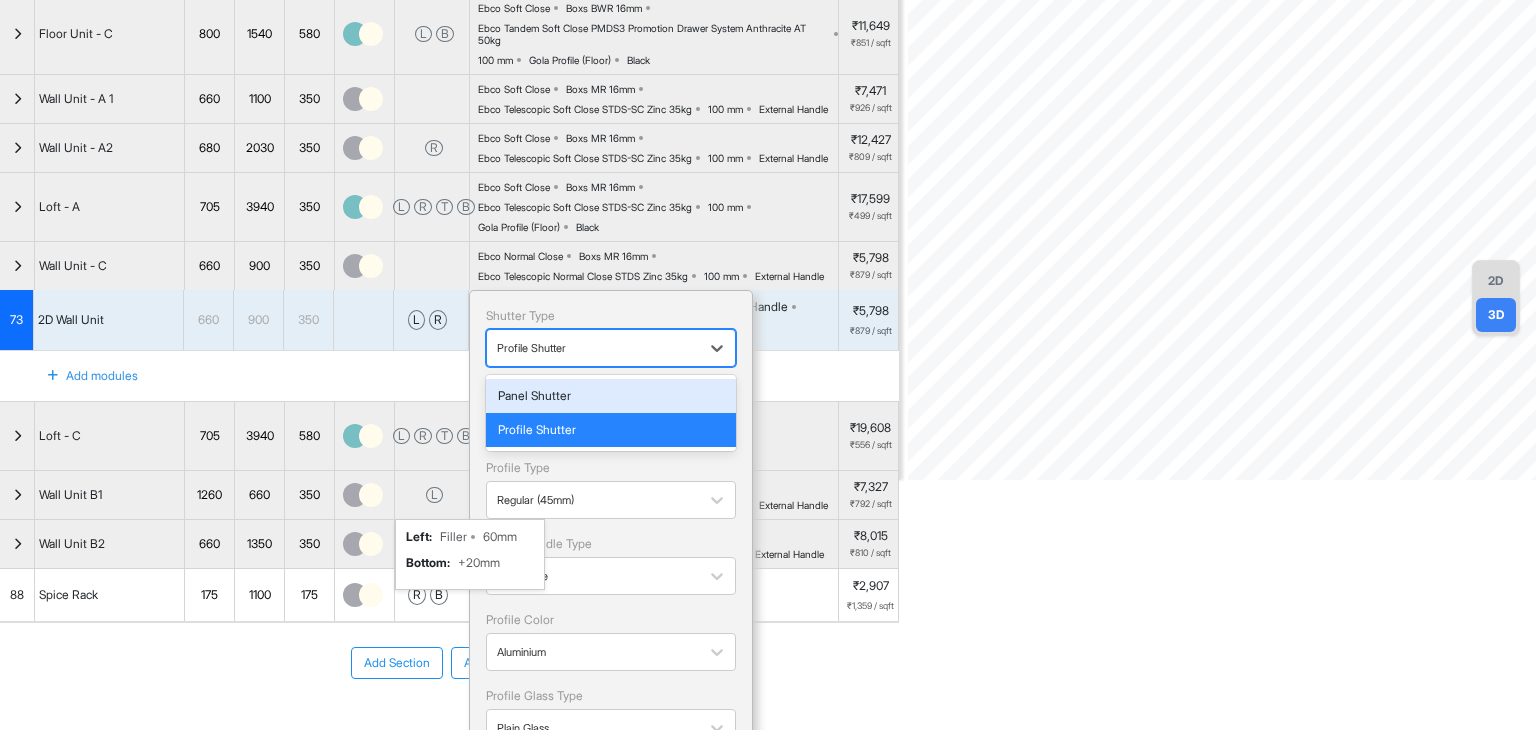 click on "Panel Shutter" at bounding box center [611, 396] 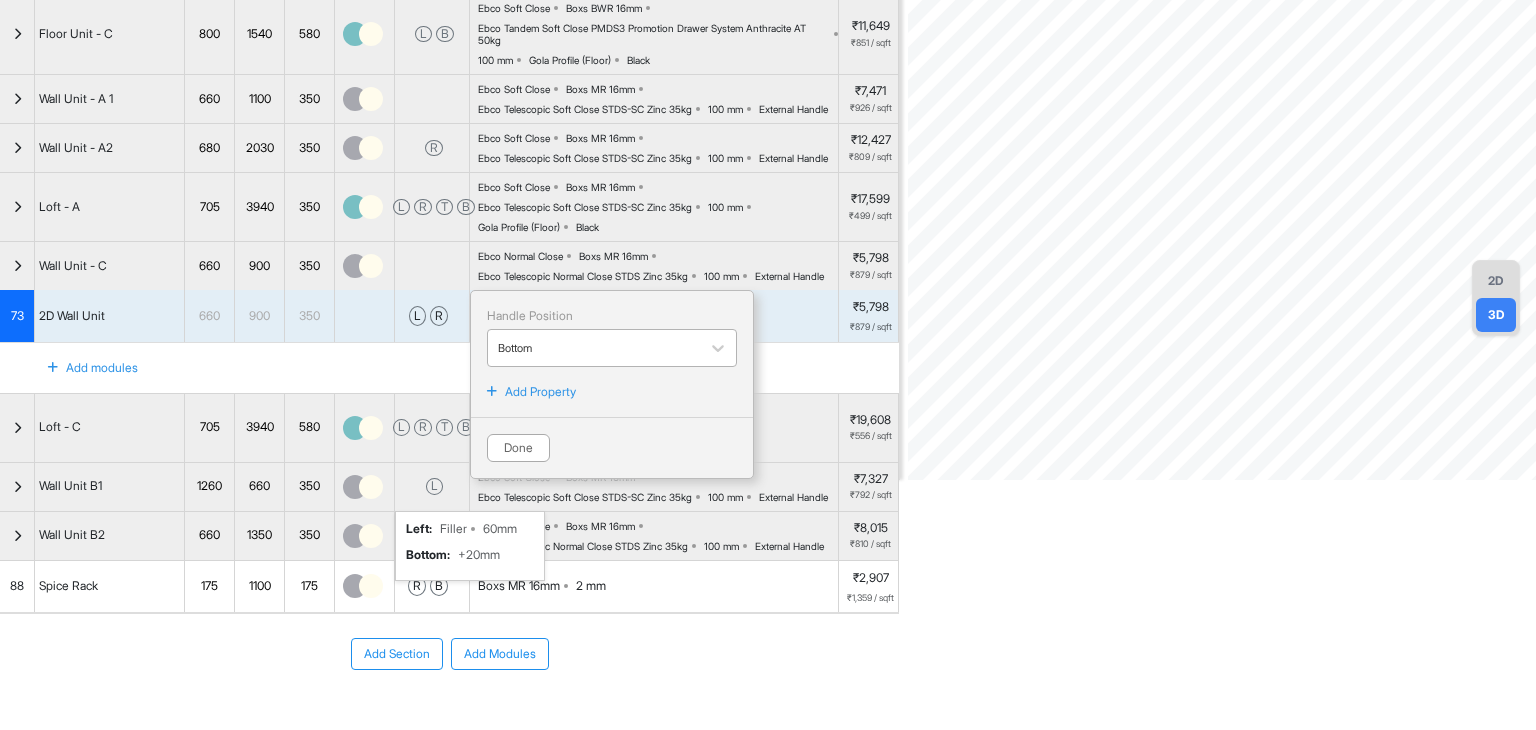 click at bounding box center [594, 348] 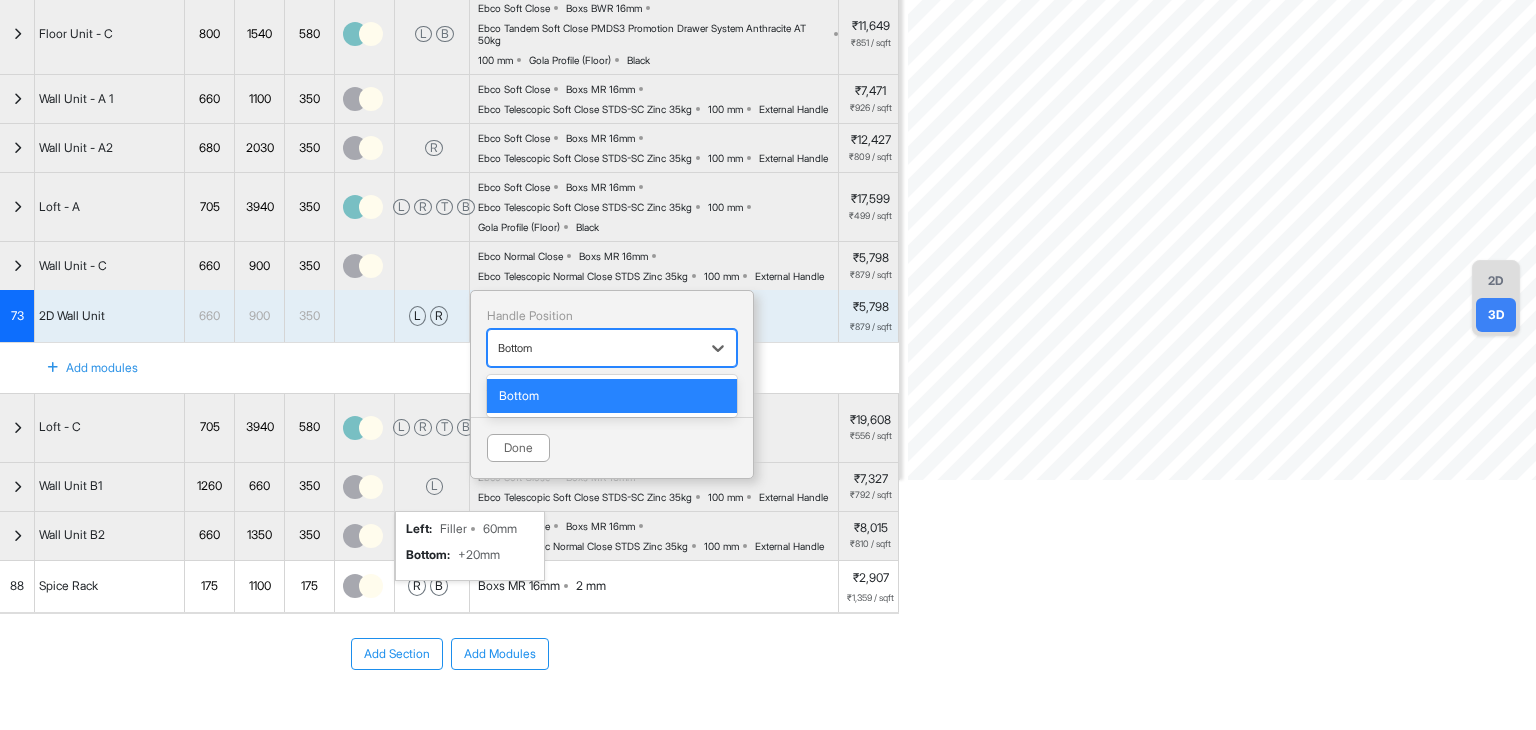 click at bounding box center [594, 348] 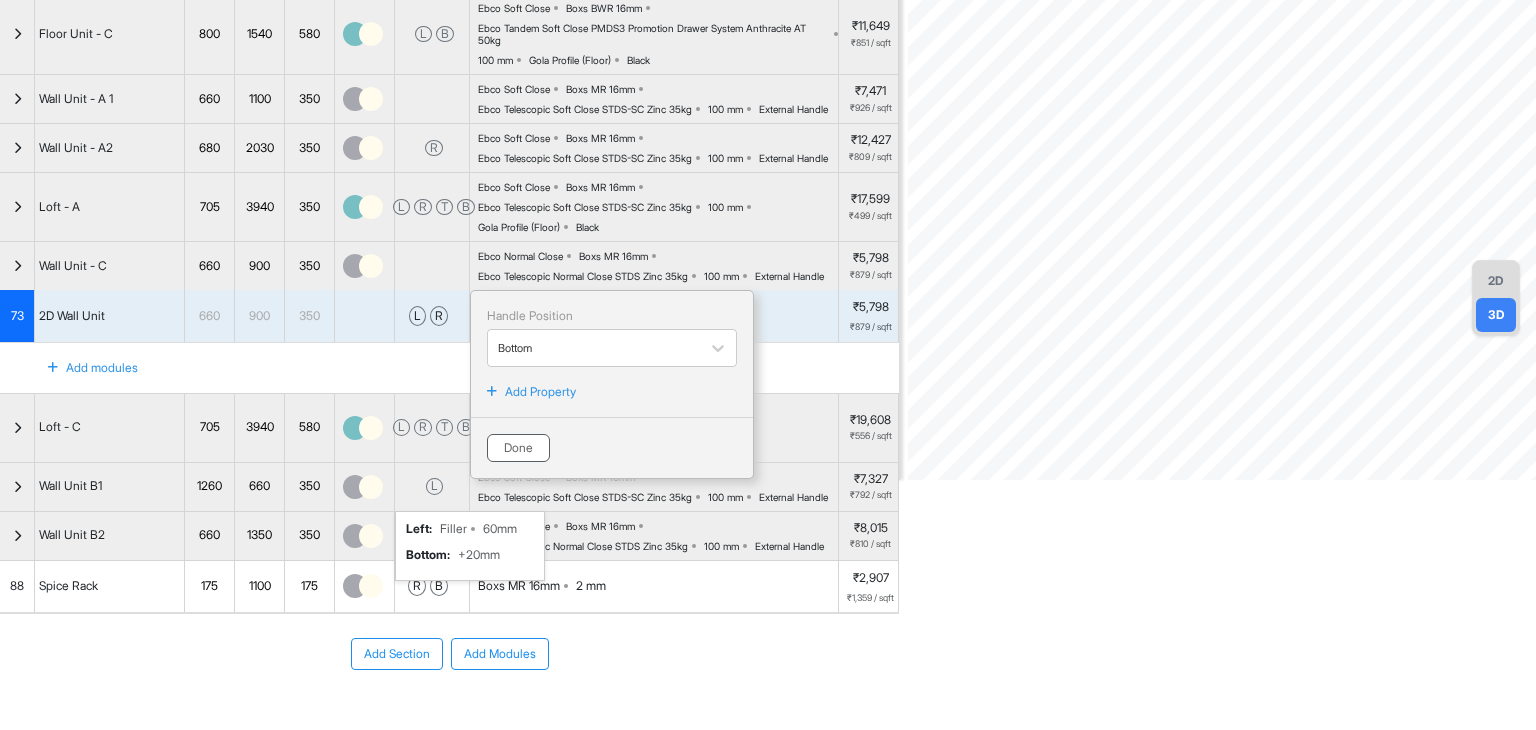 click on "Done" at bounding box center [518, 448] 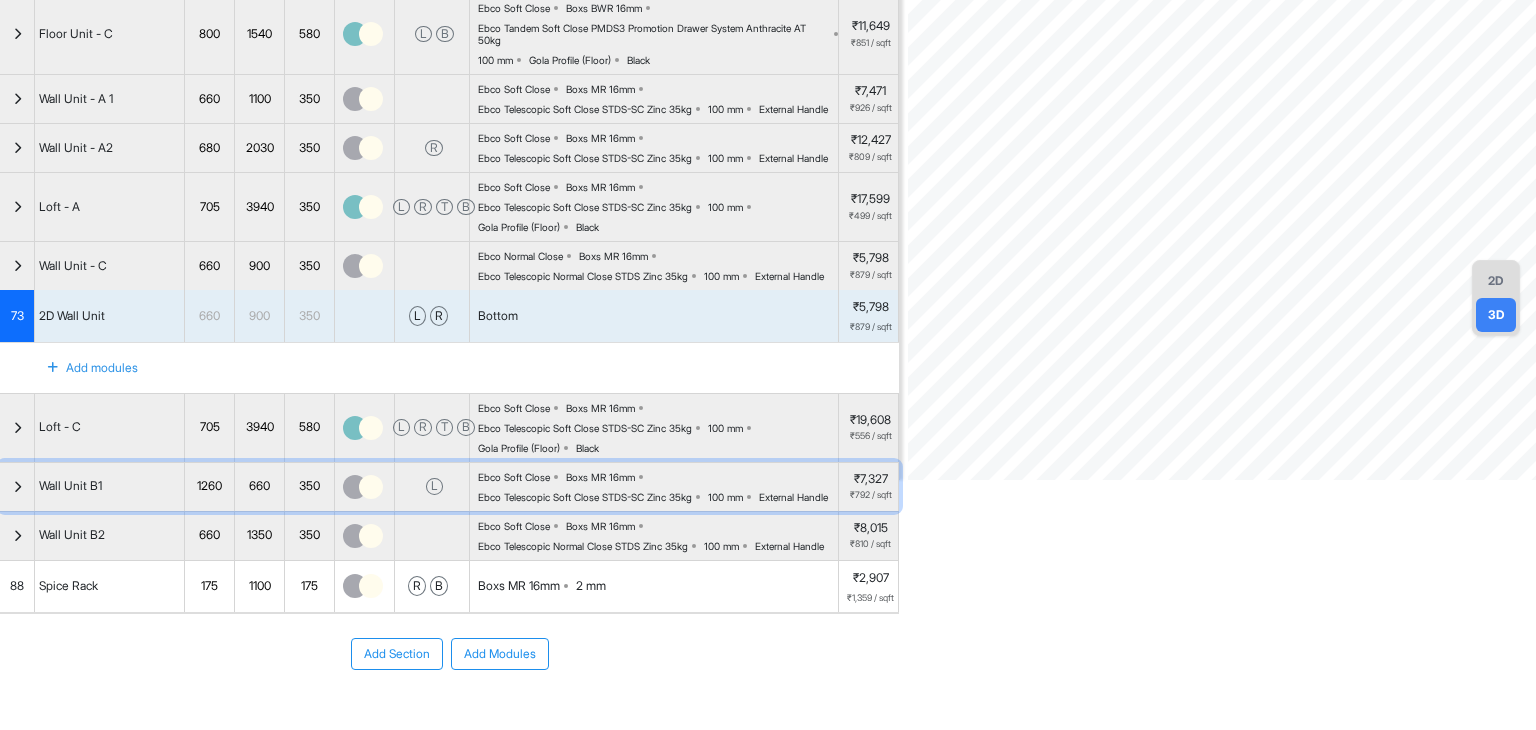 click on "Wall Unit B1" at bounding box center [110, 487] 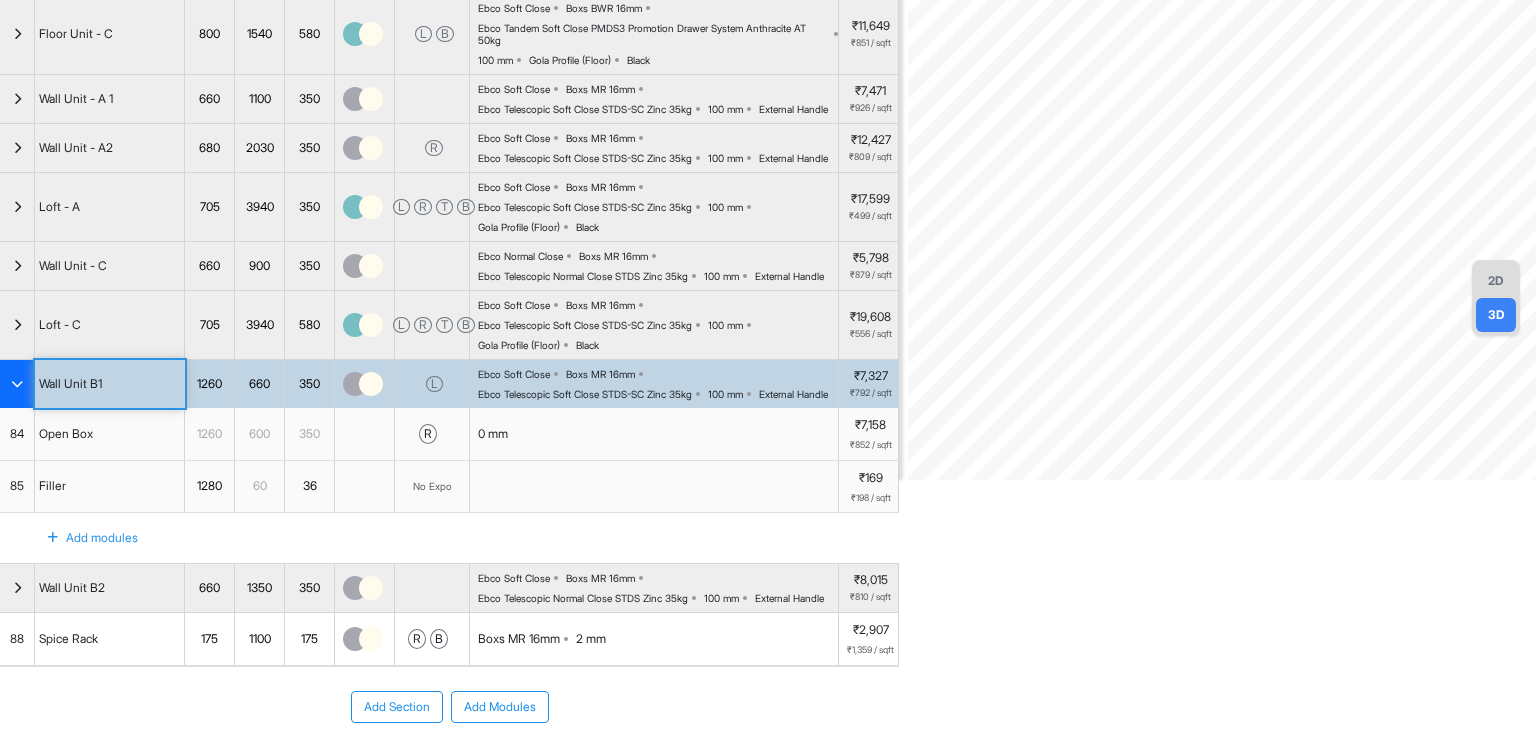 click on "Open Box" at bounding box center (110, 434) 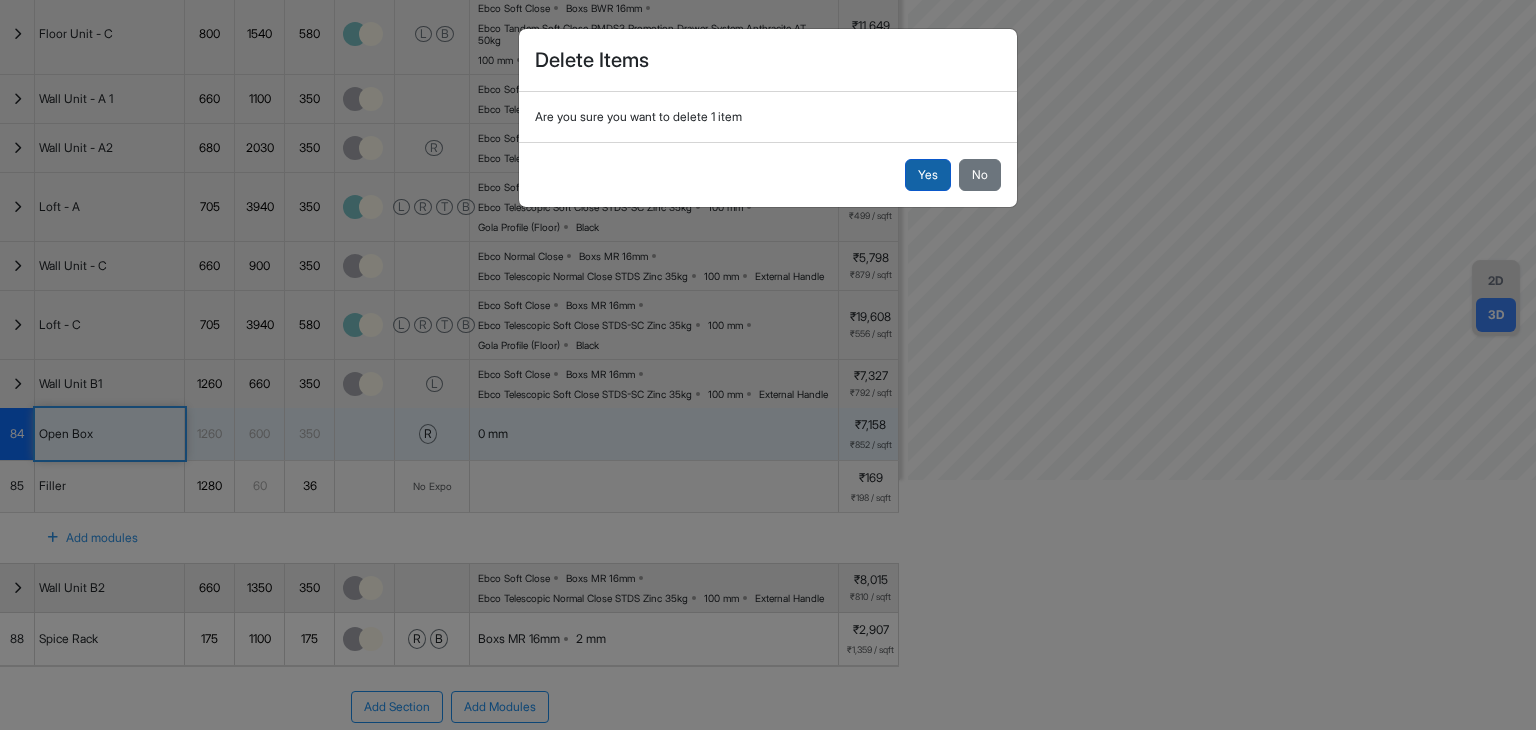 click on "Yes" at bounding box center (928, 175) 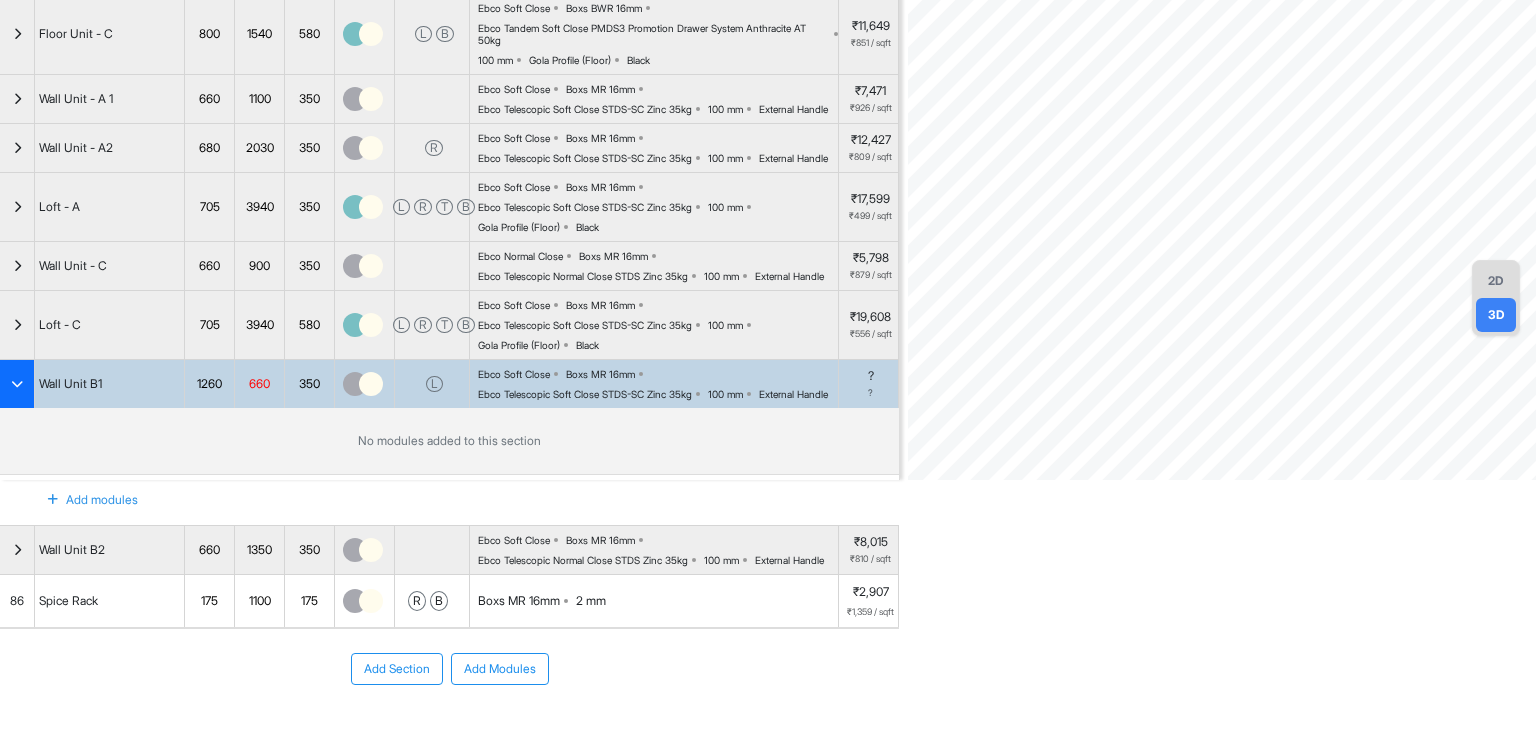 click on "Add modules" at bounding box center [81, 500] 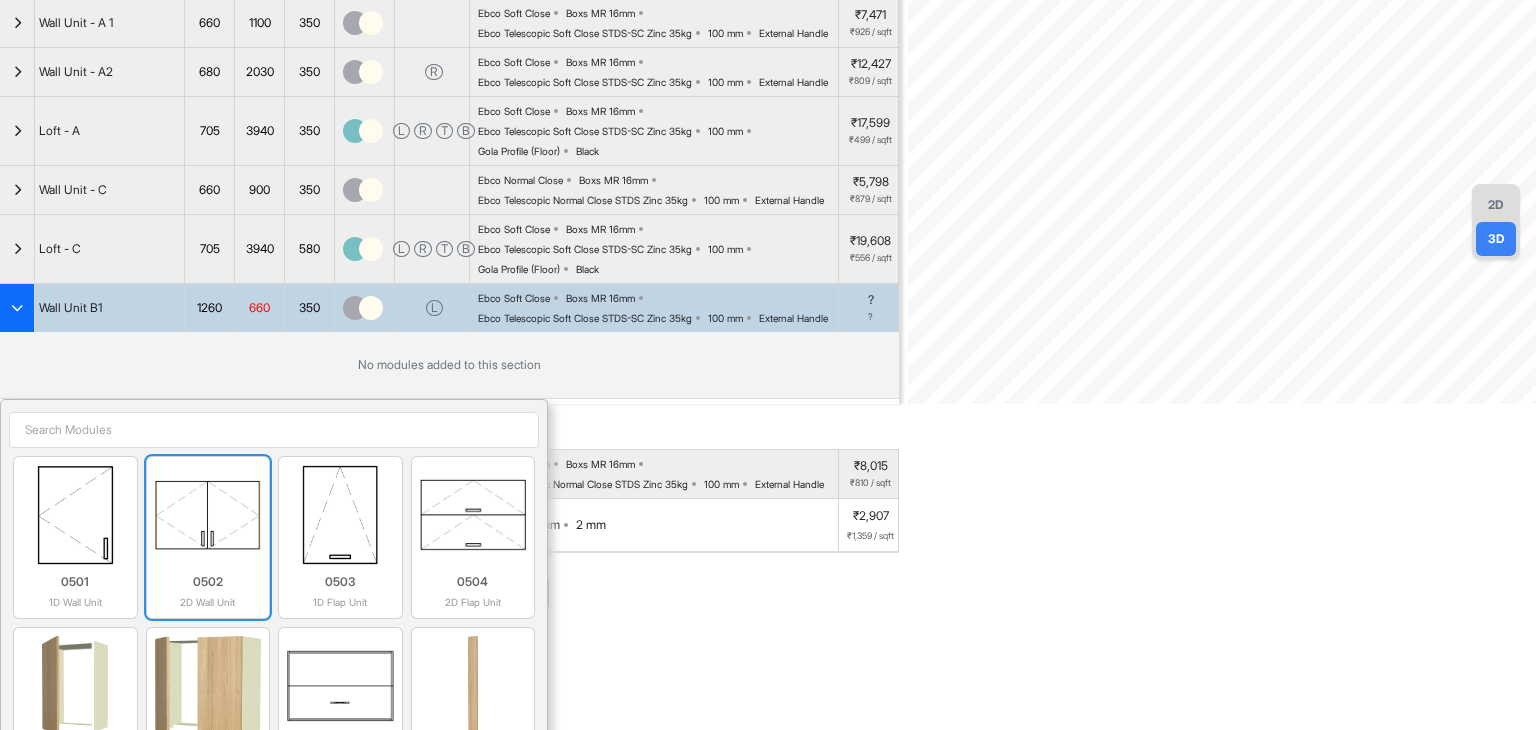 scroll, scrollTop: 500, scrollLeft: 0, axis: vertical 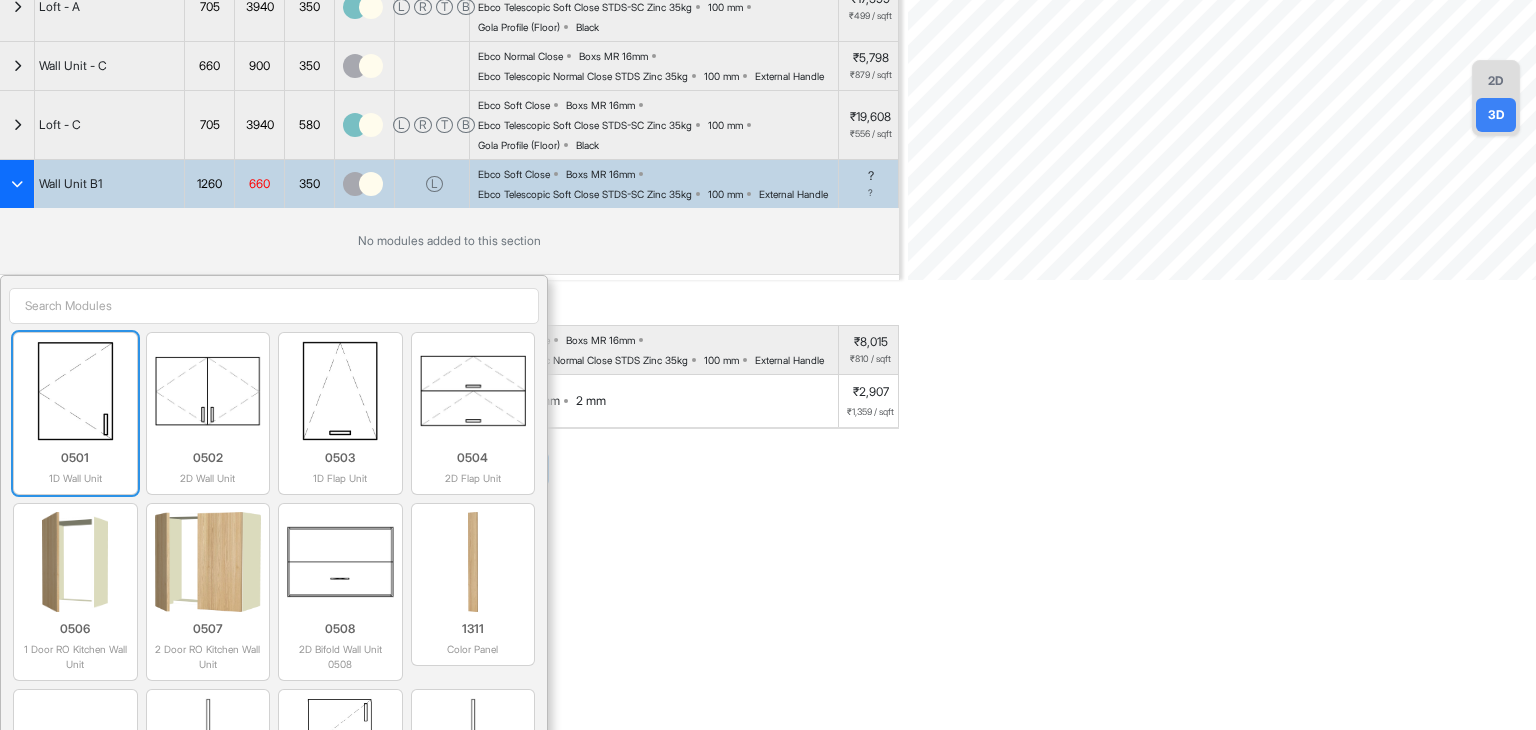 click on "0501 1D Wall Unit" at bounding box center [75, 463] 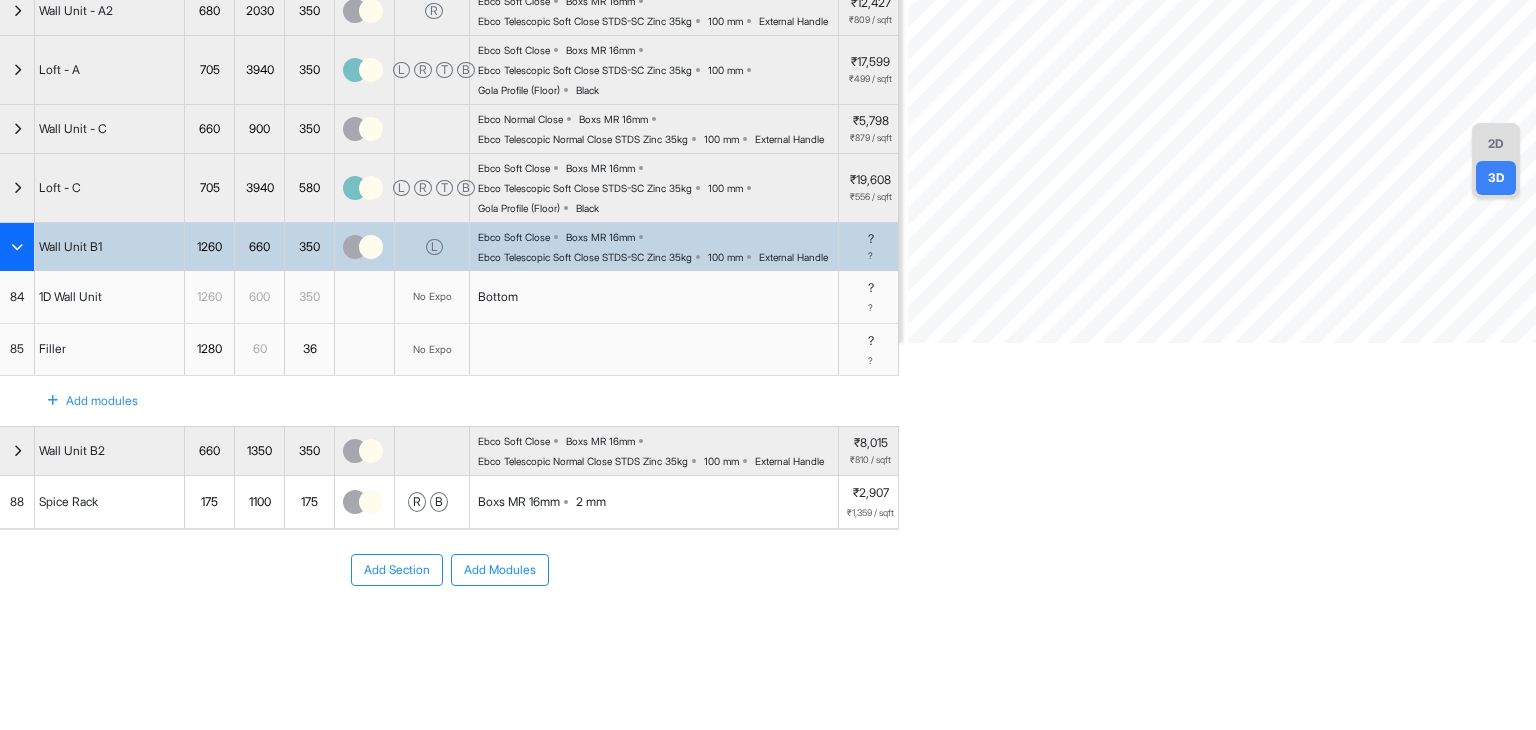 scroll, scrollTop: 500, scrollLeft: 0, axis: vertical 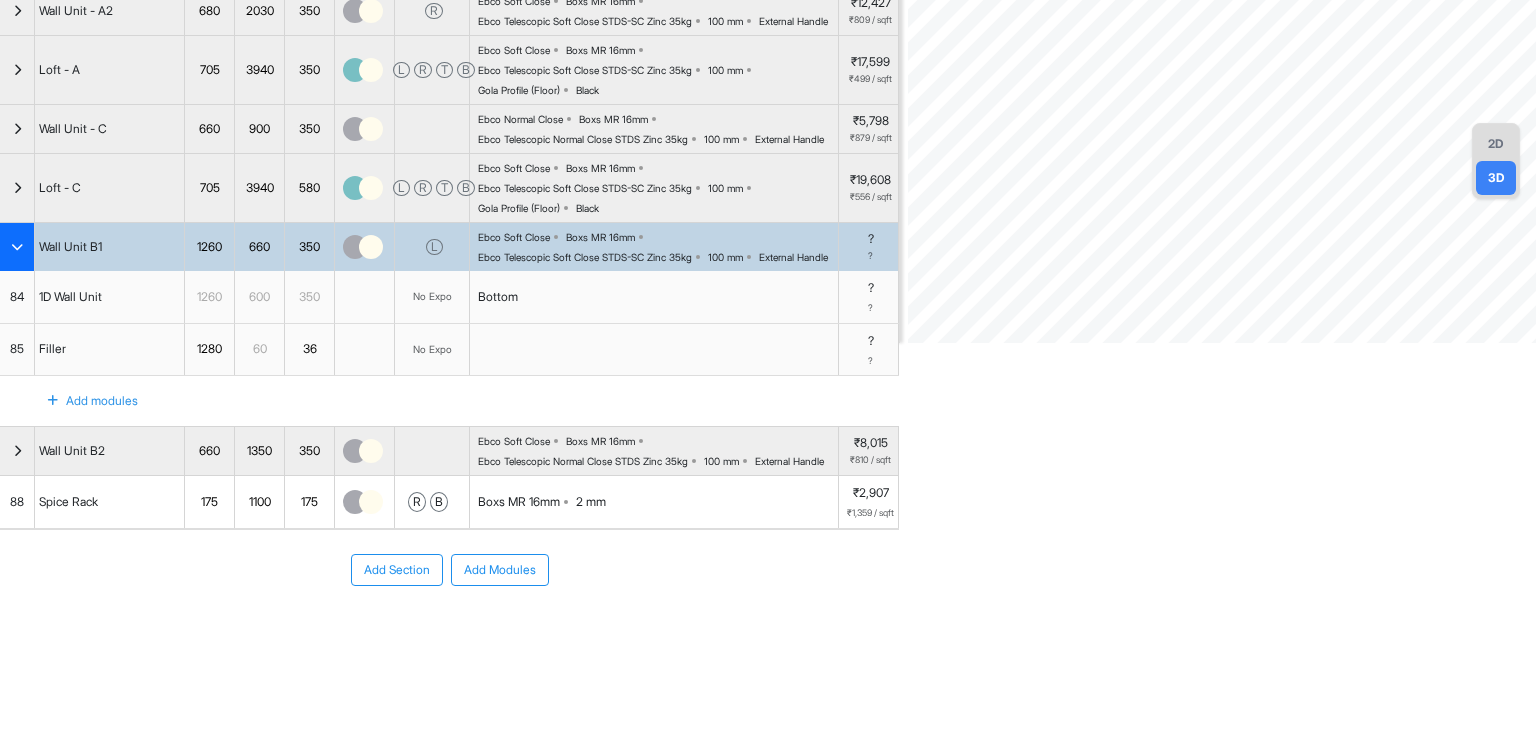 click on "No Expo" at bounding box center [432, 296] 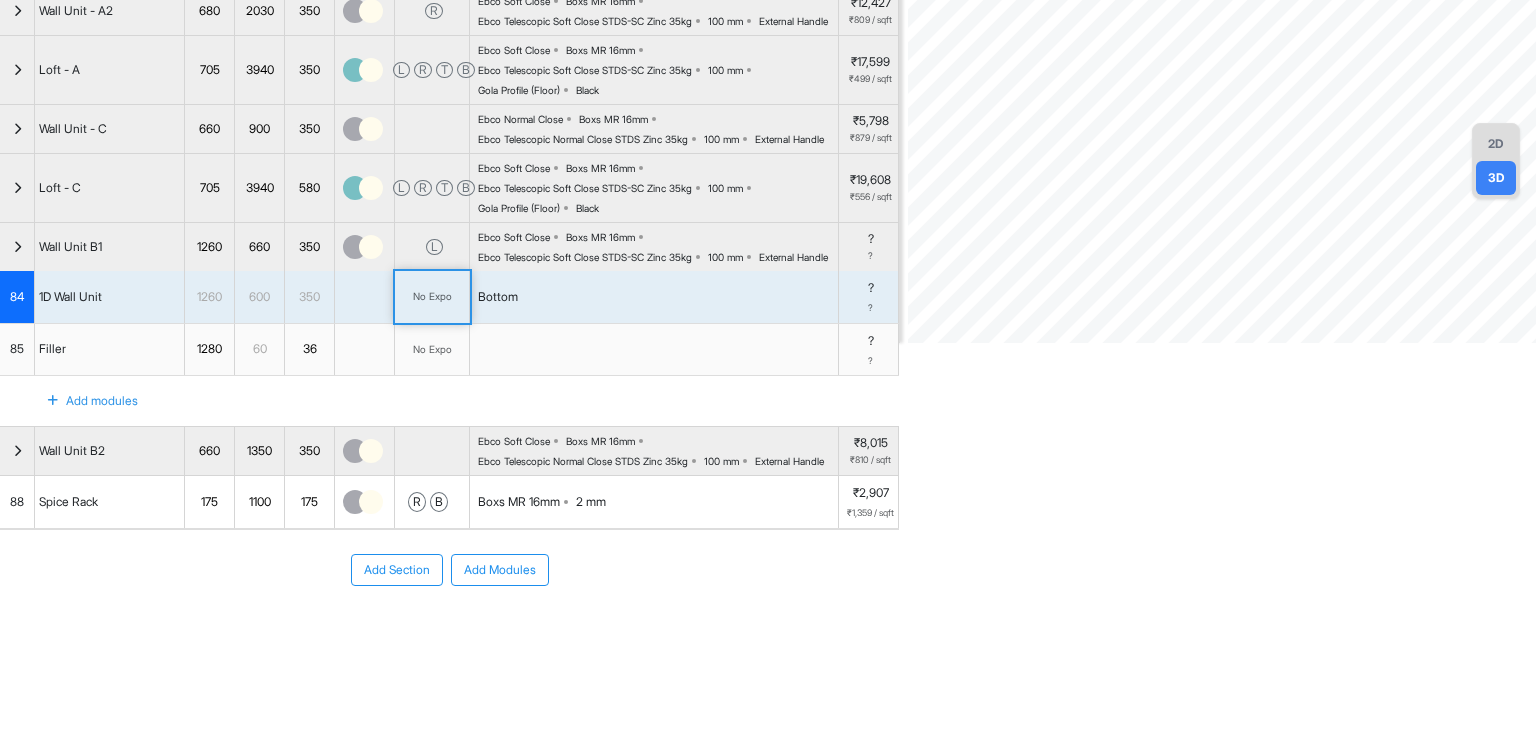 click on "No Expo" at bounding box center [432, 296] 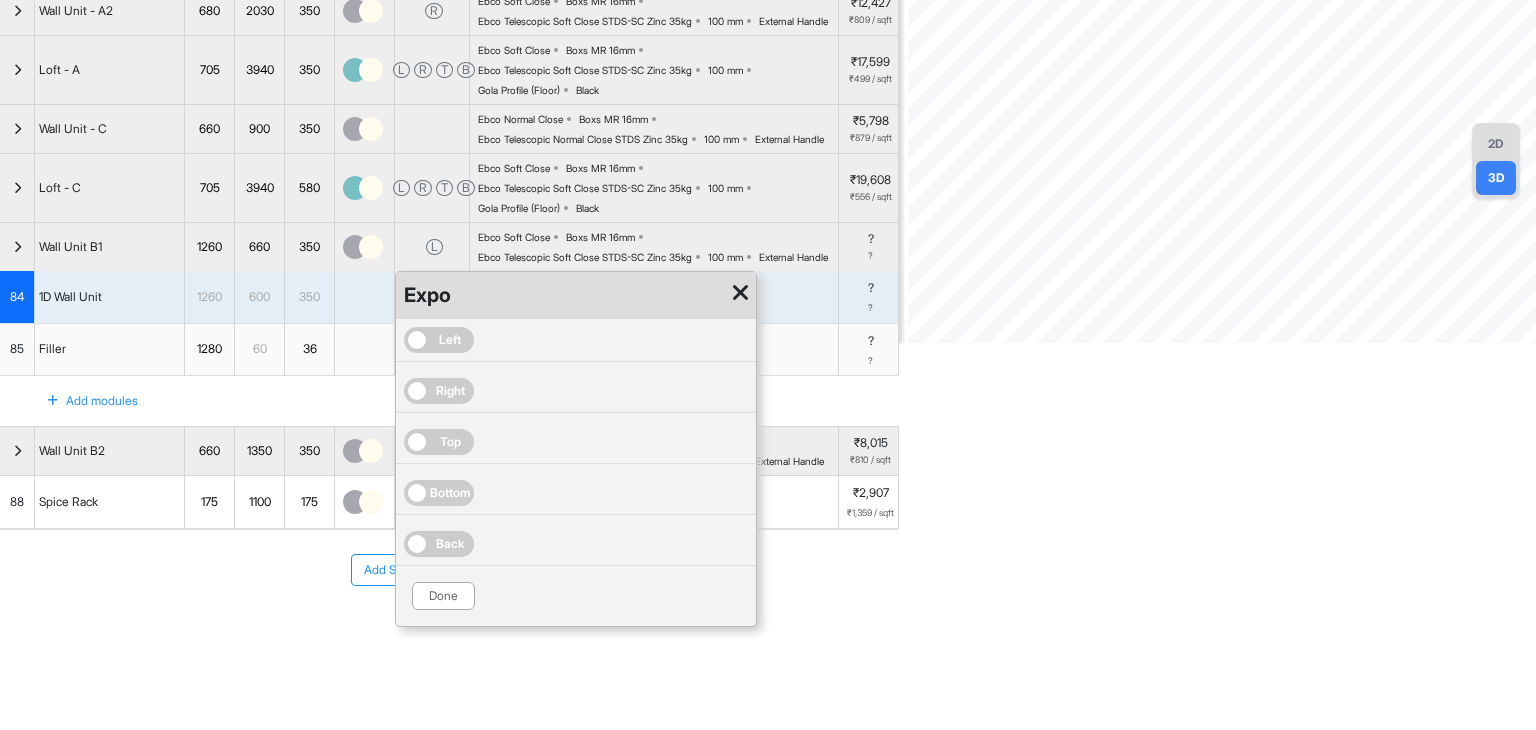 click on "Right" at bounding box center [439, 391] 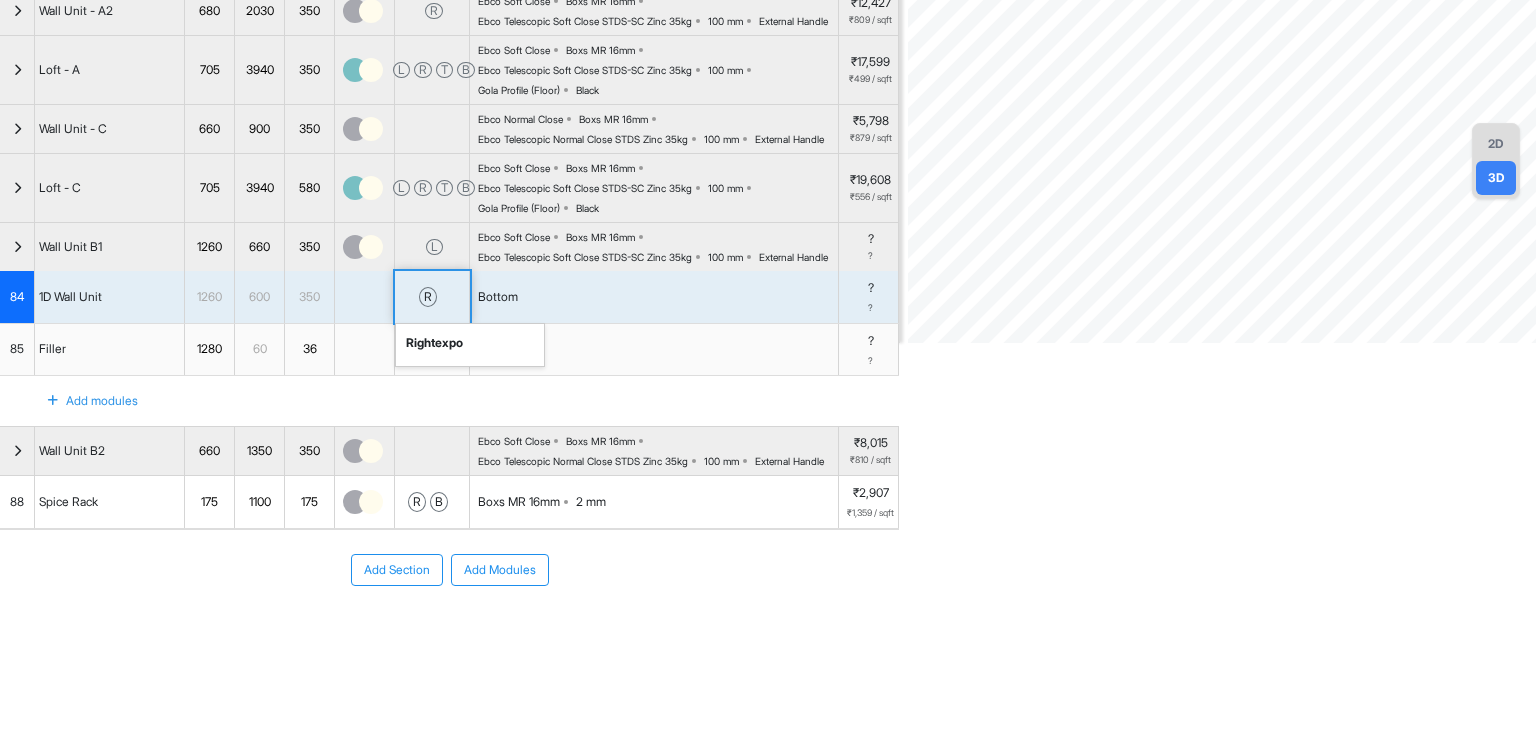 click on "**********" at bounding box center [768, 365] 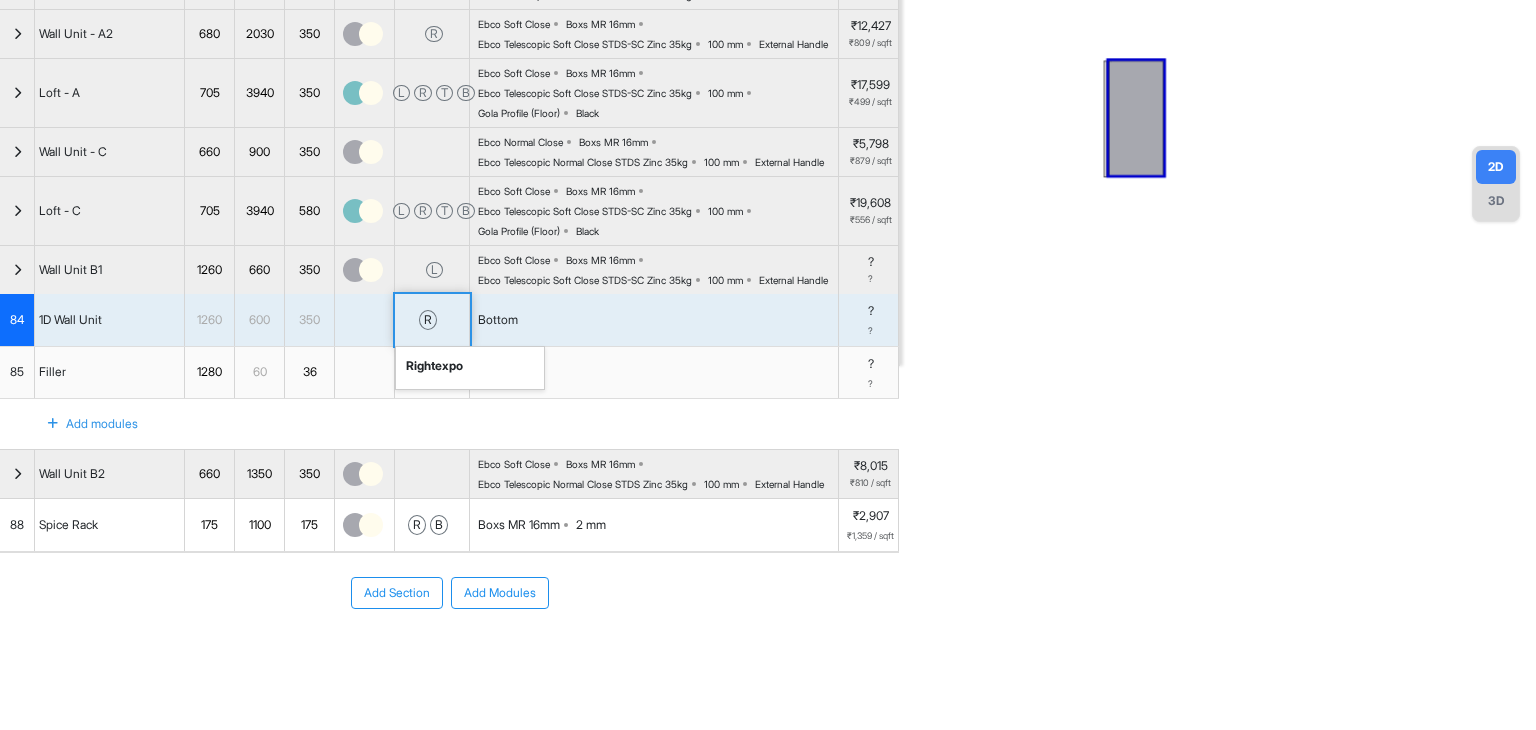 scroll, scrollTop: 147, scrollLeft: 0, axis: vertical 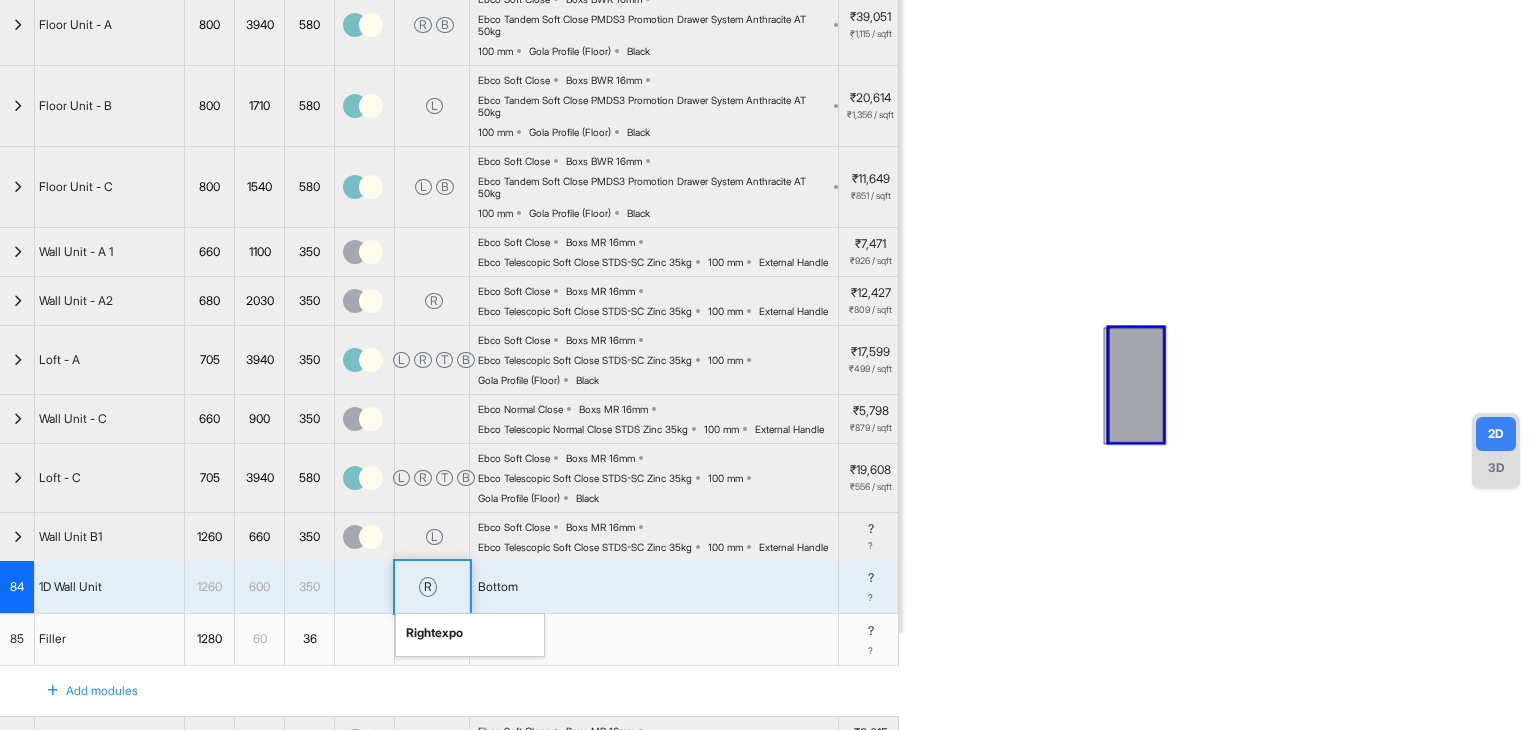 click at bounding box center [1136, 386] 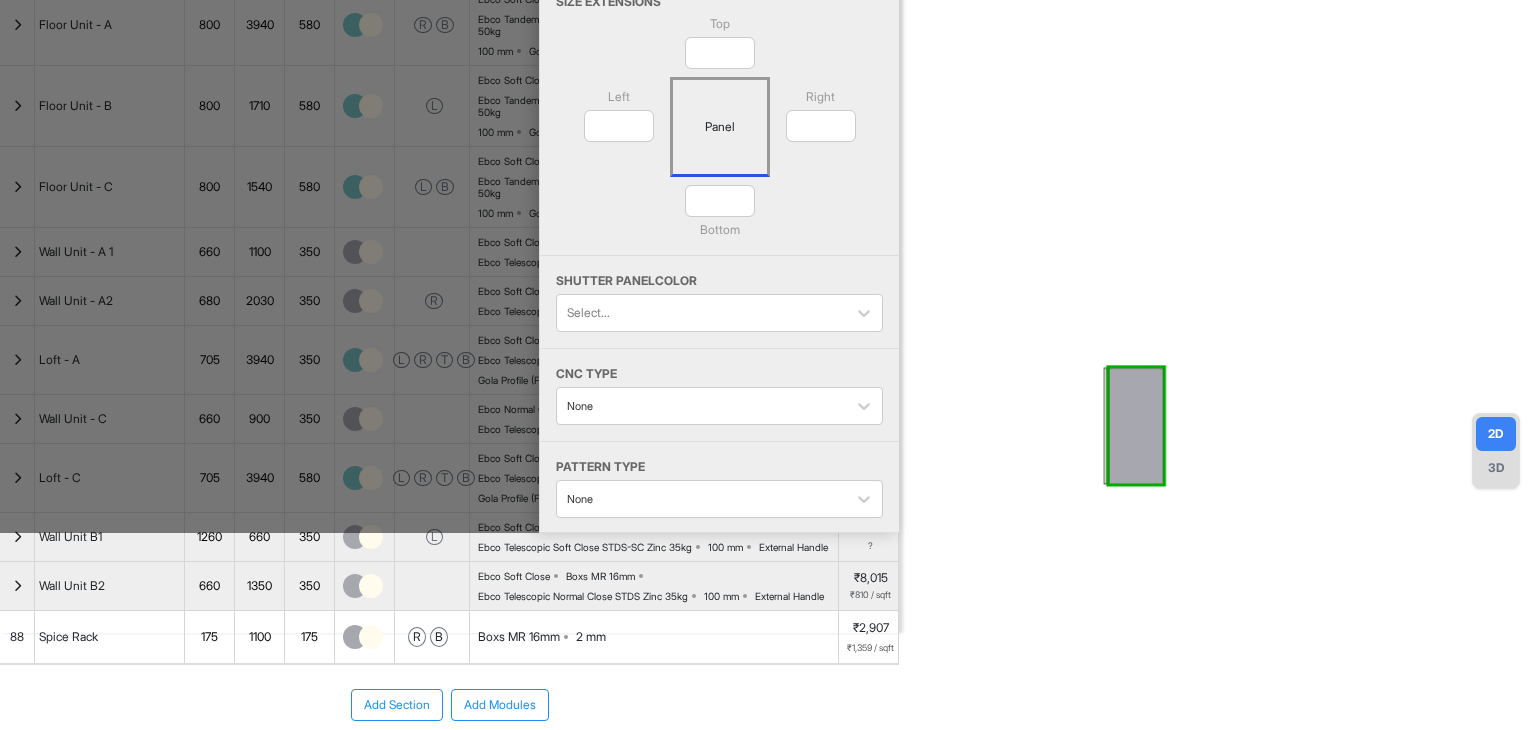 scroll, scrollTop: 146, scrollLeft: 0, axis: vertical 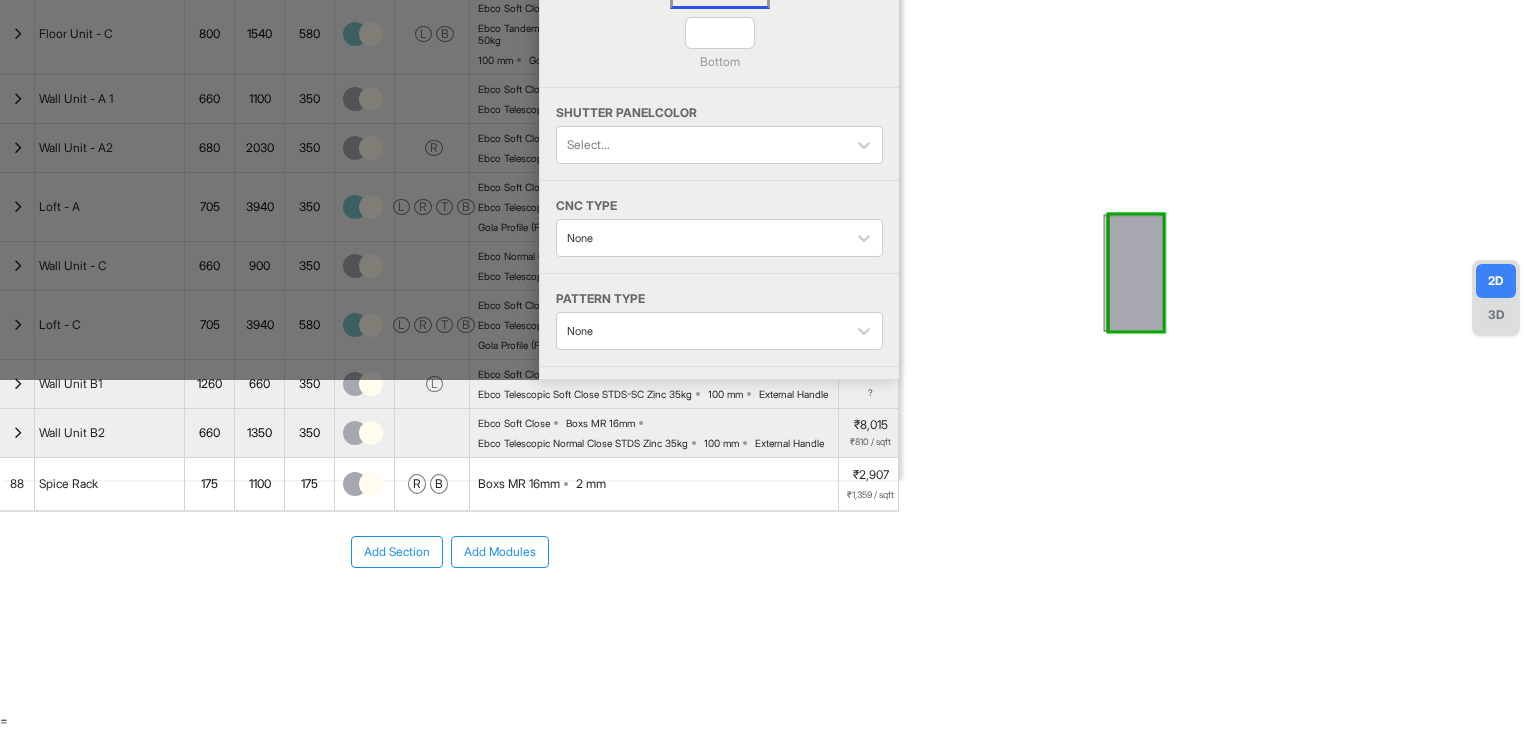 click at bounding box center [1222, 115] 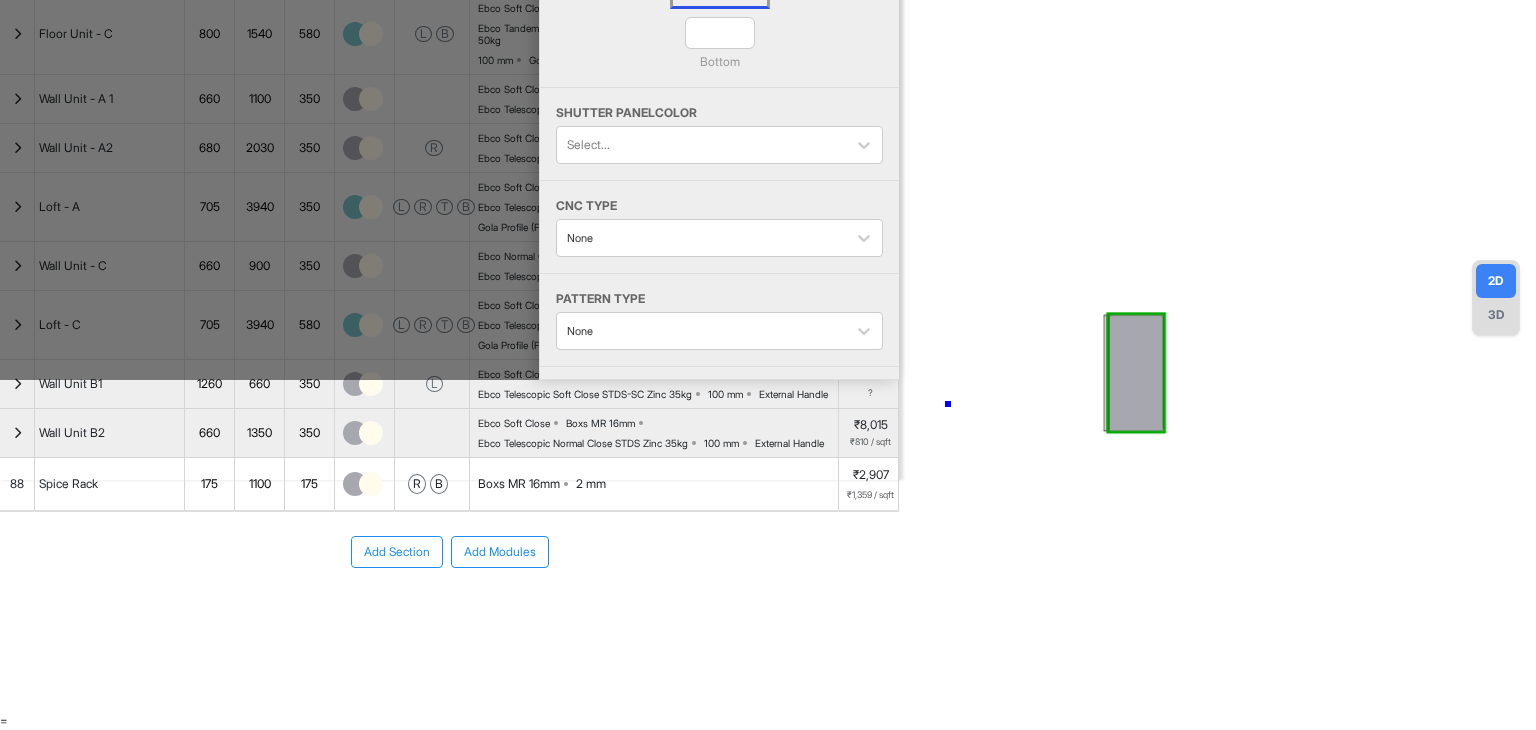 click at bounding box center [1222, 115] 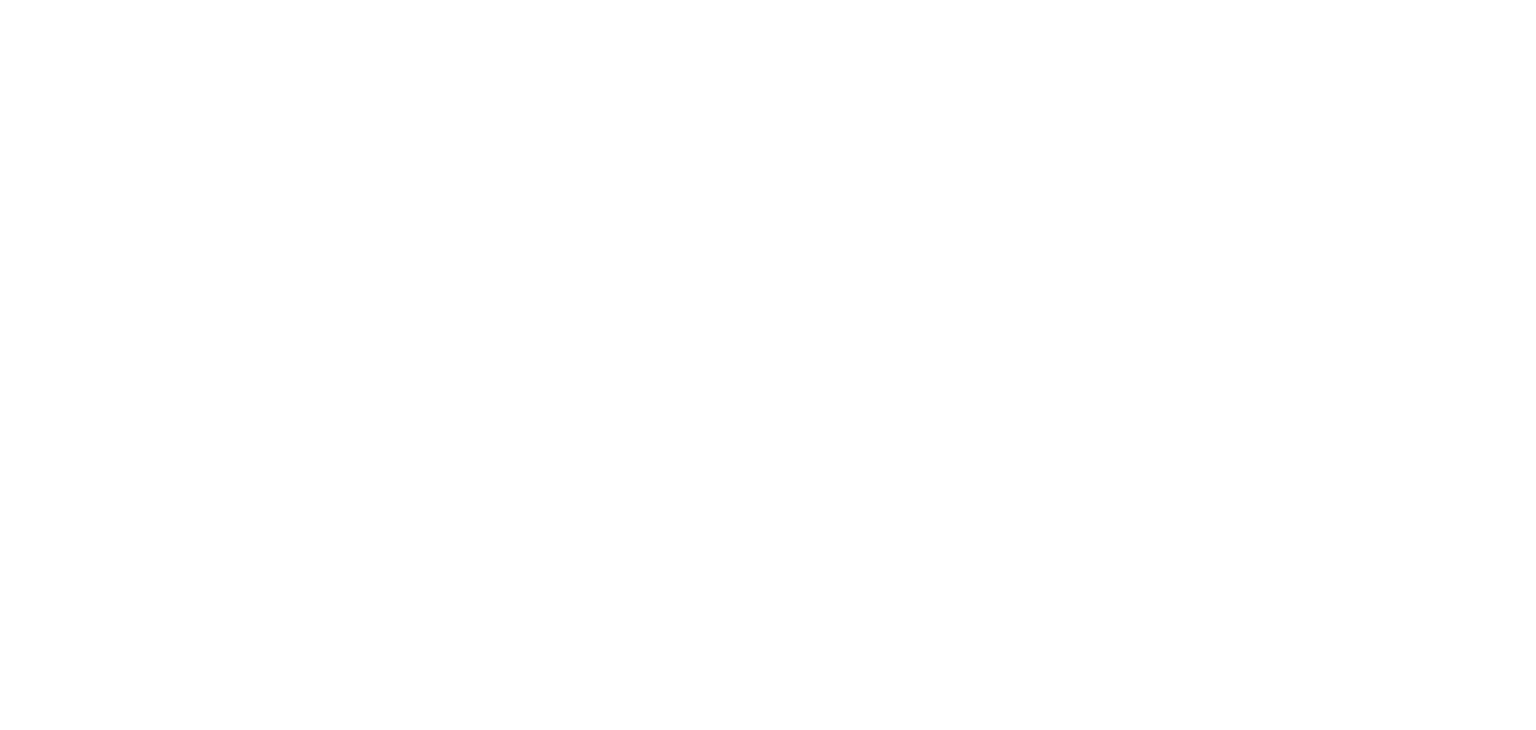 scroll, scrollTop: 0, scrollLeft: 0, axis: both 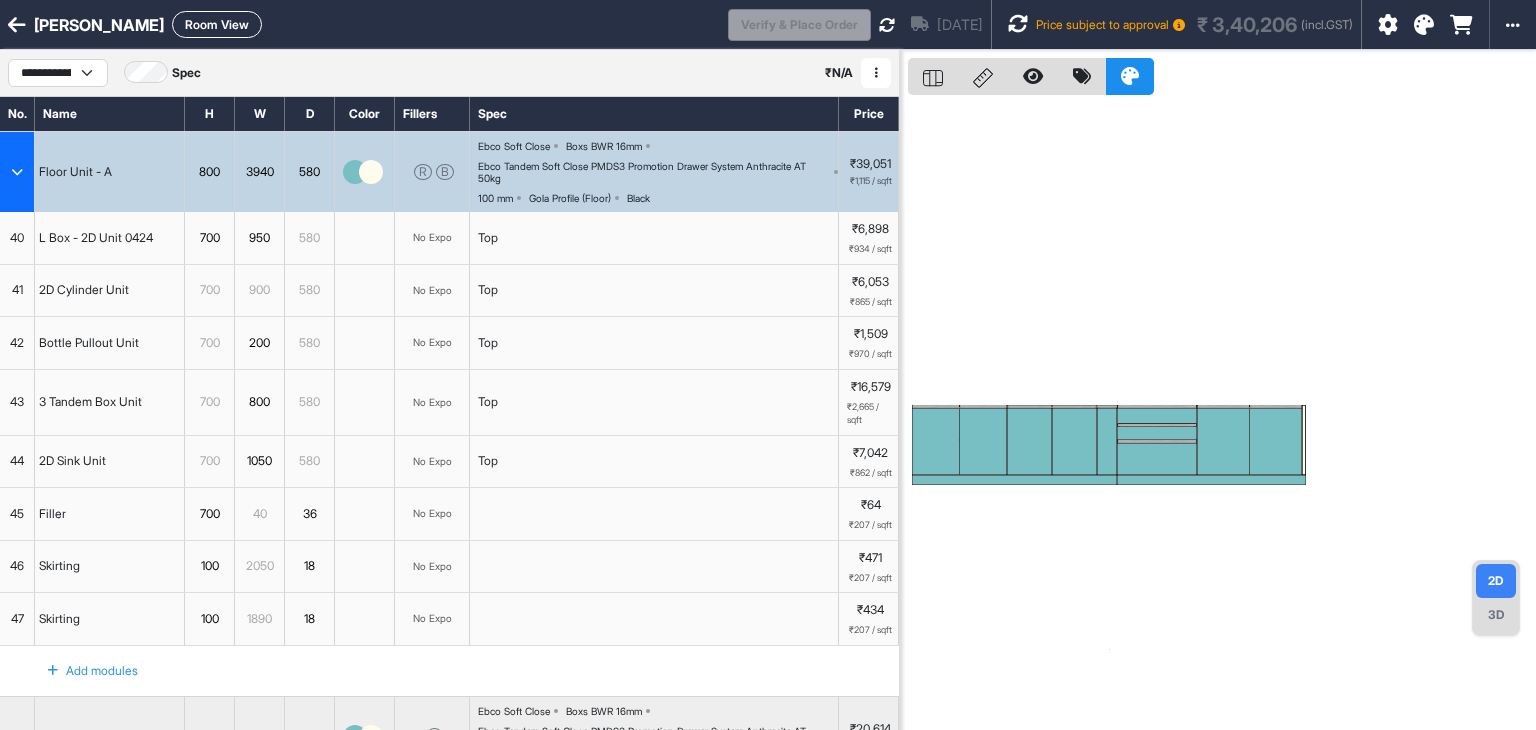 click at bounding box center (17, 172) 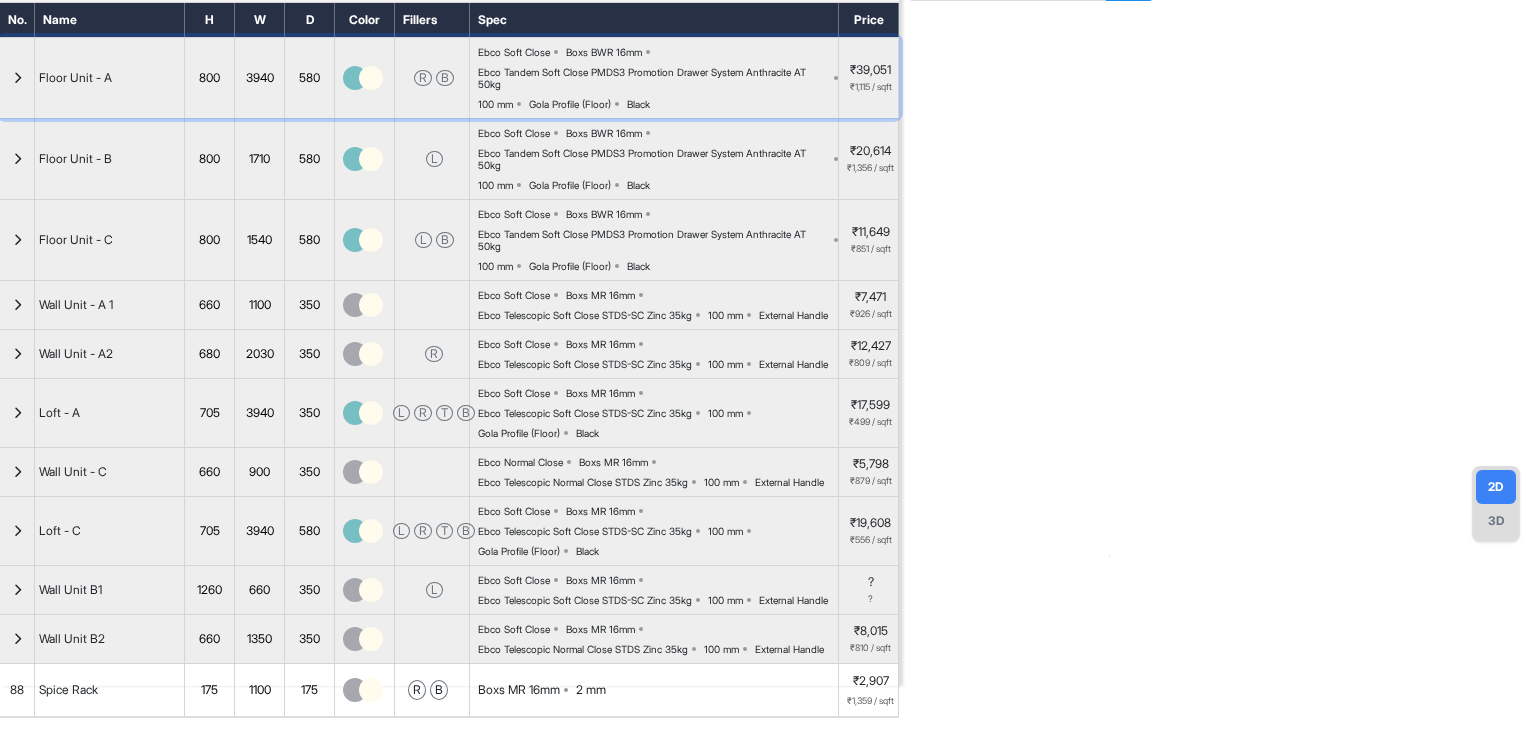 scroll, scrollTop: 200, scrollLeft: 0, axis: vertical 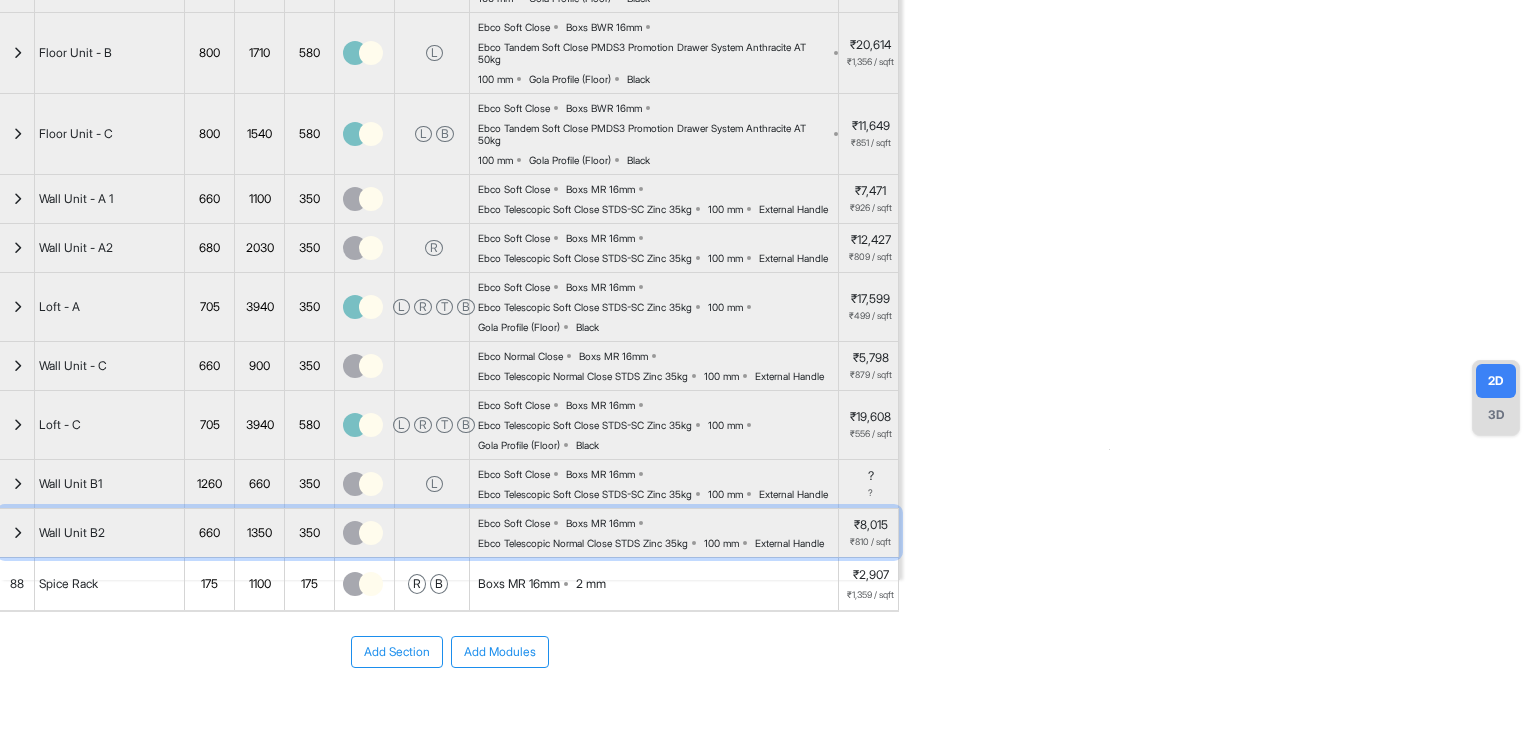 click on "Wall Unit B2" at bounding box center (72, 533) 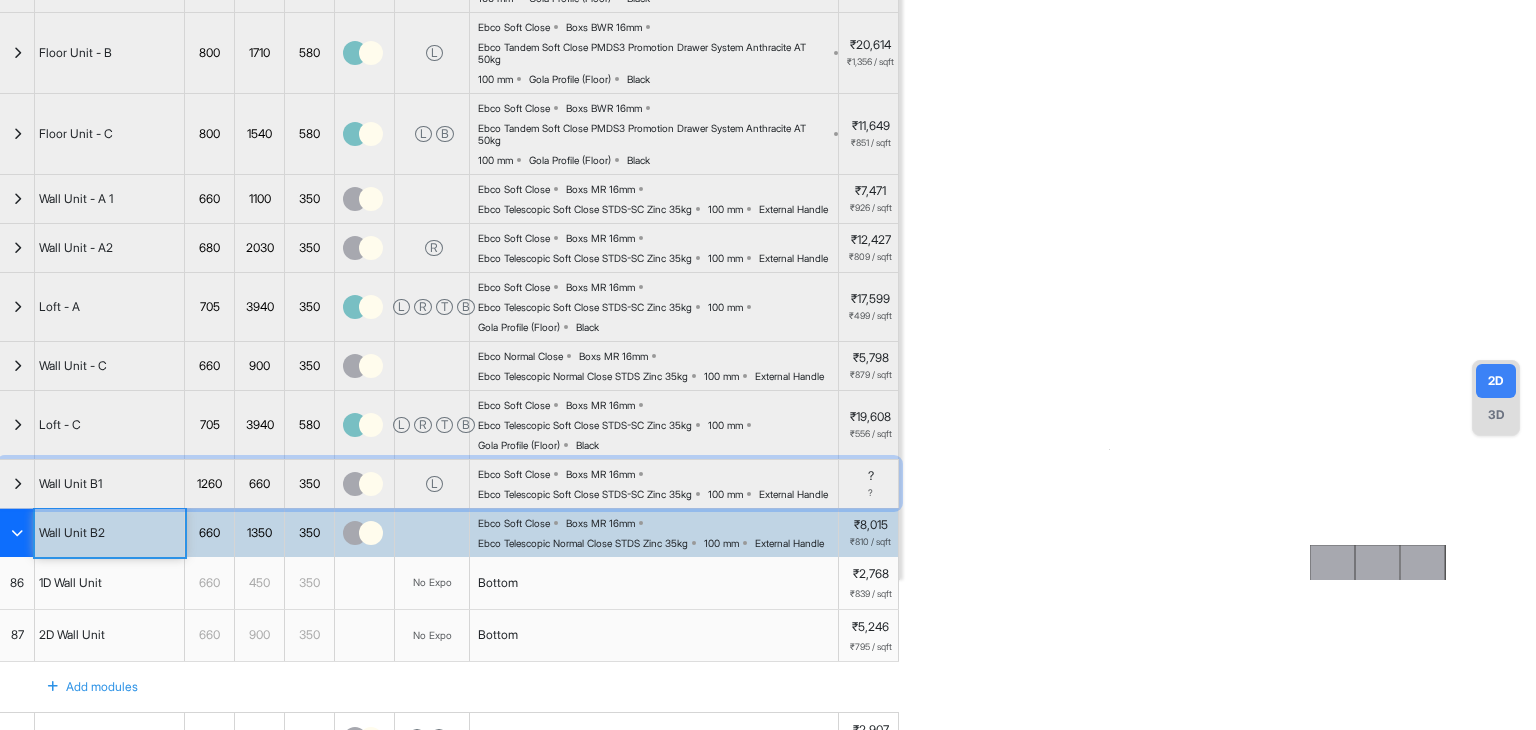 click on "Wall Unit B1" at bounding box center (70, 484) 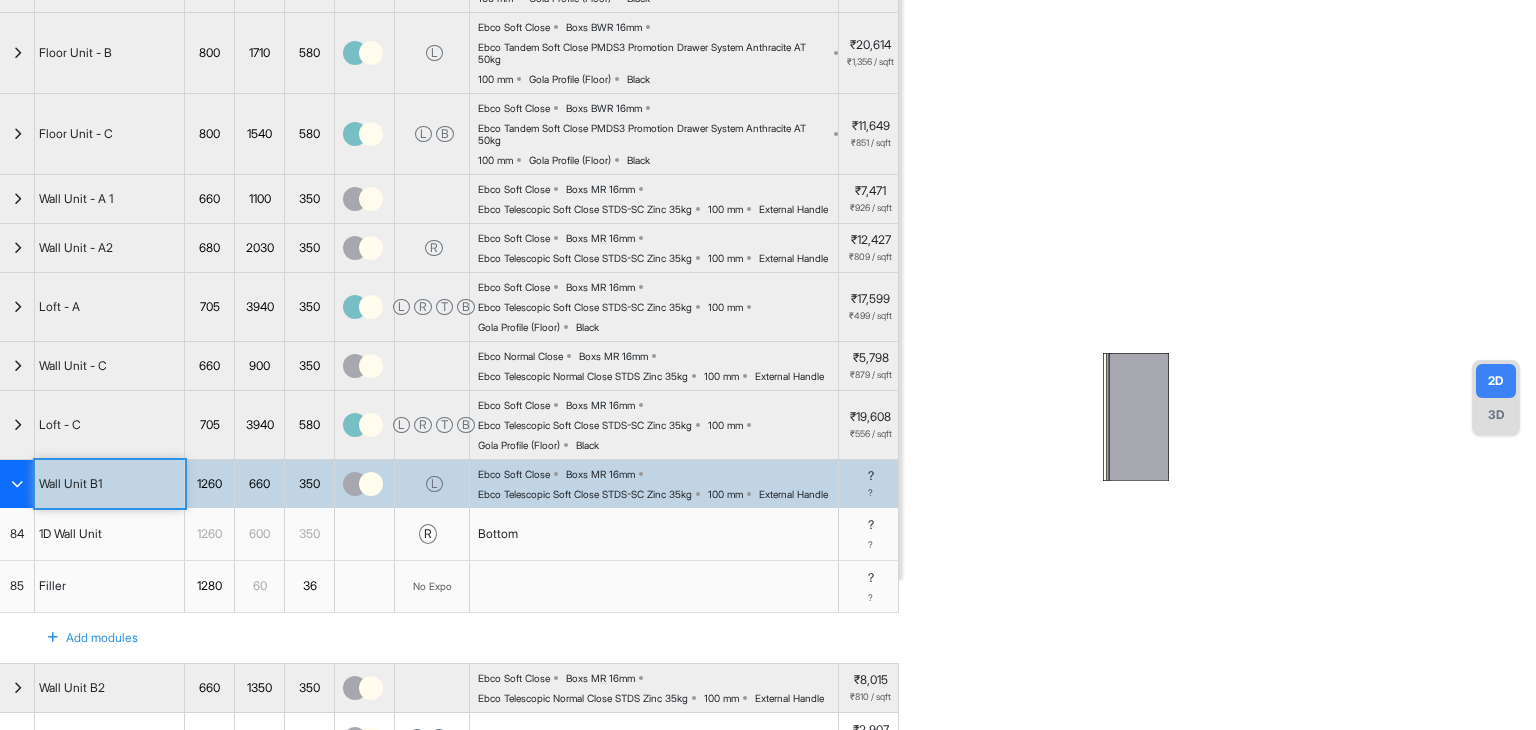 click at bounding box center (1222, 215) 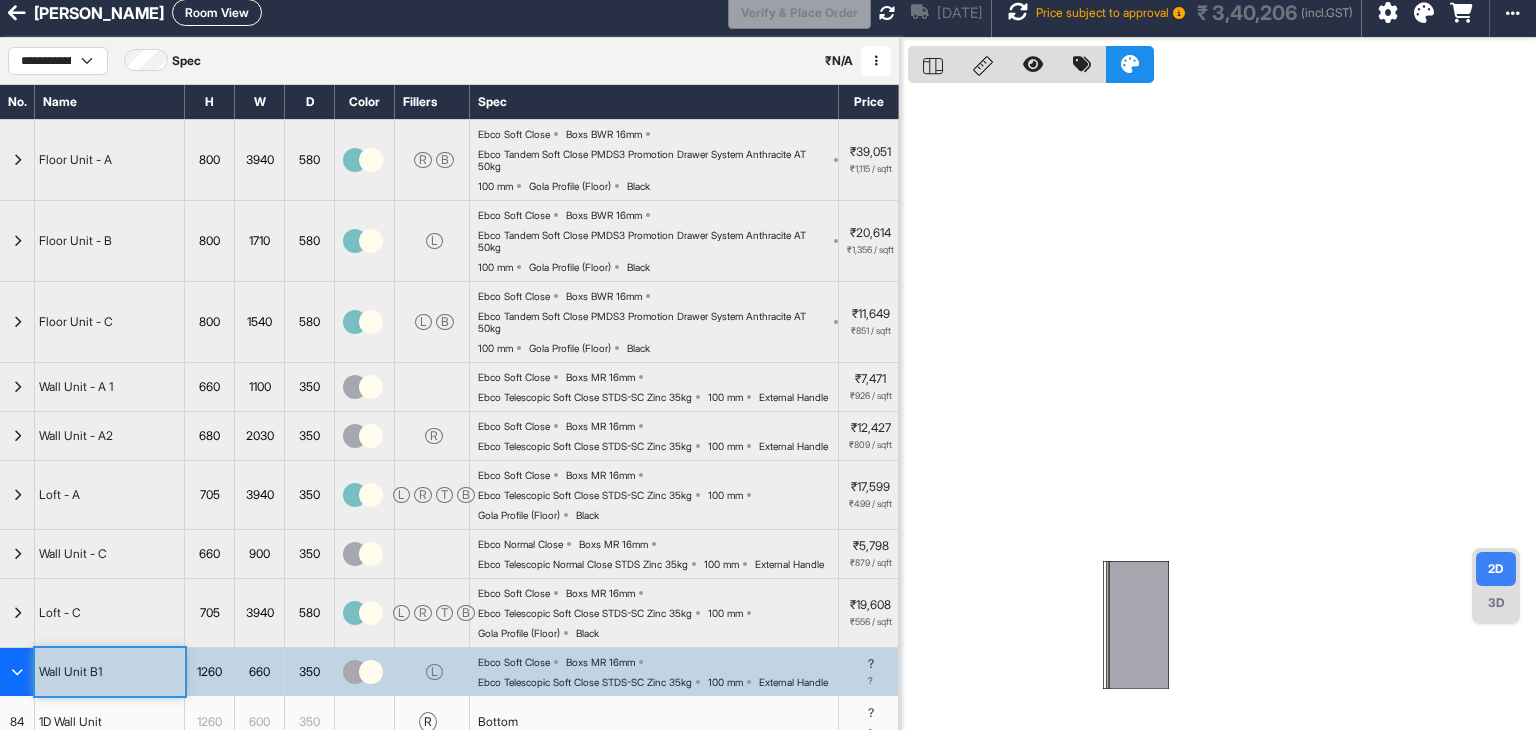 scroll, scrollTop: 0, scrollLeft: 0, axis: both 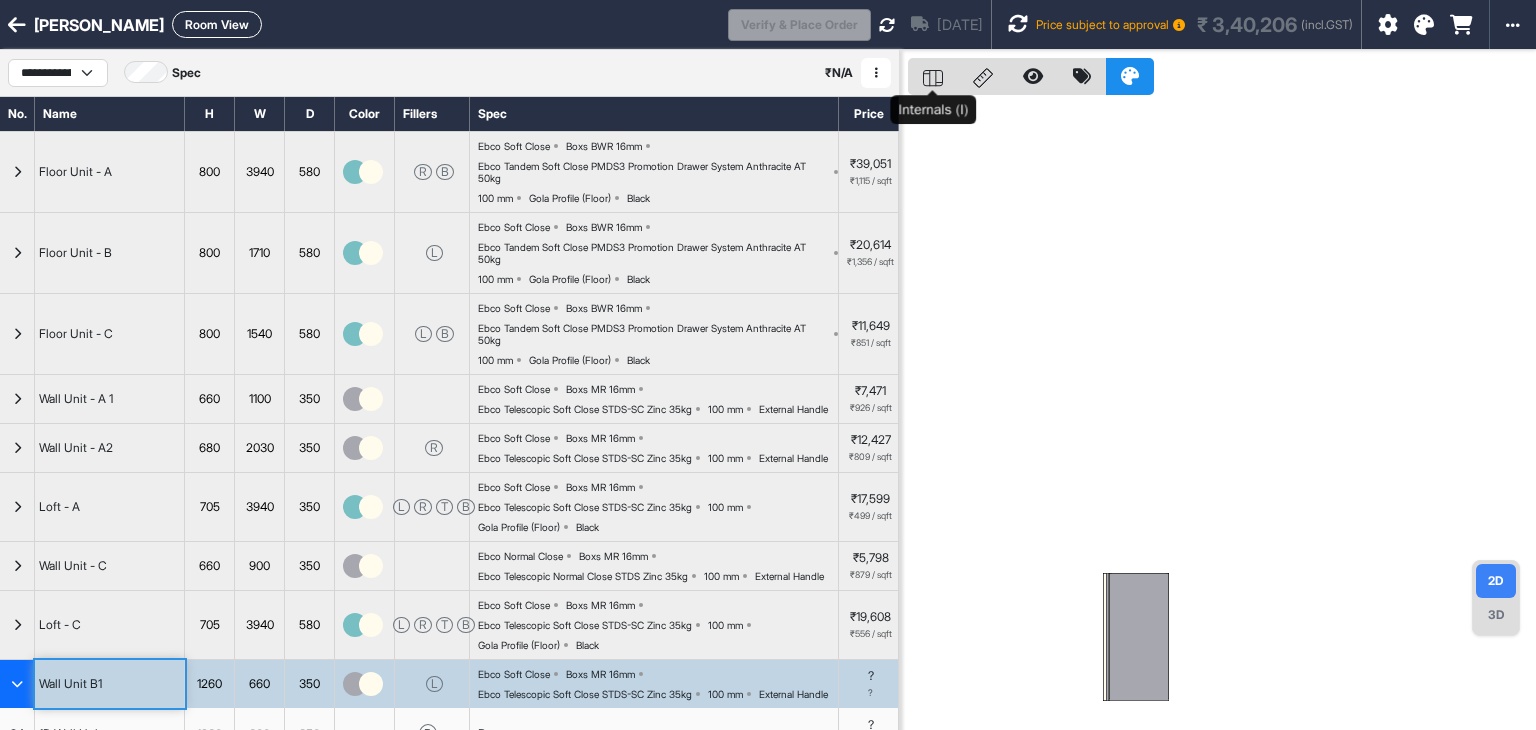 click 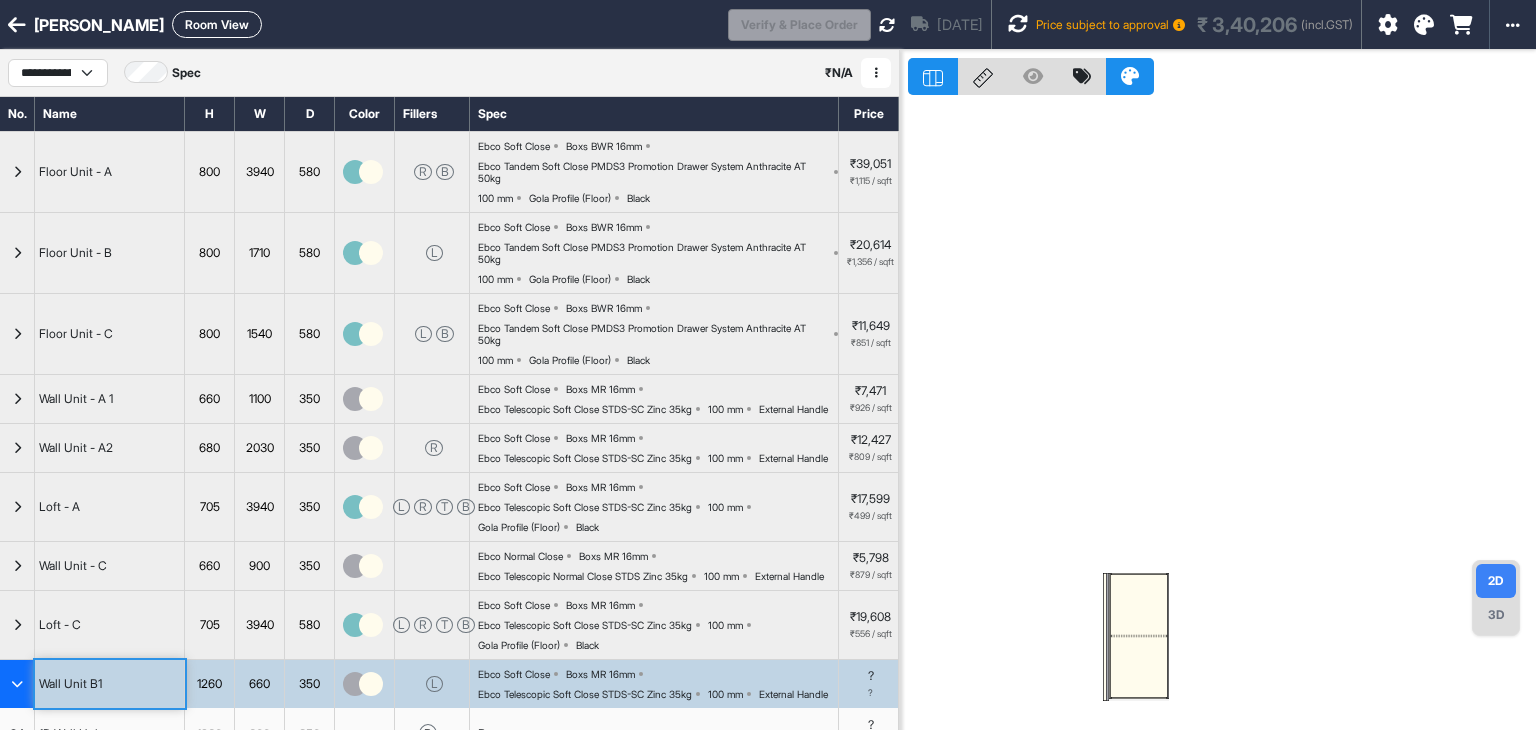click at bounding box center (1139, 636) 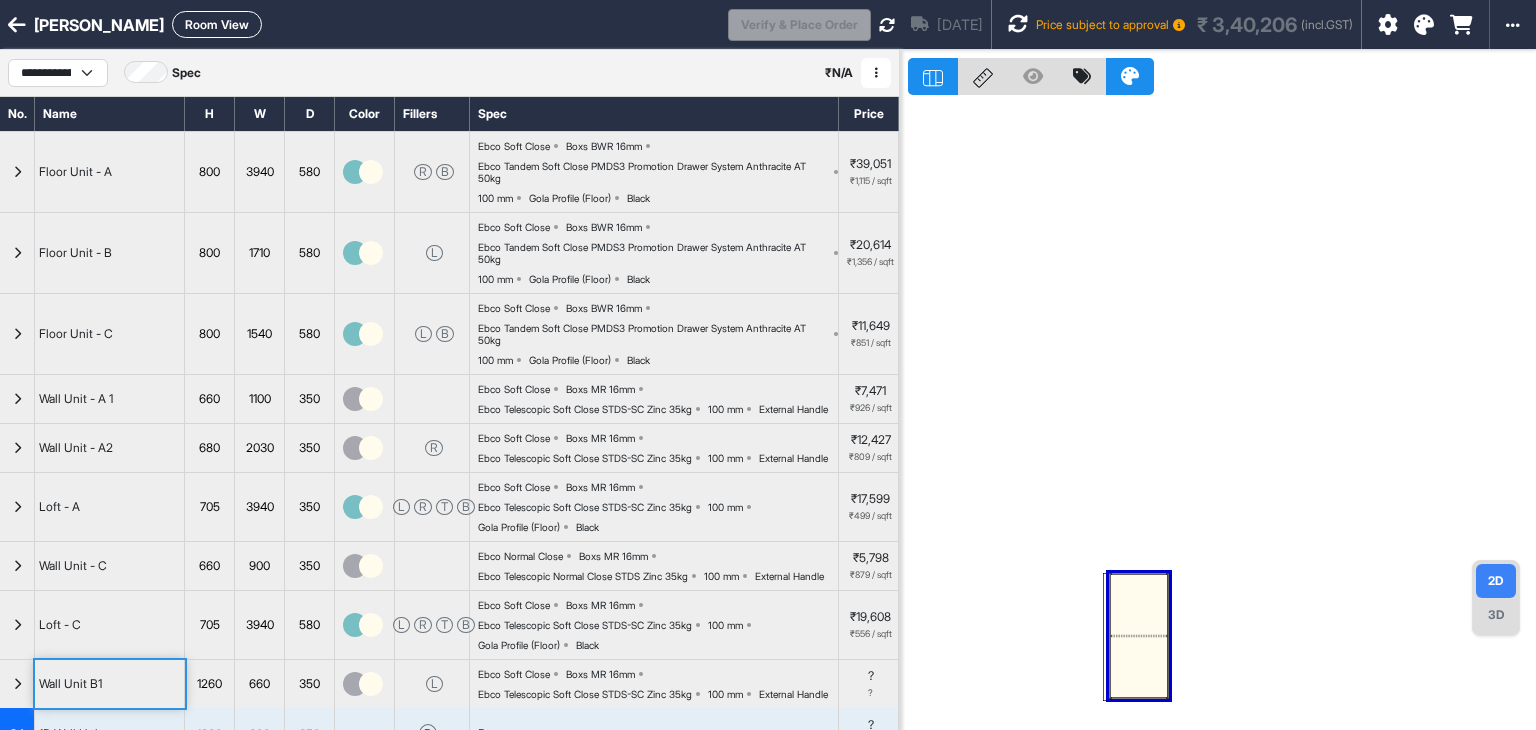 click at bounding box center [1139, 667] 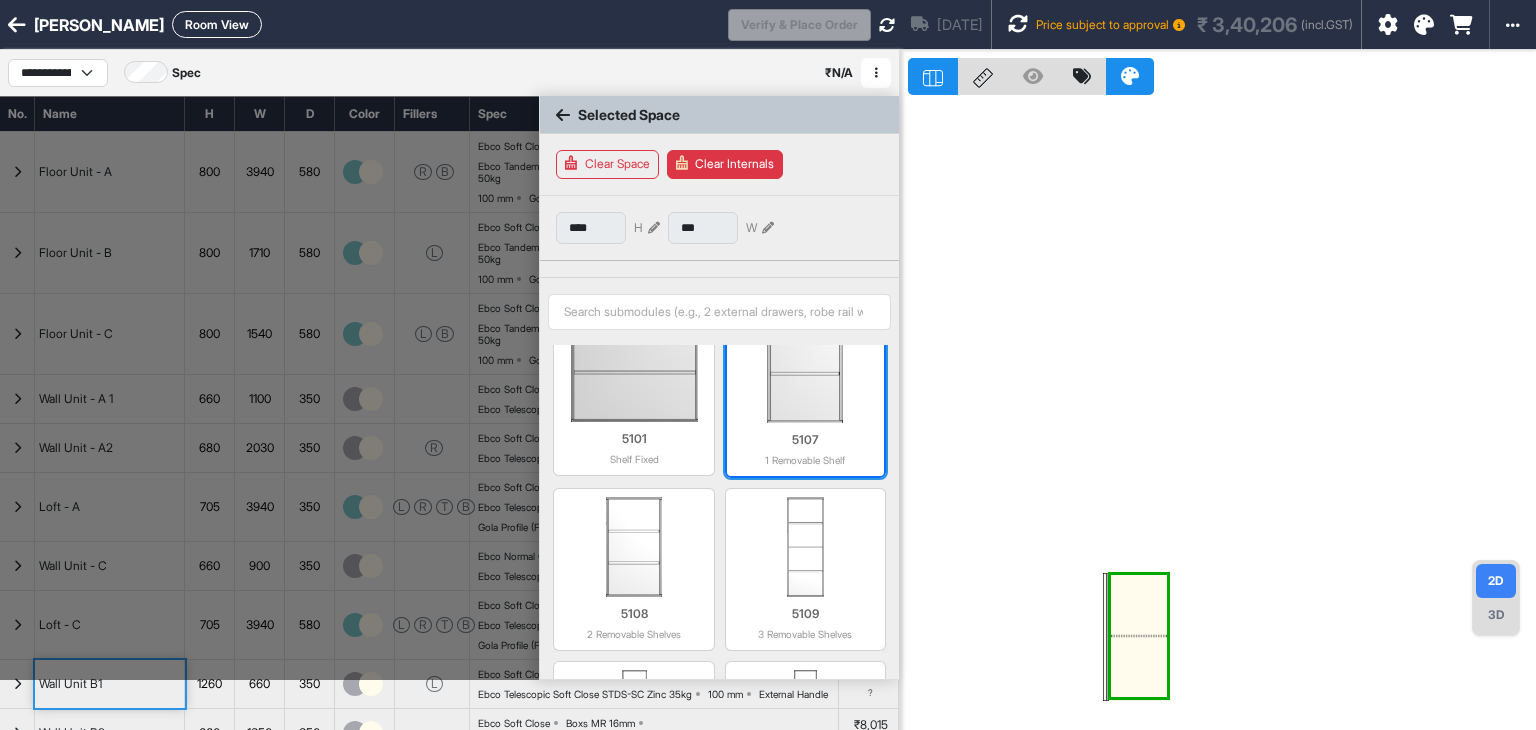 scroll, scrollTop: 100, scrollLeft: 0, axis: vertical 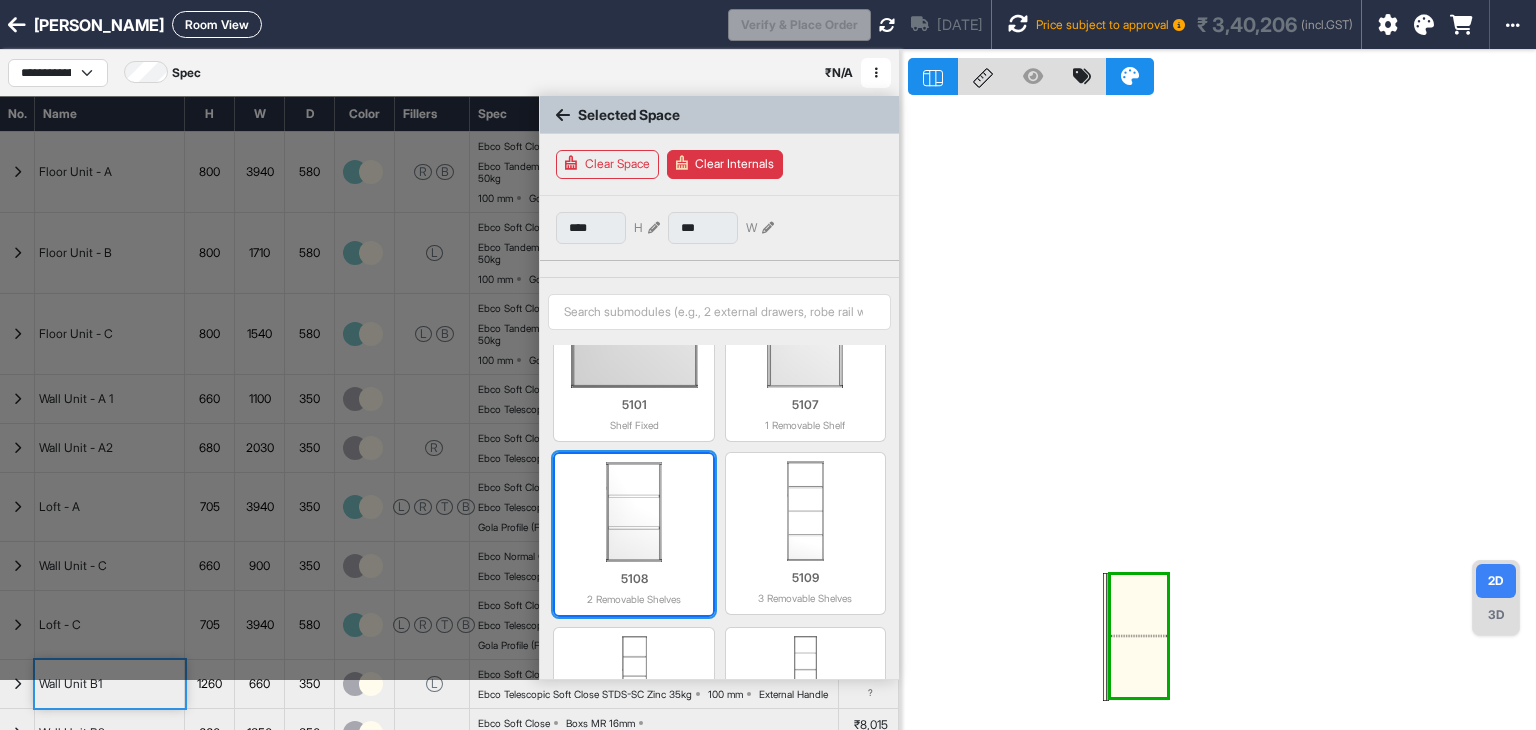 click at bounding box center [633, 512] 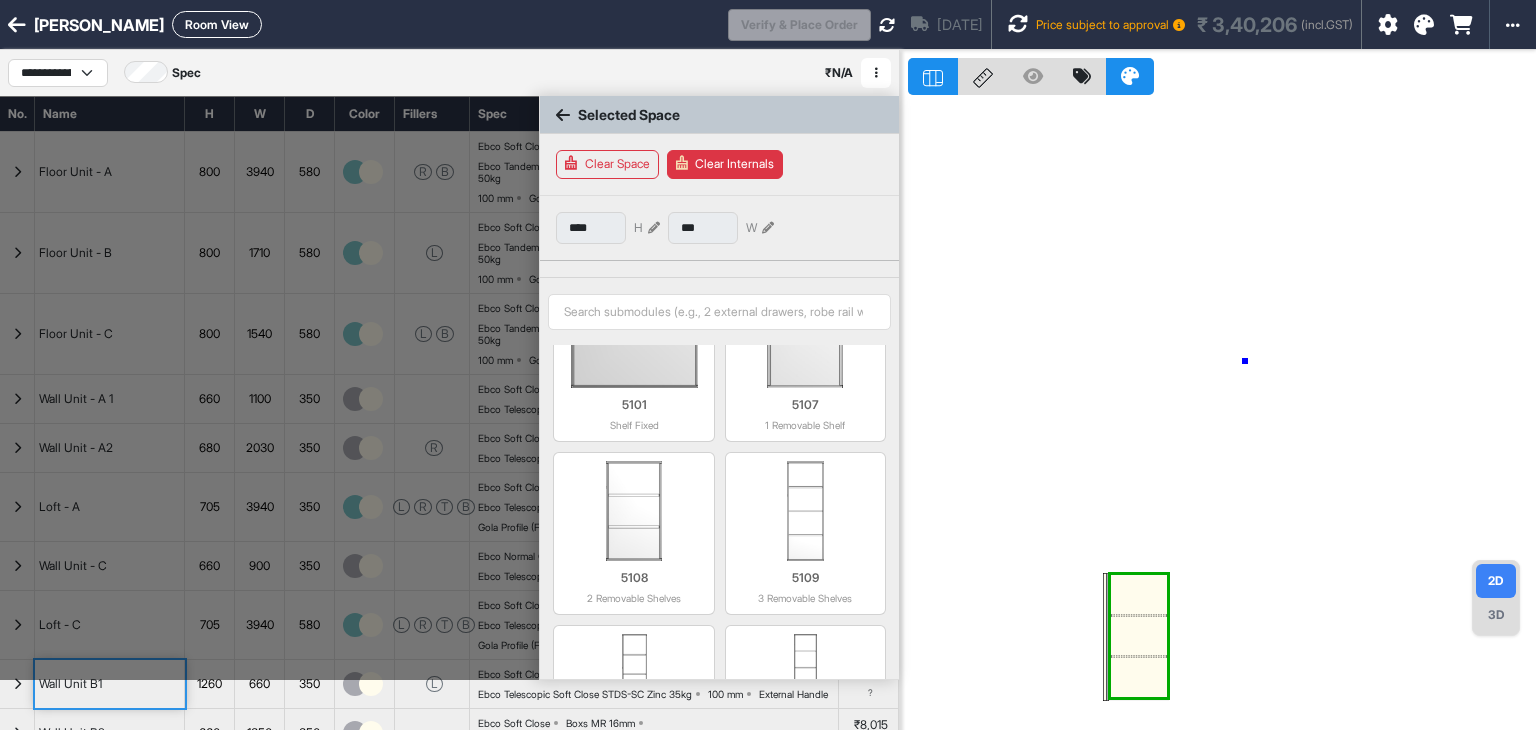click at bounding box center (1222, 415) 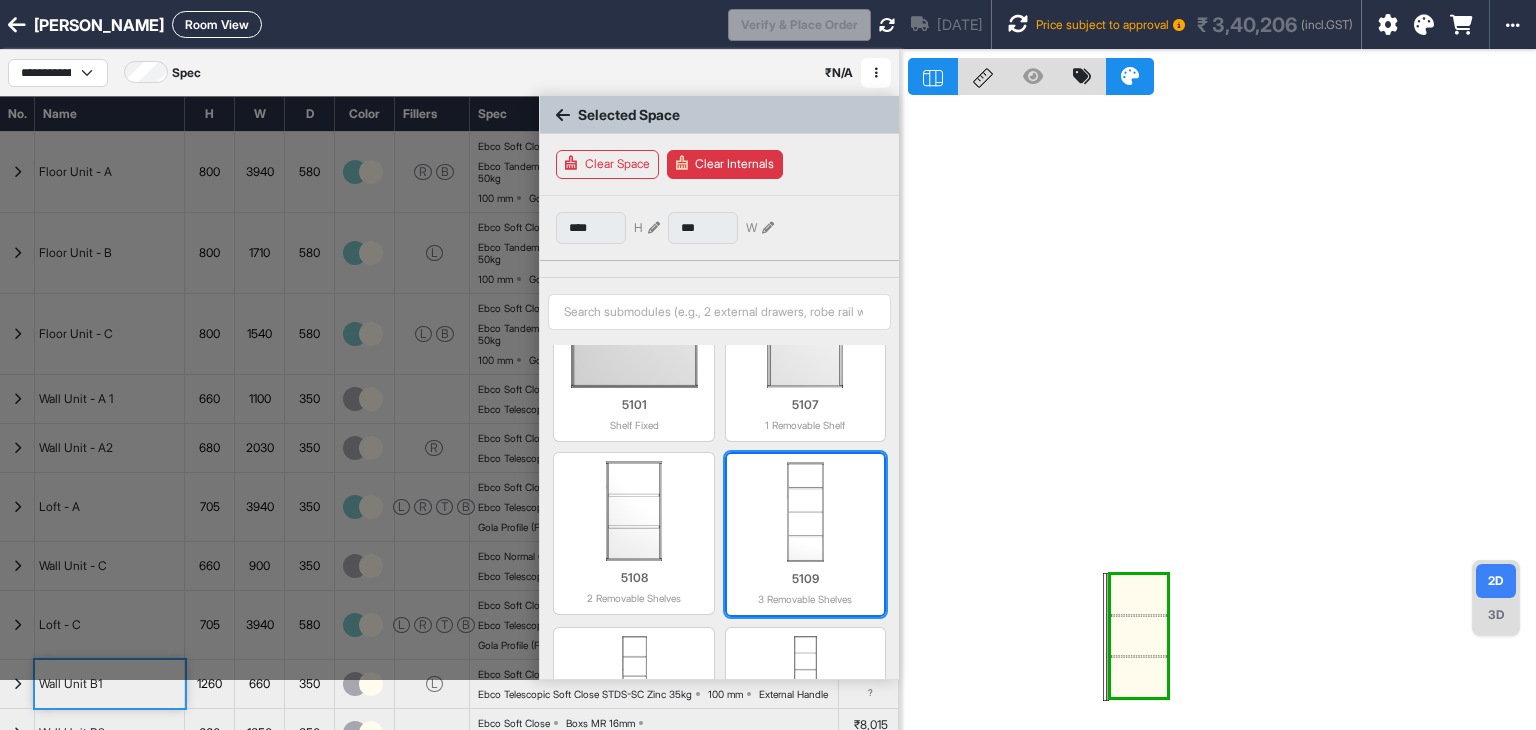 click at bounding box center (805, 512) 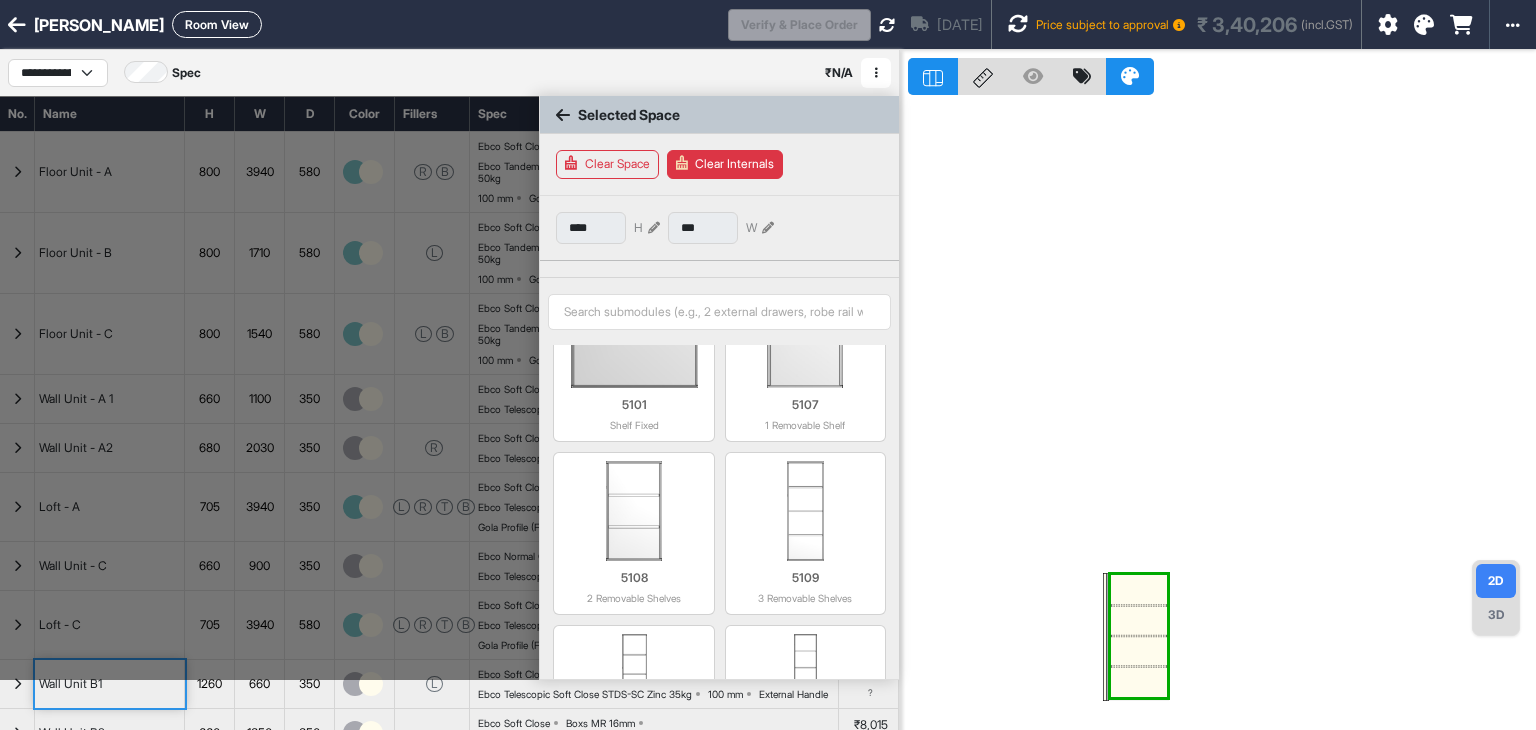 click at bounding box center [1222, 415] 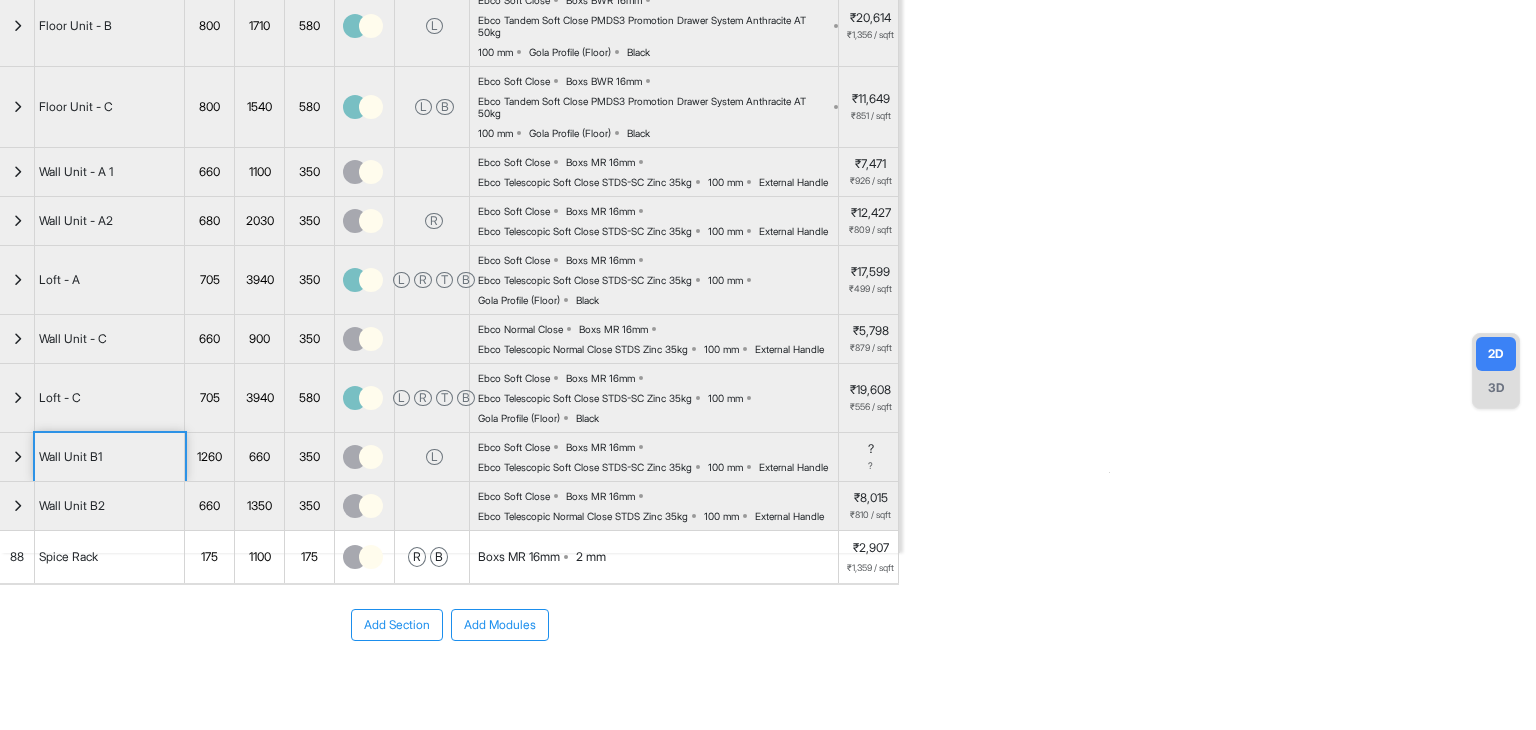 scroll, scrollTop: 300, scrollLeft: 0, axis: vertical 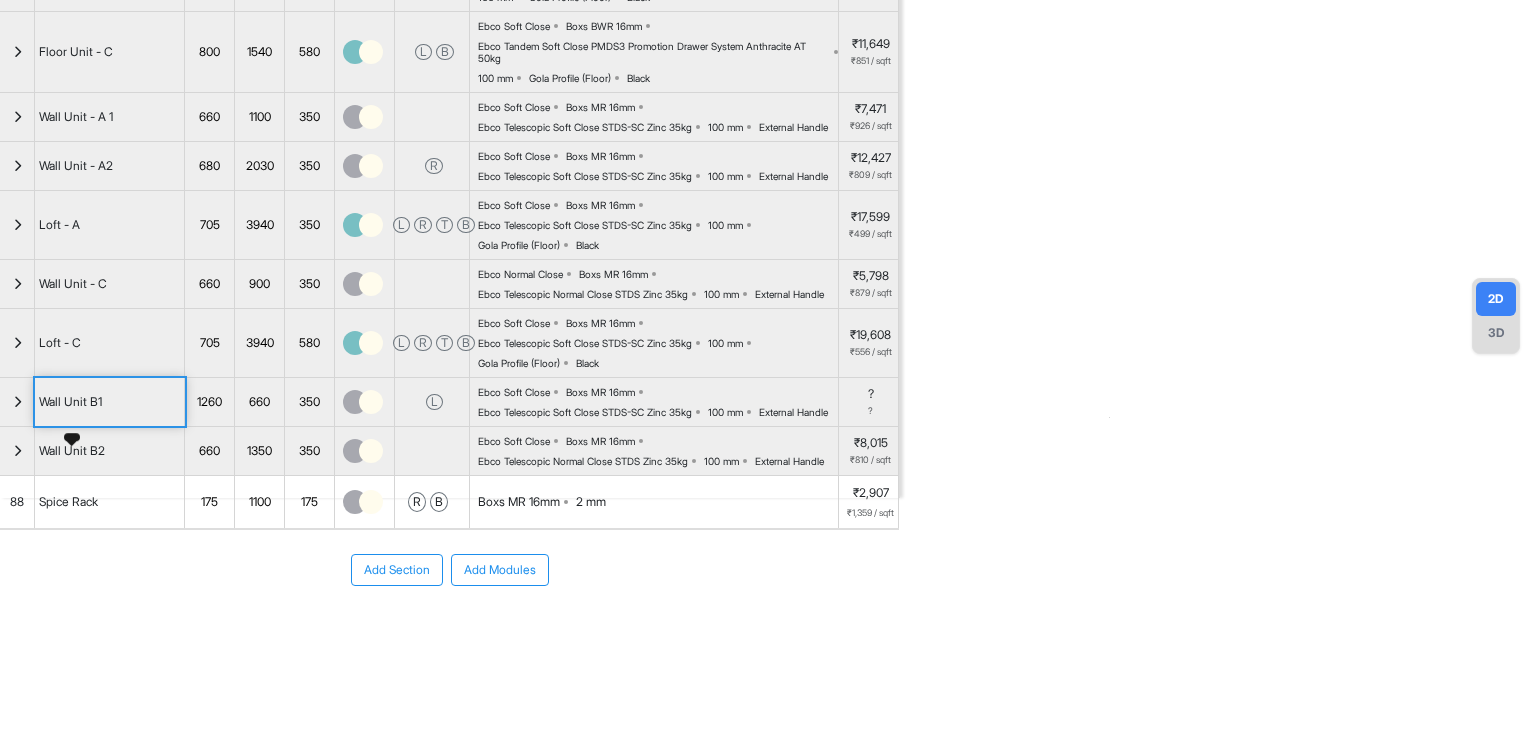 click on "Wall Unit B1" at bounding box center (70, 402) 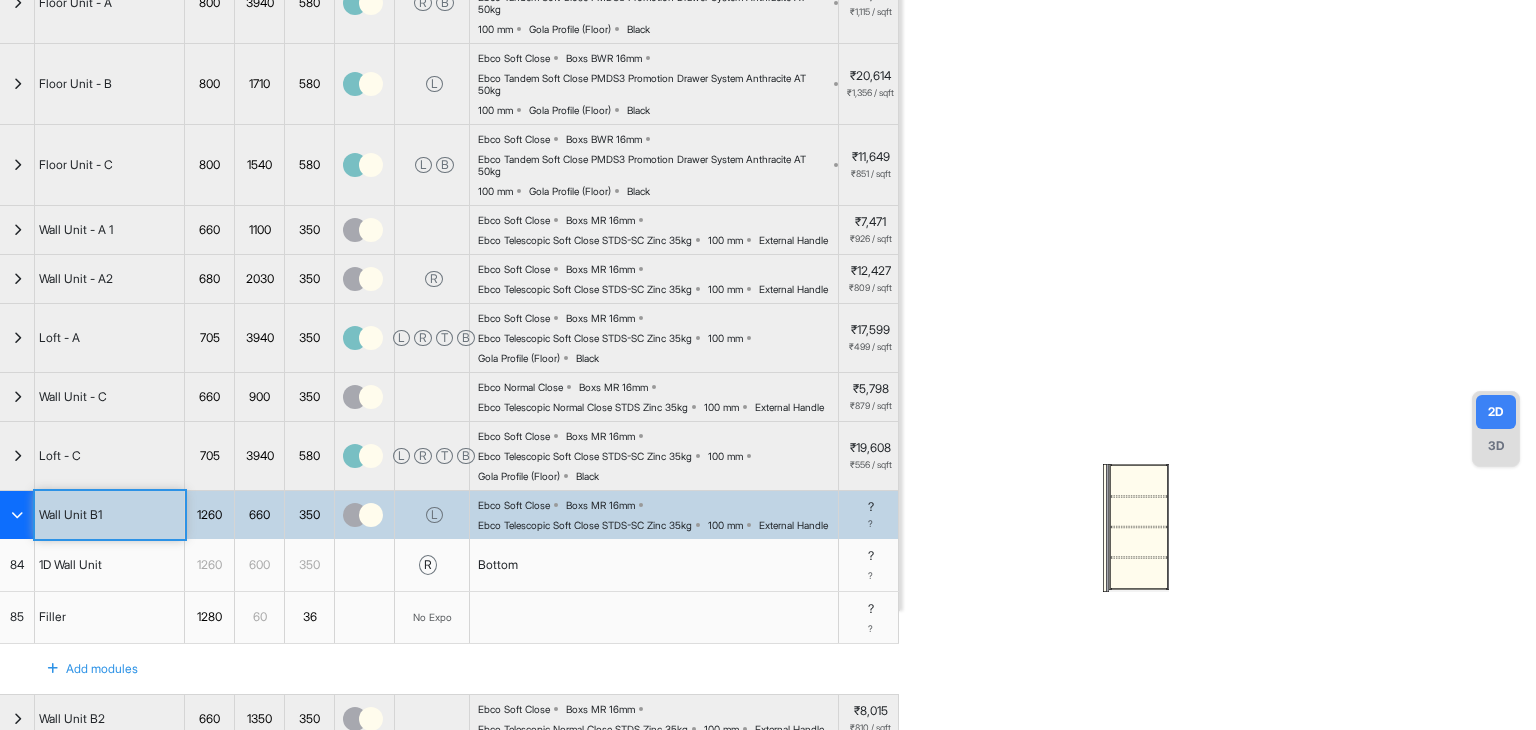 scroll, scrollTop: 0, scrollLeft: 0, axis: both 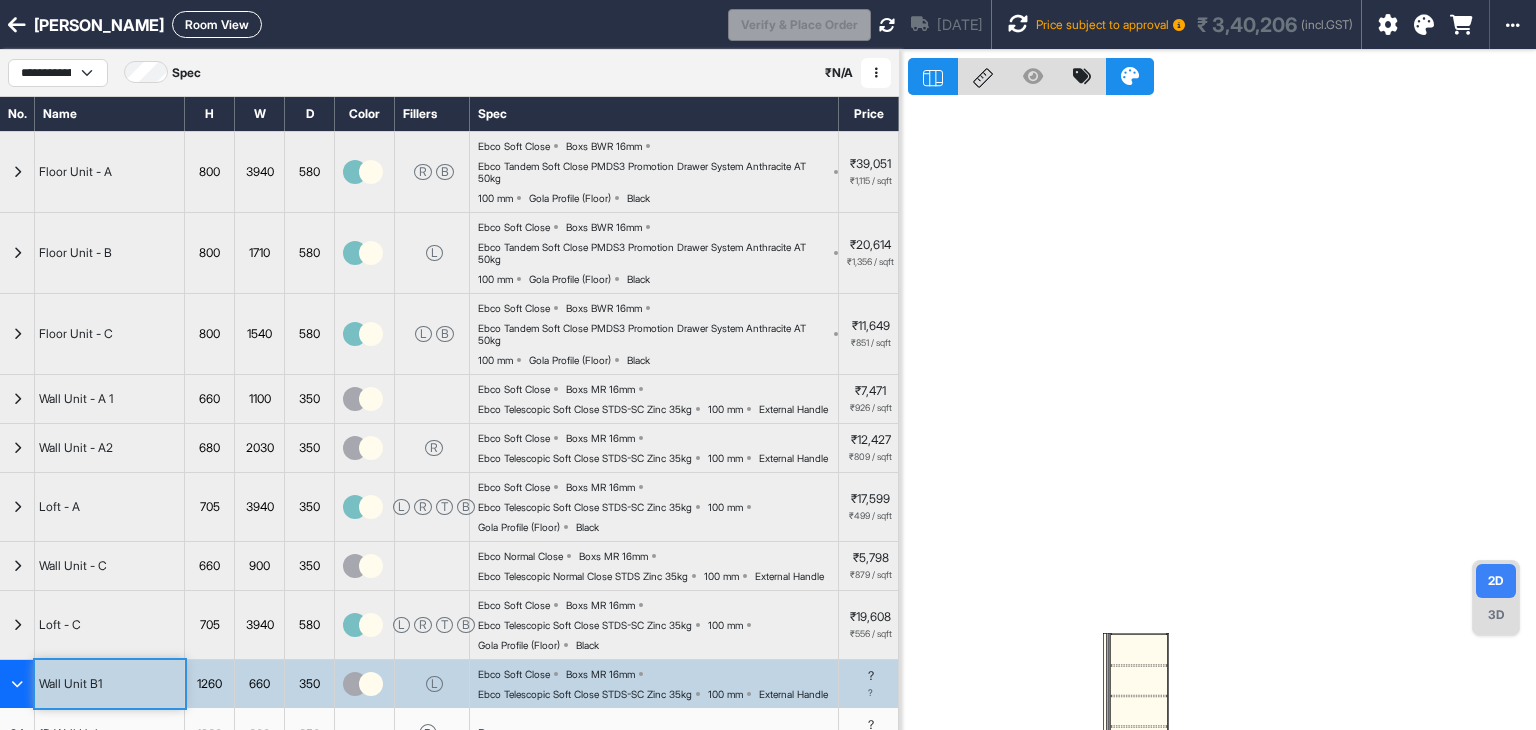 click 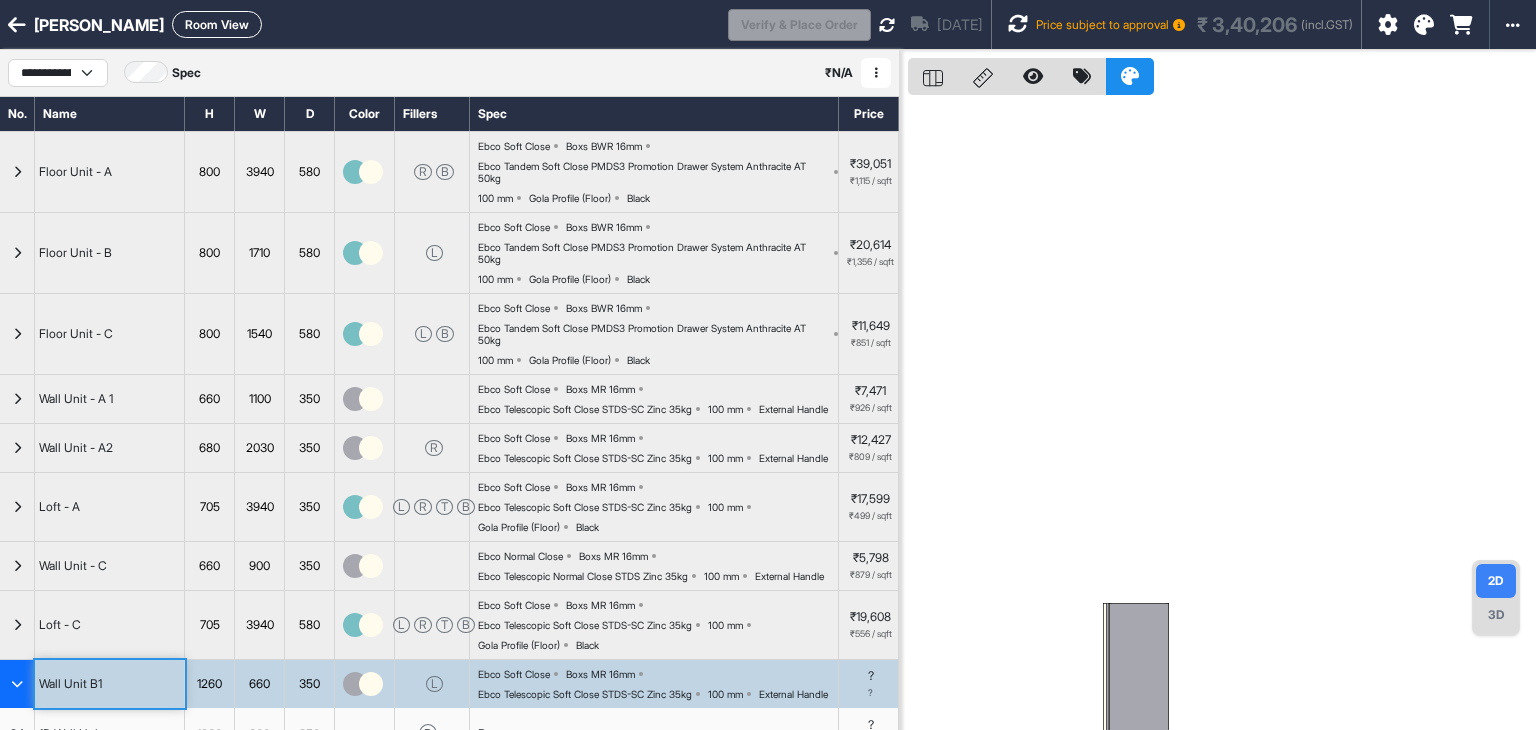 click at bounding box center [1139, 667] 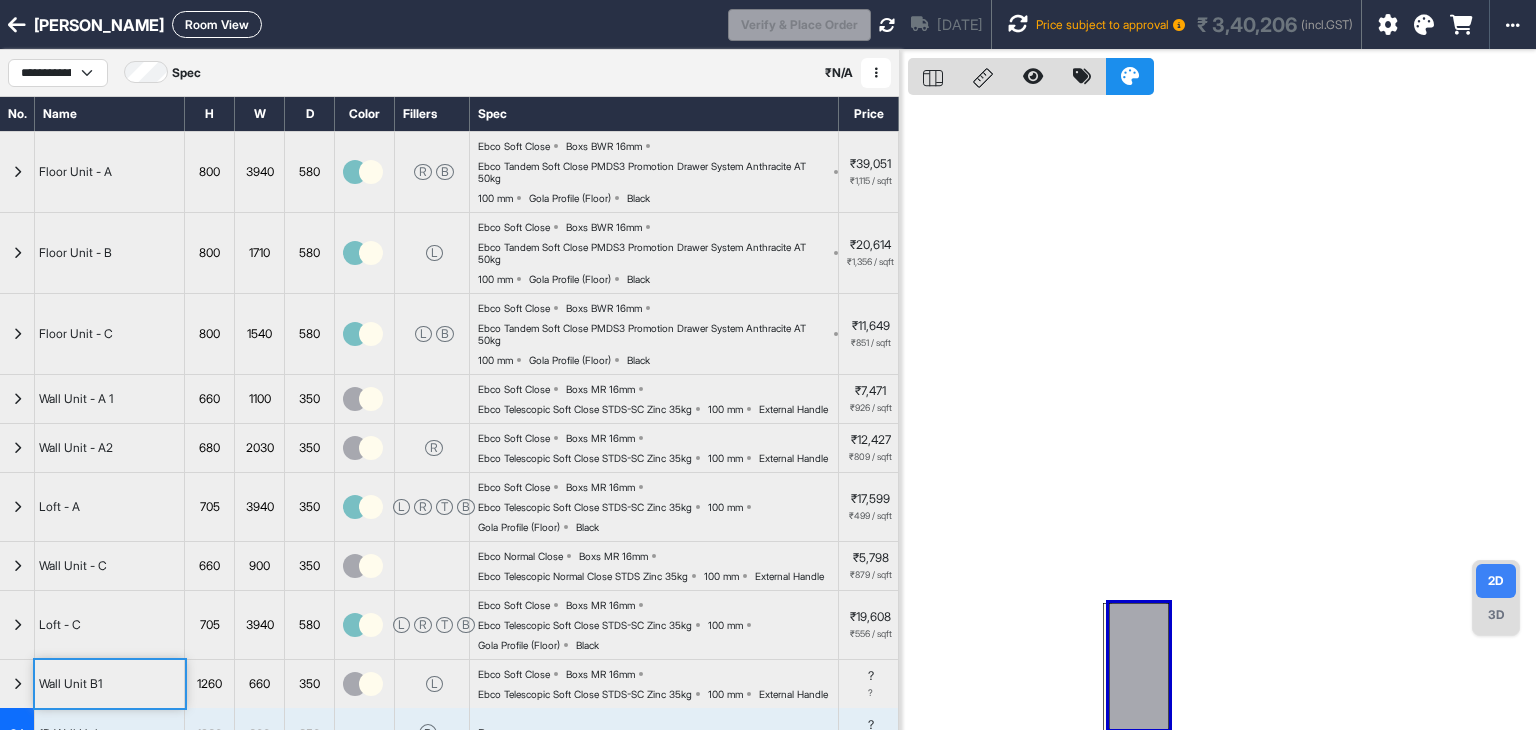 click at bounding box center (1139, 667) 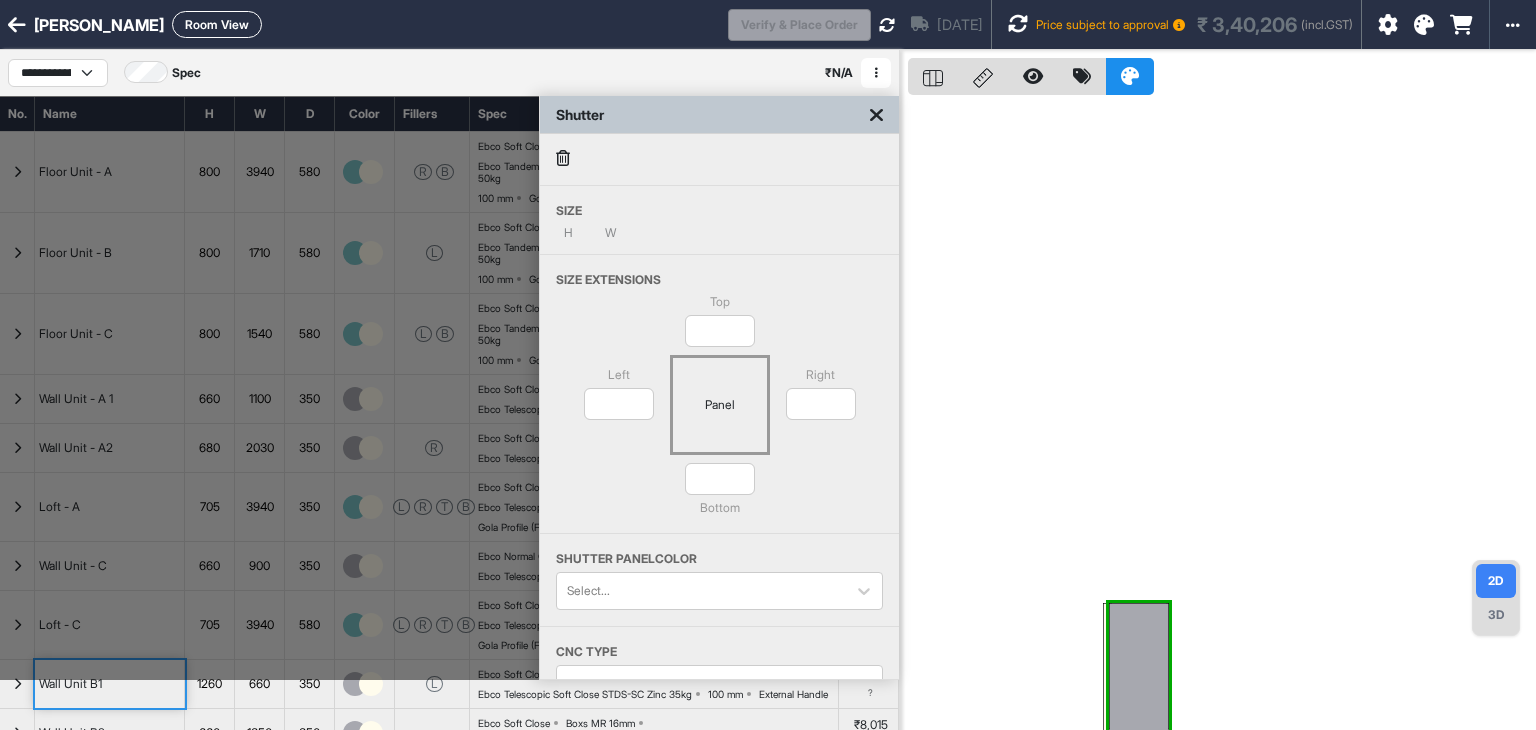 type on "**" 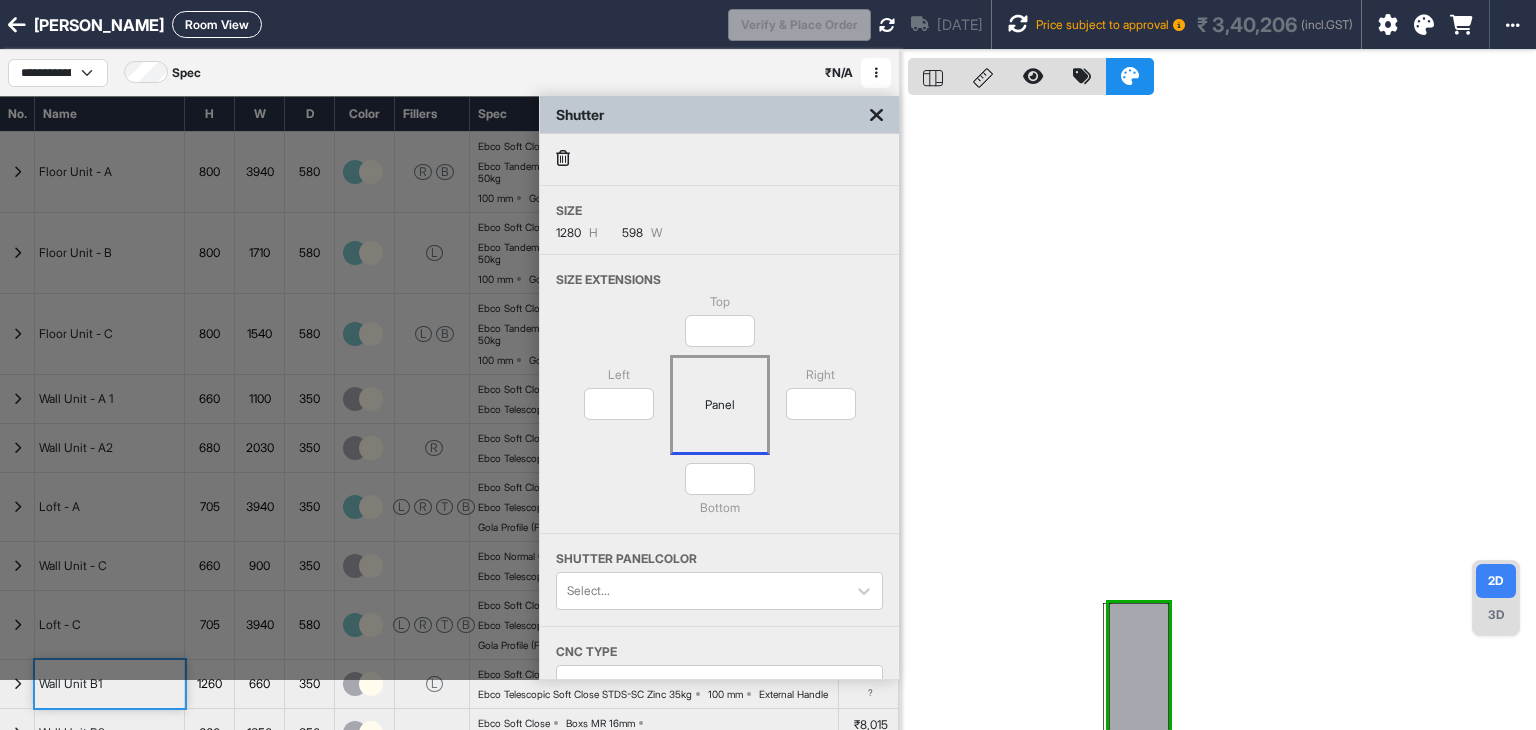 click at bounding box center (1222, 415) 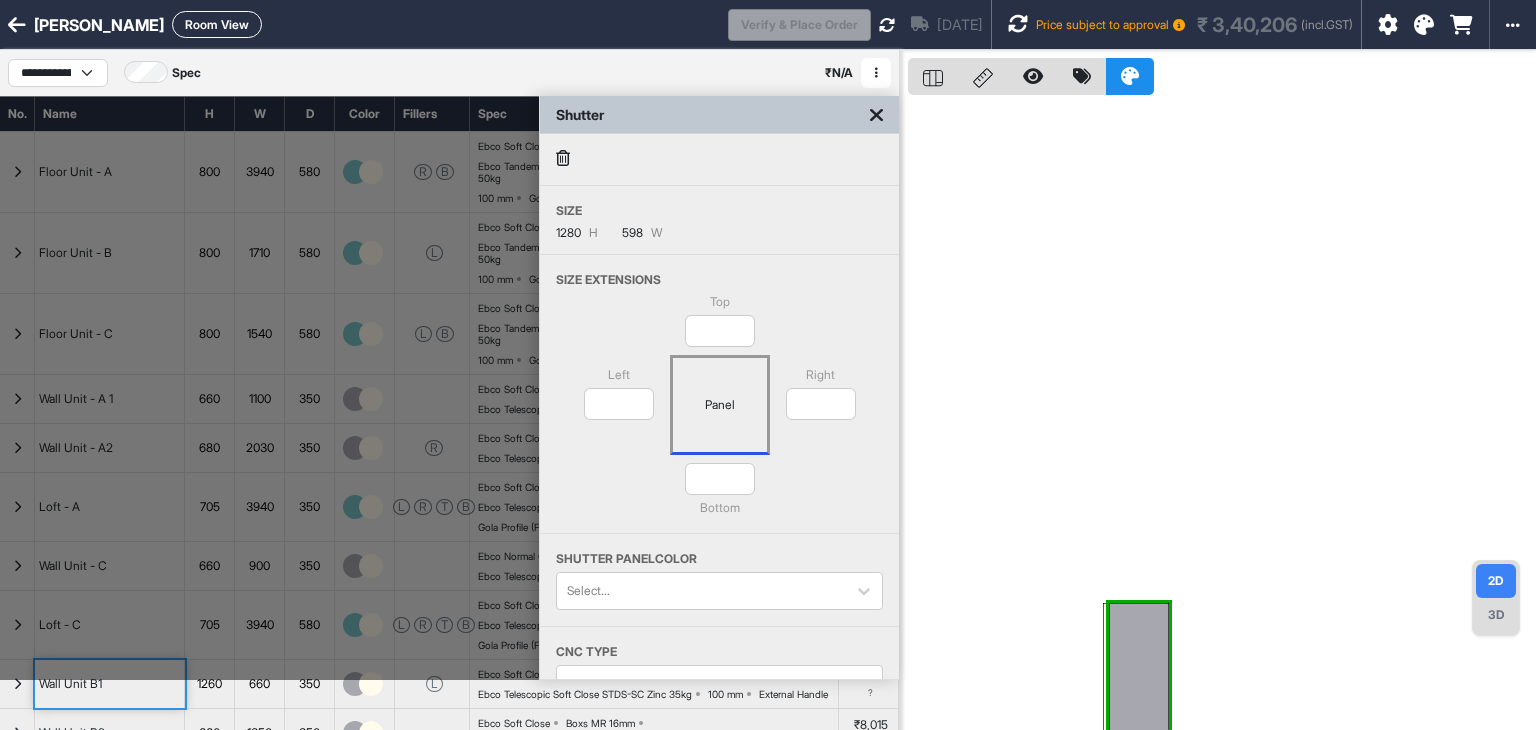click at bounding box center (563, 158) 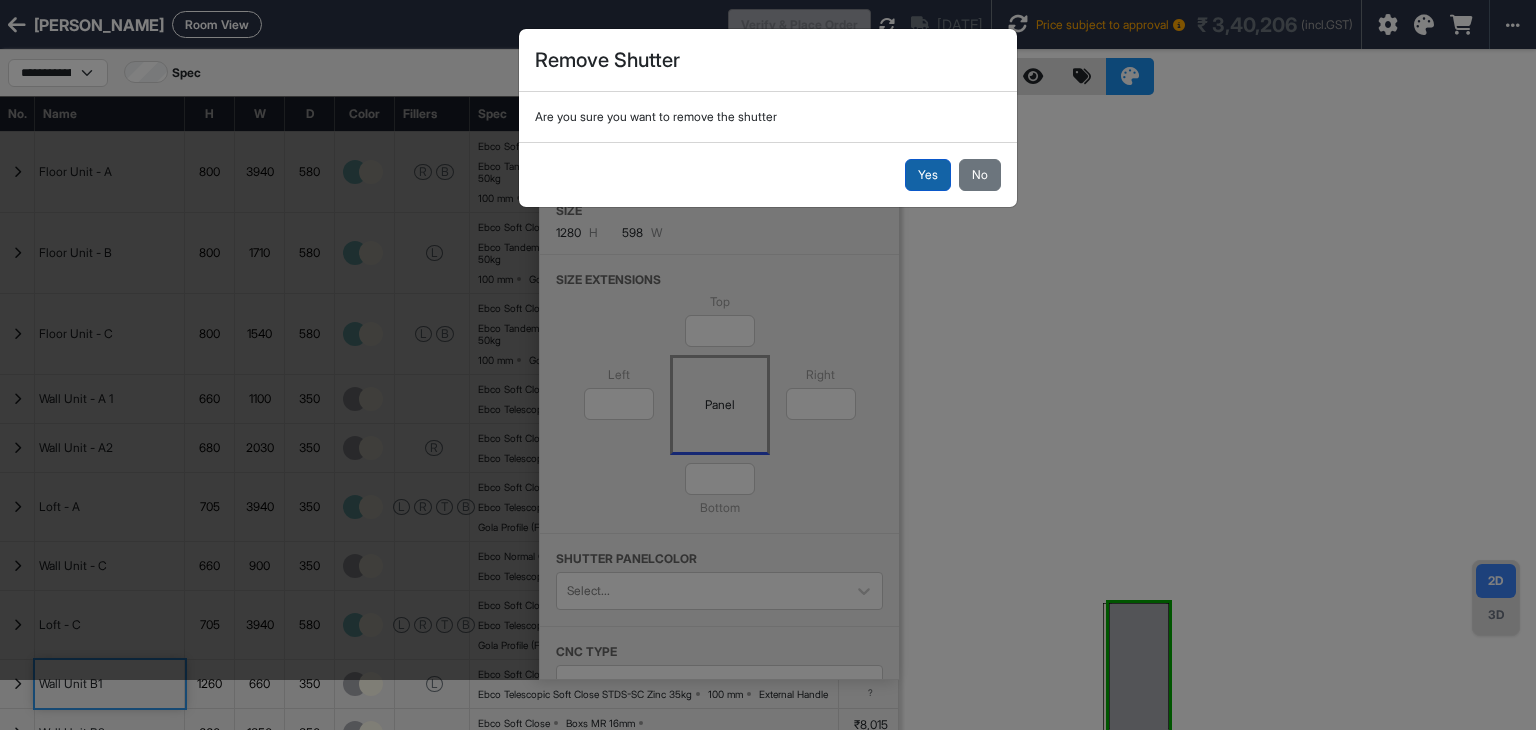 click on "Yes" at bounding box center (928, 175) 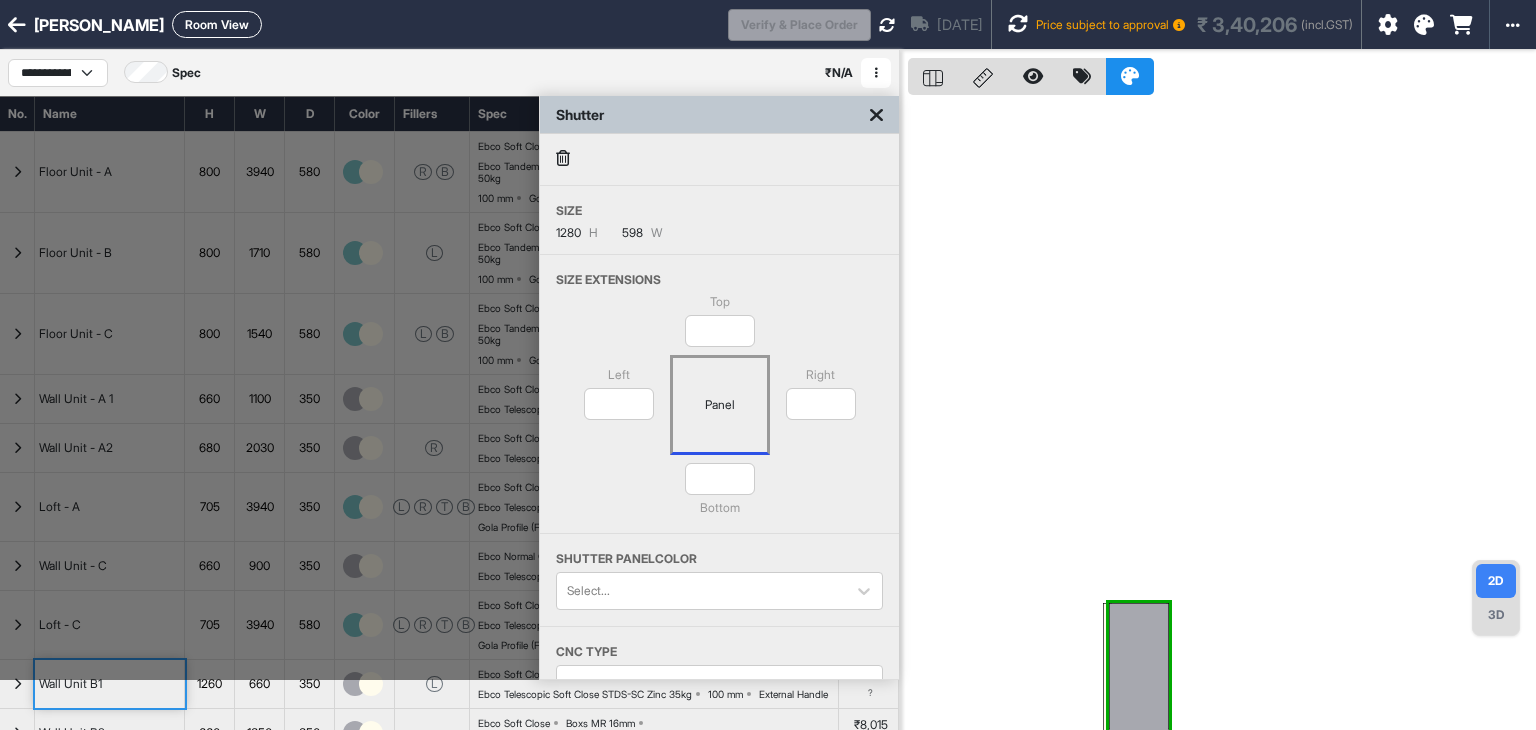click at bounding box center [876, 115] 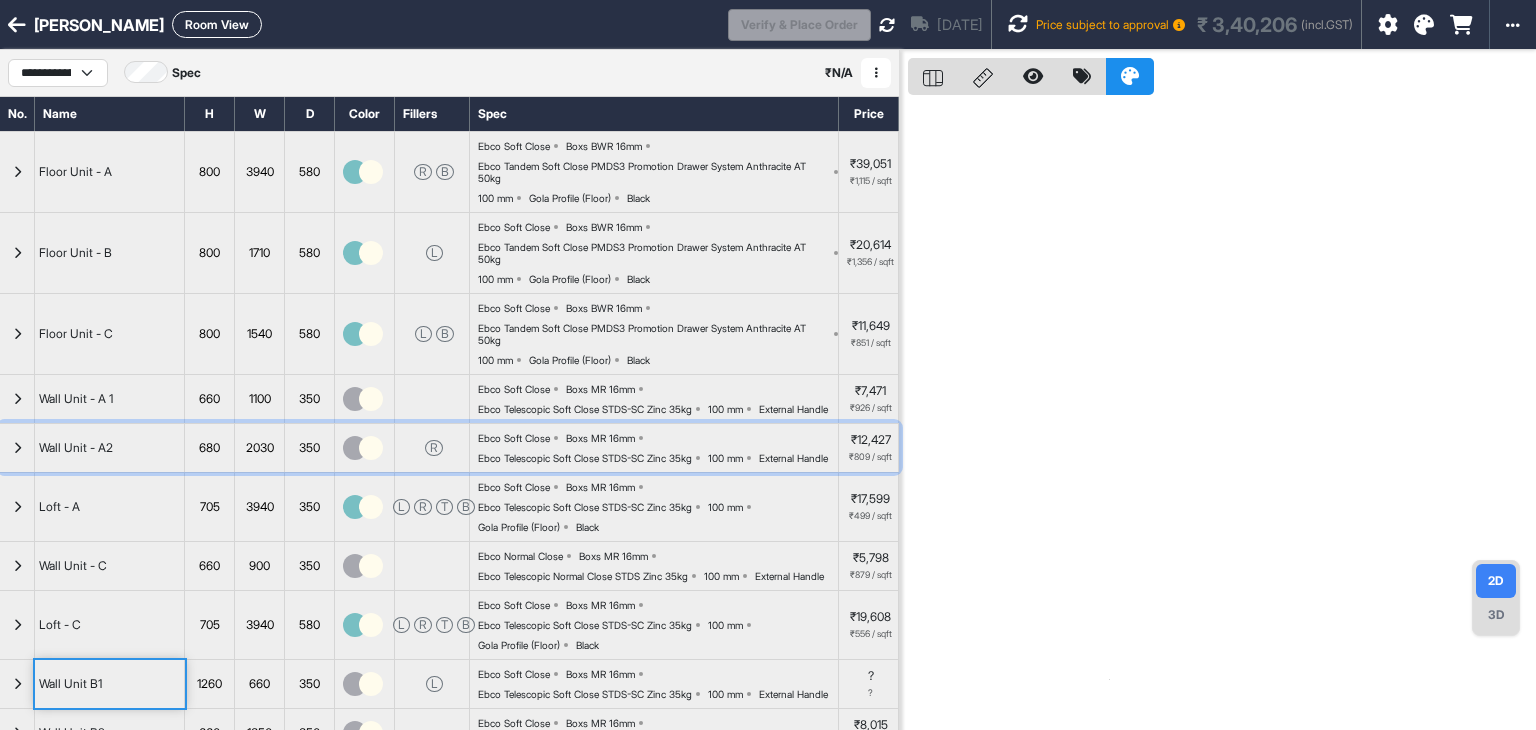 click on "Ebco Soft Close Boxs MR 16mm Ebco Telescopic Soft Close STDS-SC Zinc 35kg 100 mm External Handle" at bounding box center (658, 448) 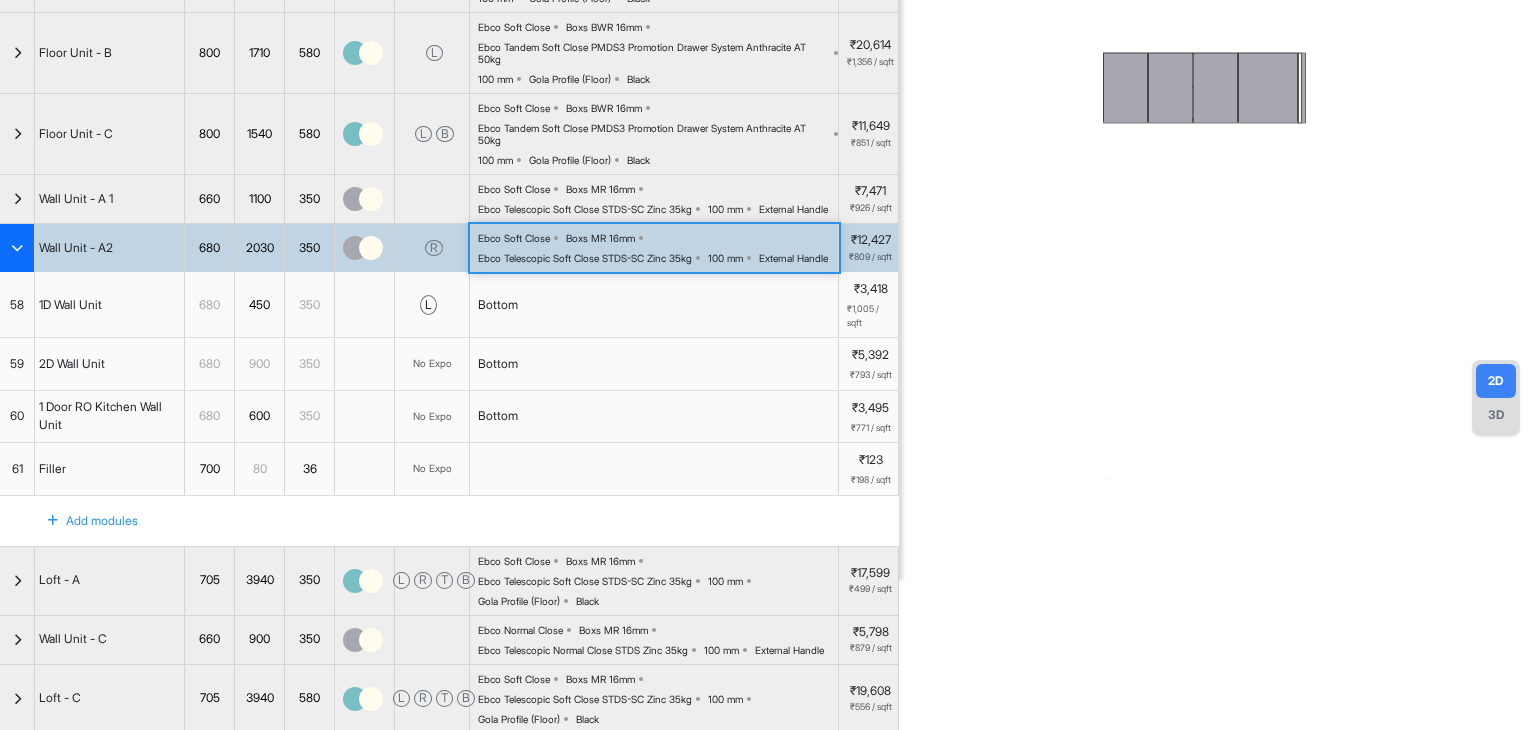 scroll, scrollTop: 500, scrollLeft: 0, axis: vertical 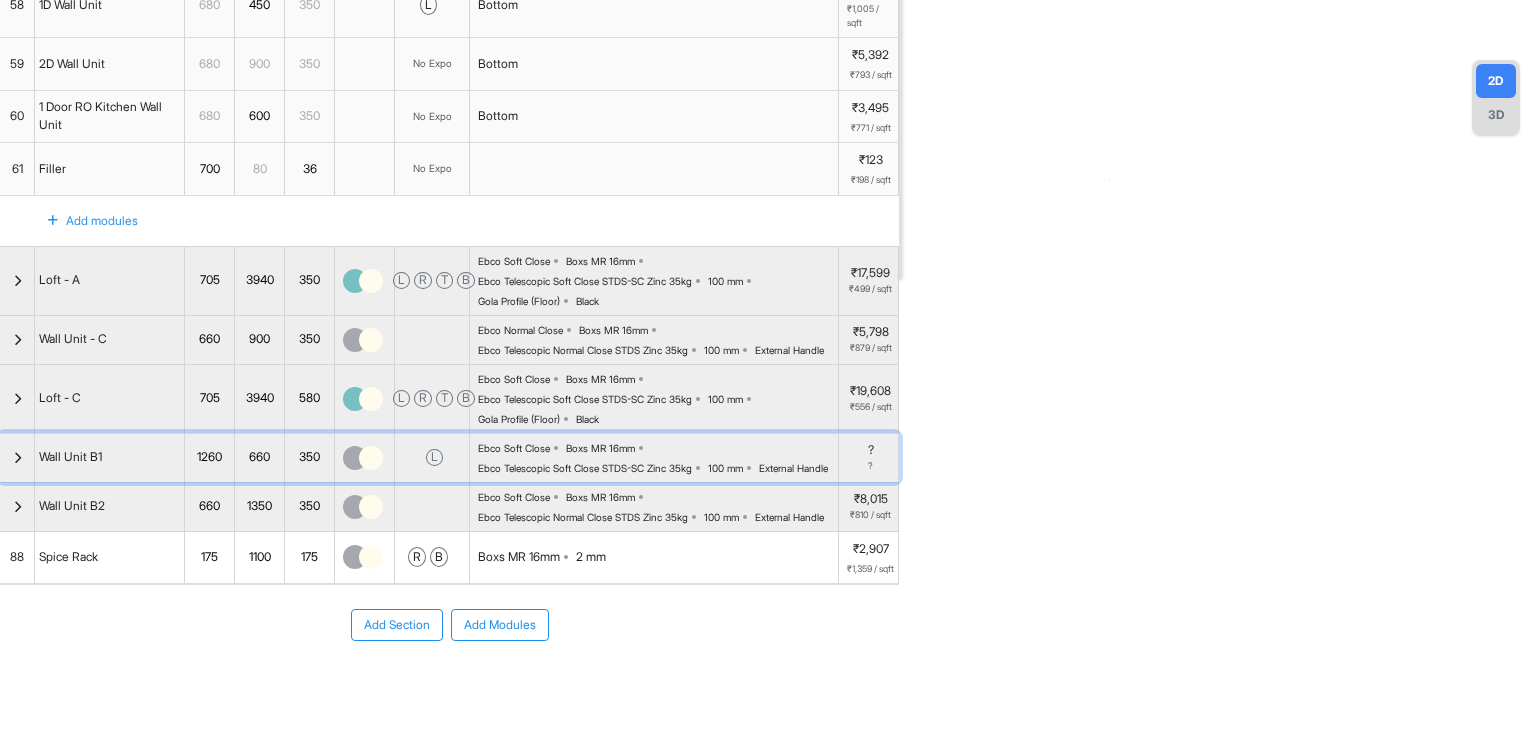 click at bounding box center [17, 458] 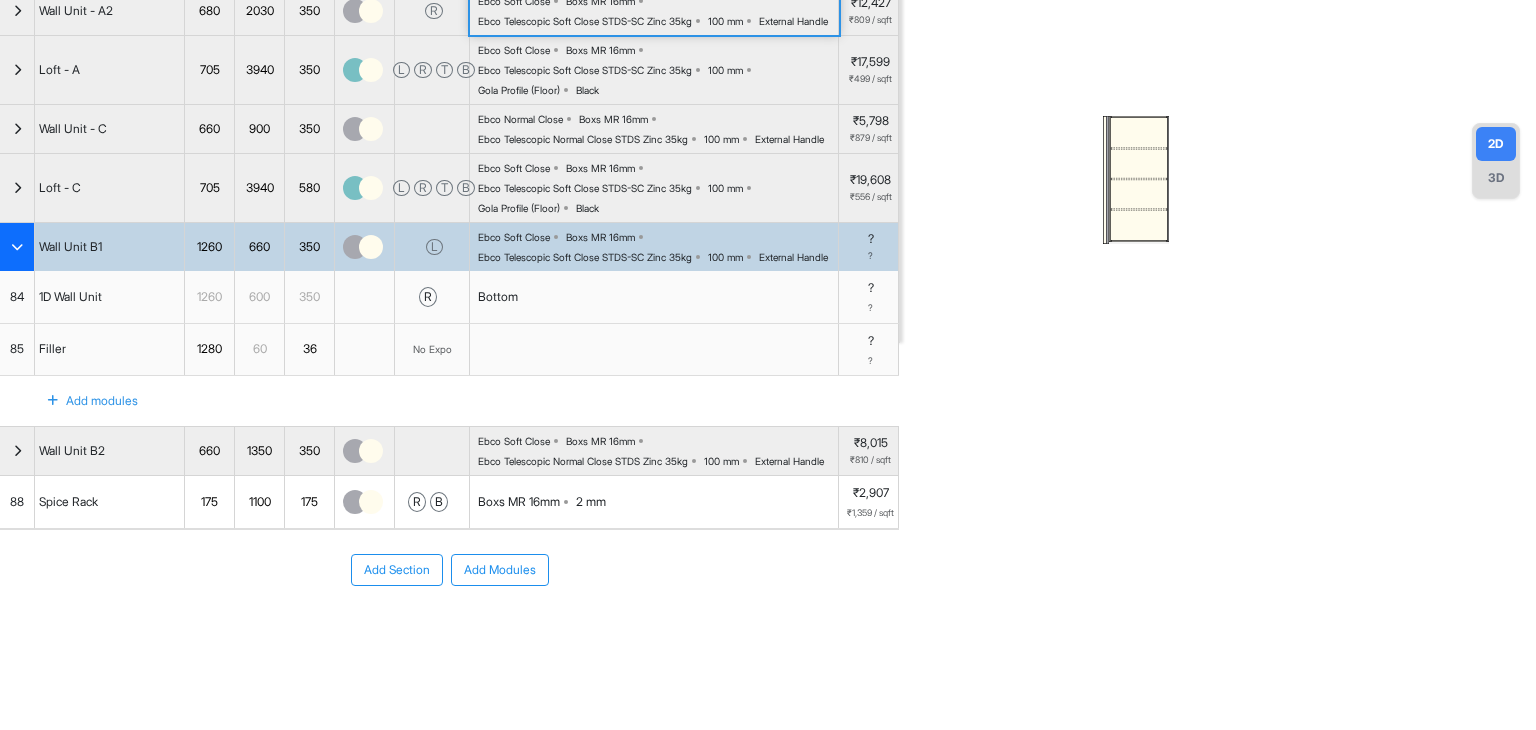 click on "1D Wall Unit" at bounding box center (110, 297) 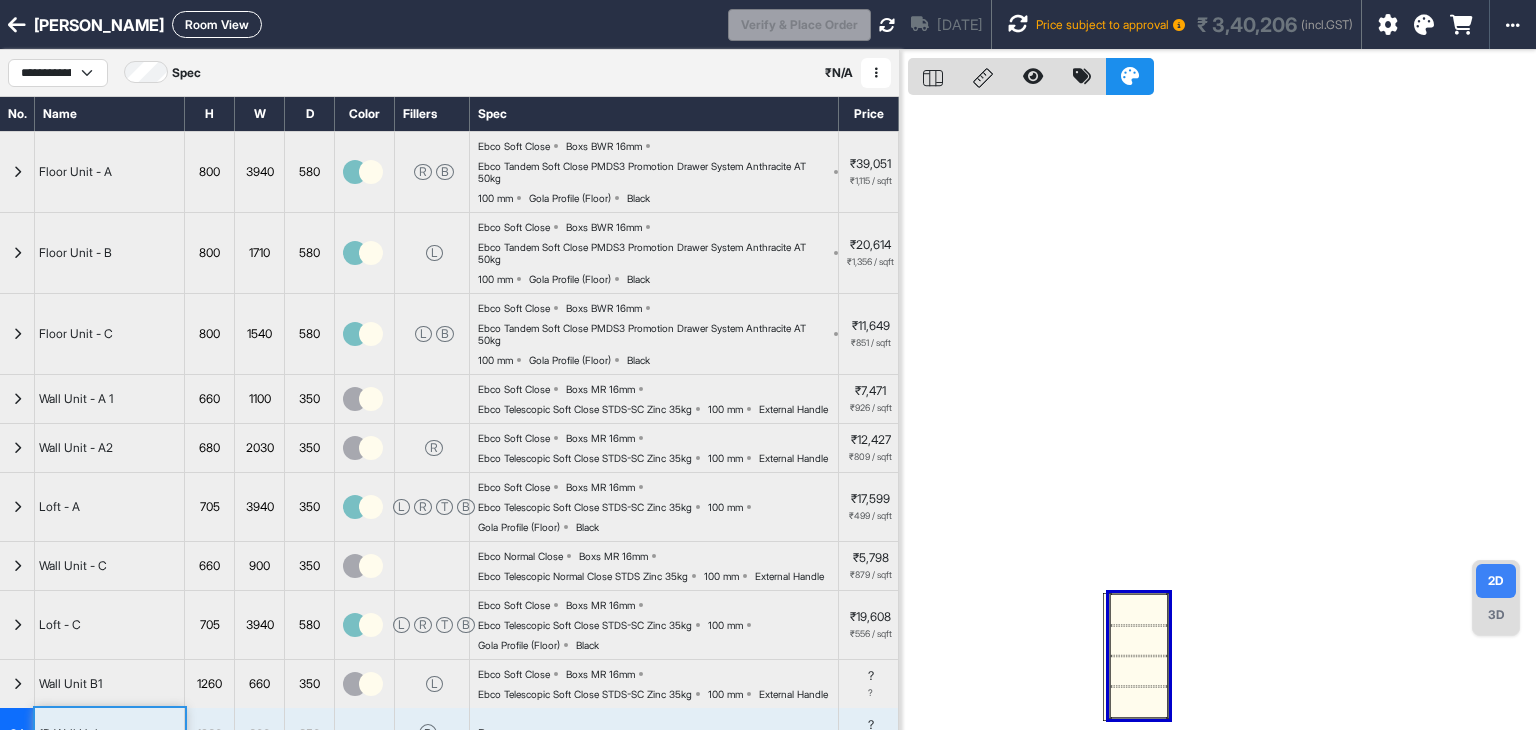 scroll, scrollTop: 400, scrollLeft: 0, axis: vertical 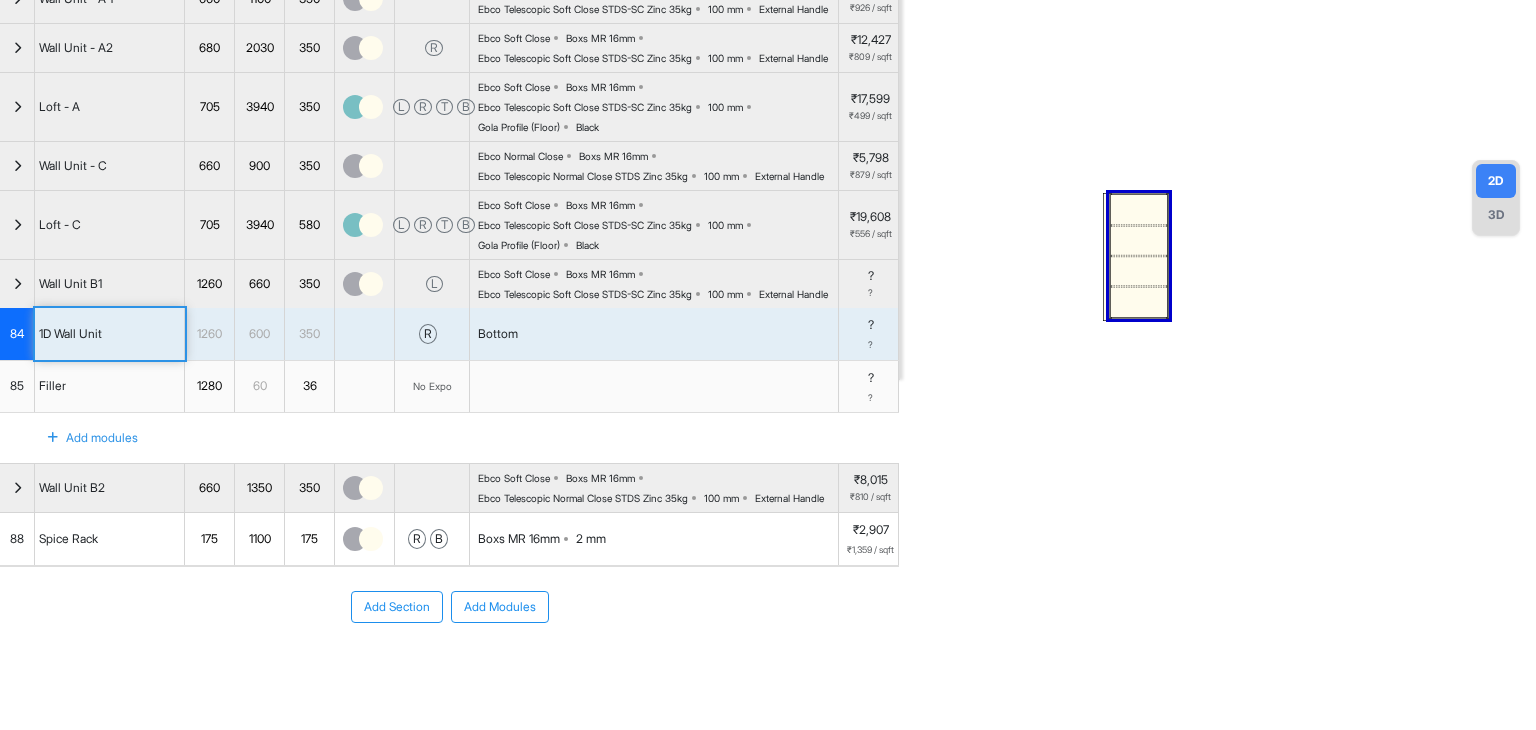 click on "**********" at bounding box center [768, 365] 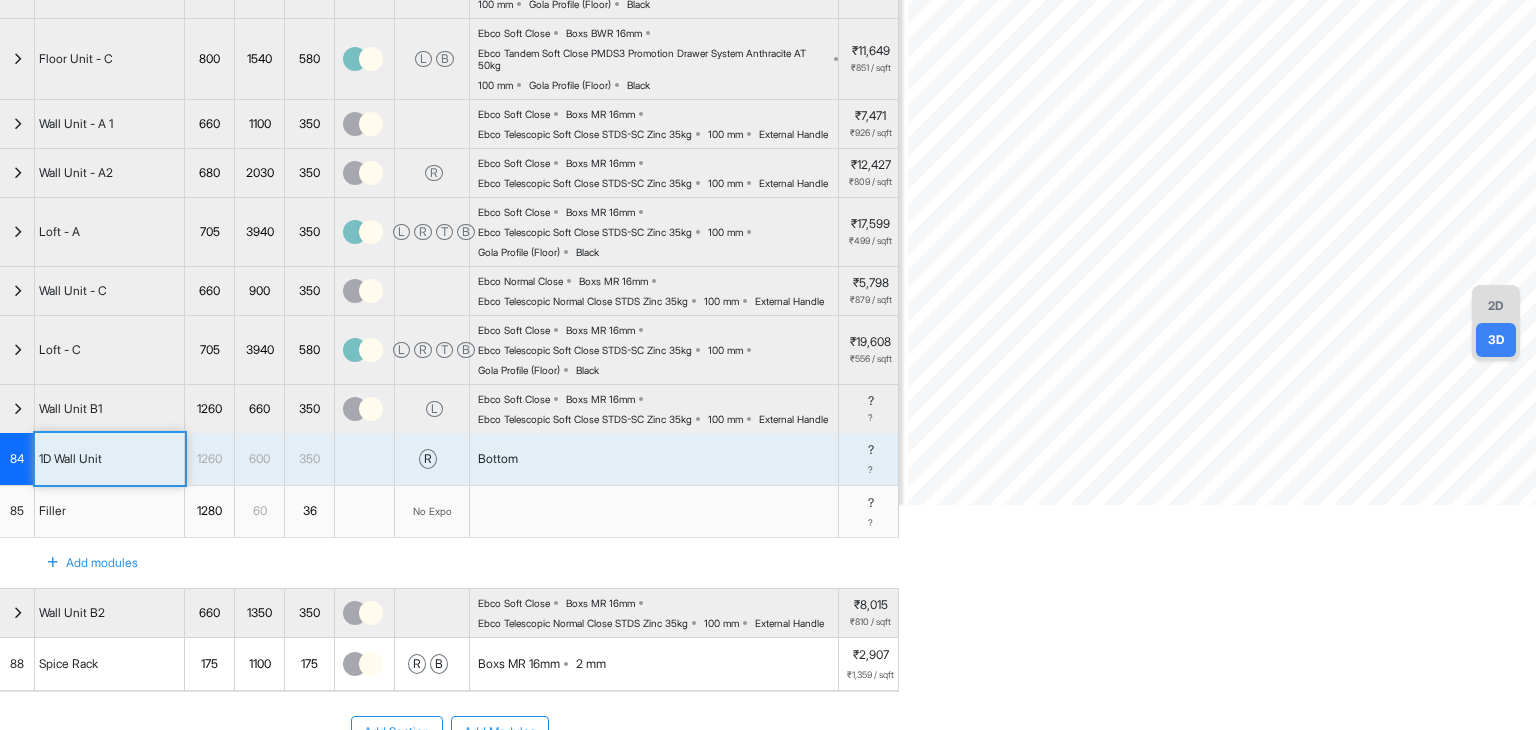scroll, scrollTop: 0, scrollLeft: 0, axis: both 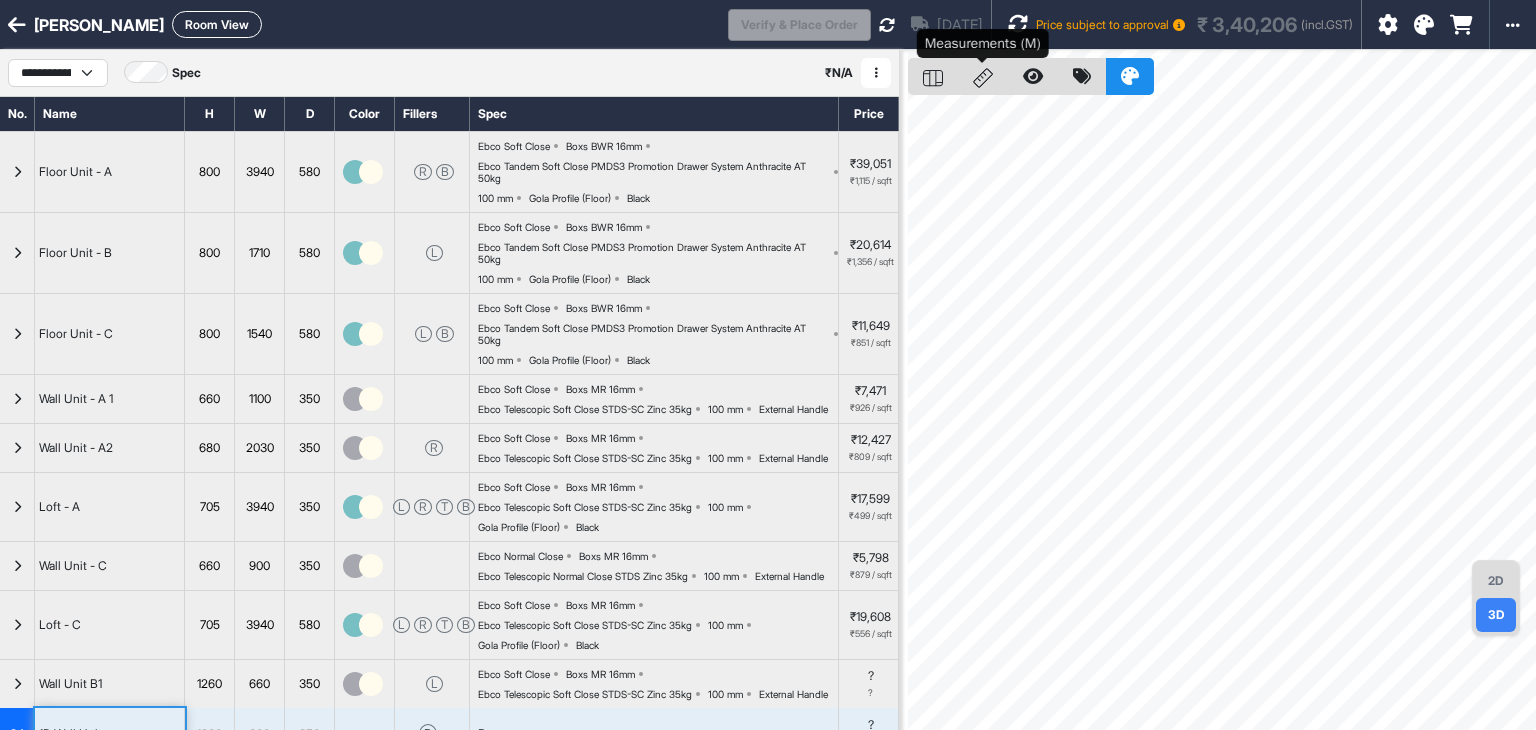 click 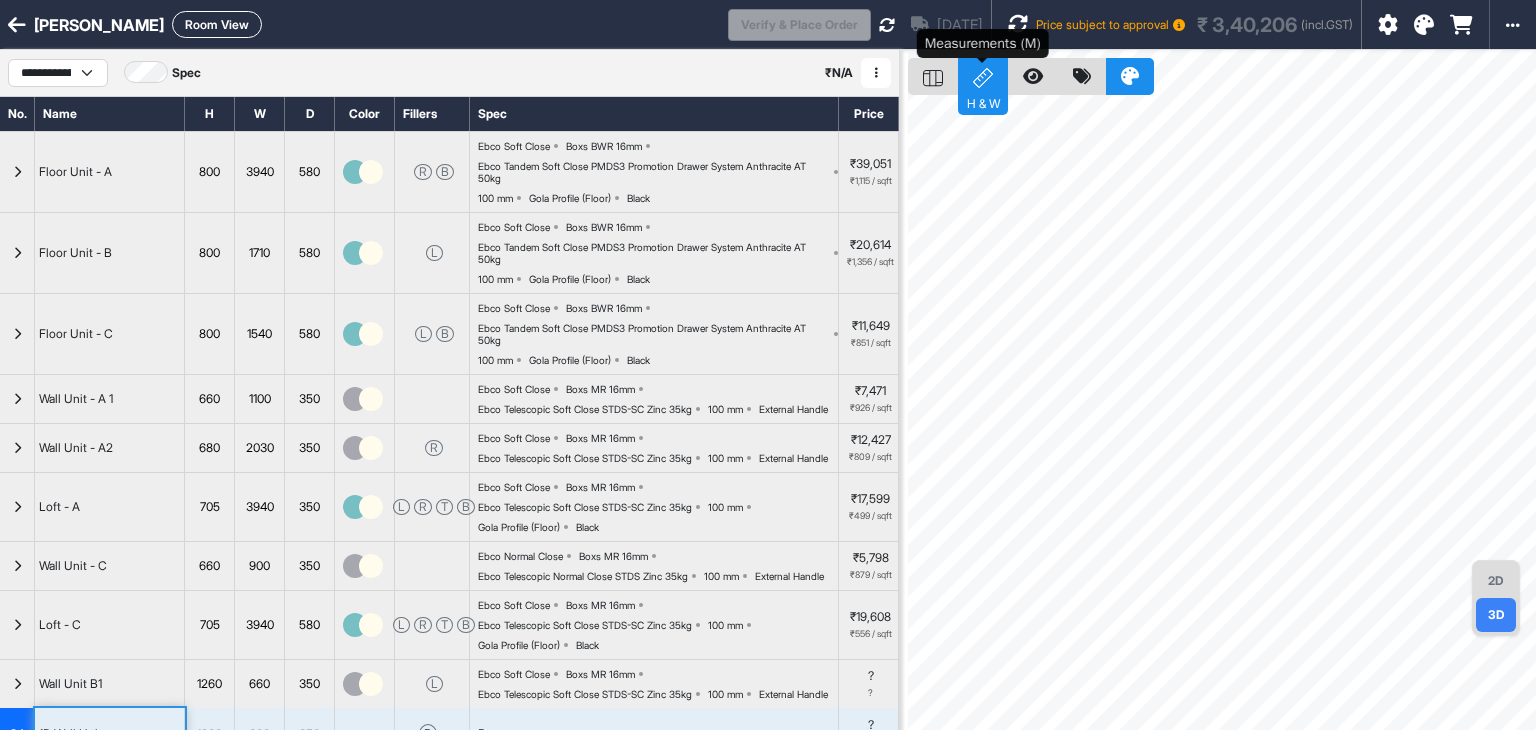 click 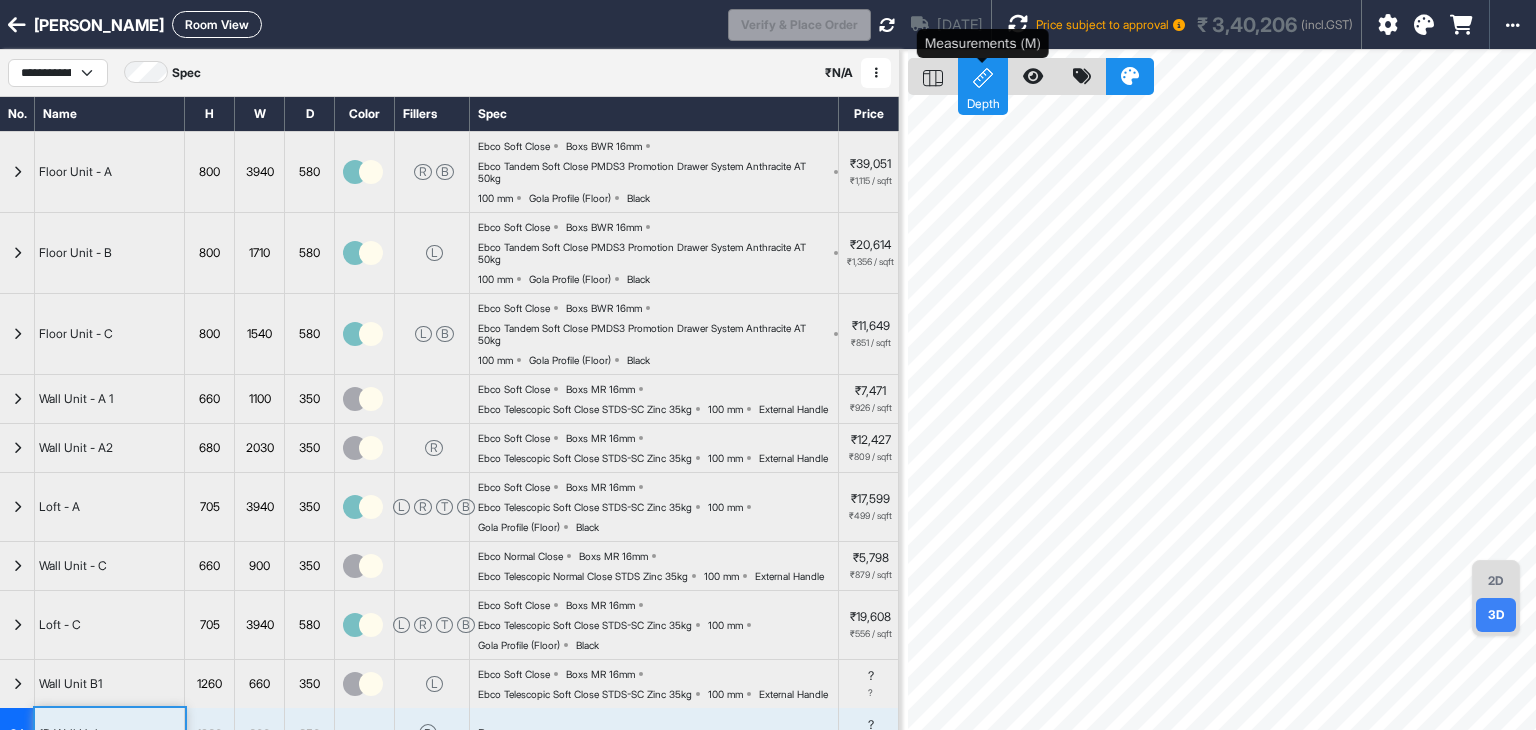 click 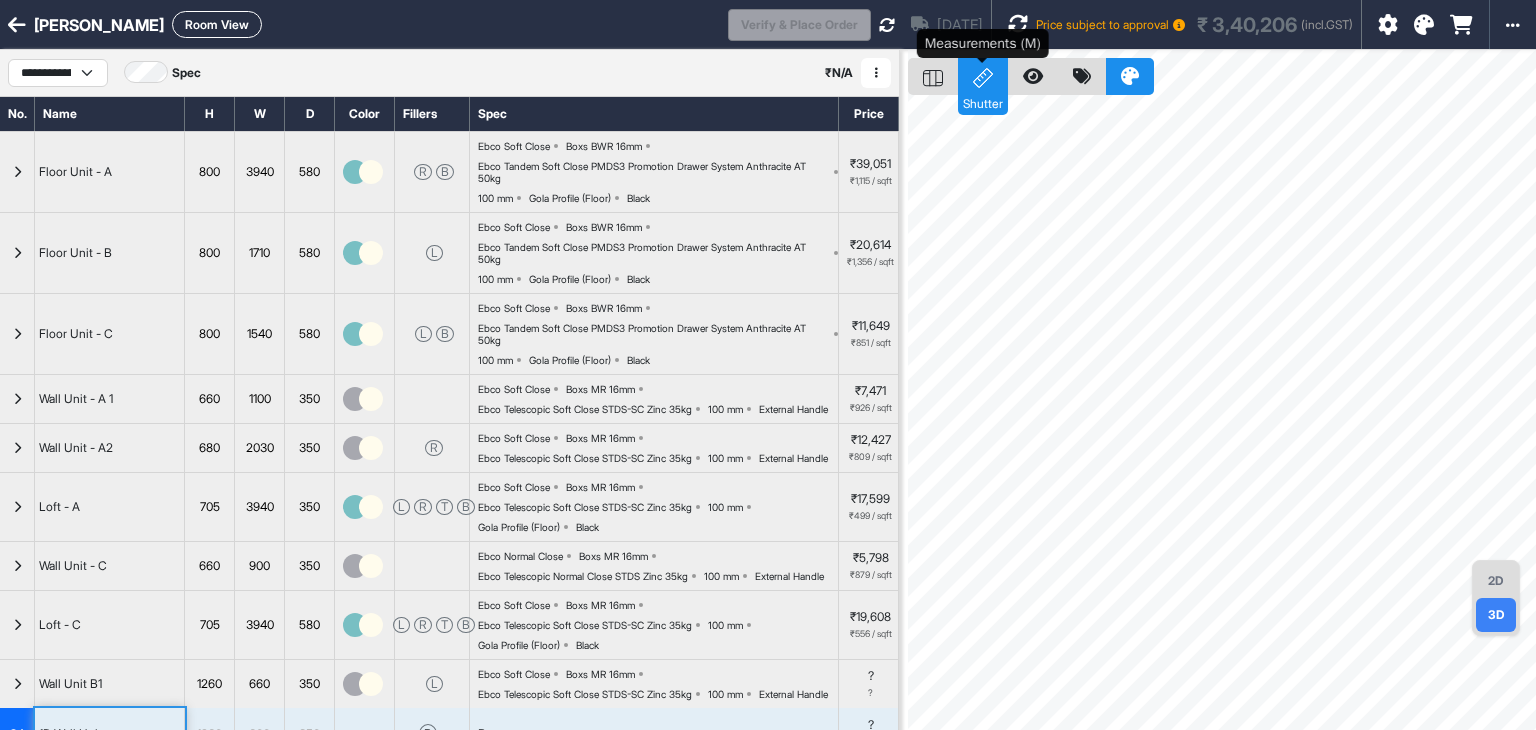 click 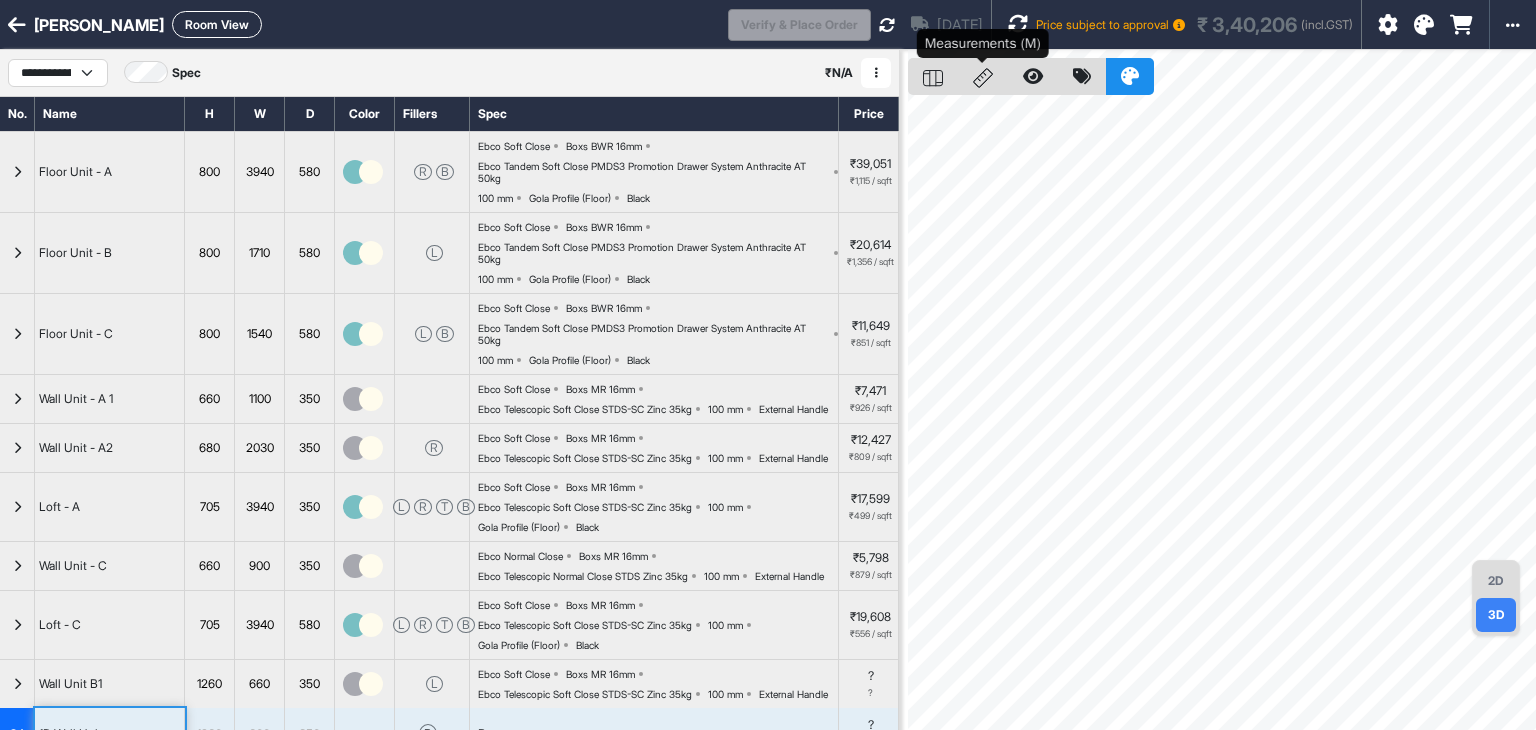 click 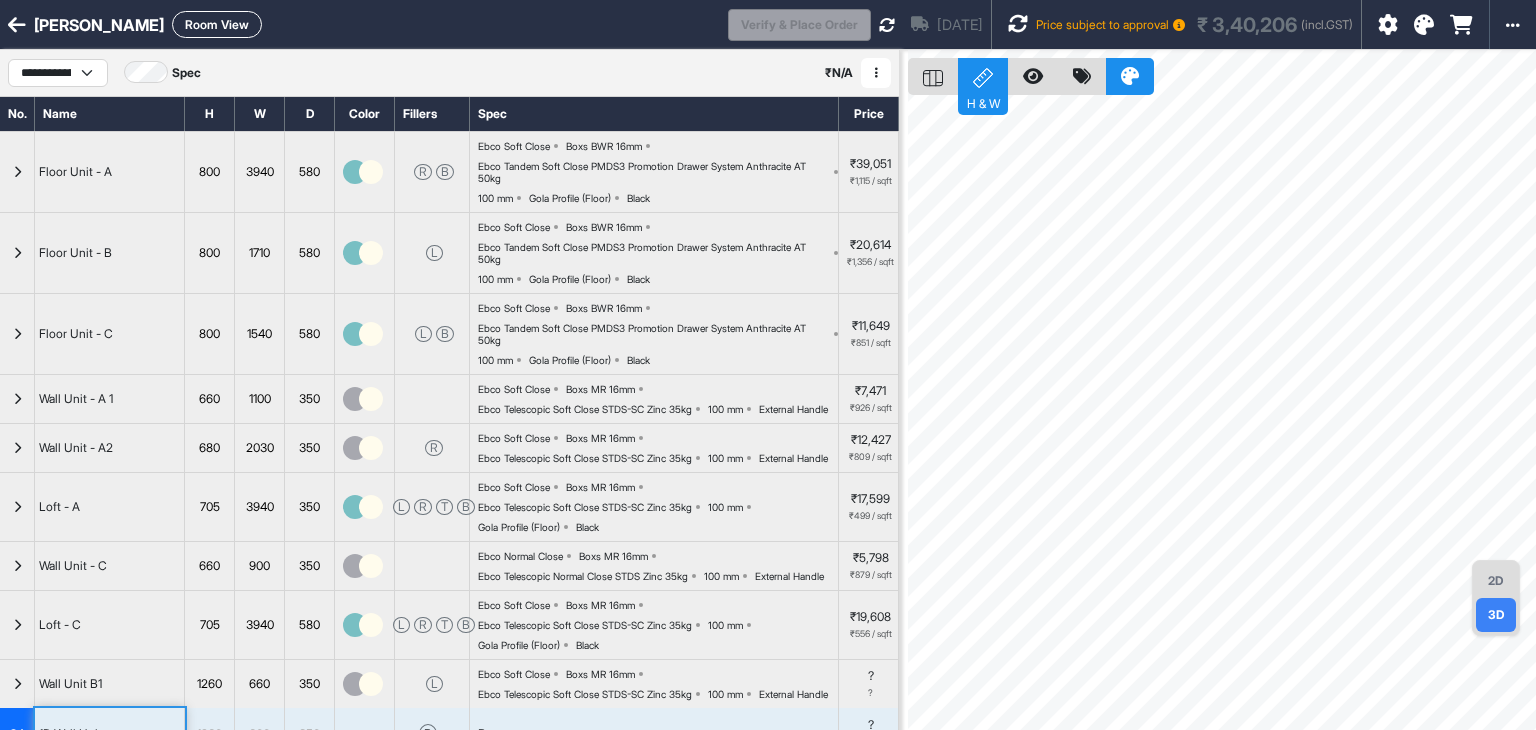 click on "2D" at bounding box center [1496, 581] 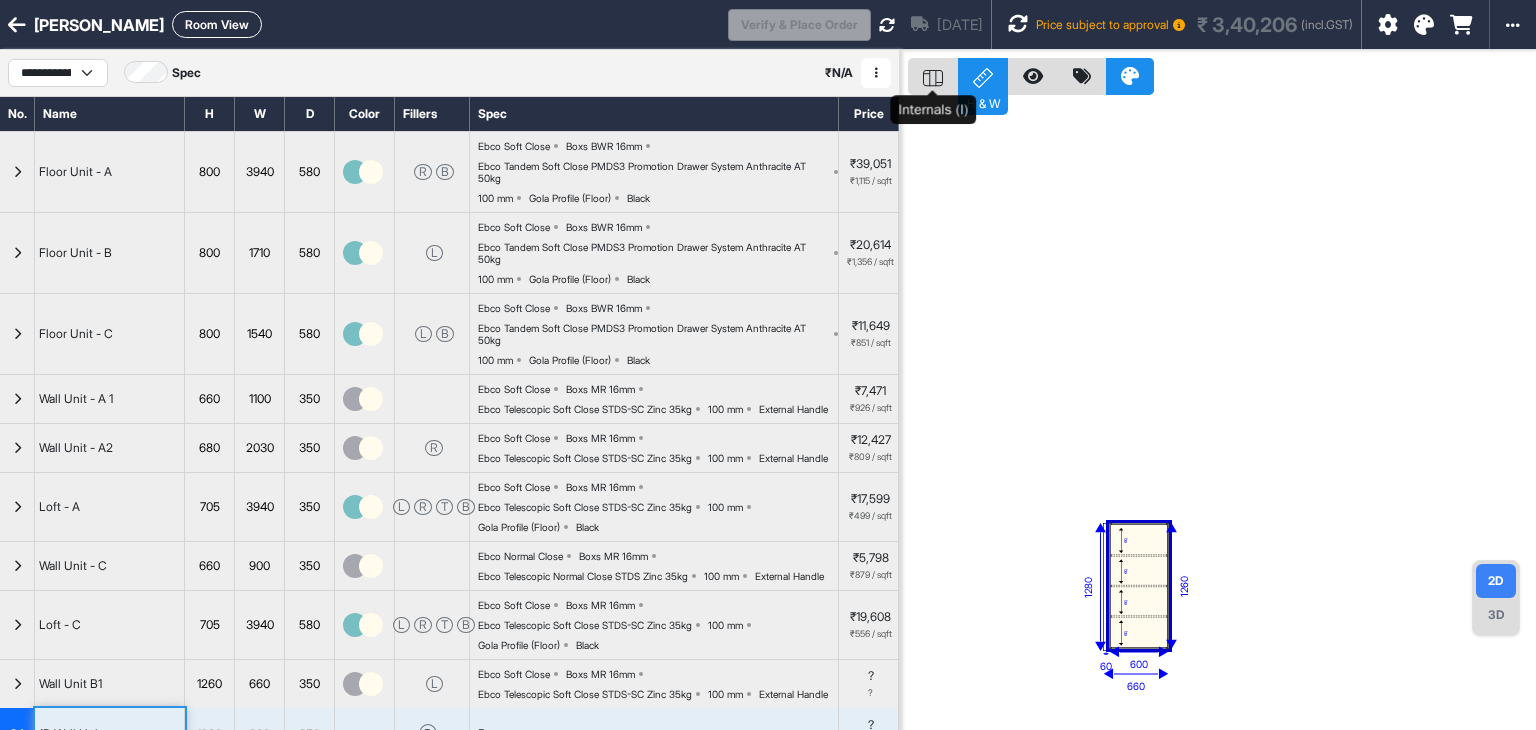 click 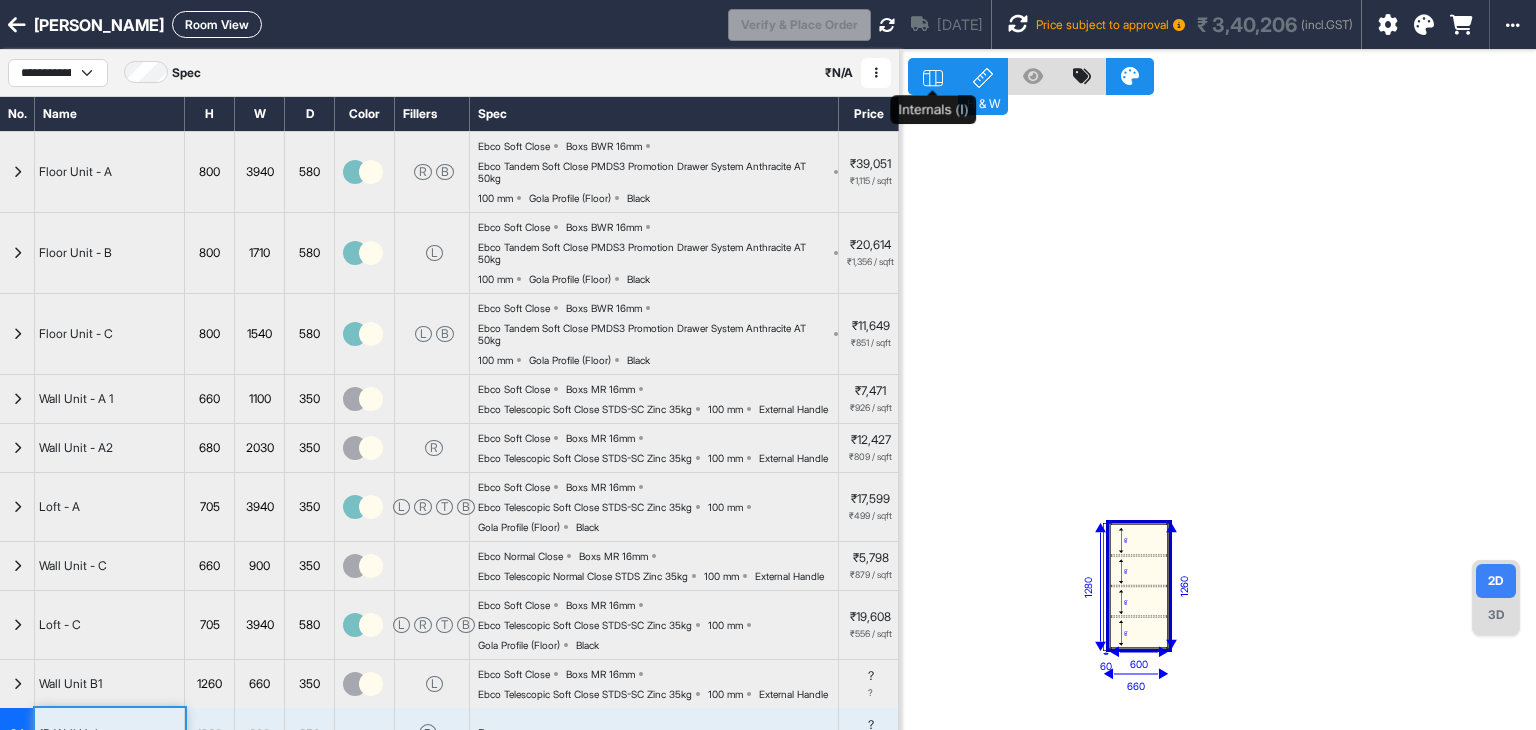 click 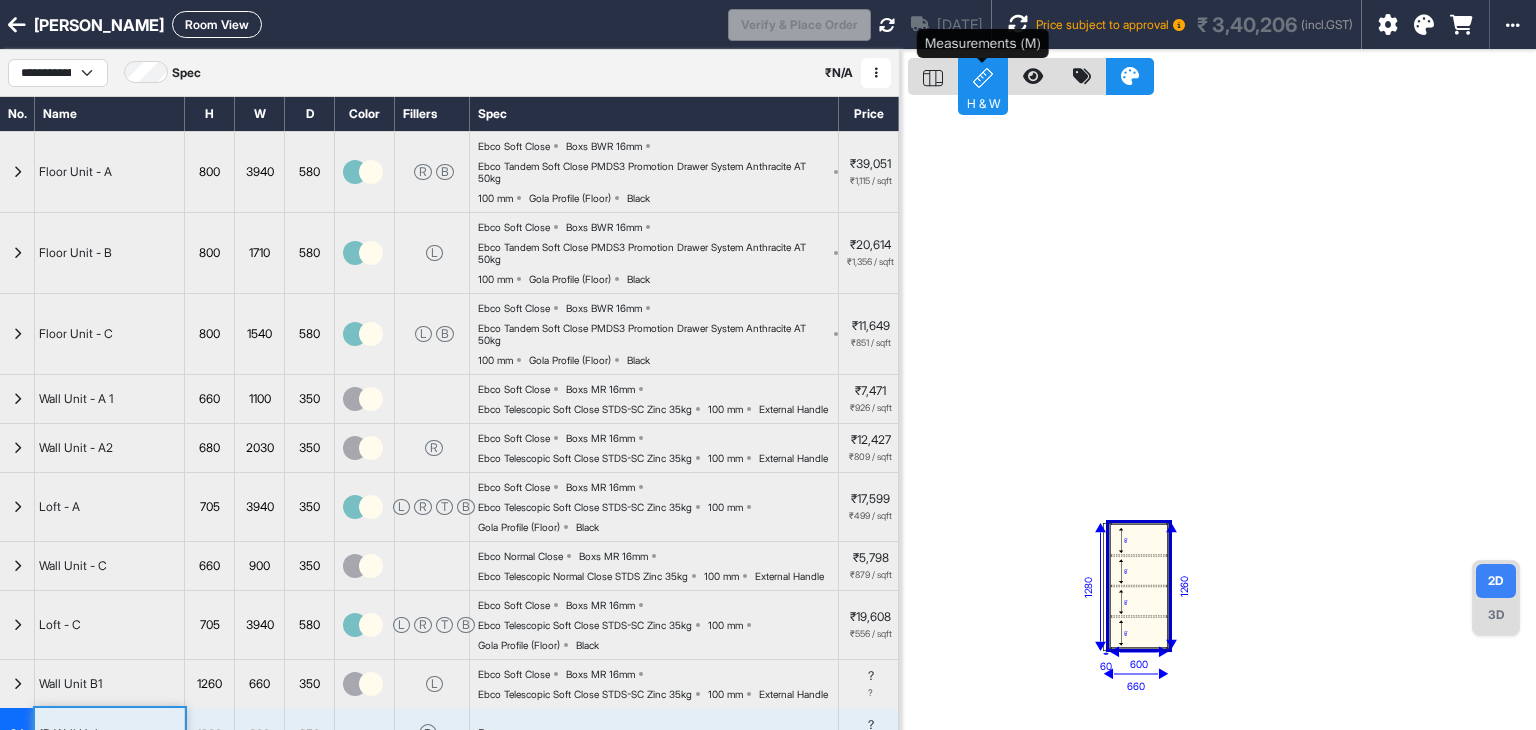 click 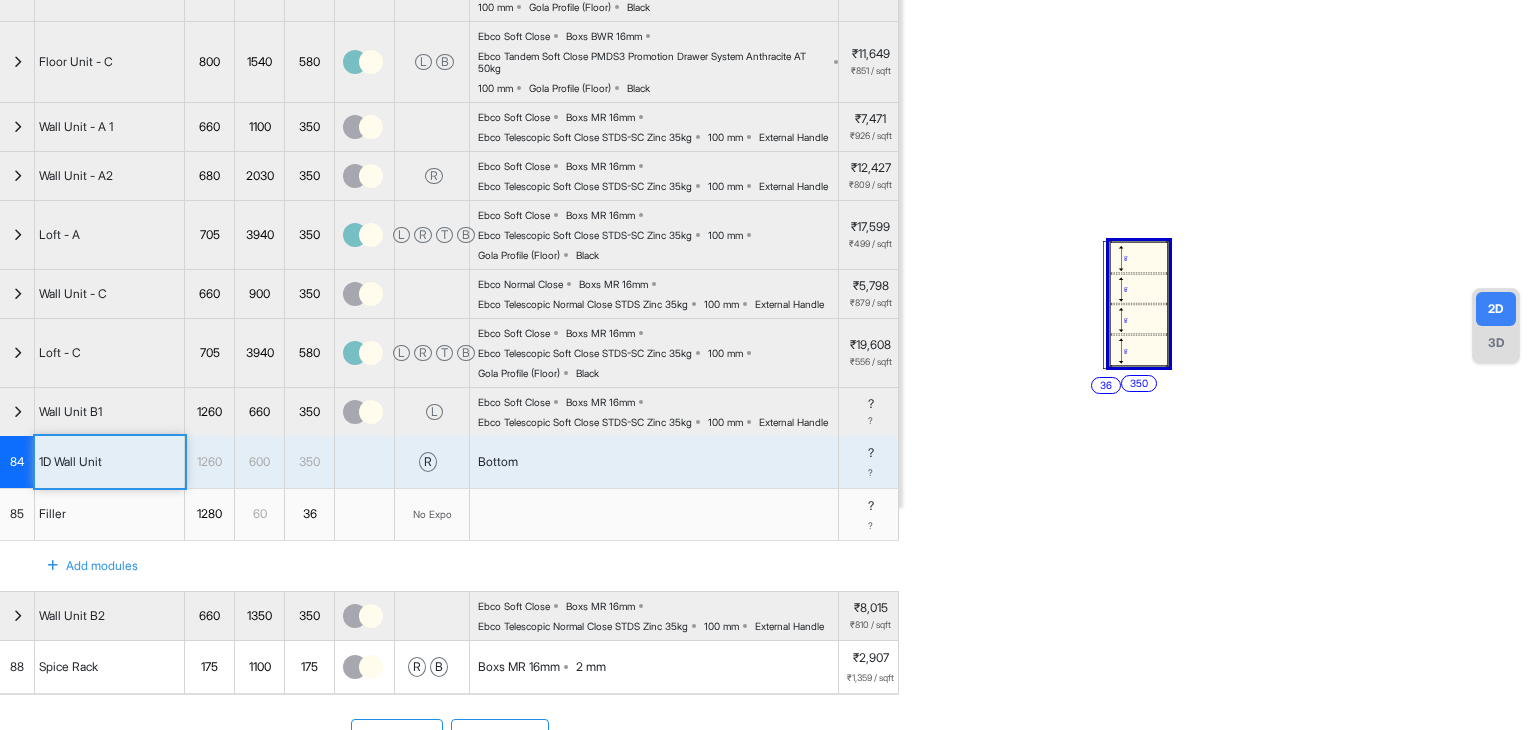 scroll, scrollTop: 300, scrollLeft: 0, axis: vertical 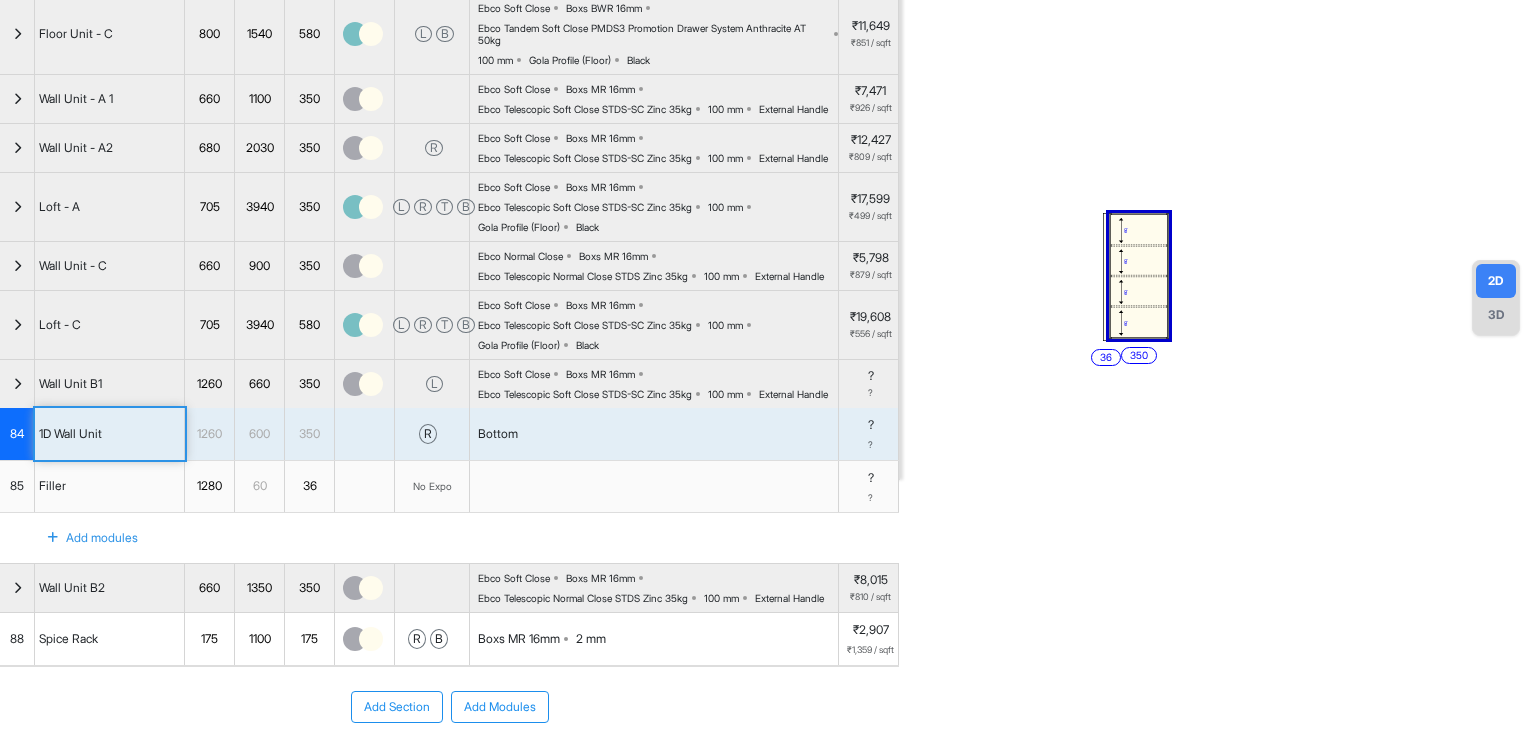 click on "350" at bounding box center (309, 434) 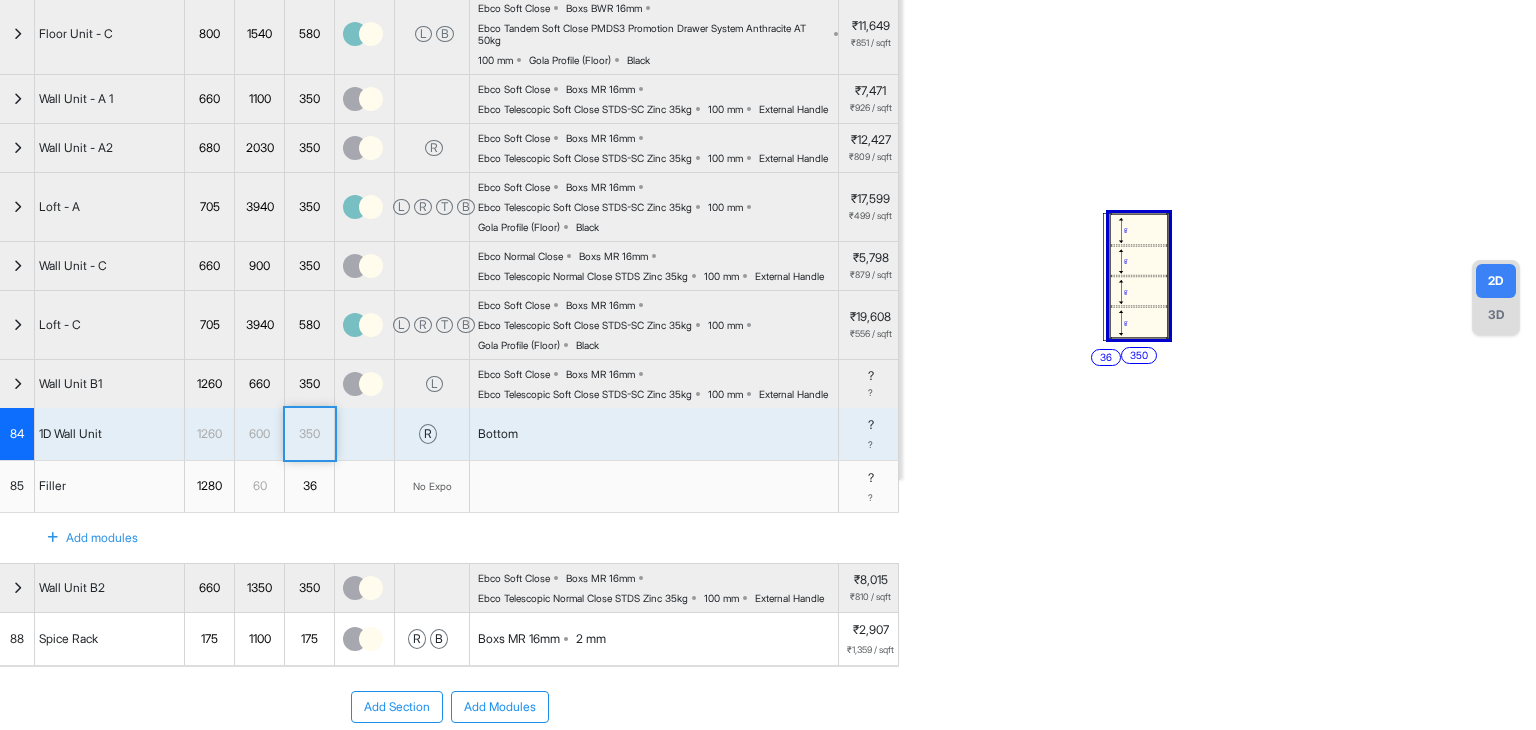 click on "350" at bounding box center [309, 434] 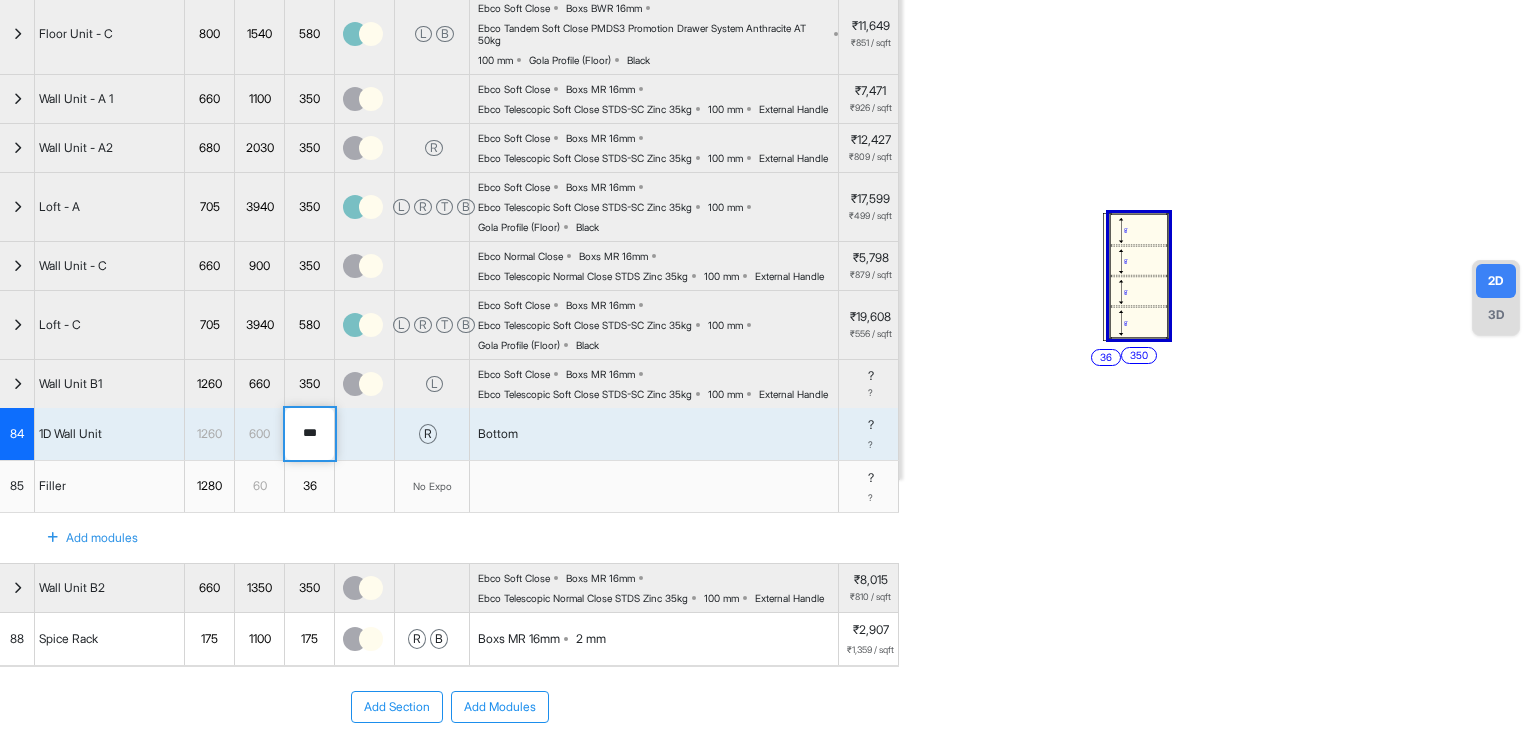 drag, startPoint x: 327, startPoint y: 510, endPoint x: 204, endPoint y: 491, distance: 124.45883 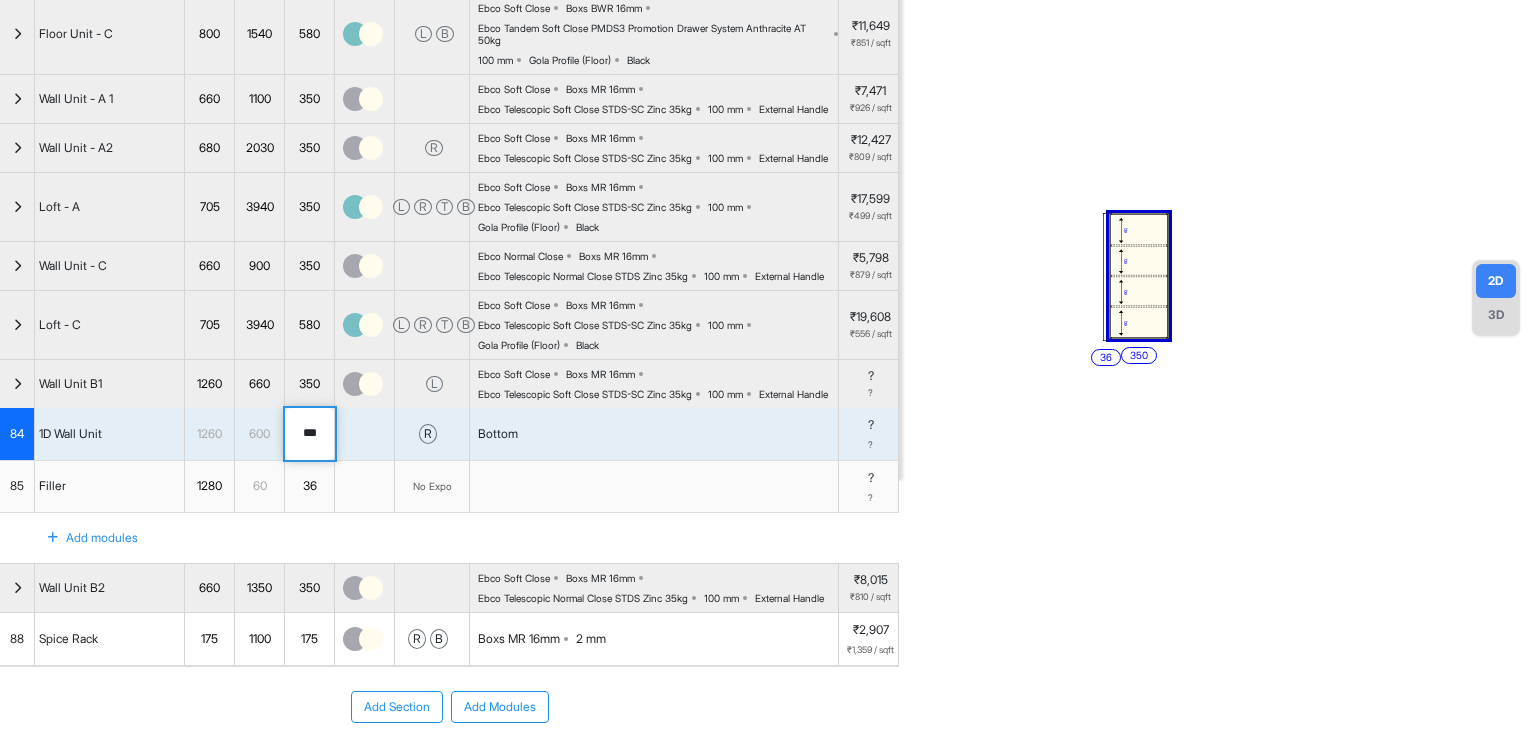 drag, startPoint x: 294, startPoint y: 507, endPoint x: 405, endPoint y: 519, distance: 111.64677 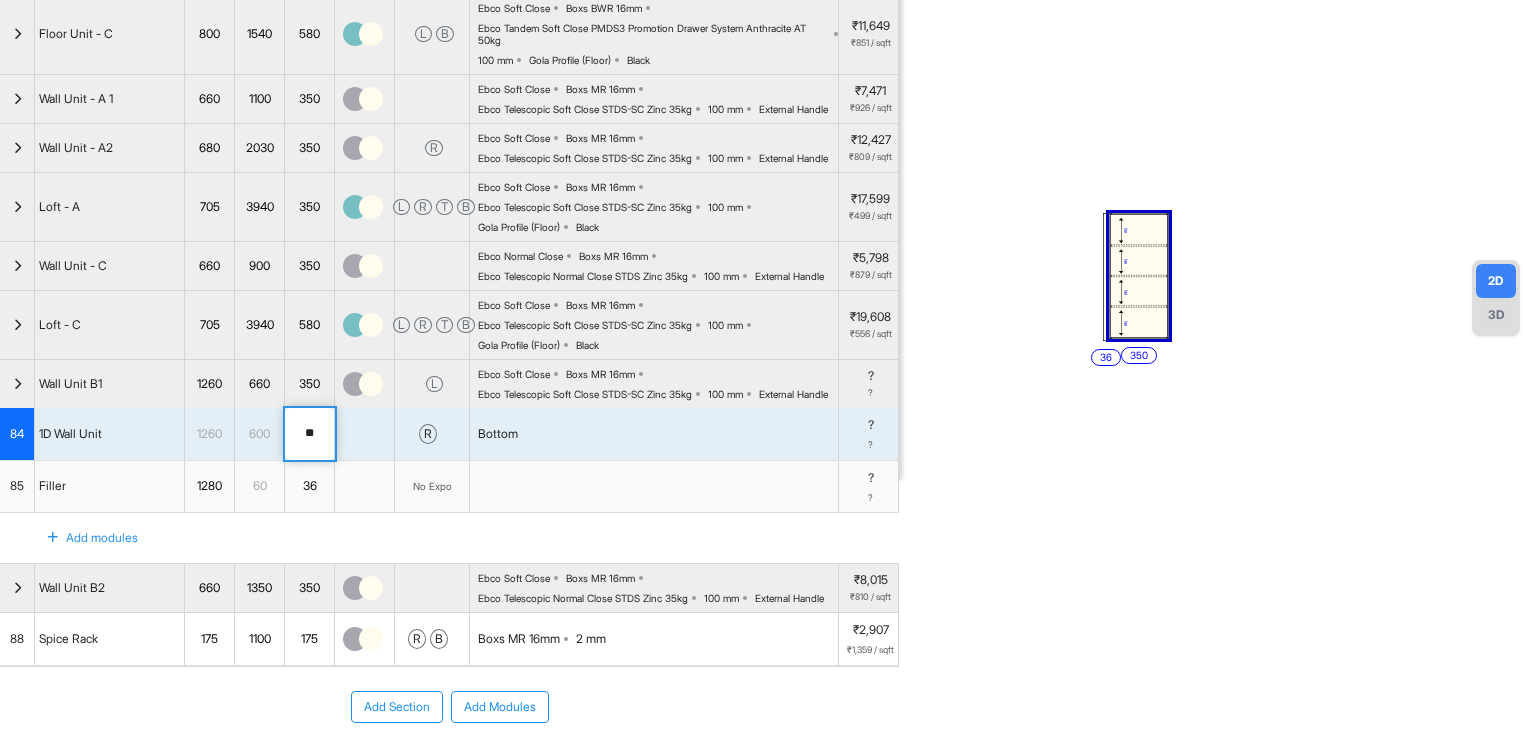 type on "***" 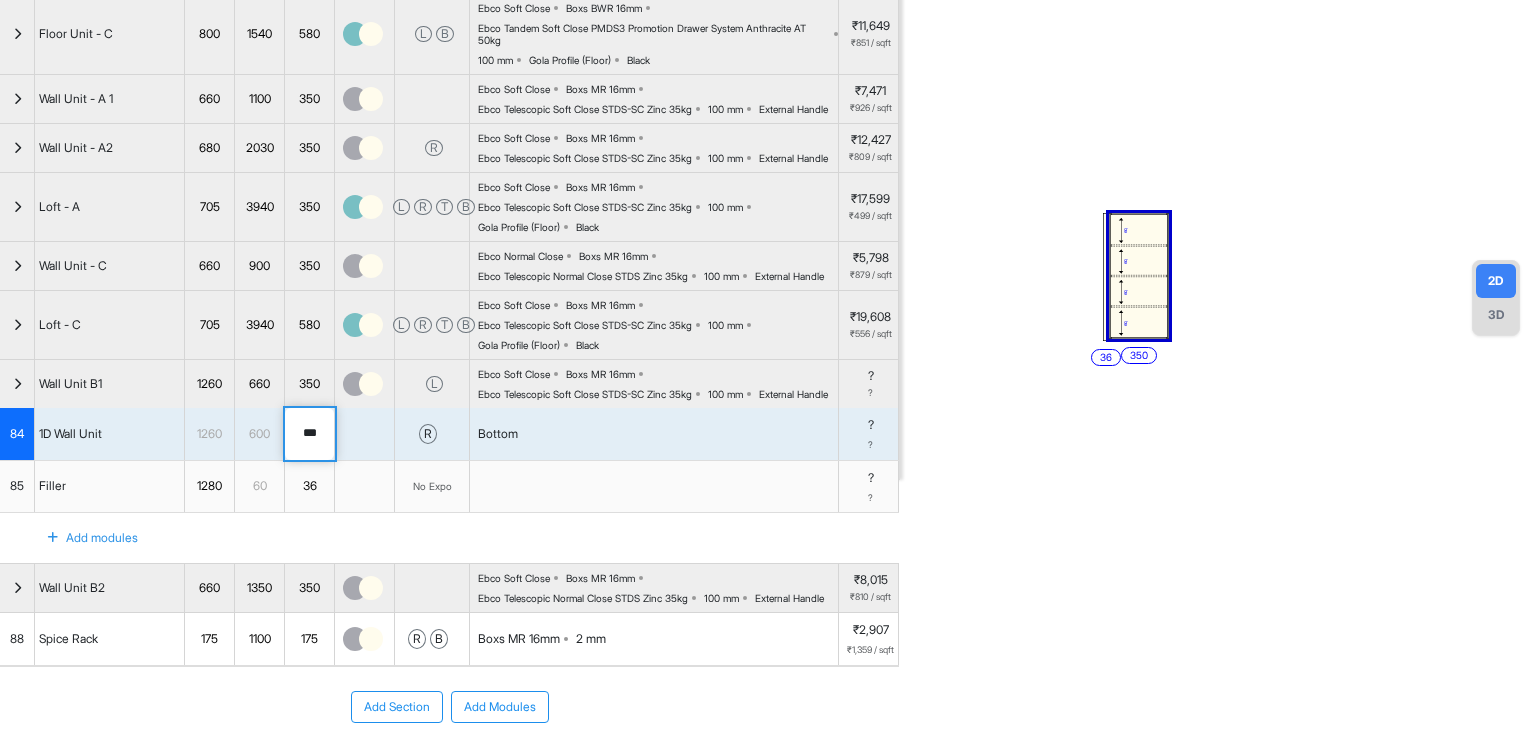 click on "**********" at bounding box center (768, 365) 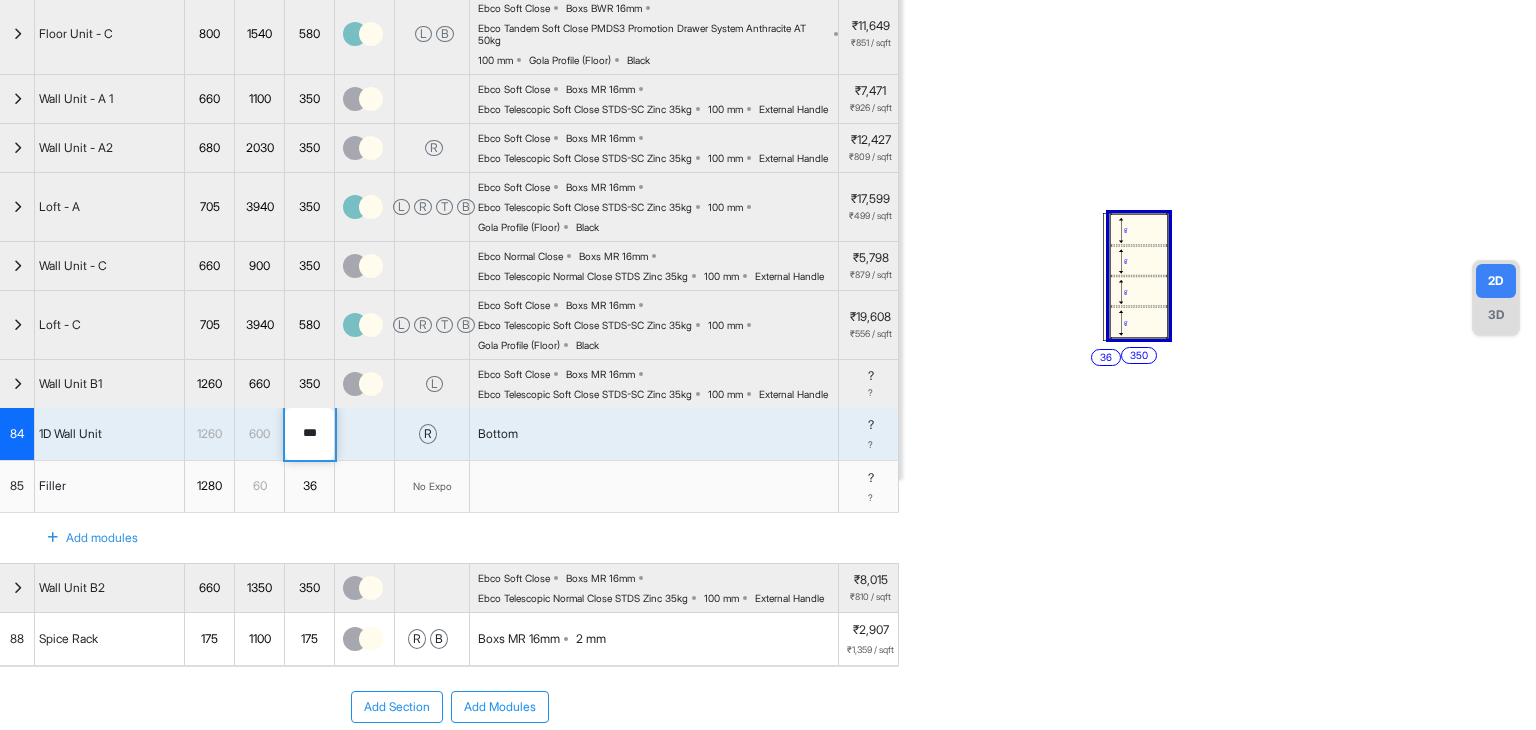 click on "350" at bounding box center [309, 384] 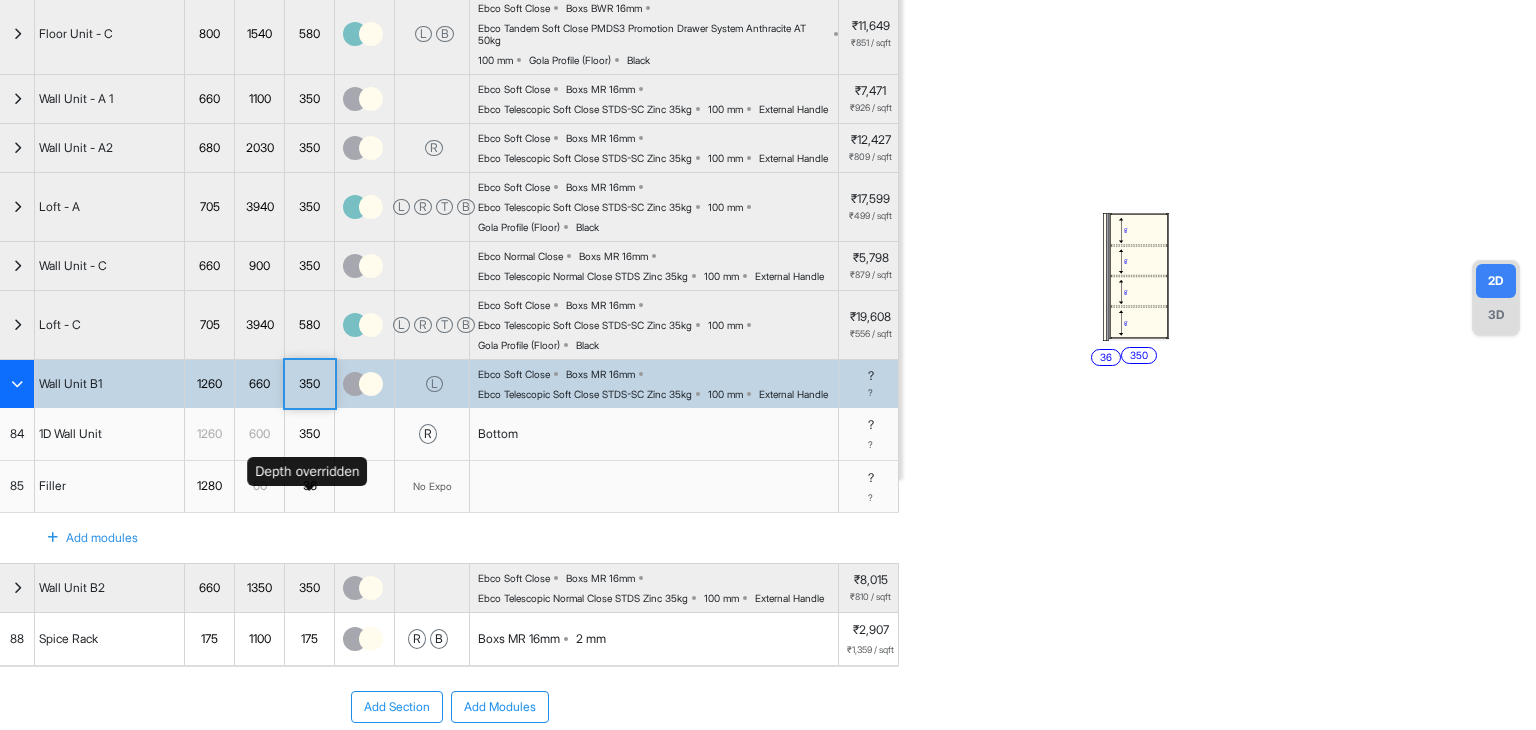 click on "350" at bounding box center [309, 434] 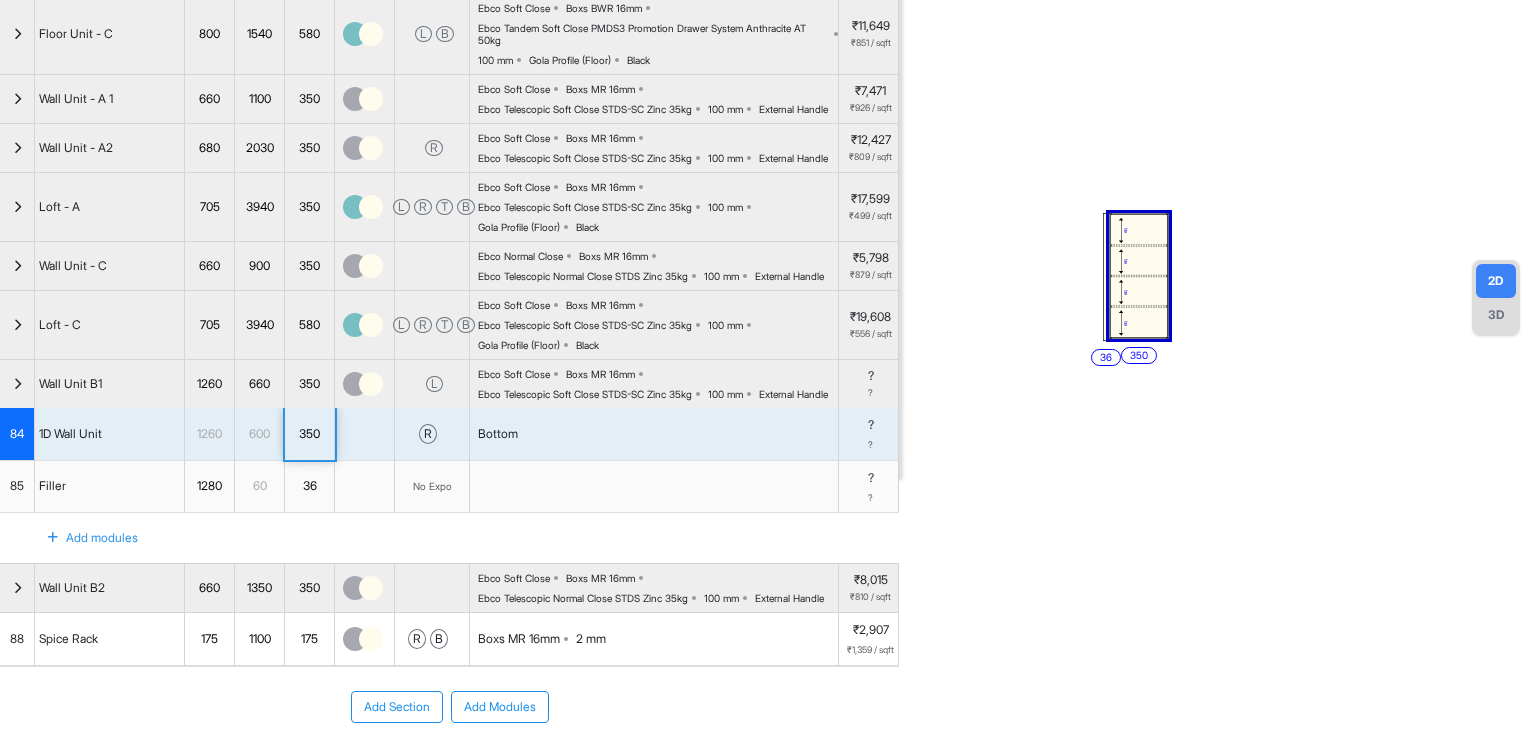 click on "350" at bounding box center (309, 384) 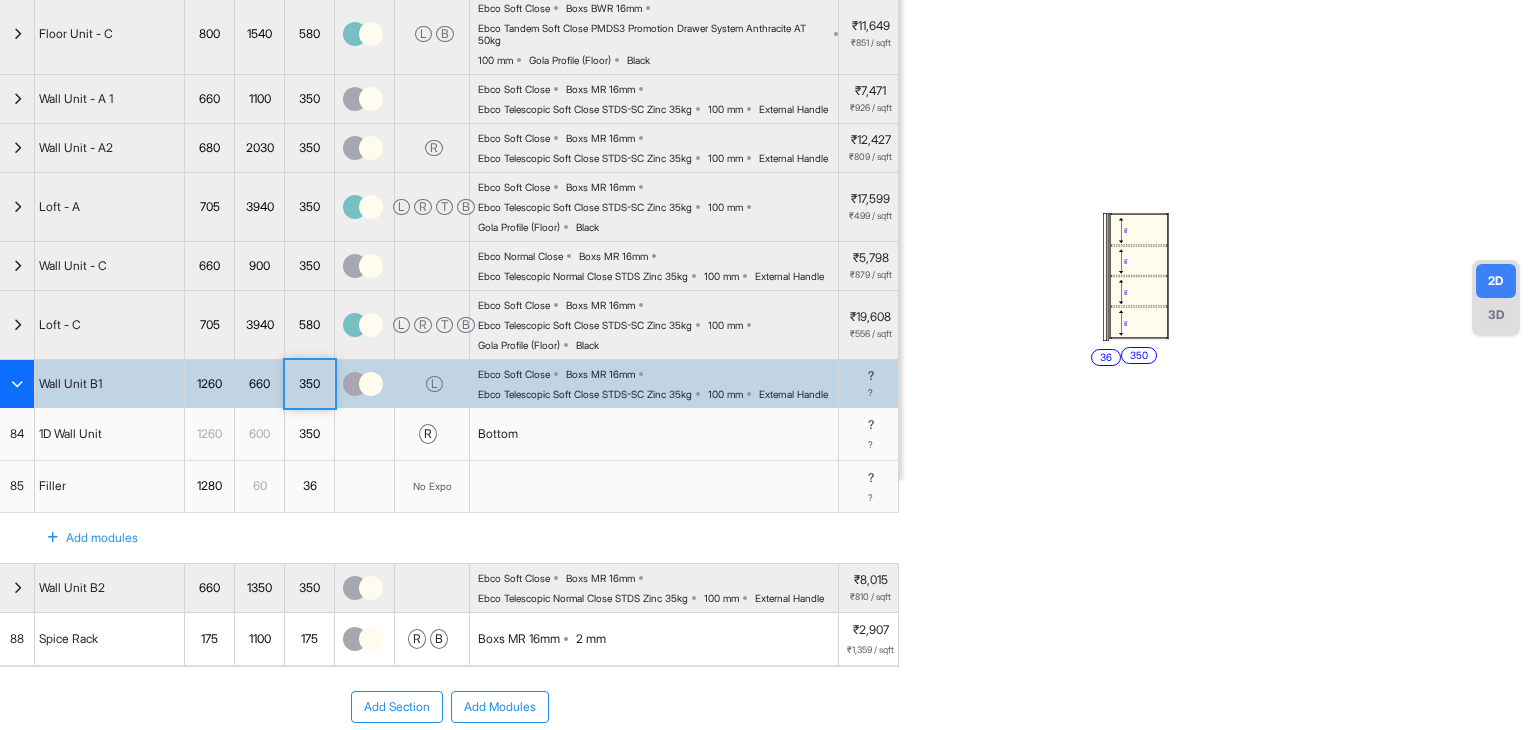 click on "350" at bounding box center (309, 384) 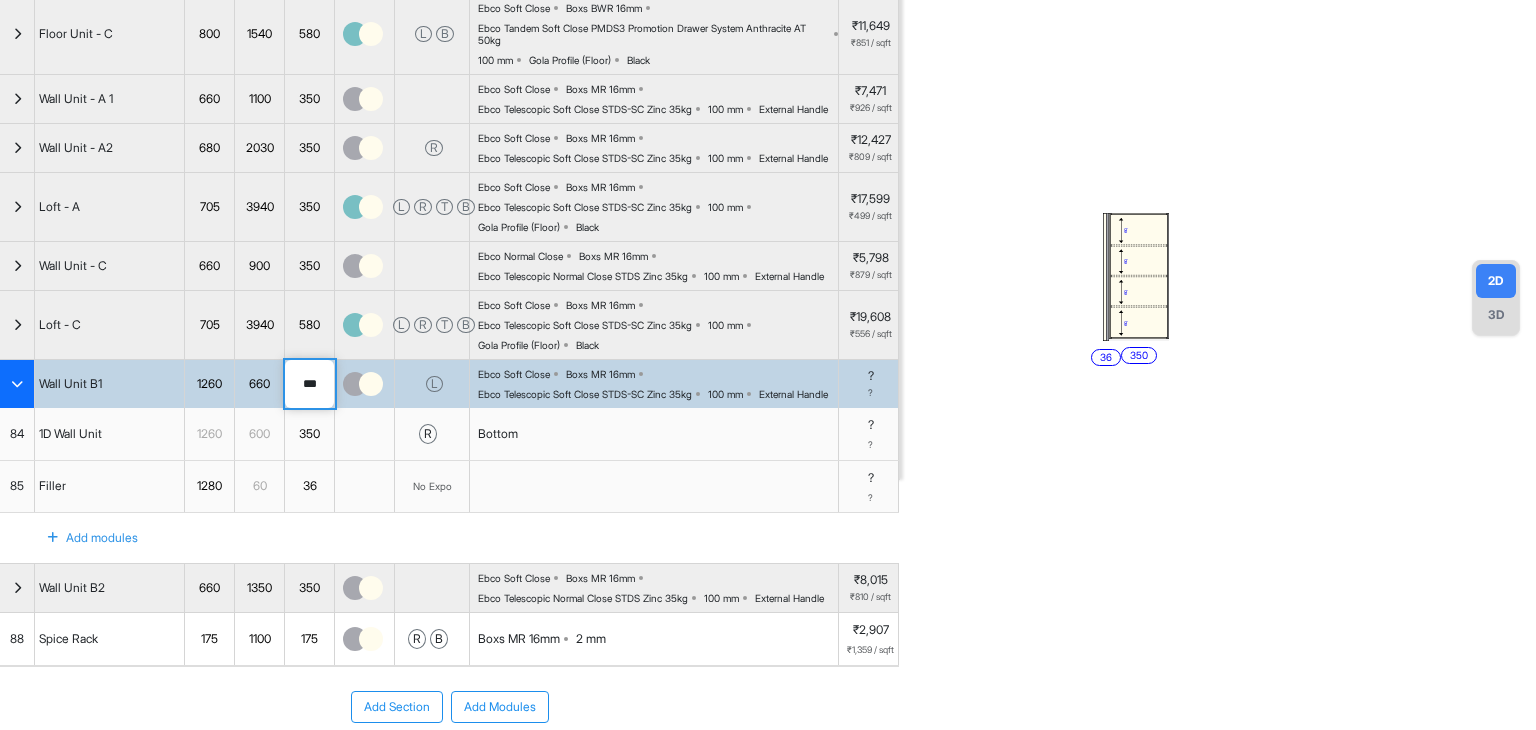 drag, startPoint x: 318, startPoint y: 449, endPoint x: 307, endPoint y: 453, distance: 11.7046995 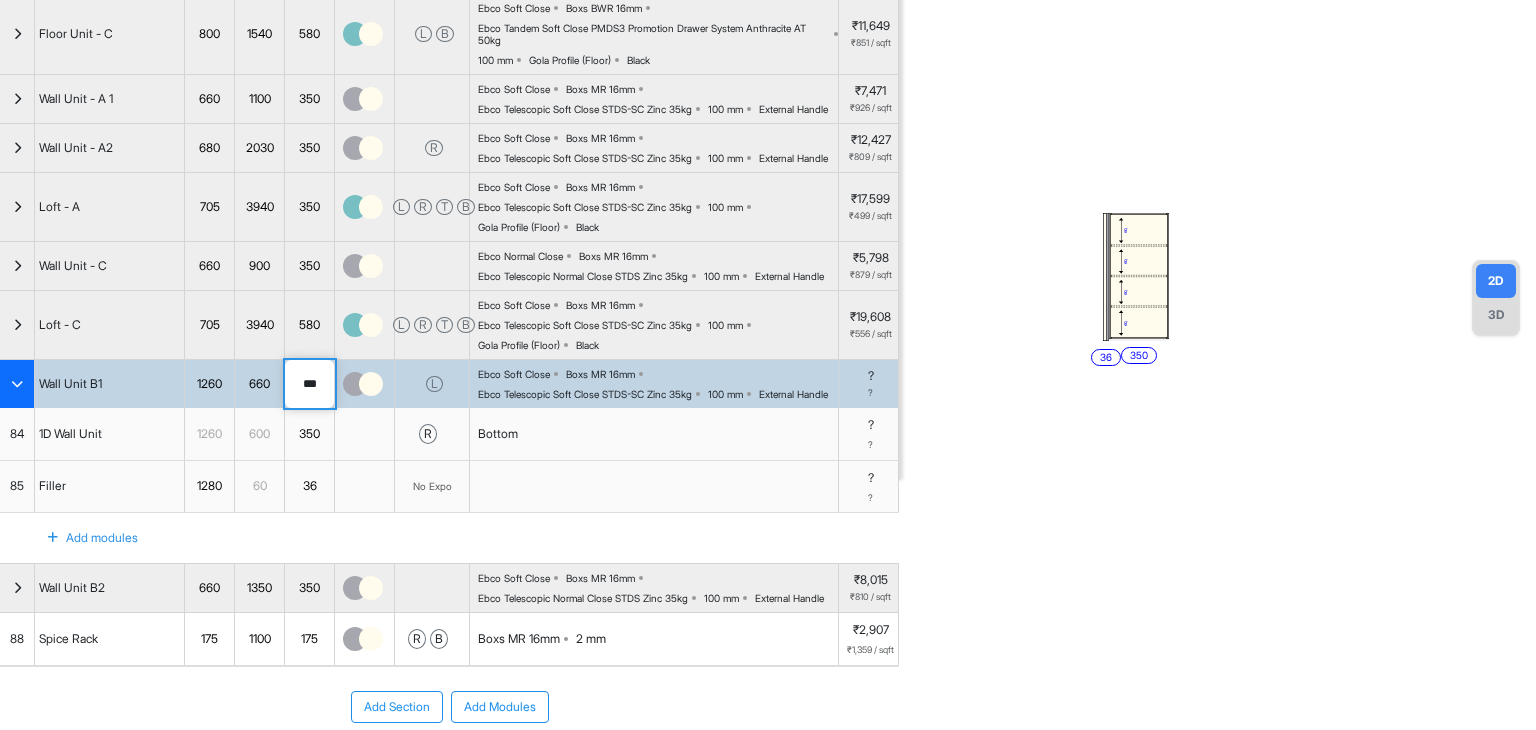 type on "***" 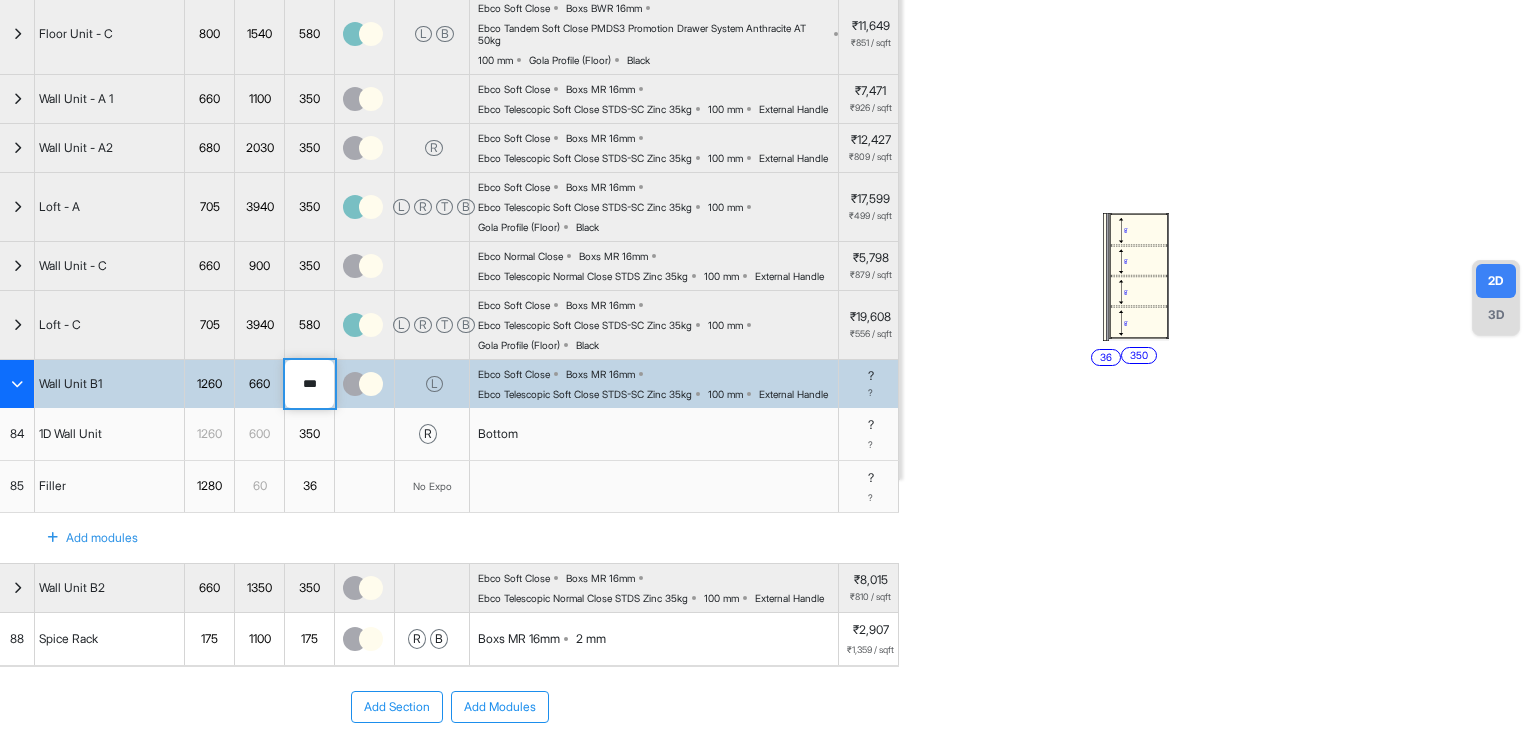 click on "Wall Unit B1" at bounding box center (70, 384) 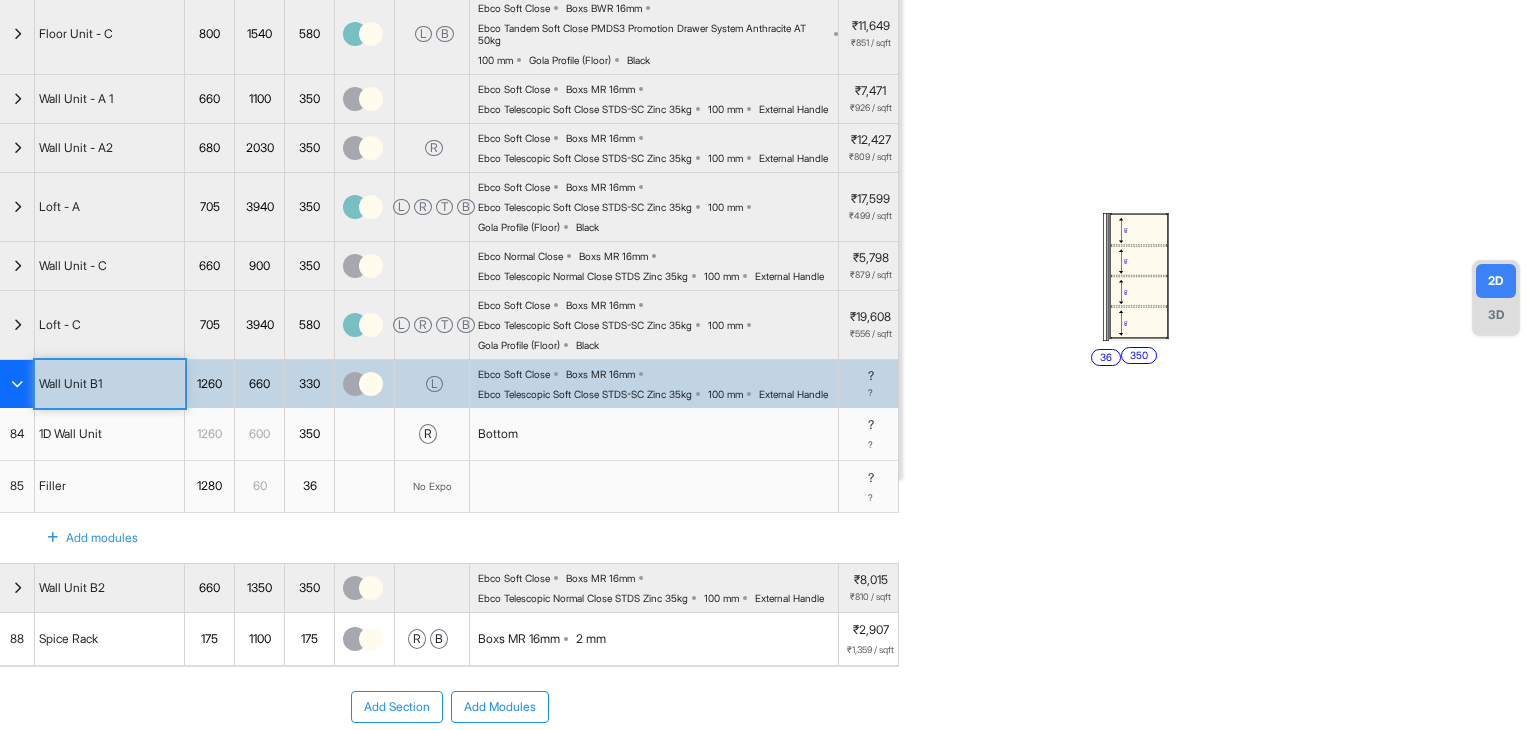 click on "eq eq eq eq 350   36" at bounding box center (1222, 115) 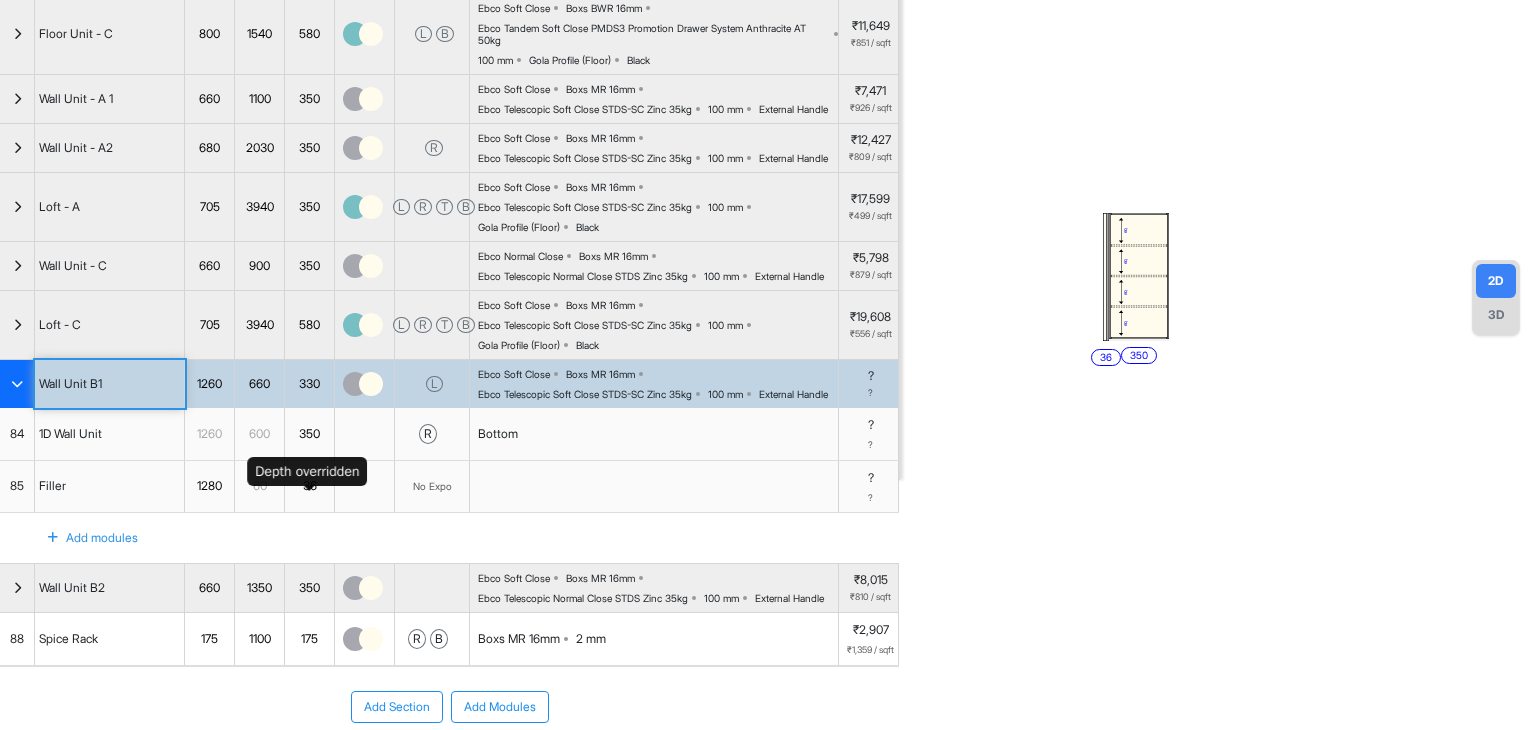 click on "350" at bounding box center [309, 434] 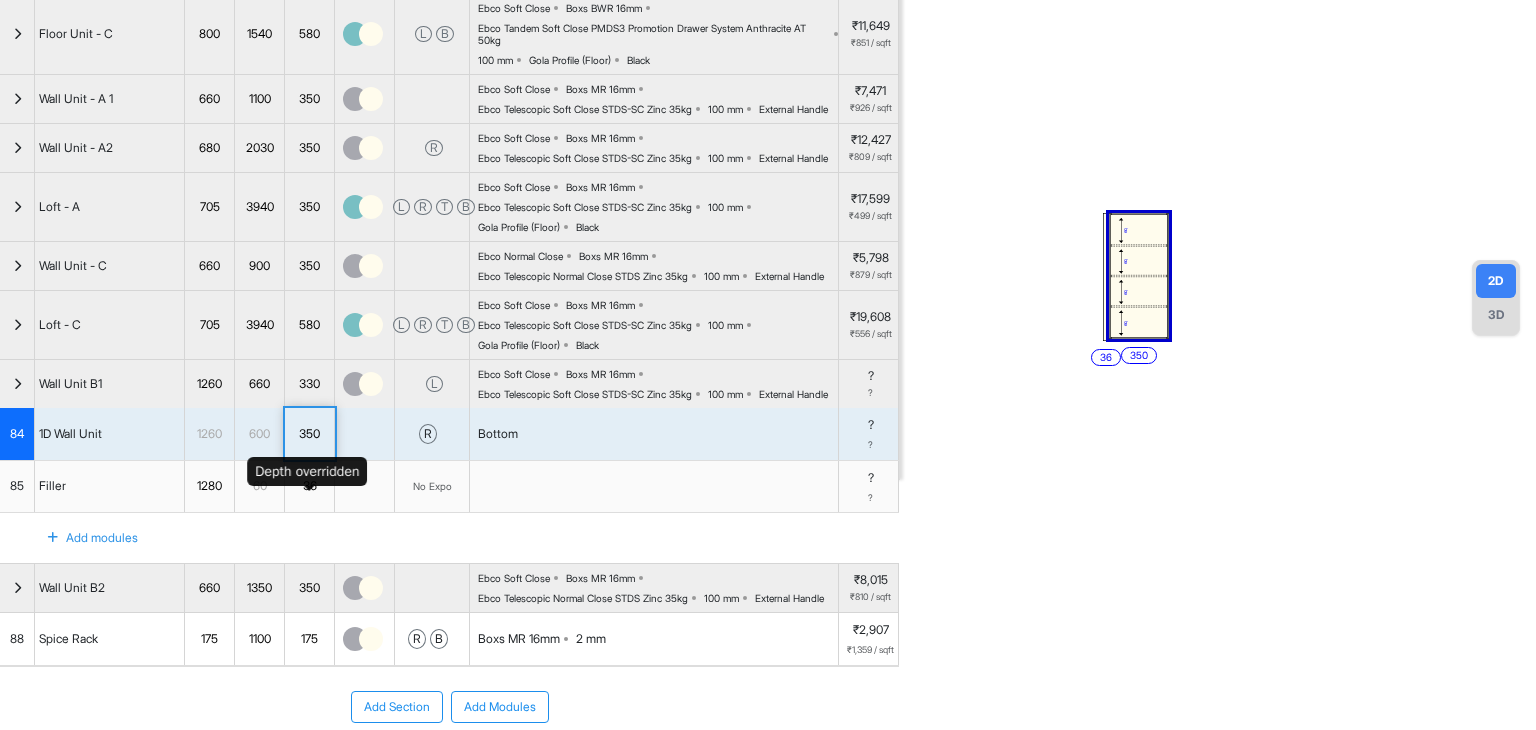 click on "350" at bounding box center (309, 434) 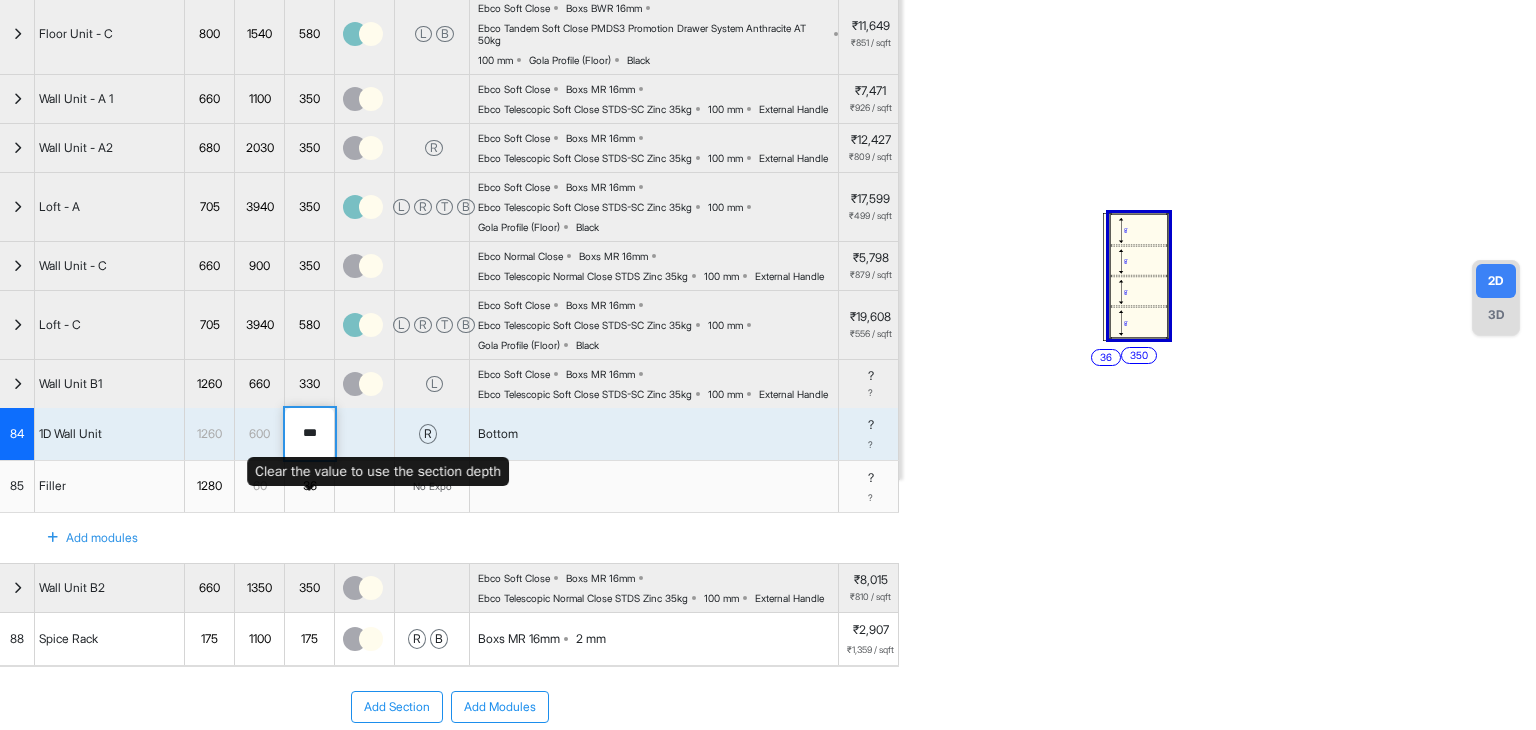 drag, startPoint x: 308, startPoint y: 510, endPoint x: 409, endPoint y: 519, distance: 101.4002 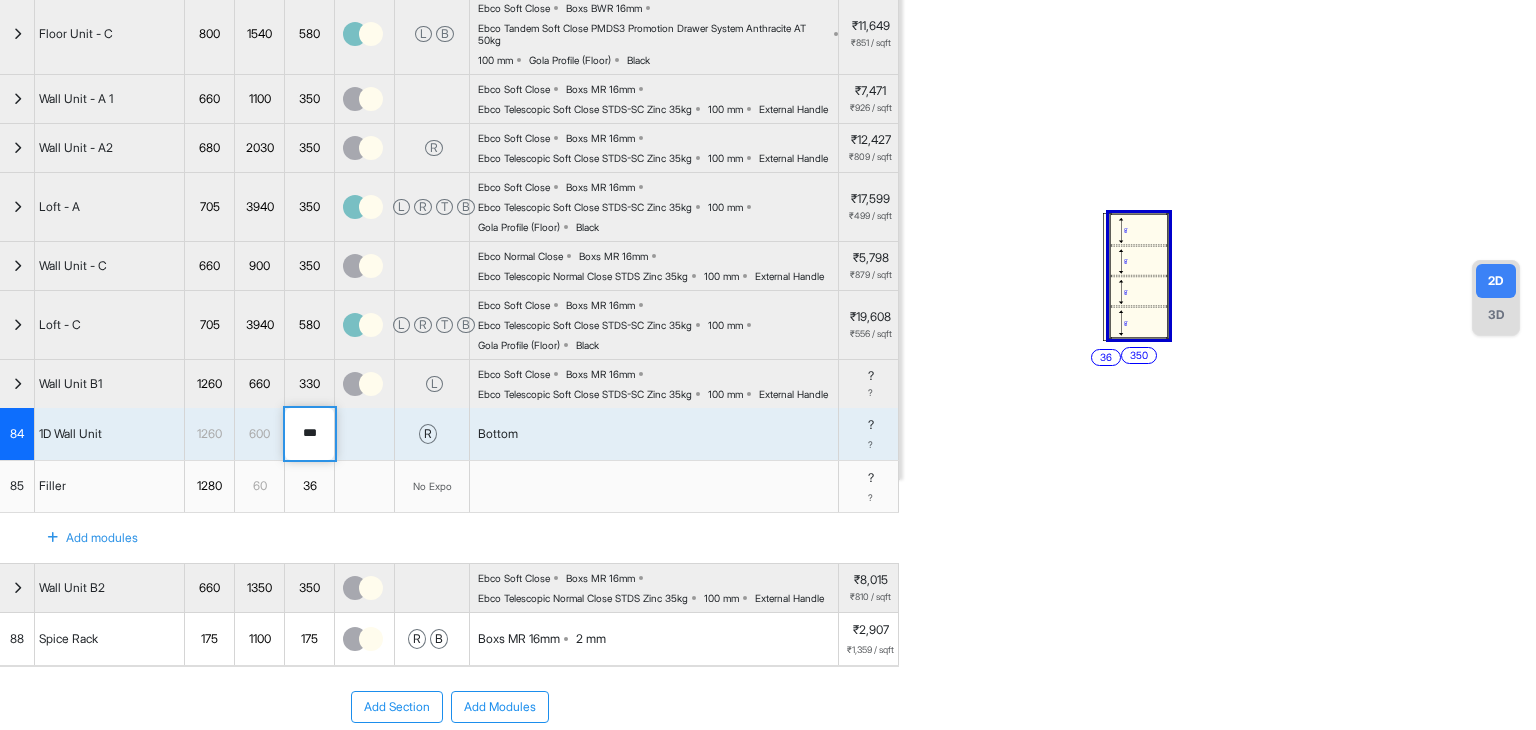 type on "***" 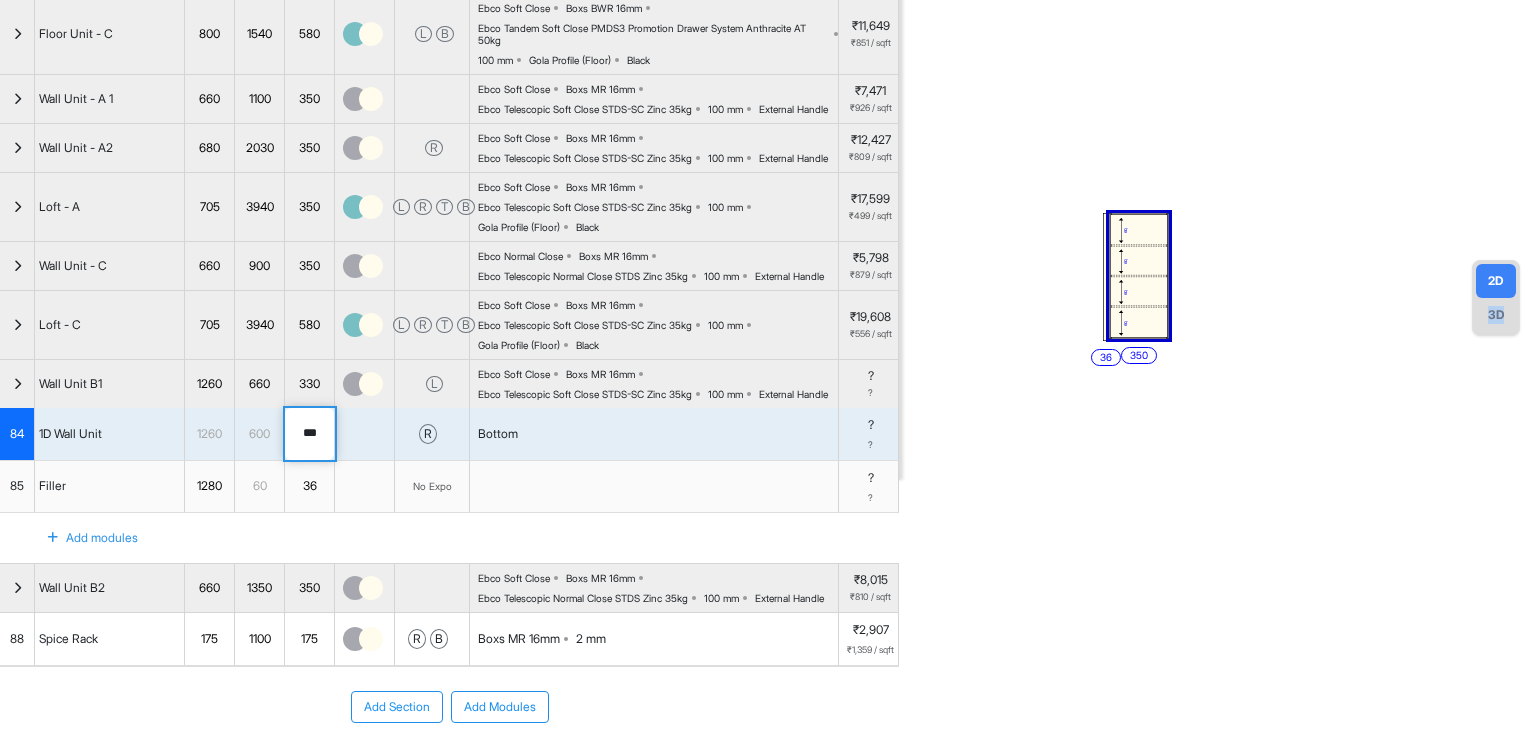 click on "**********" at bounding box center (768, 365) 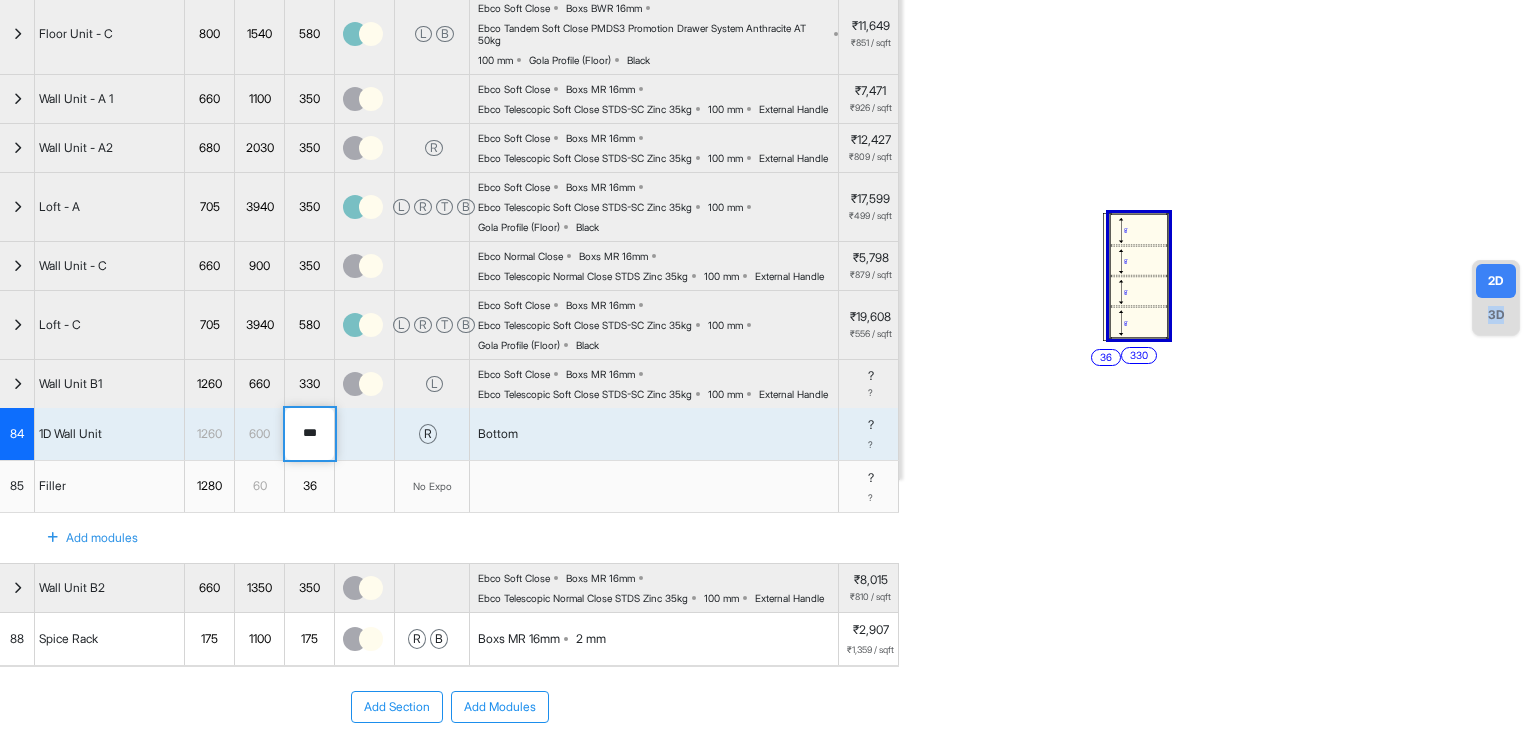 click on "1D Wall Unit" at bounding box center (110, 434) 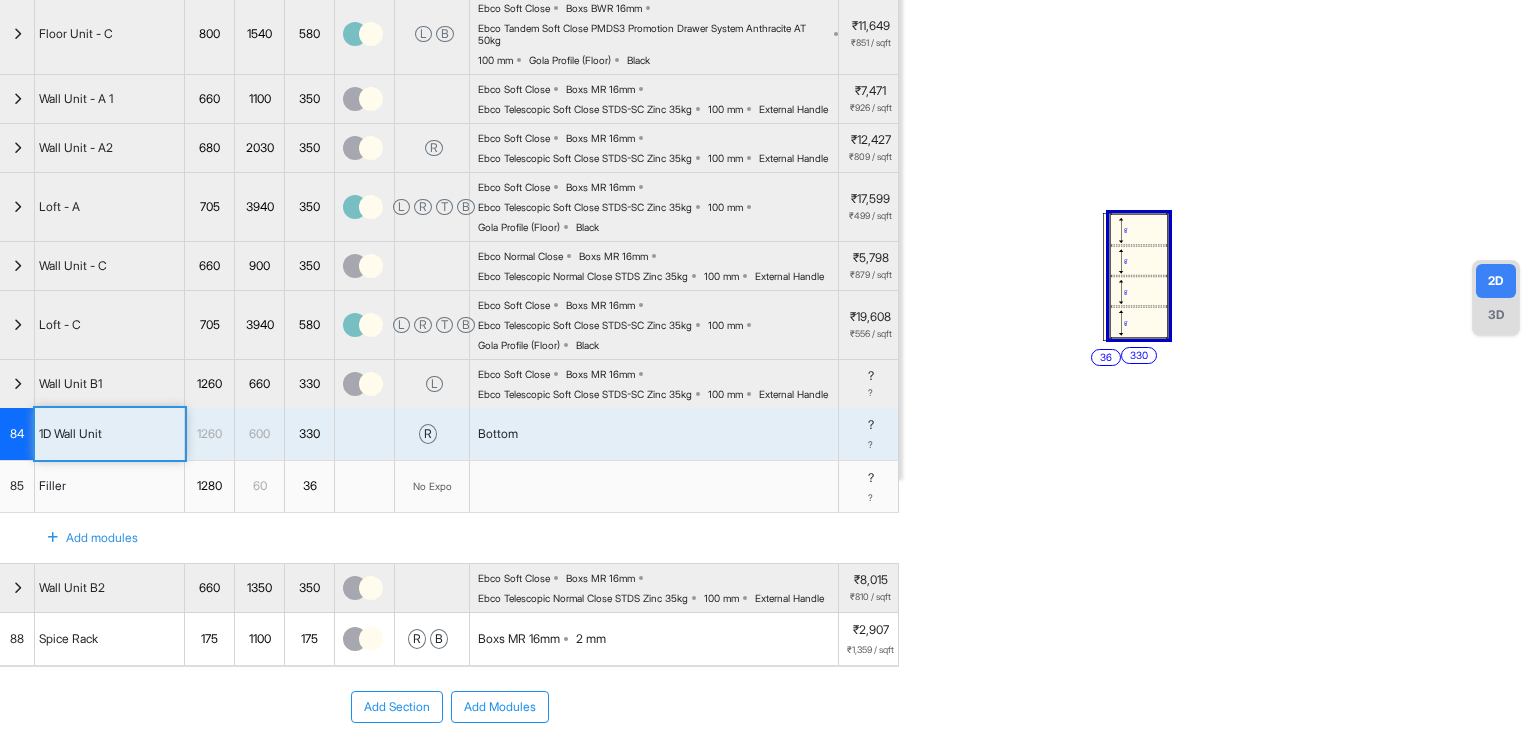 click on "**********" at bounding box center [768, 365] 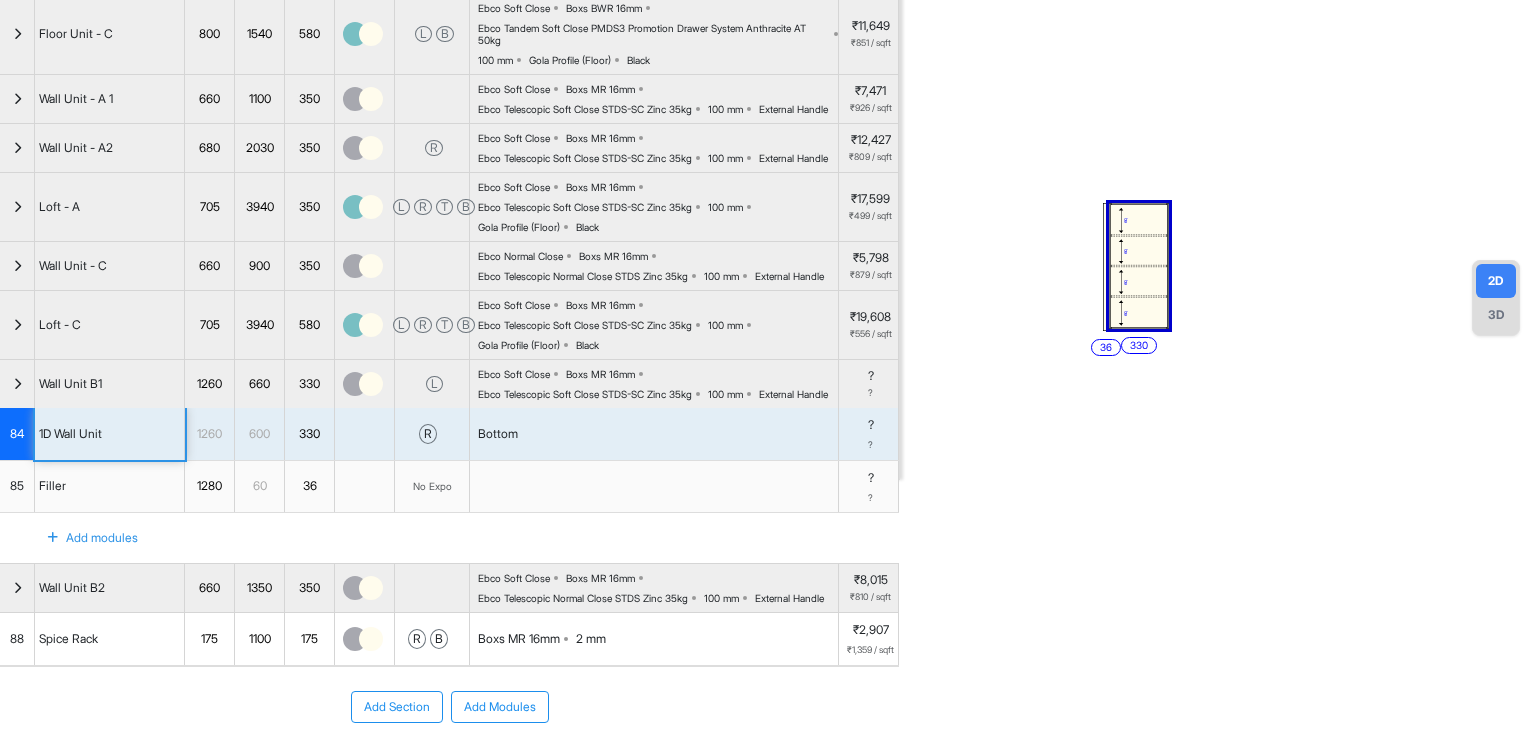 scroll, scrollTop: 500, scrollLeft: 0, axis: vertical 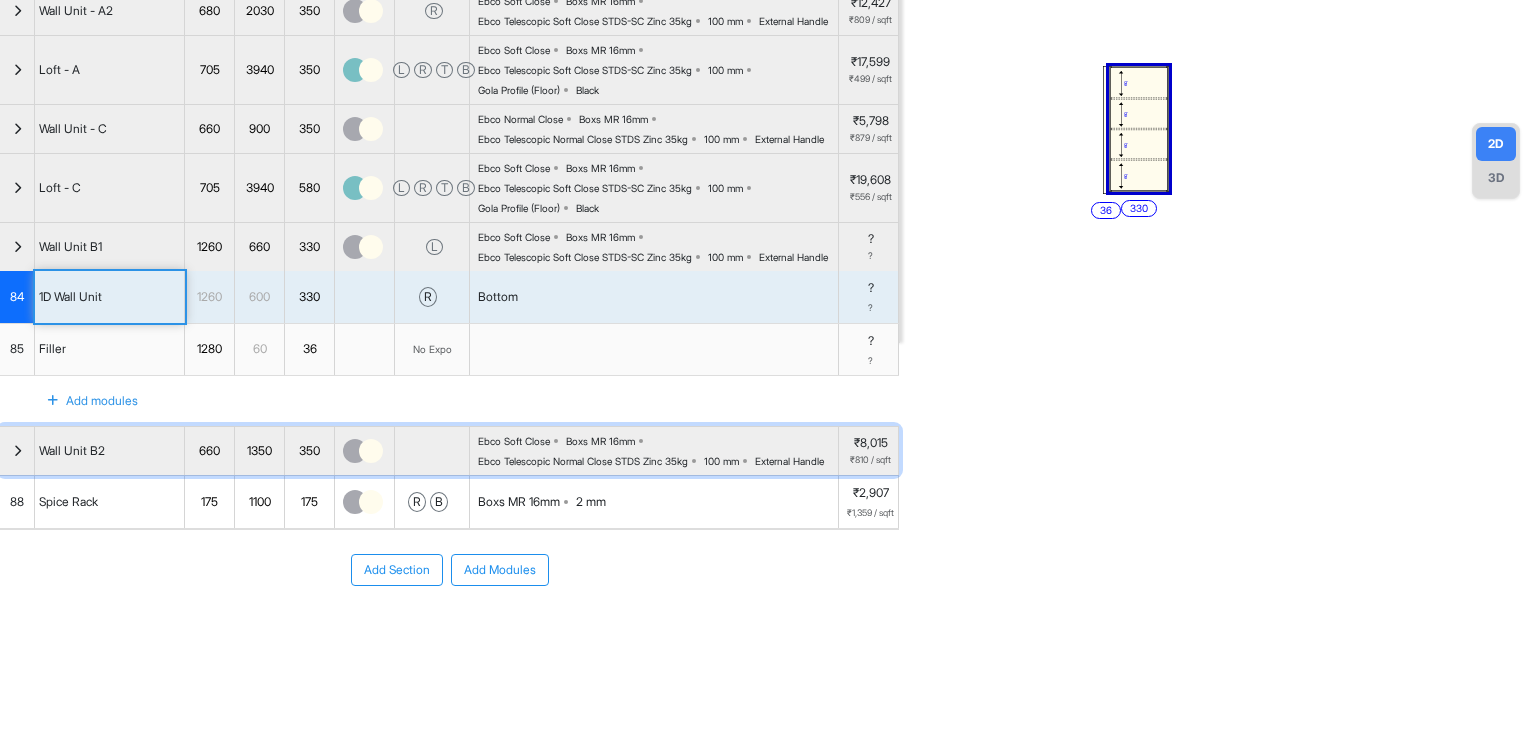 click on "Wall Unit B2" at bounding box center [72, 451] 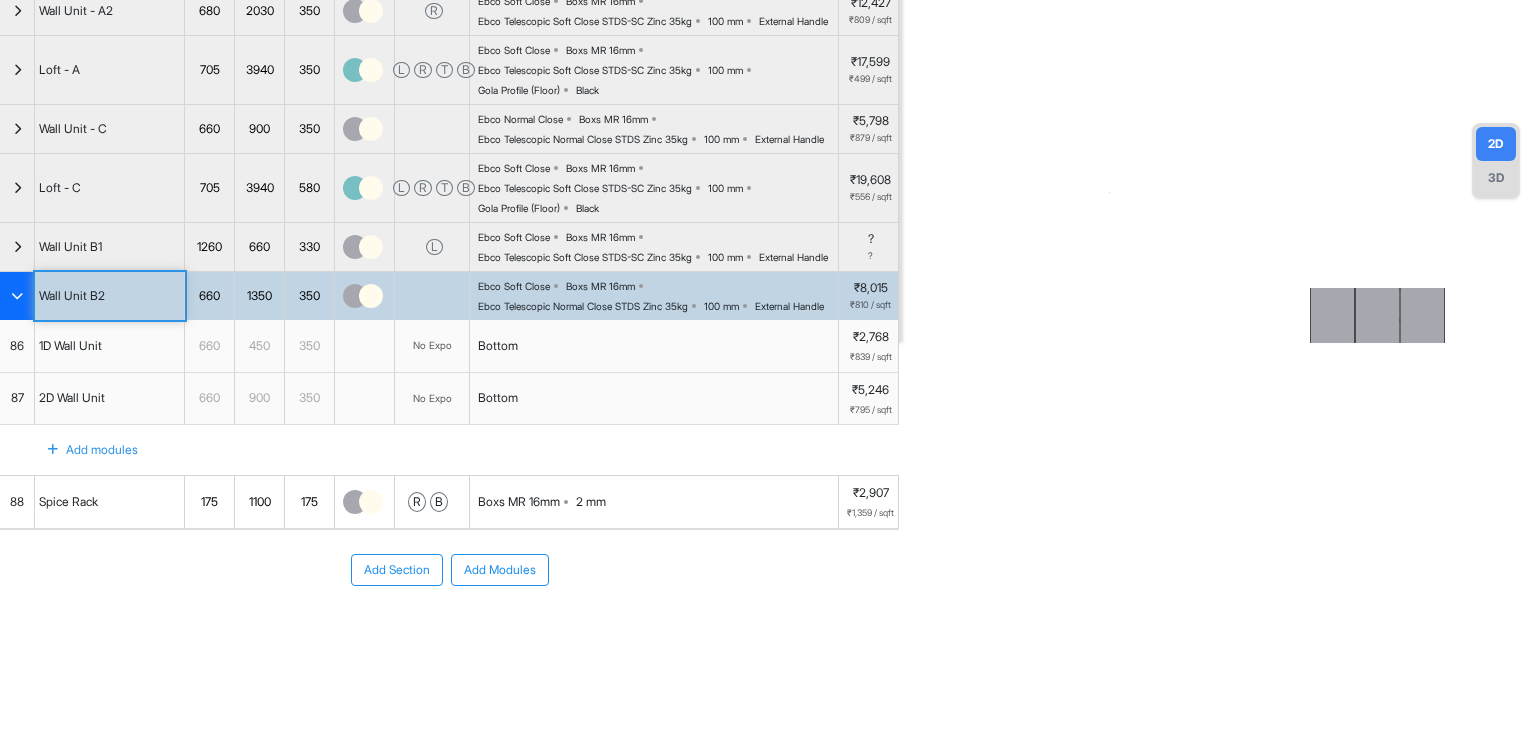 click on "Bottom" at bounding box center (654, 399) 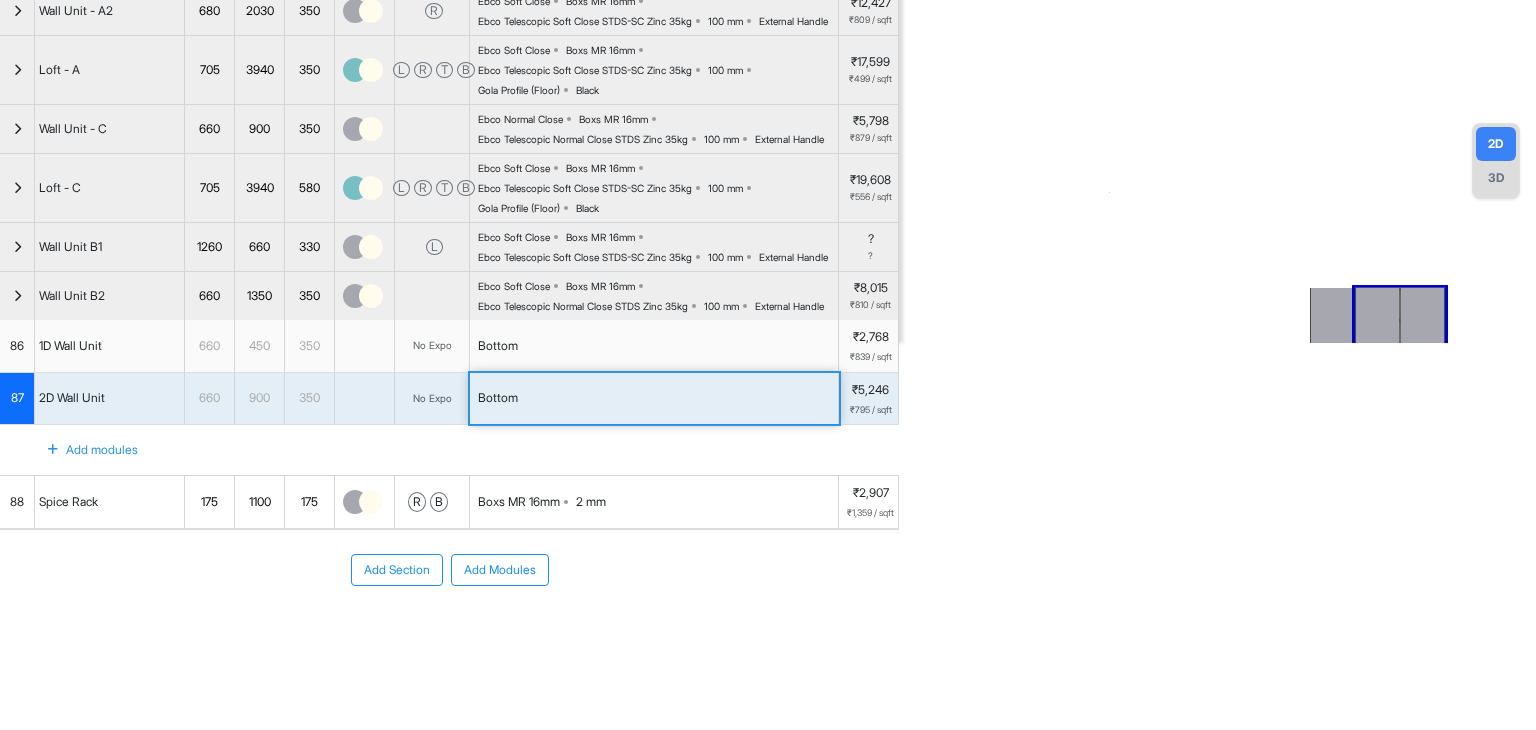 click on "Bottom" at bounding box center (654, 399) 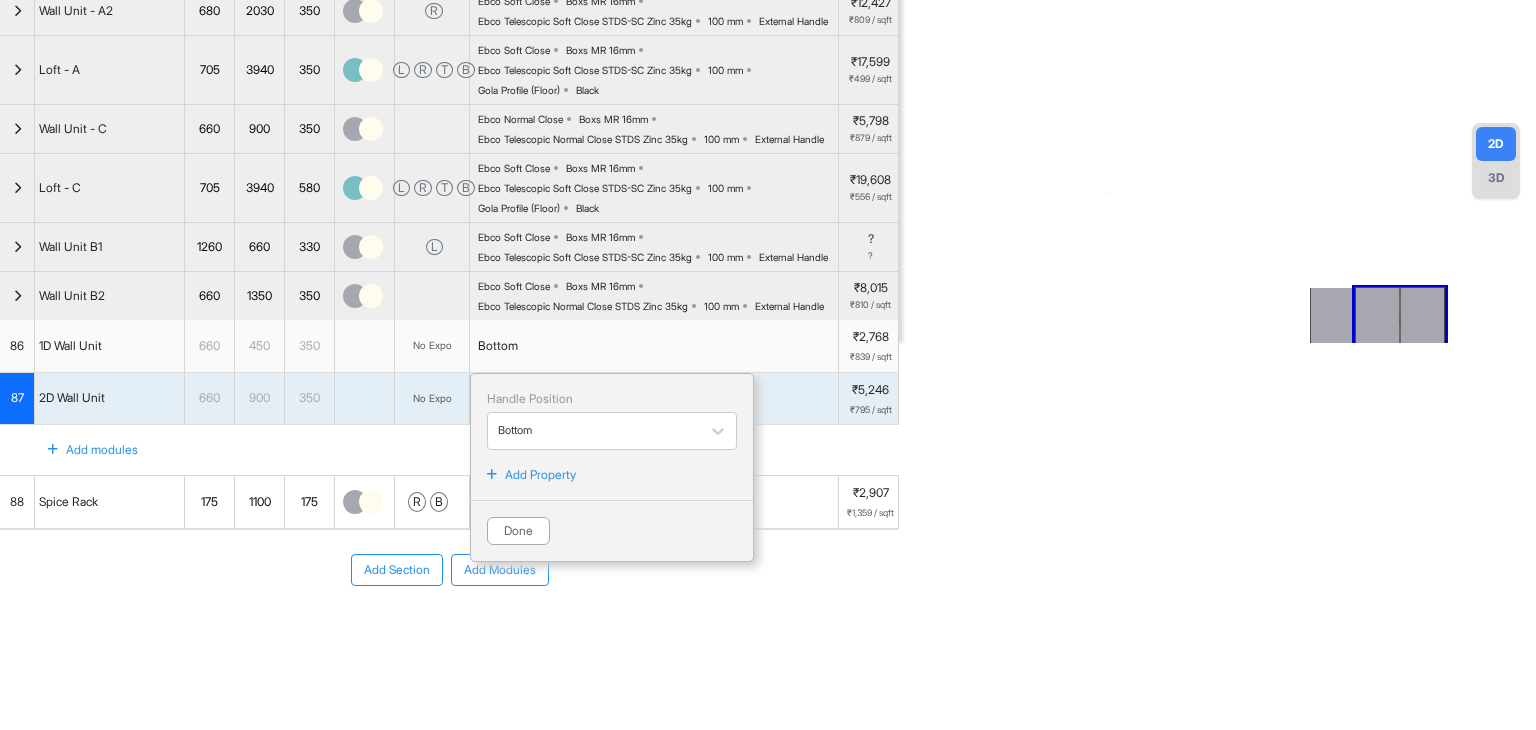 click on "Add Property" at bounding box center (540, 475) 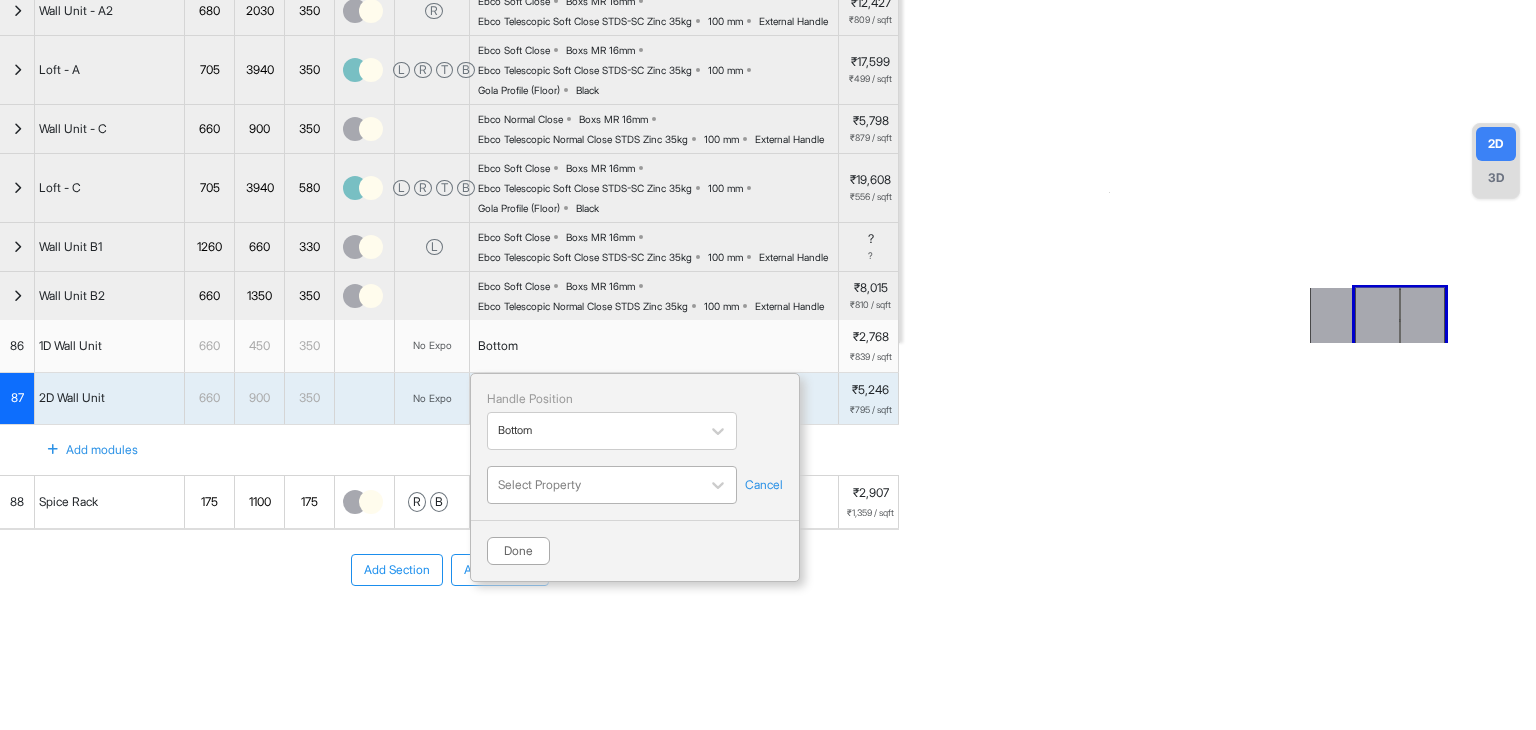 click at bounding box center (594, 485) 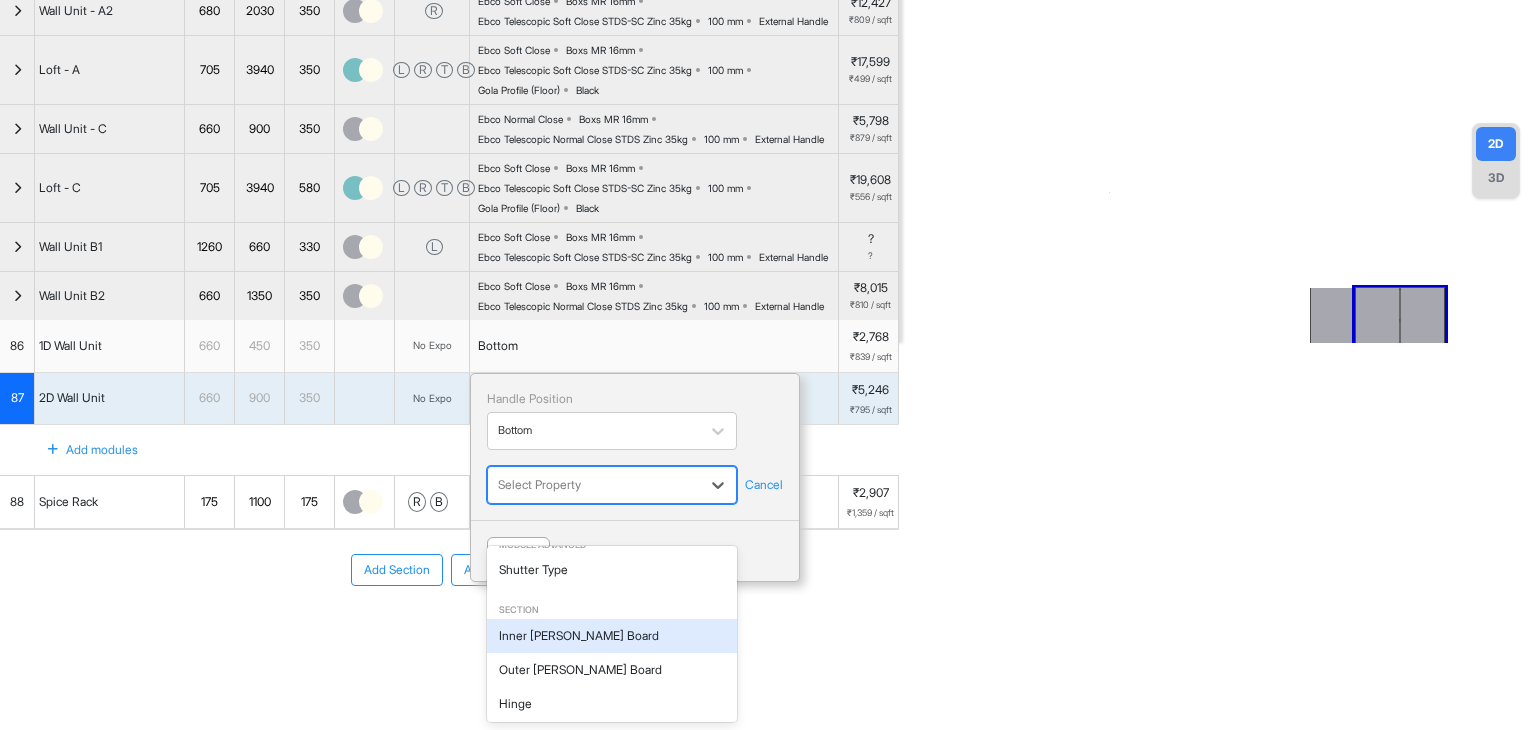 scroll, scrollTop: 100, scrollLeft: 0, axis: vertical 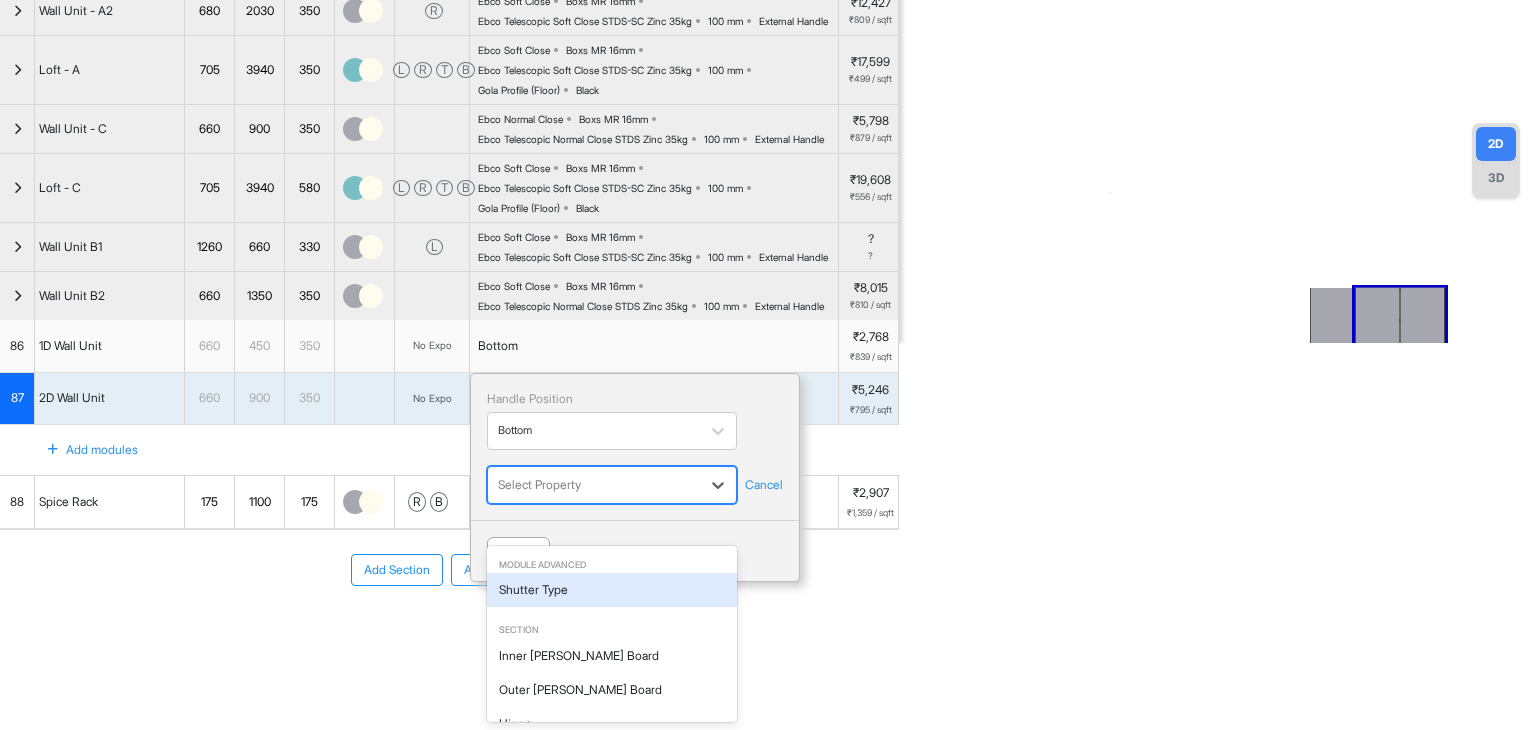 click on "Shutter Type" at bounding box center (612, 590) 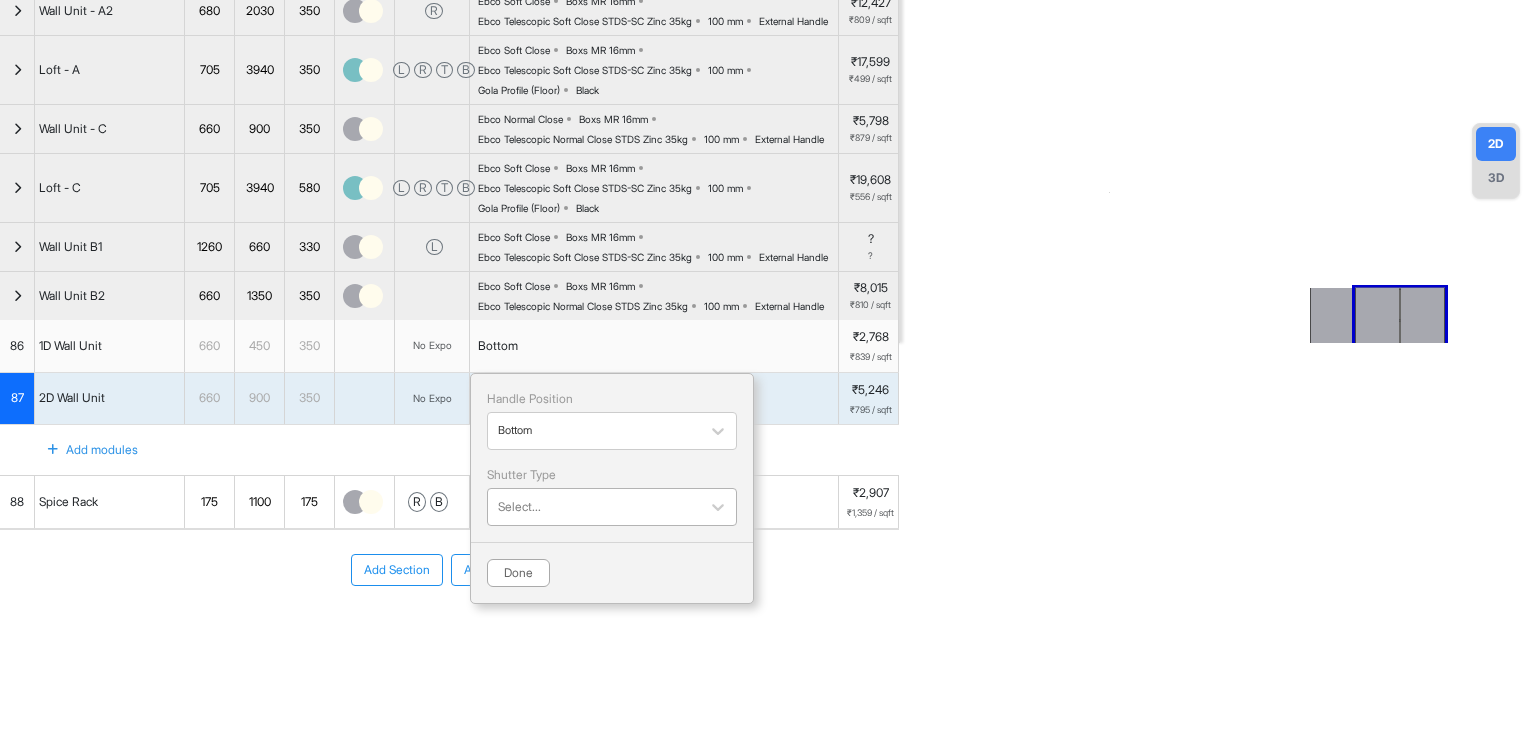 scroll, scrollTop: 547, scrollLeft: 0, axis: vertical 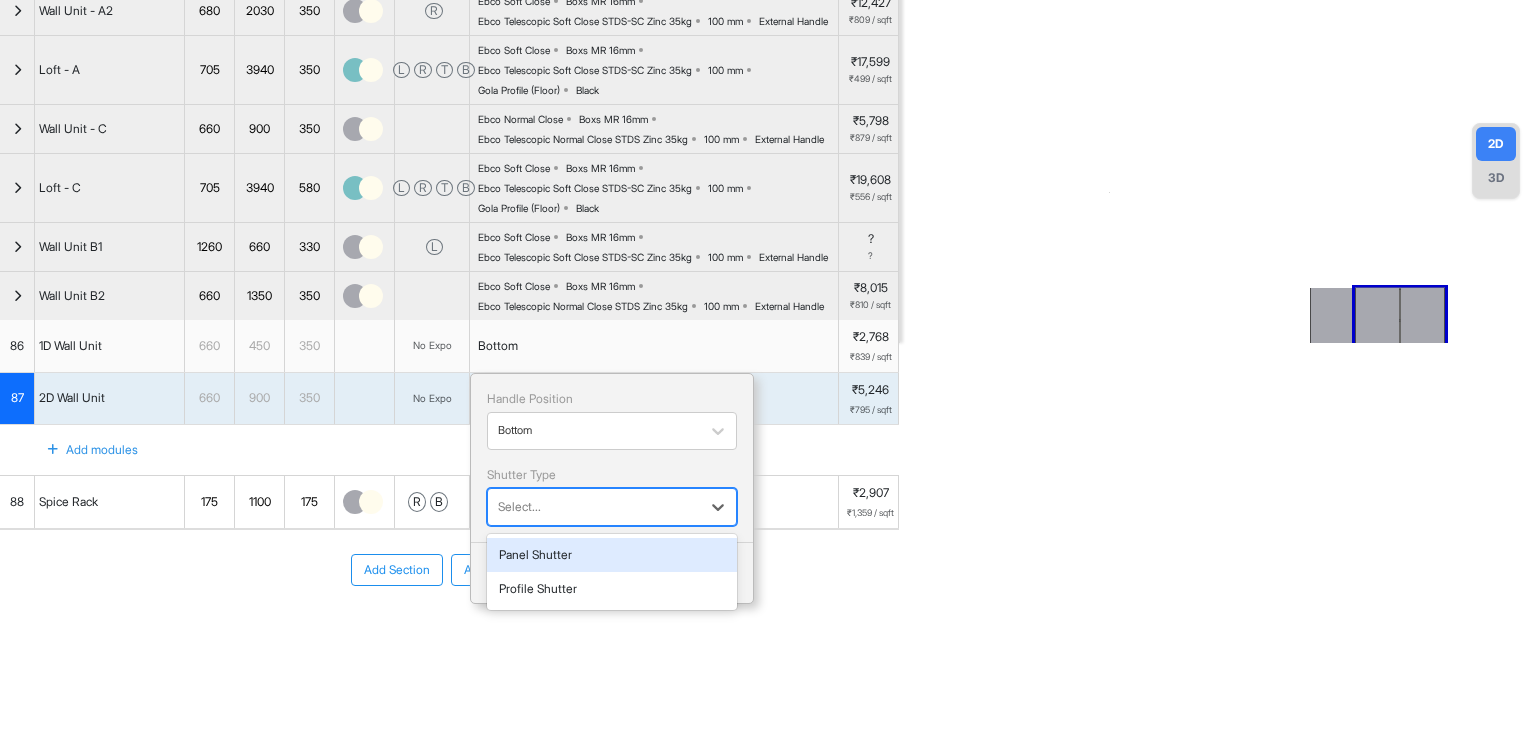 click on "Select..." at bounding box center (594, 507) 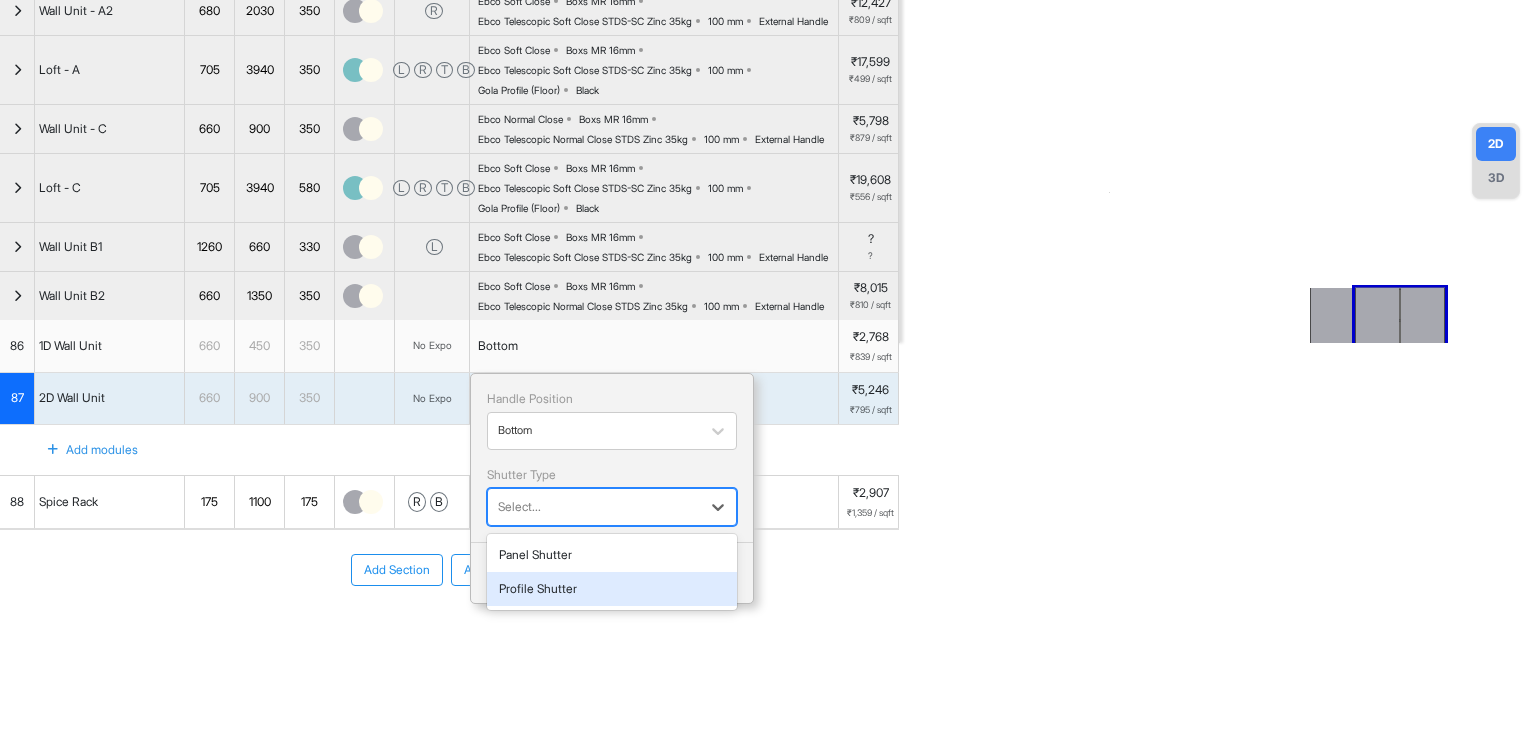 click on "Profile Shutter" at bounding box center [612, 589] 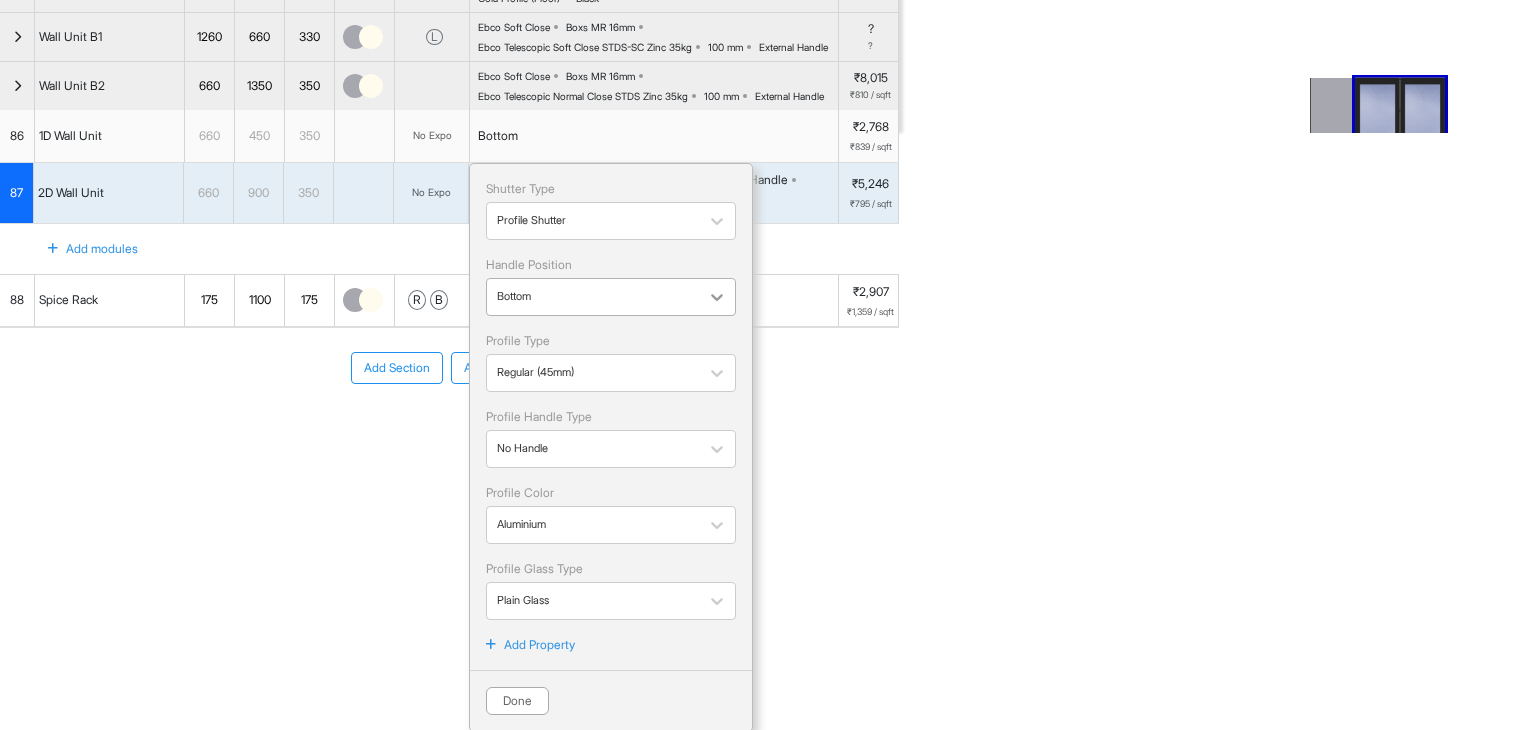 scroll, scrollTop: 745, scrollLeft: 0, axis: vertical 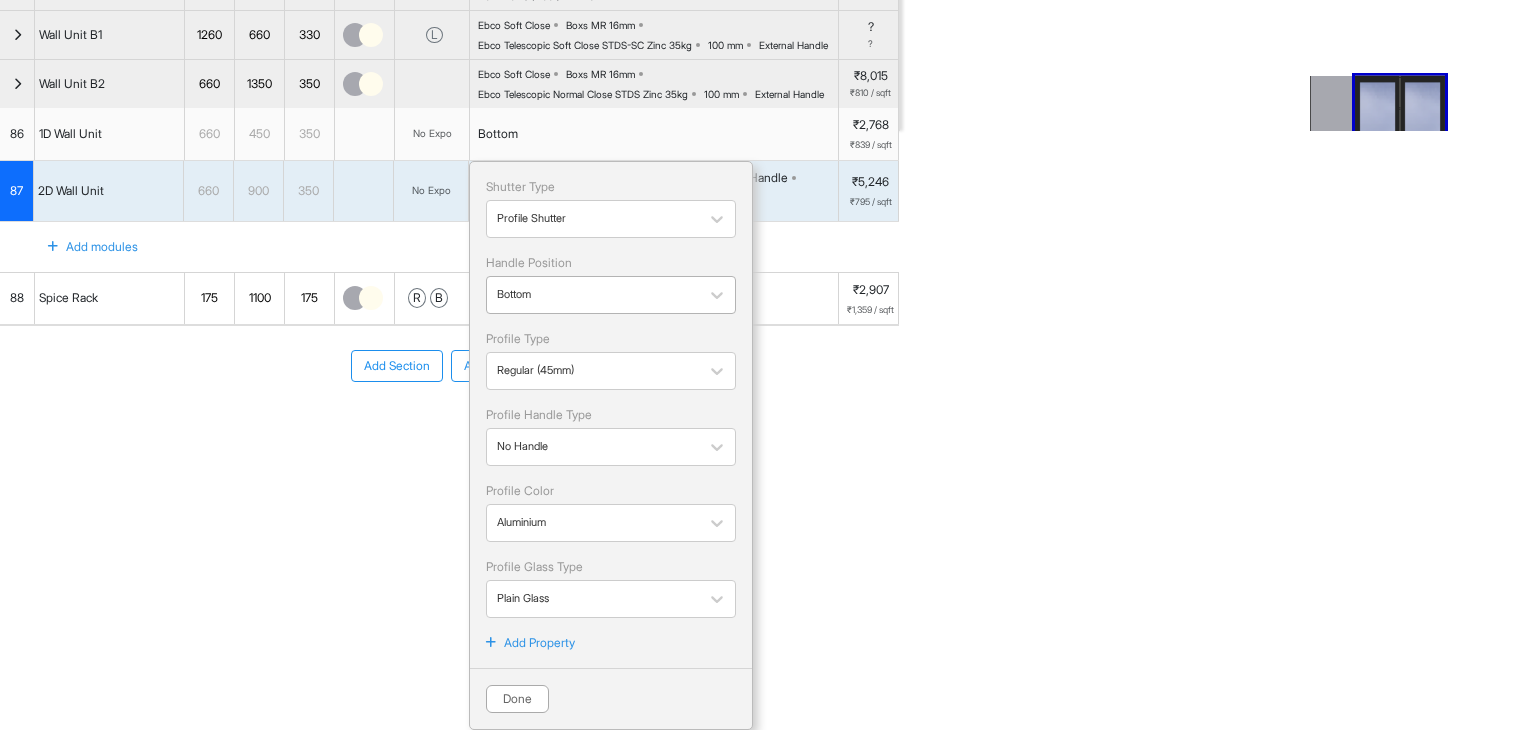 click at bounding box center [593, 295] 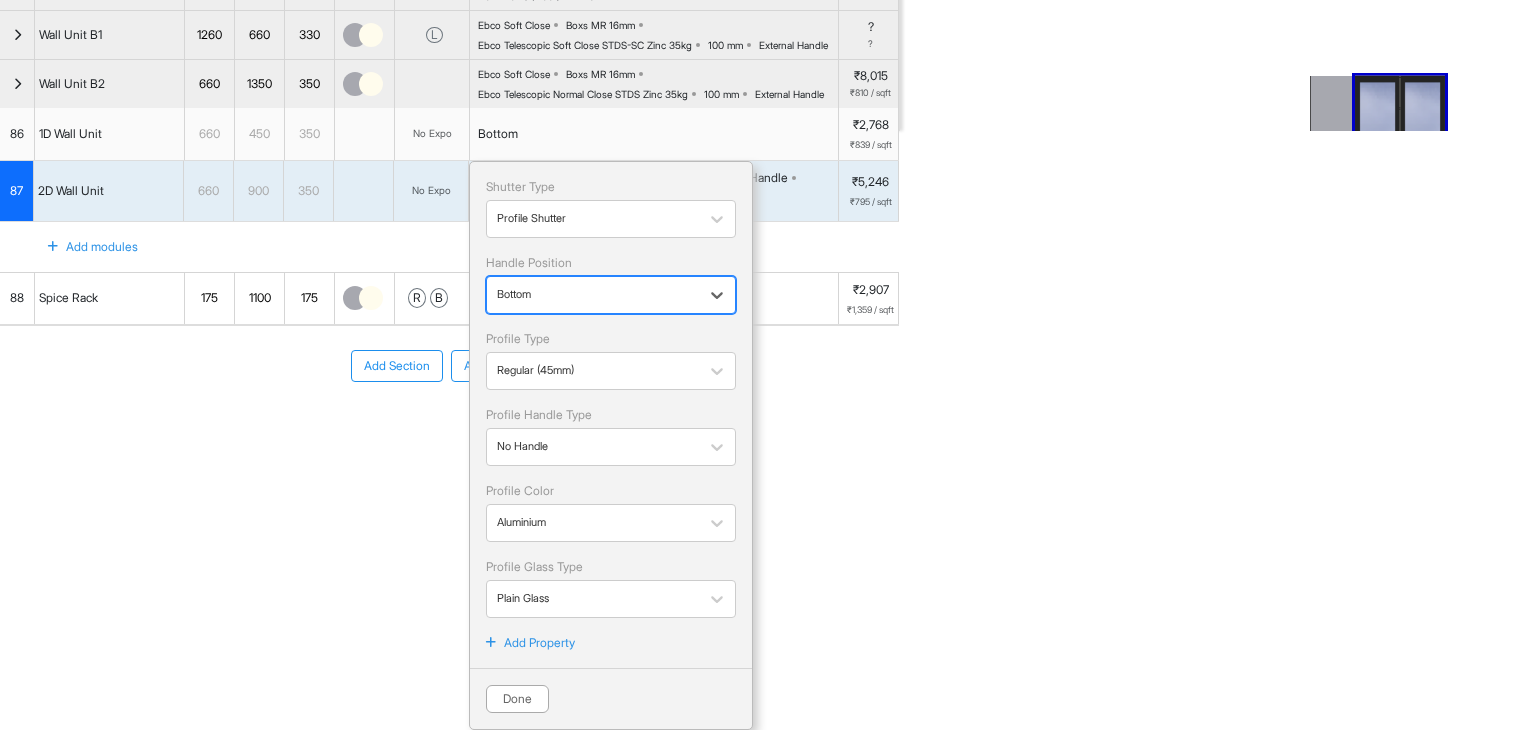 click at bounding box center (593, 295) 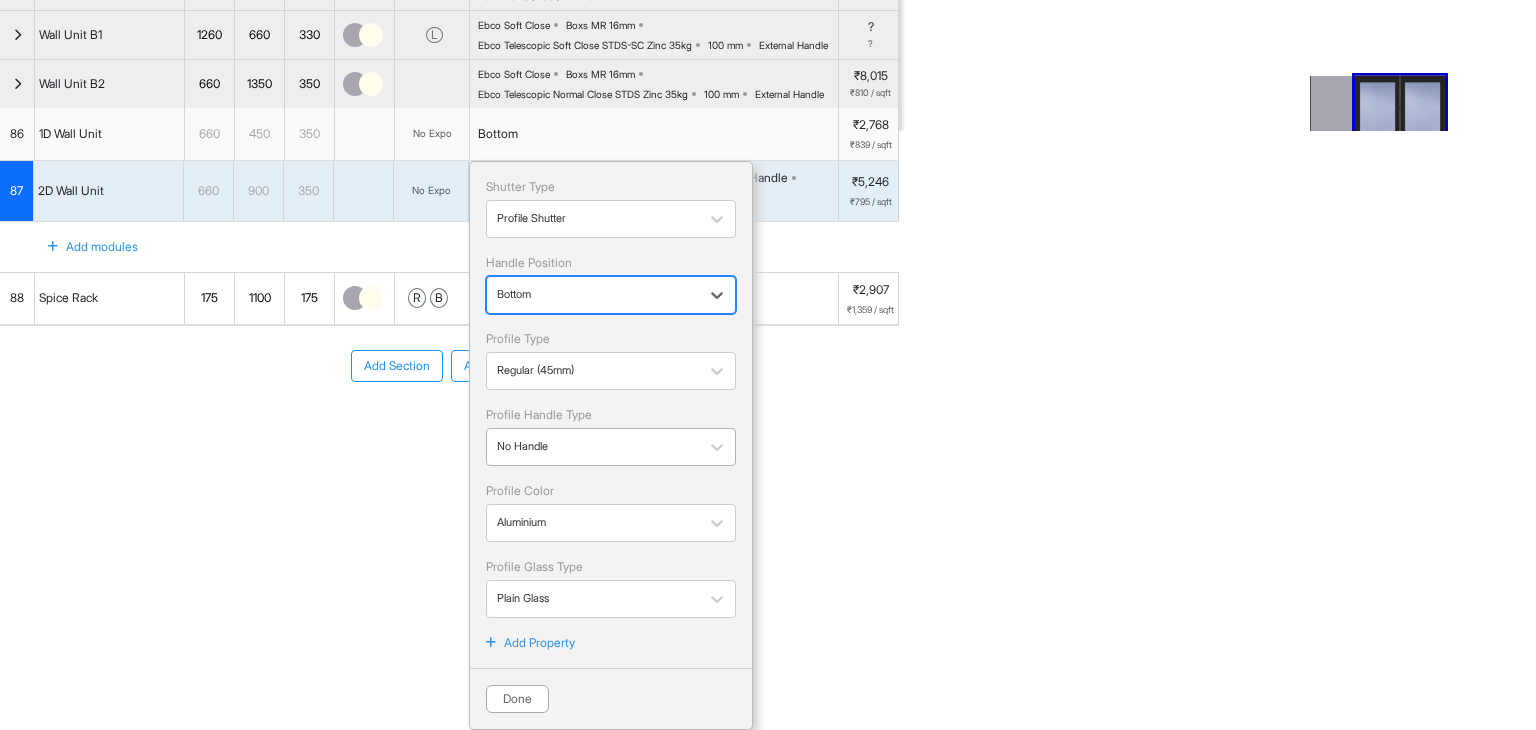click at bounding box center (593, 447) 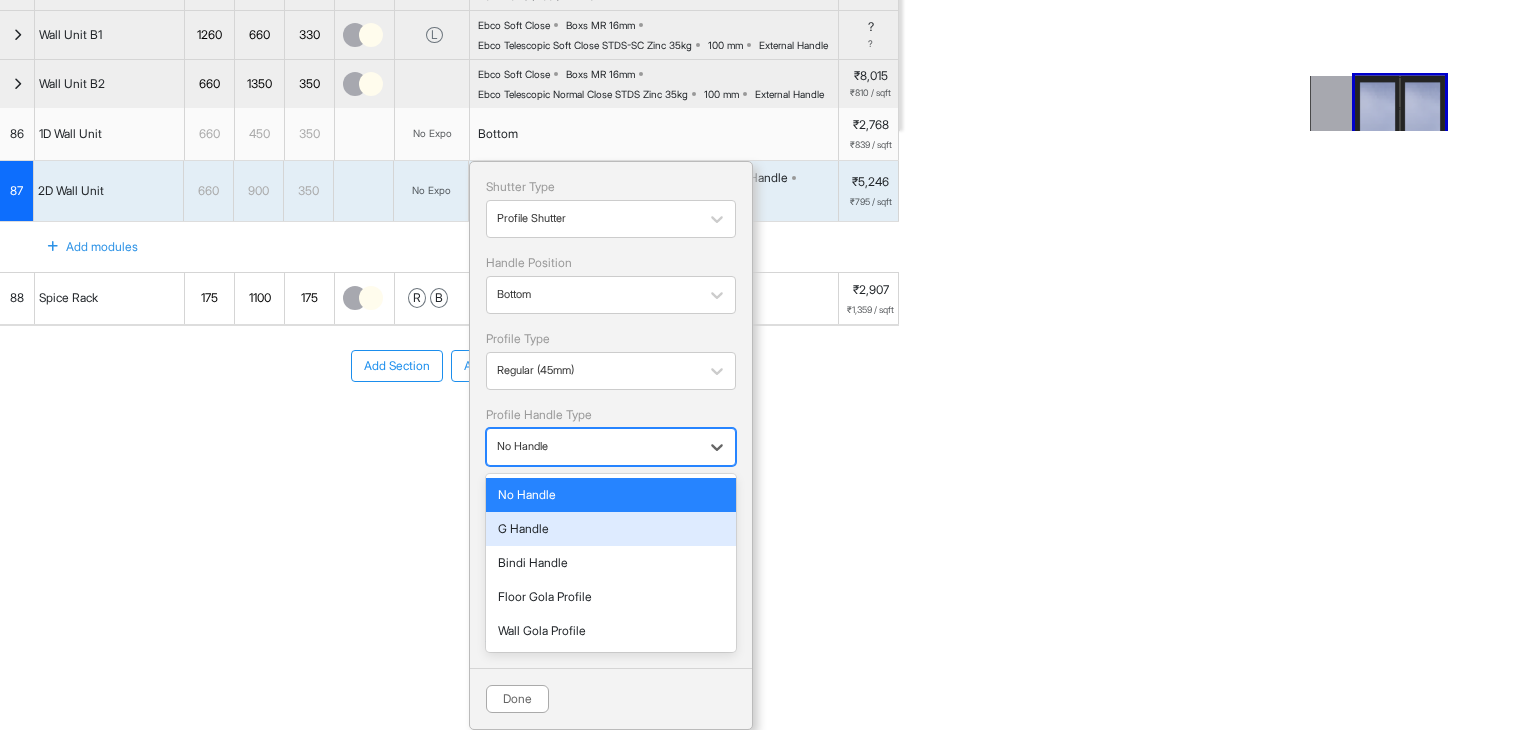 click on "G Handle" at bounding box center [611, 529] 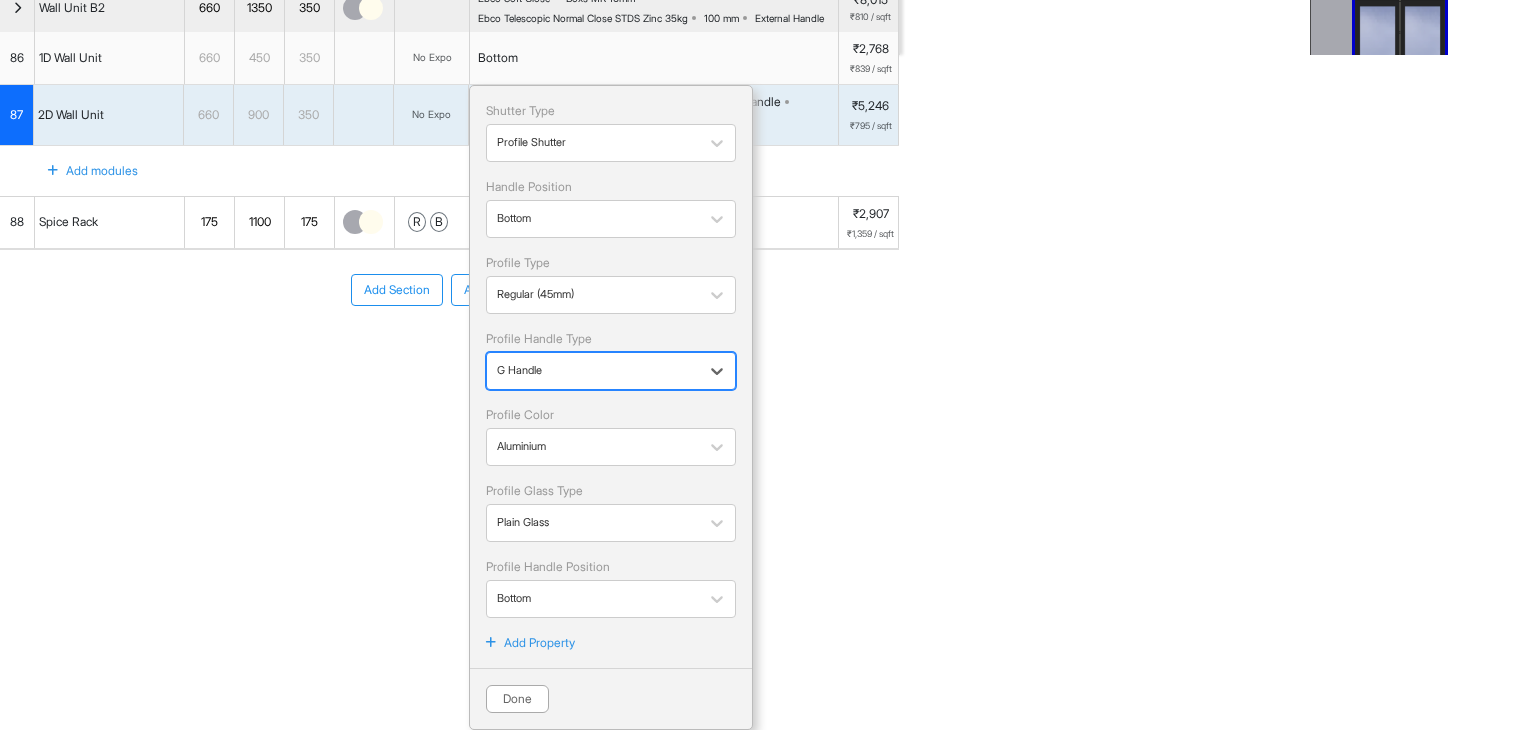 click at bounding box center [593, 371] 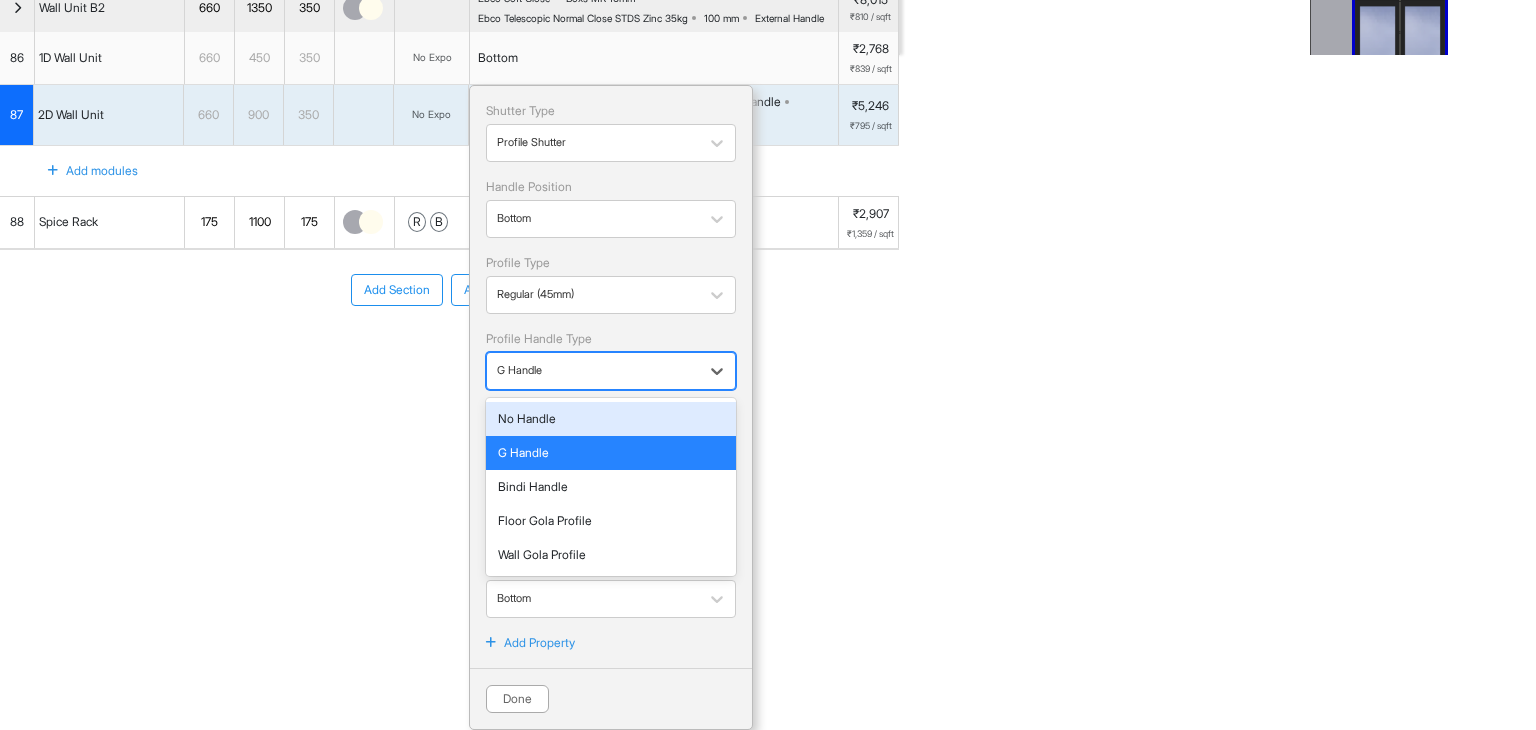 click at bounding box center (593, 371) 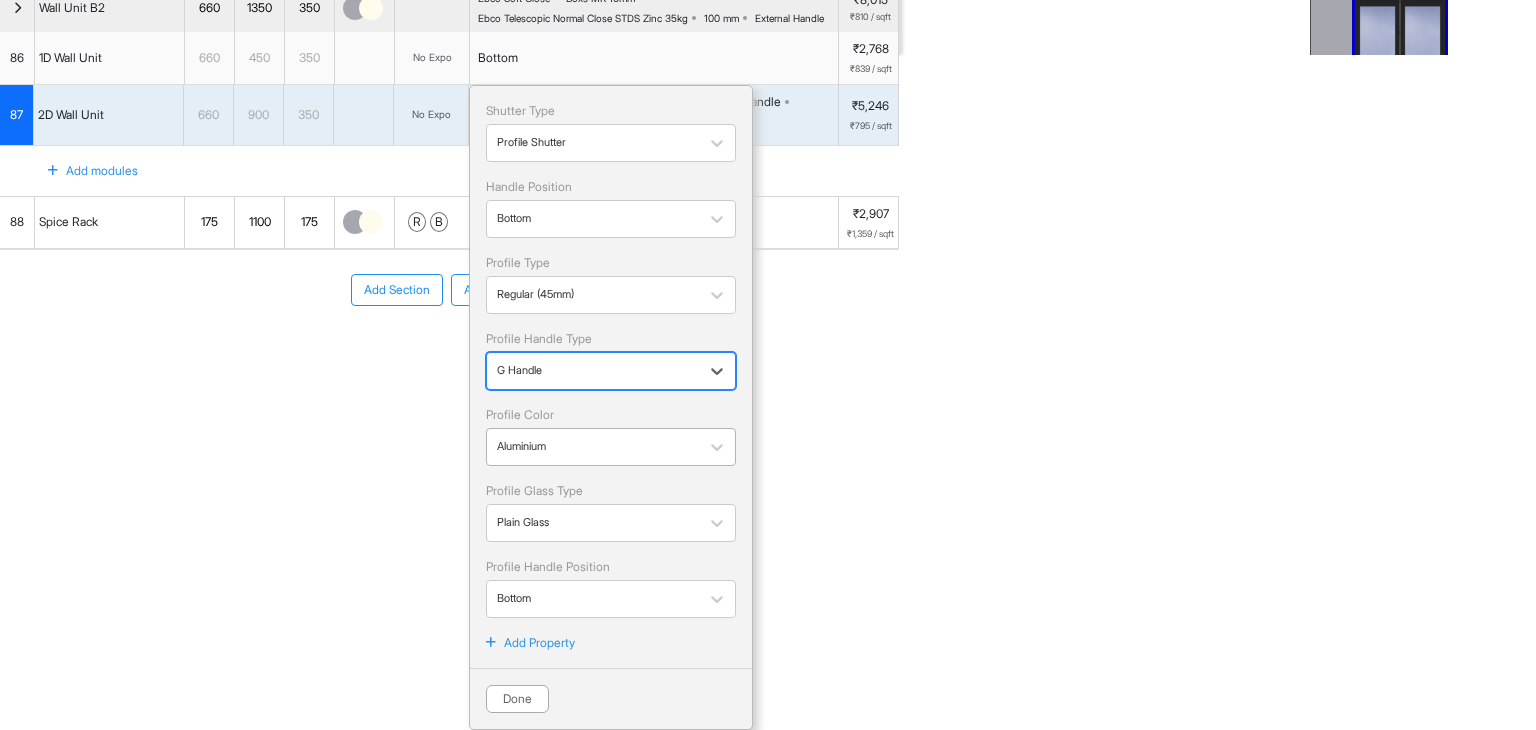 click on "Aluminium" at bounding box center (611, 447) 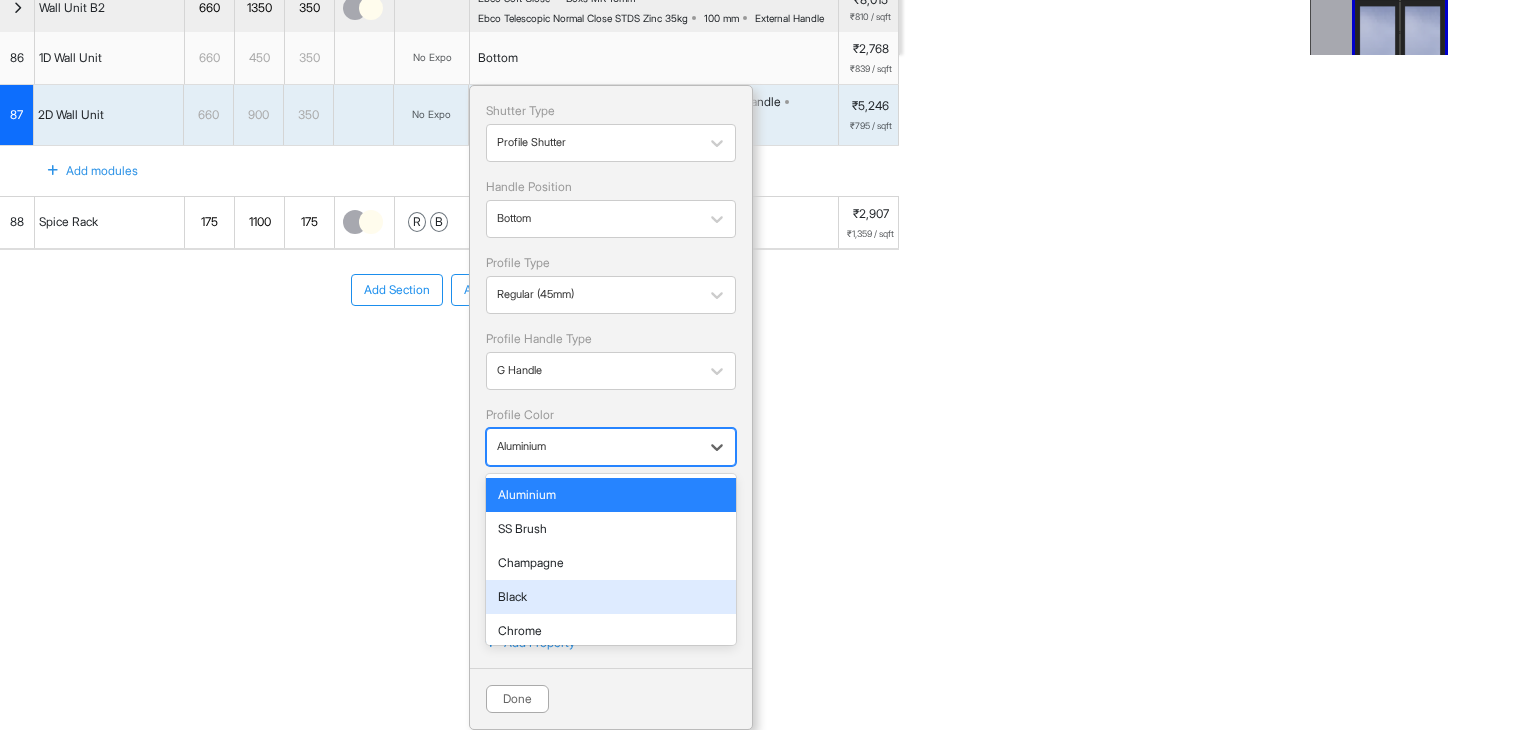 click on "Black" at bounding box center [611, 597] 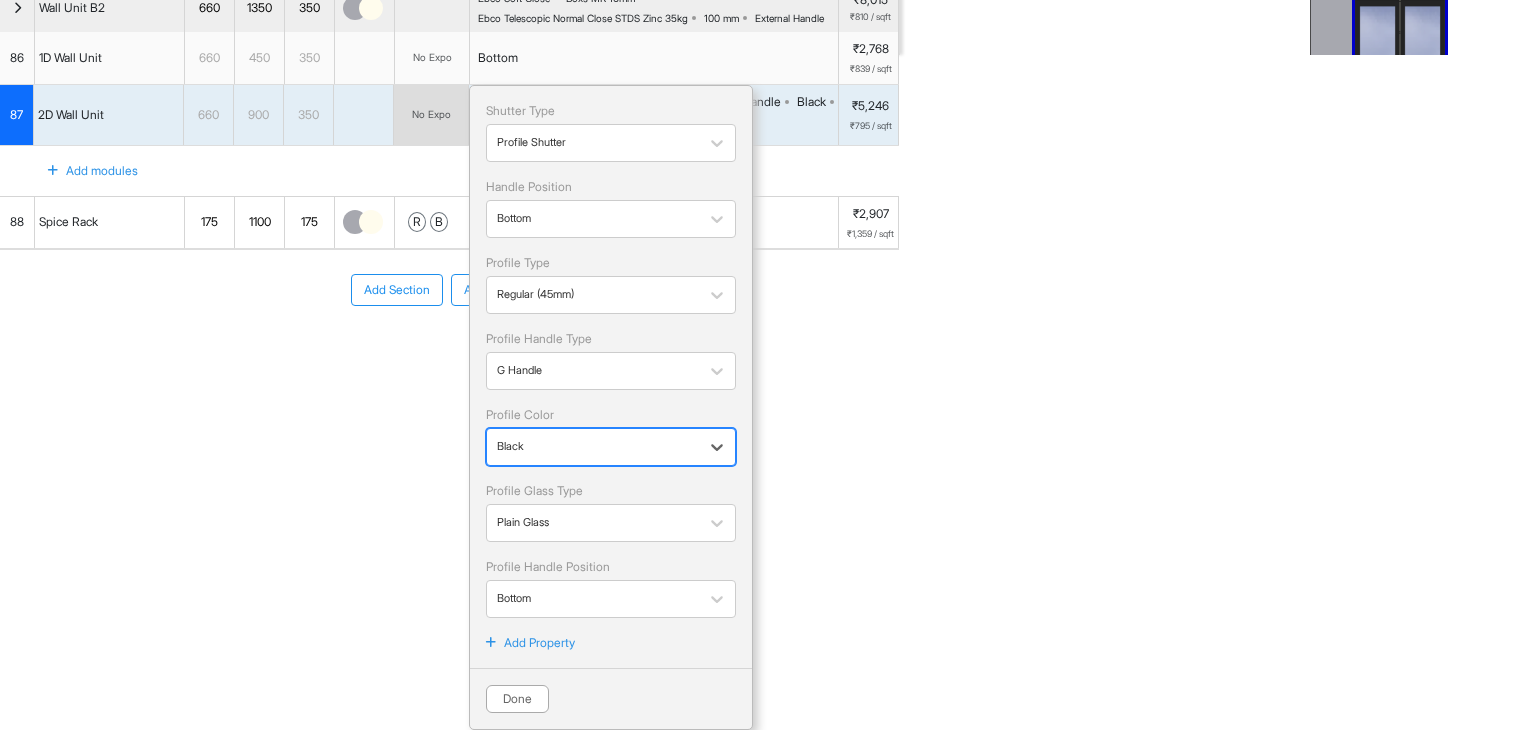 scroll, scrollTop: 821, scrollLeft: 0, axis: vertical 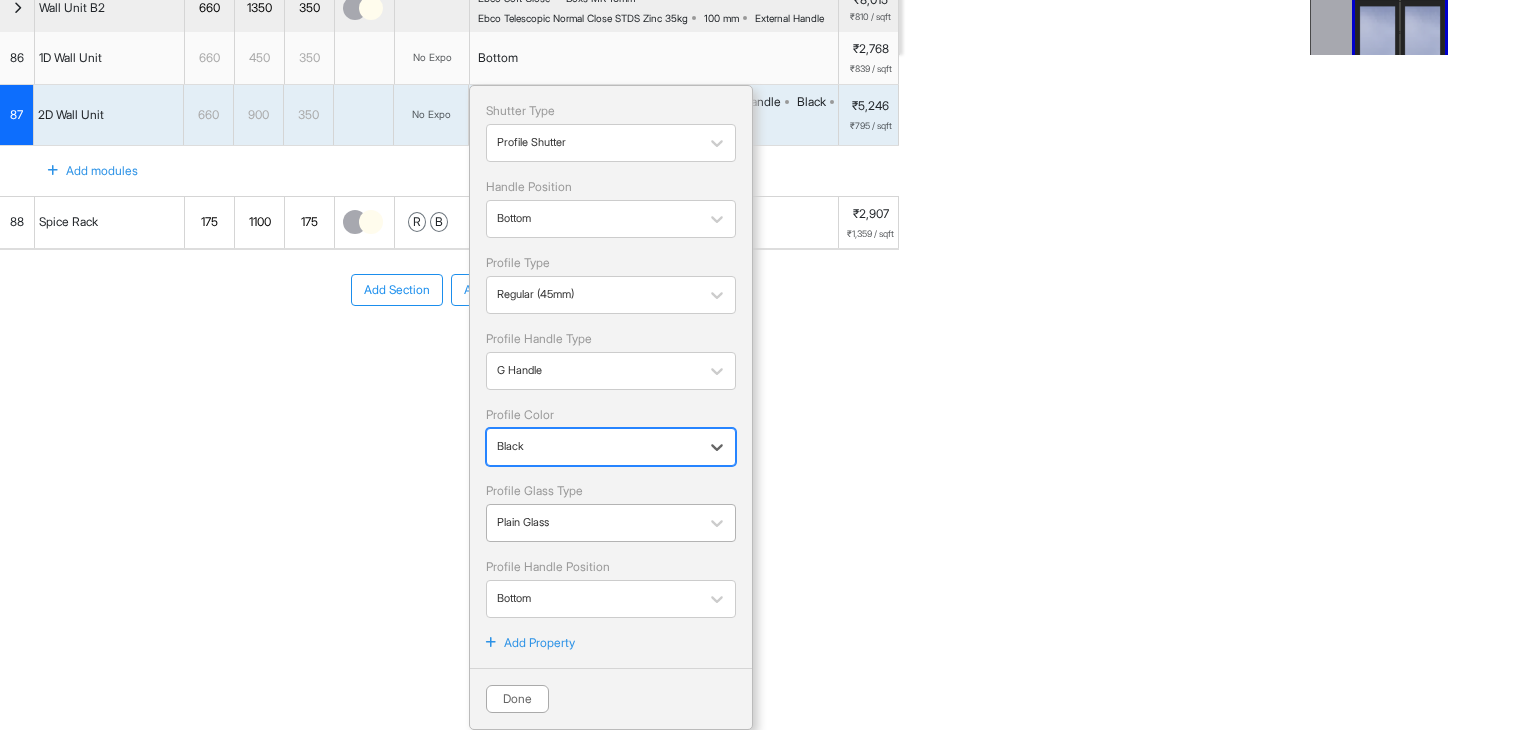 click at bounding box center [593, 523] 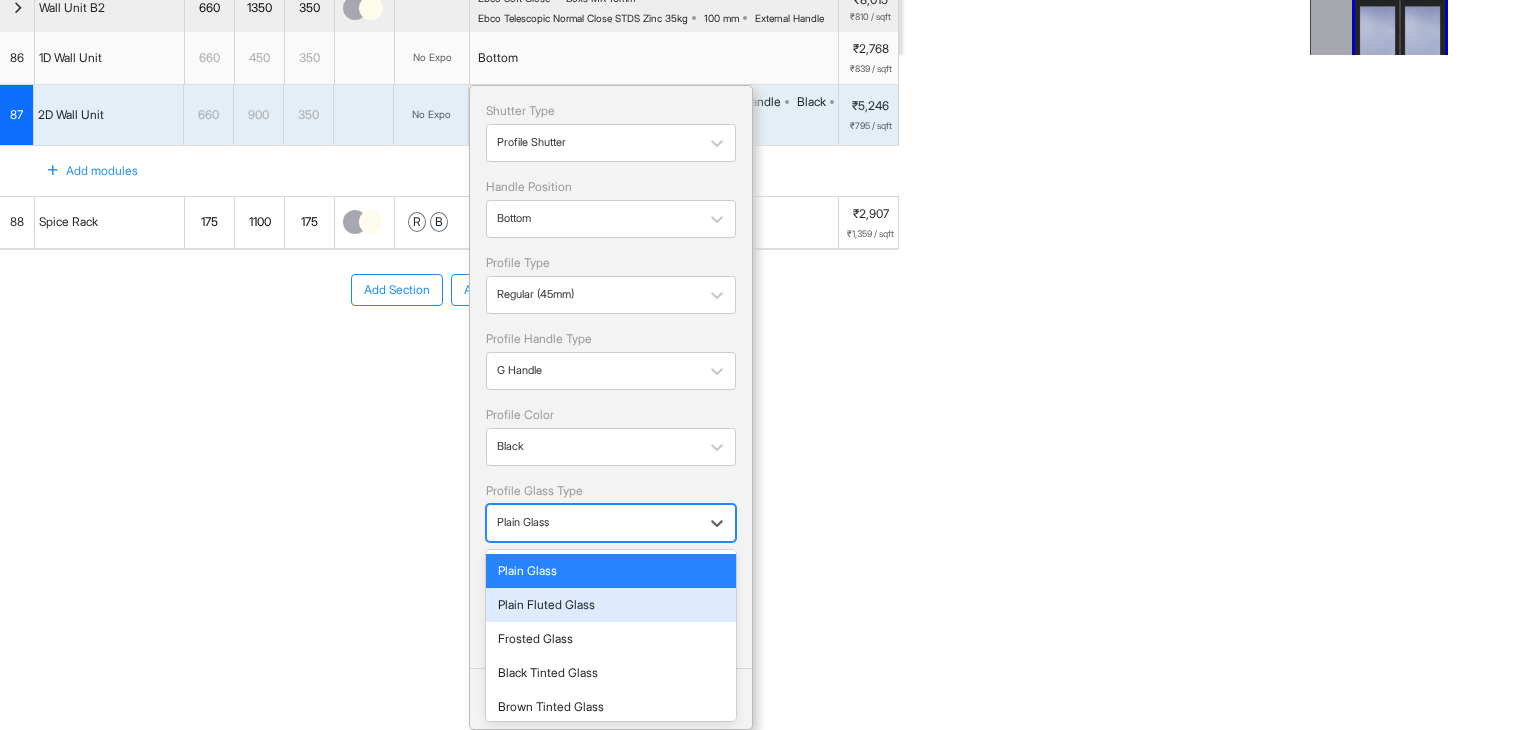click on "Plain Fluted Glass" at bounding box center [611, 605] 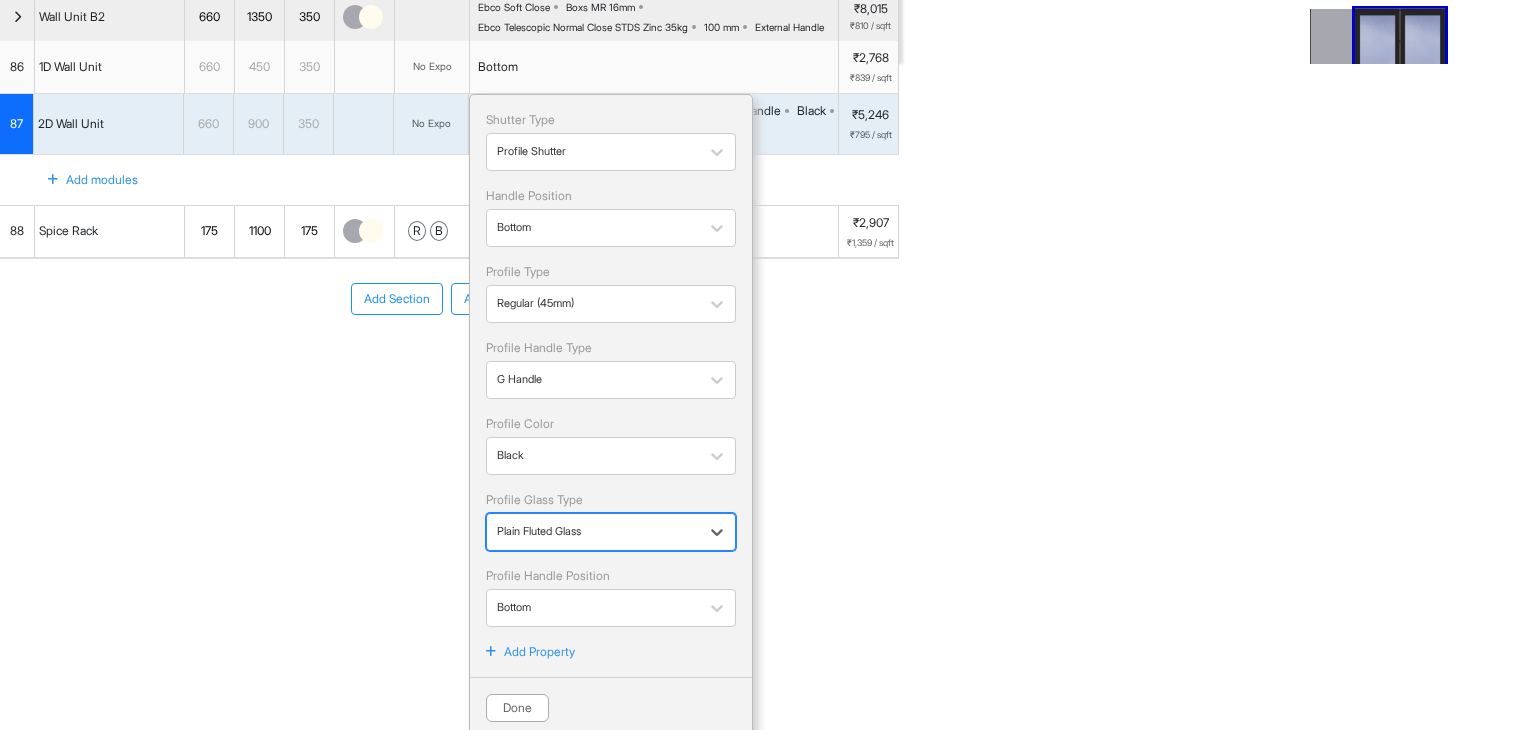 scroll, scrollTop: 821, scrollLeft: 0, axis: vertical 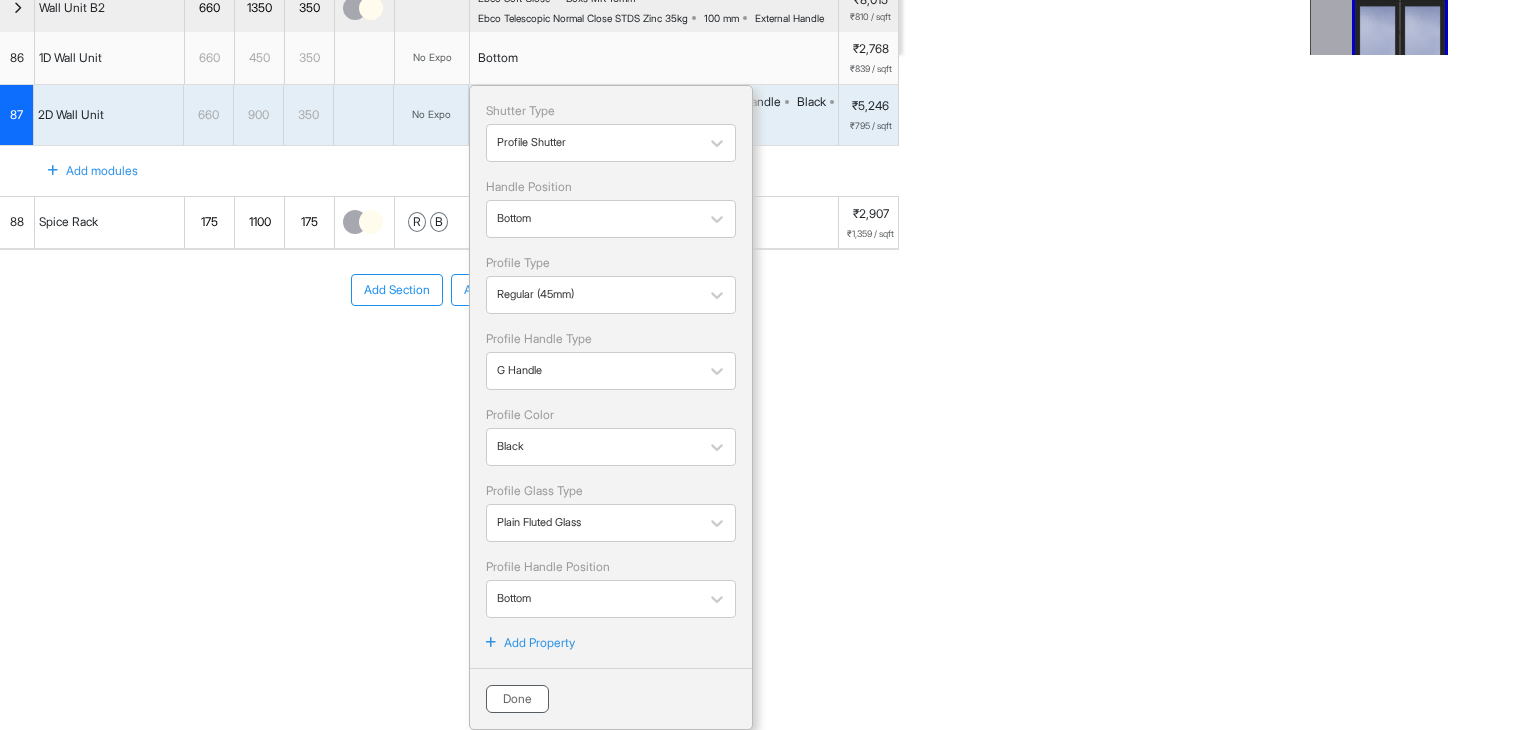 click on "Done" at bounding box center (517, 699) 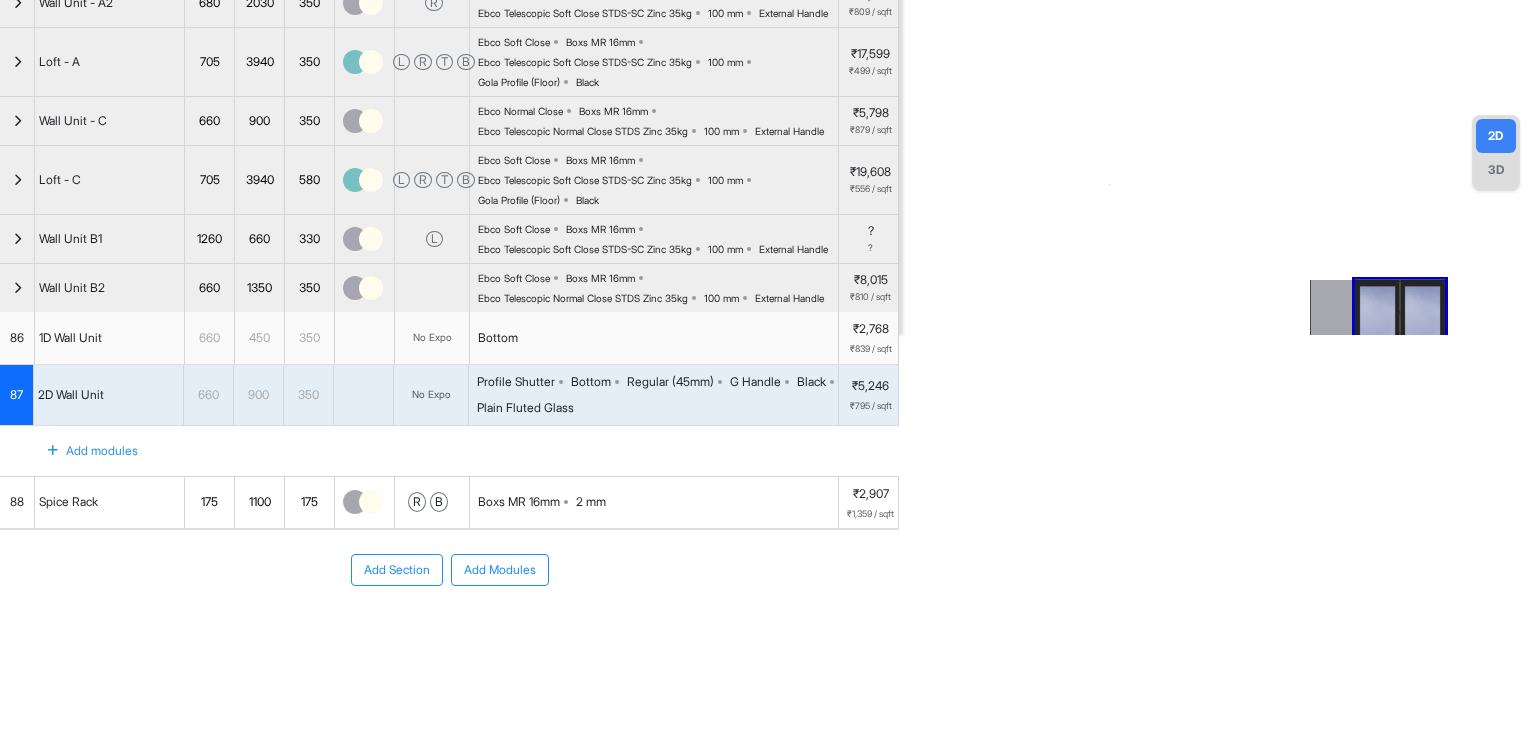 scroll, scrollTop: 556, scrollLeft: 0, axis: vertical 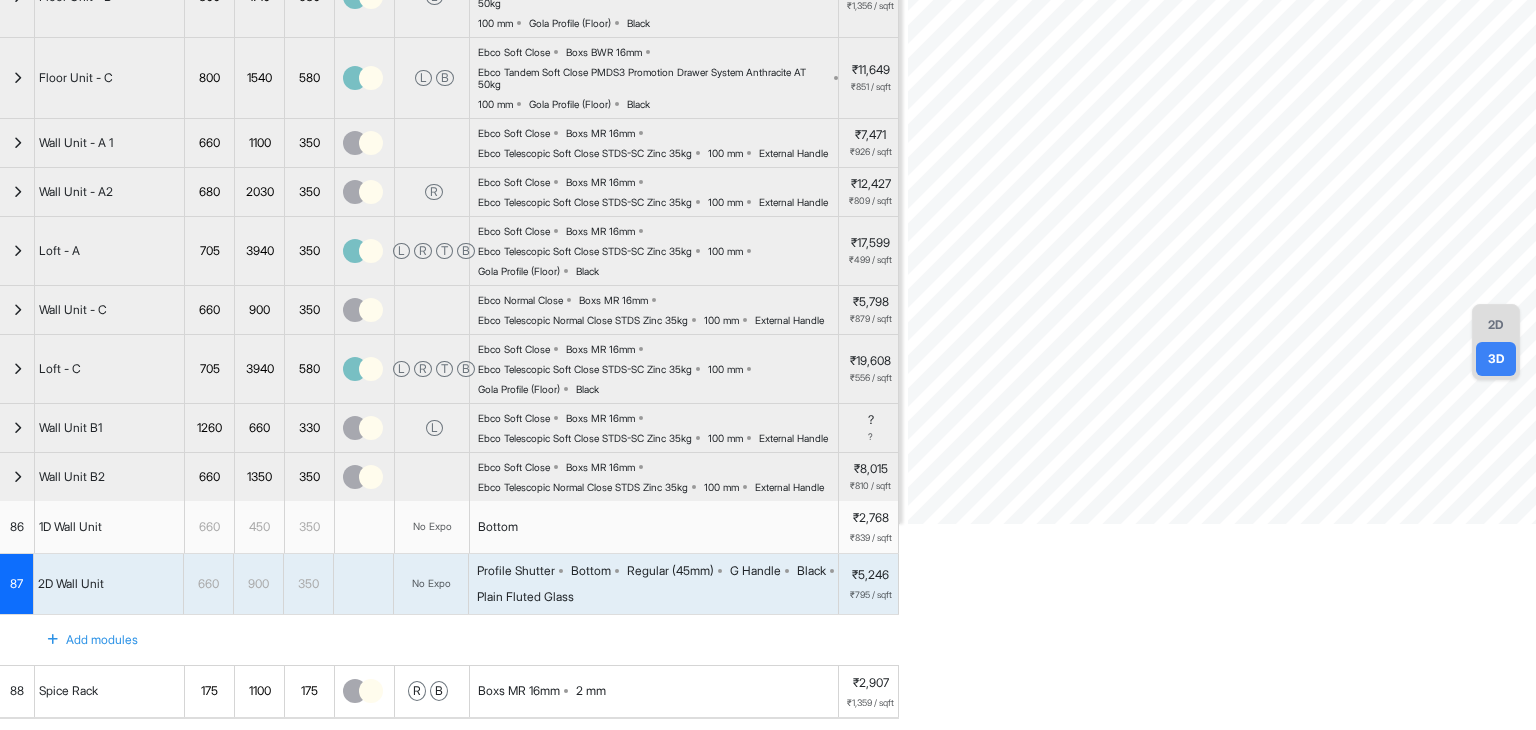 click on "2D" at bounding box center [1496, 325] 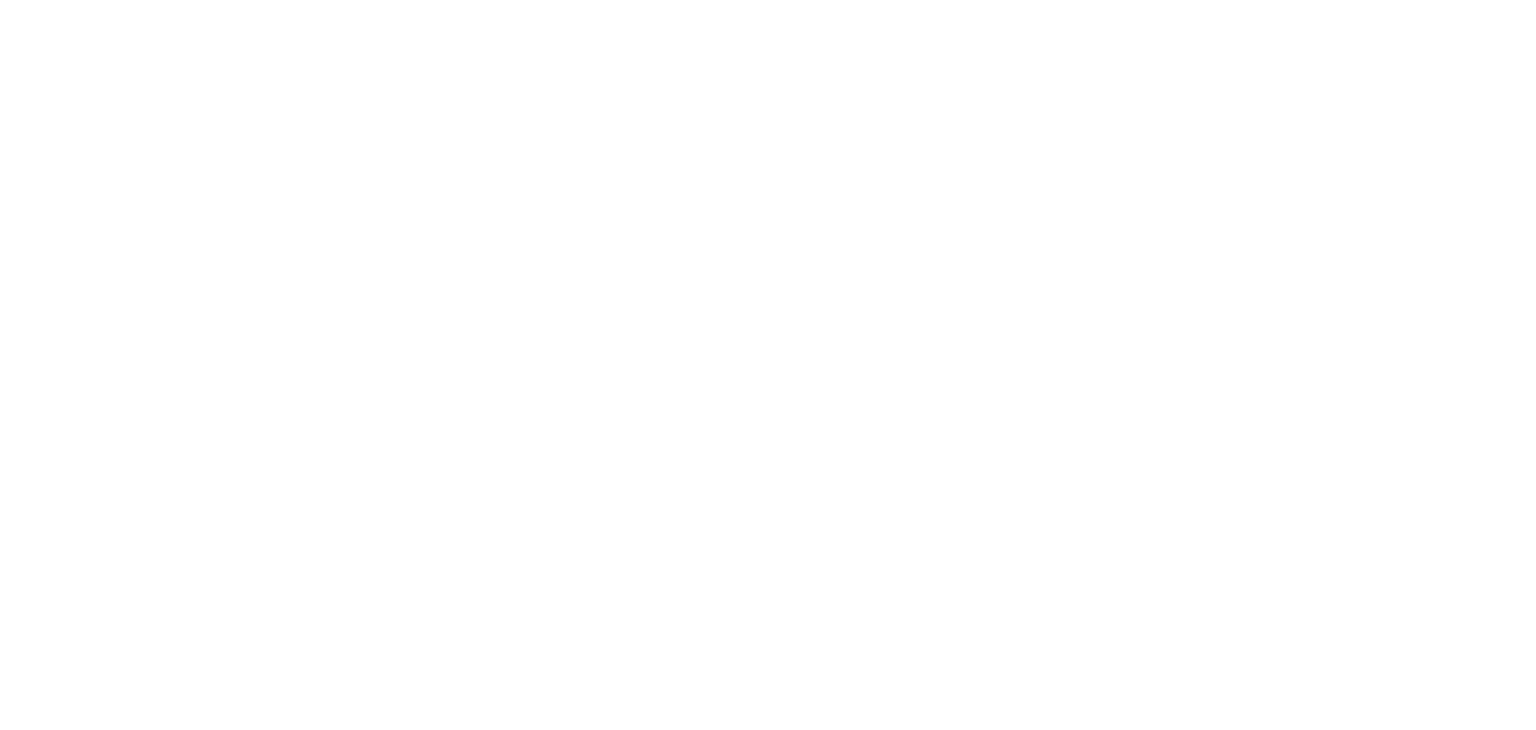 scroll, scrollTop: 0, scrollLeft: 0, axis: both 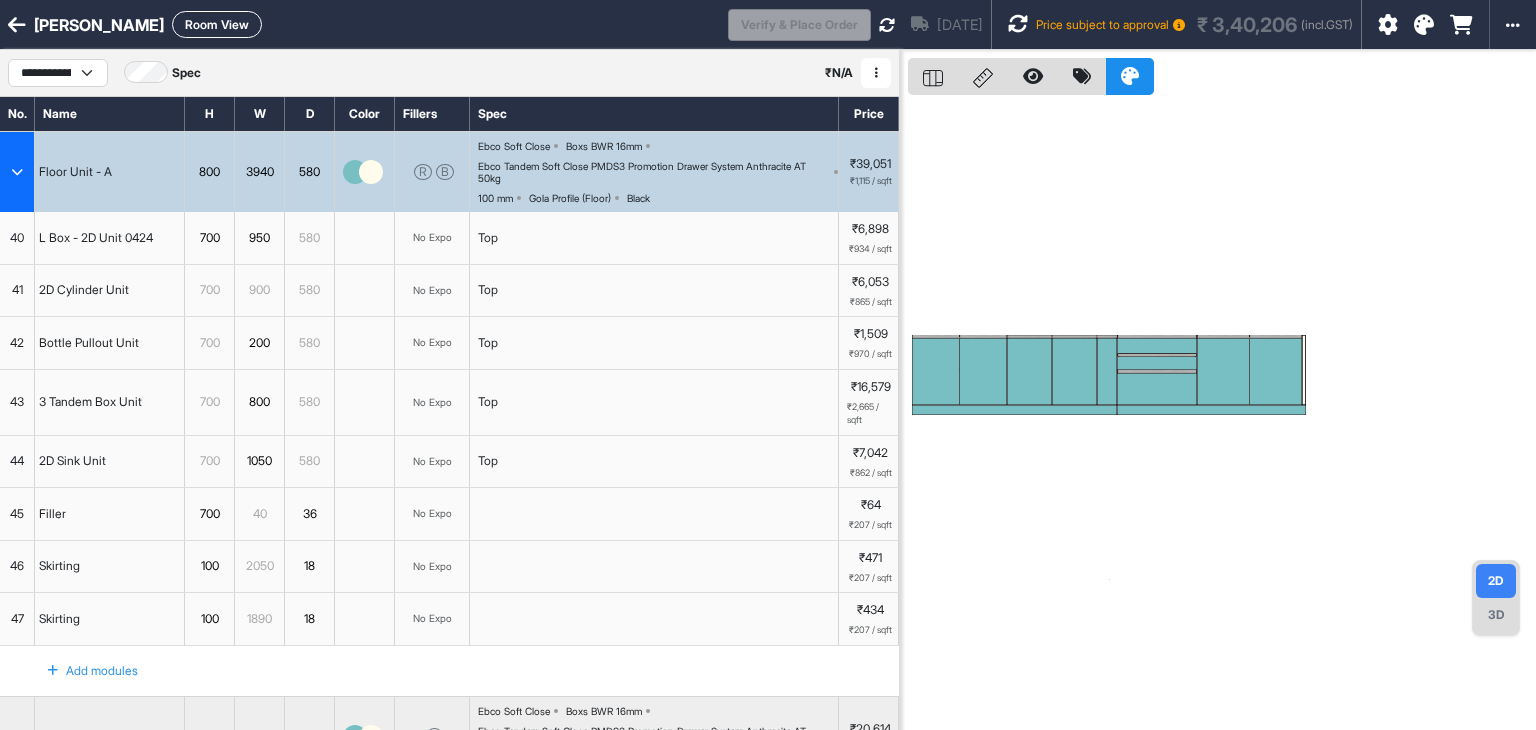 click on "Room View" at bounding box center [217, 24] 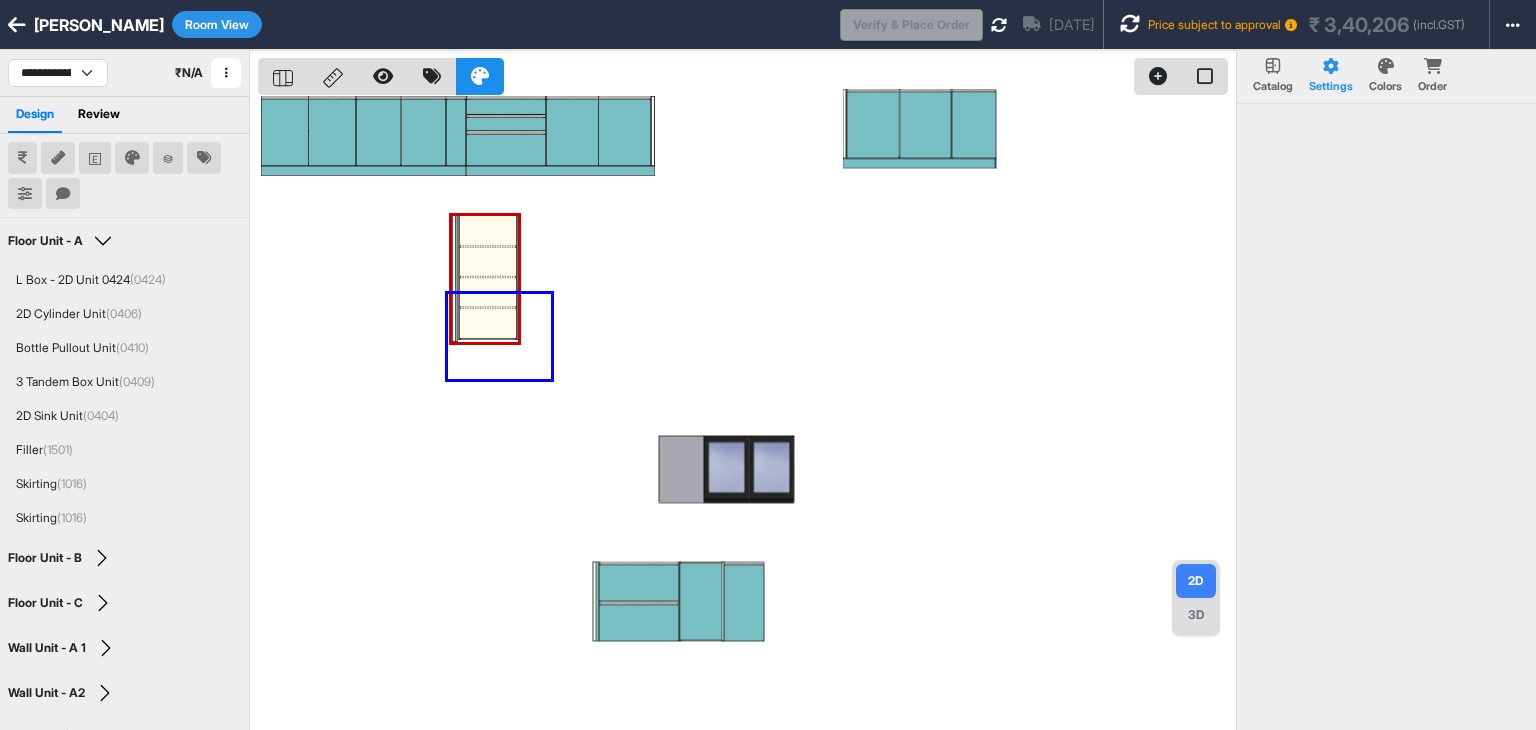 drag, startPoint x: 512, startPoint y: 351, endPoint x: 421, endPoint y: 264, distance: 125.89678 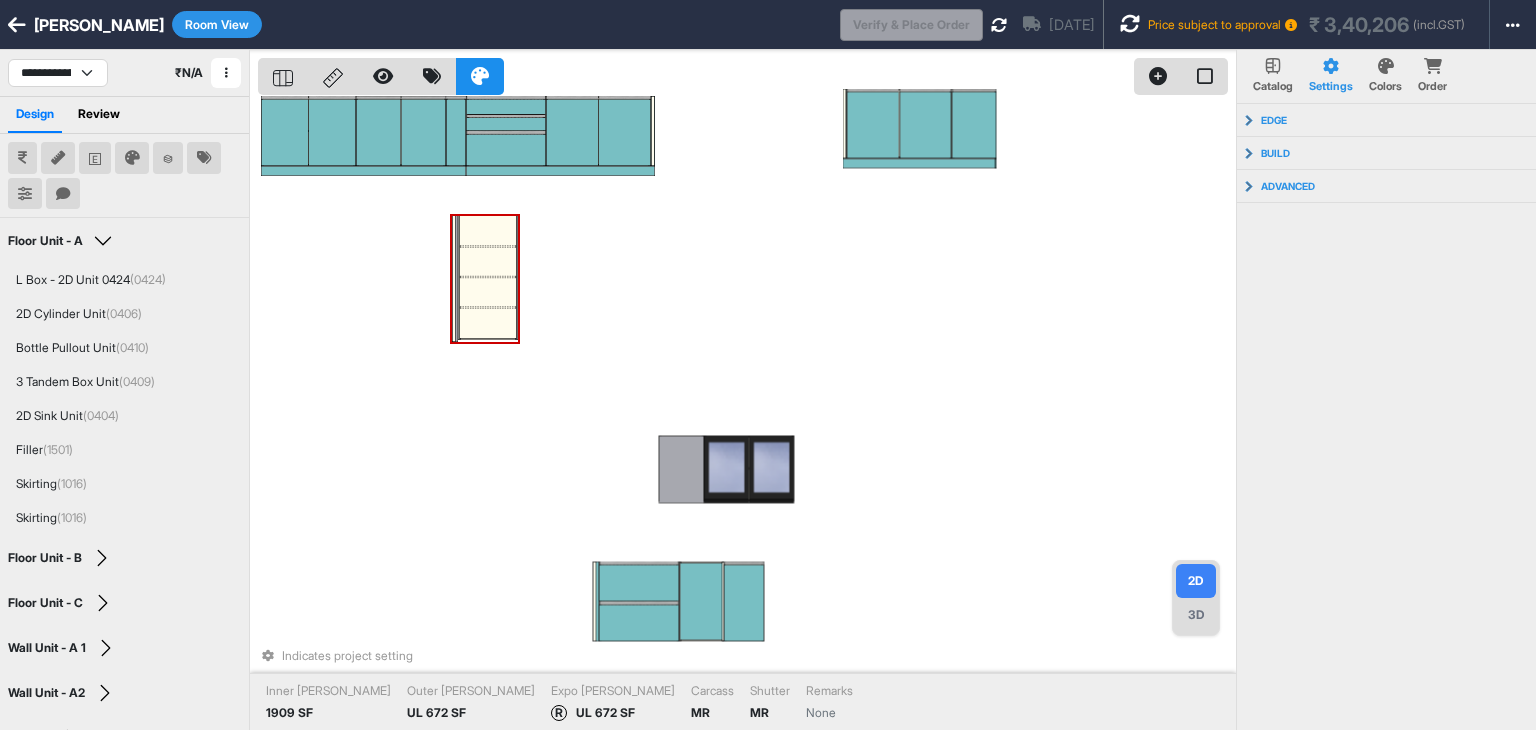 click at bounding box center (488, 292) 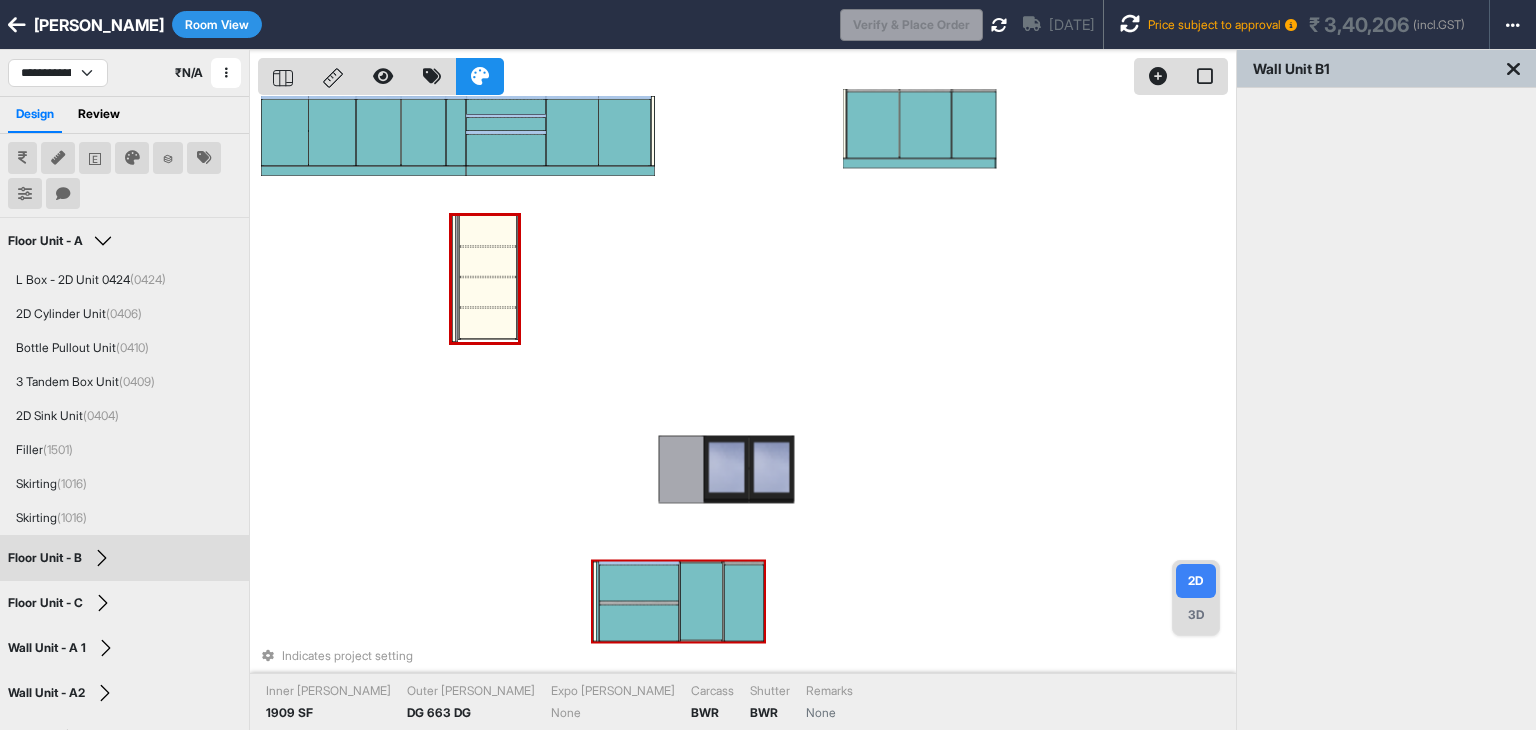 click at bounding box center (639, 583) 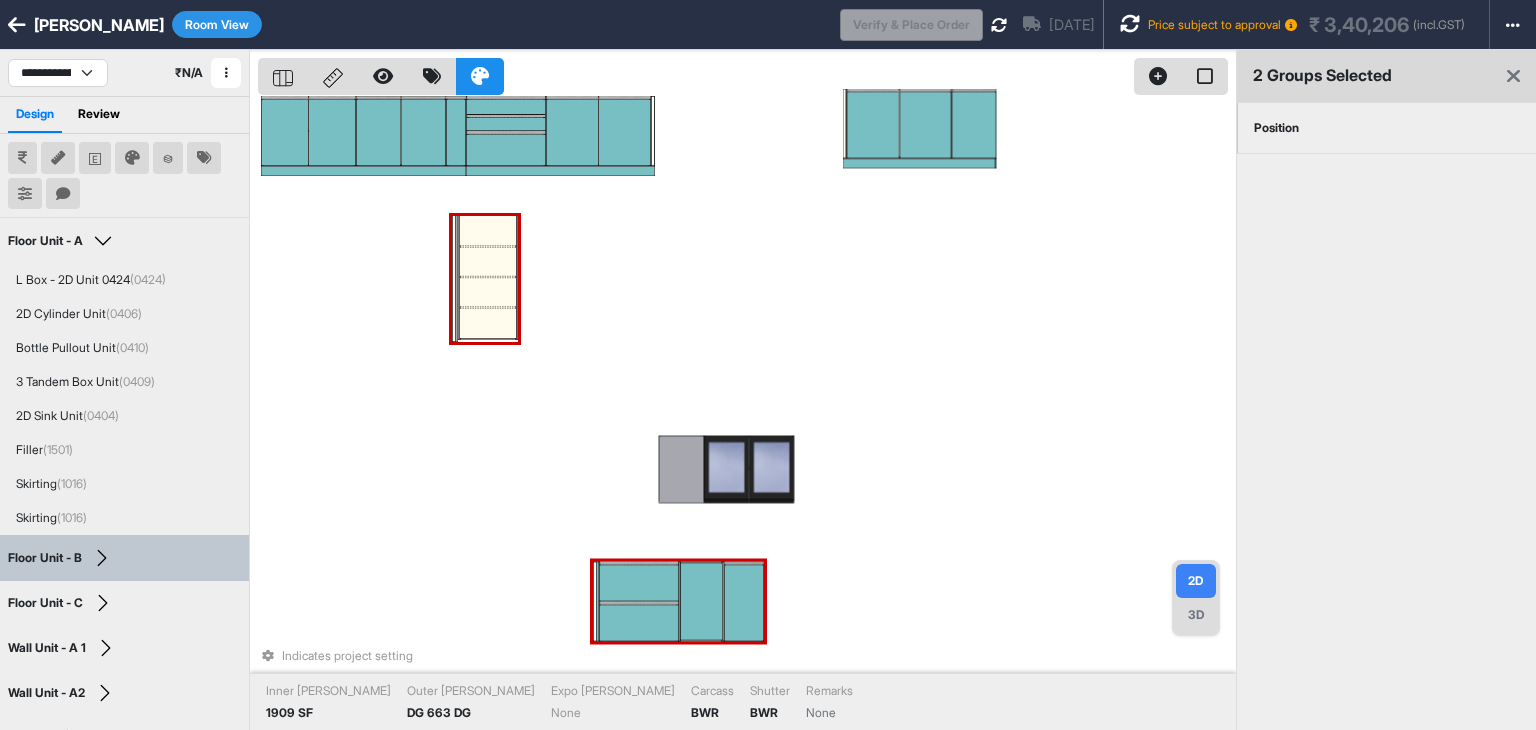click on "Position" at bounding box center (1276, 128) 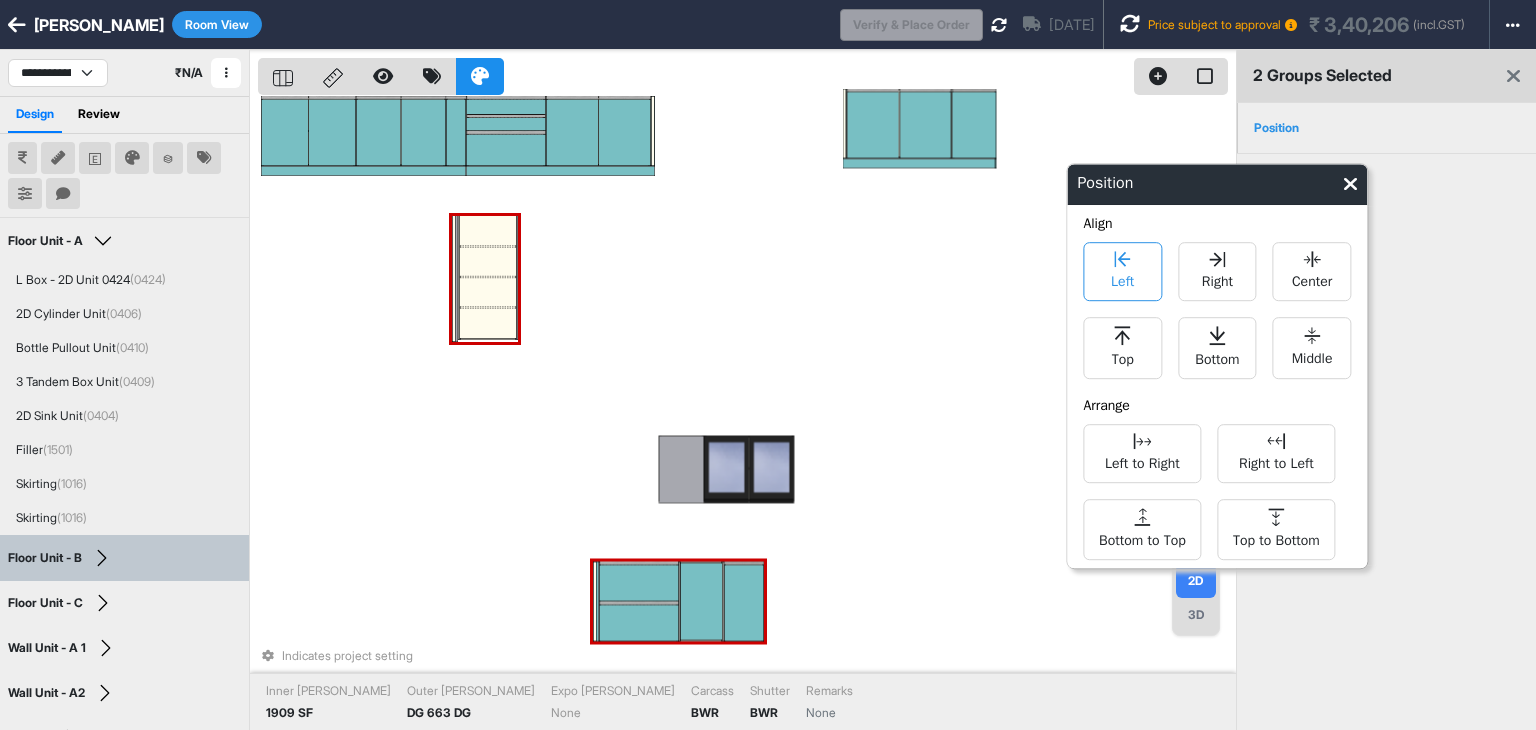 click on "Left" at bounding box center (1122, 279) 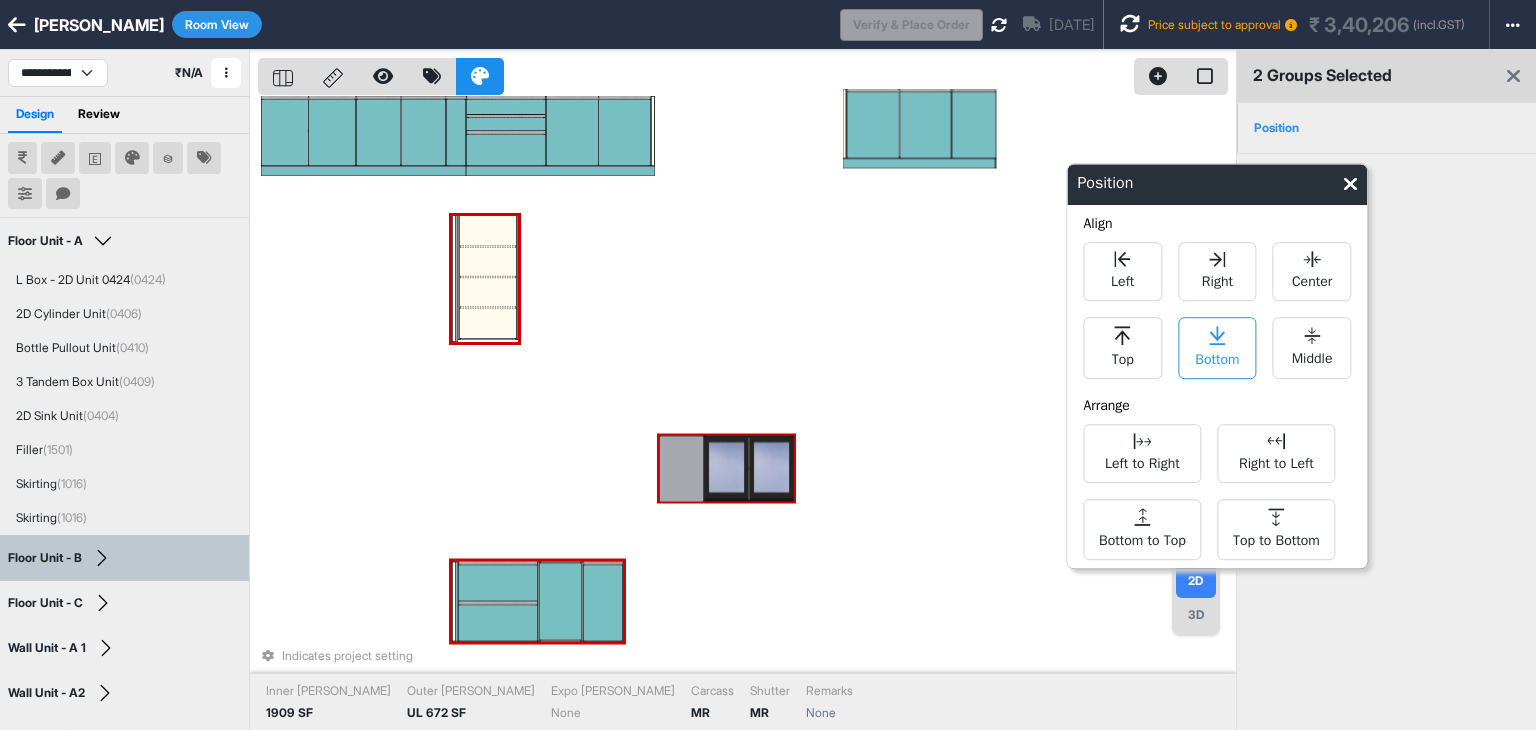 click on "Bottom" at bounding box center [1217, 357] 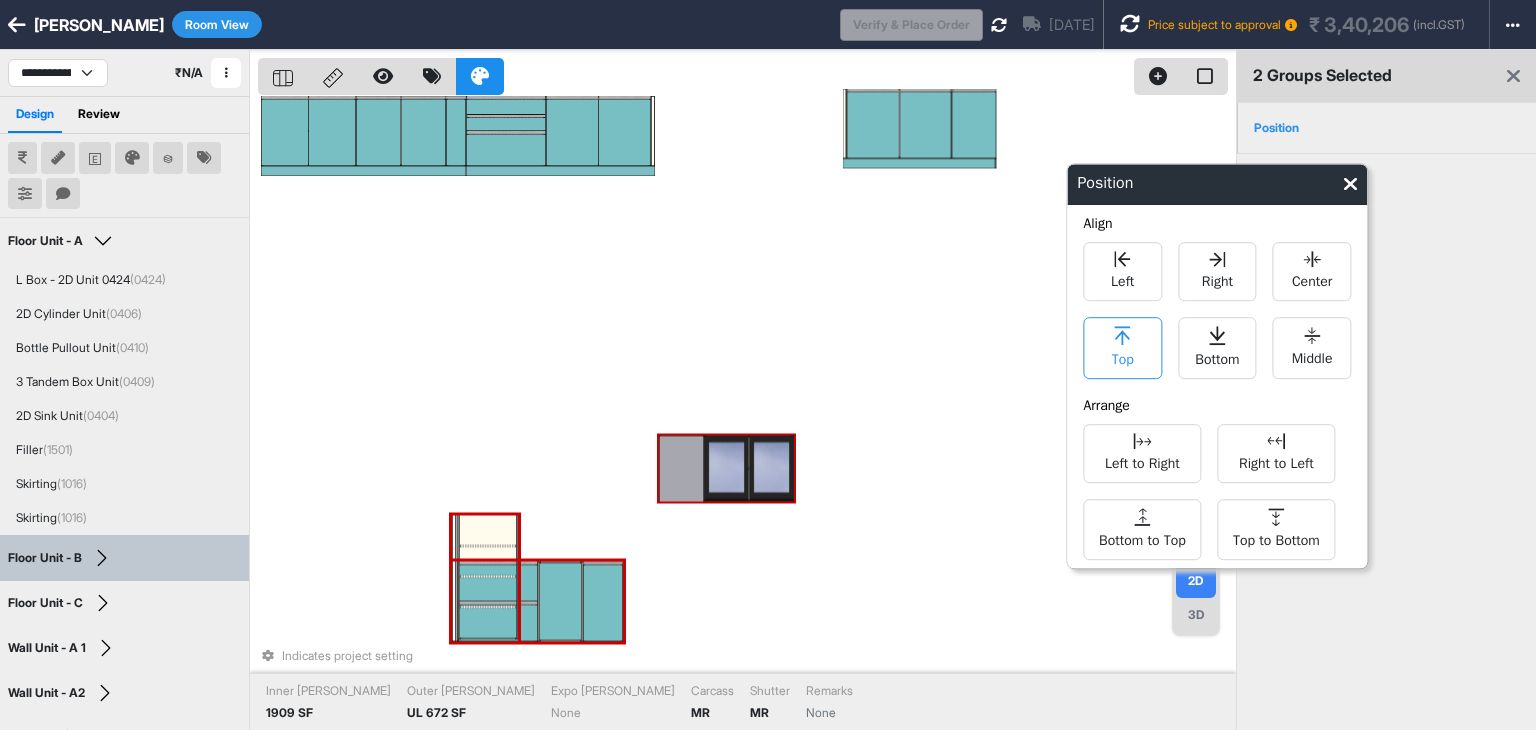 click on "Top" at bounding box center (1122, 348) 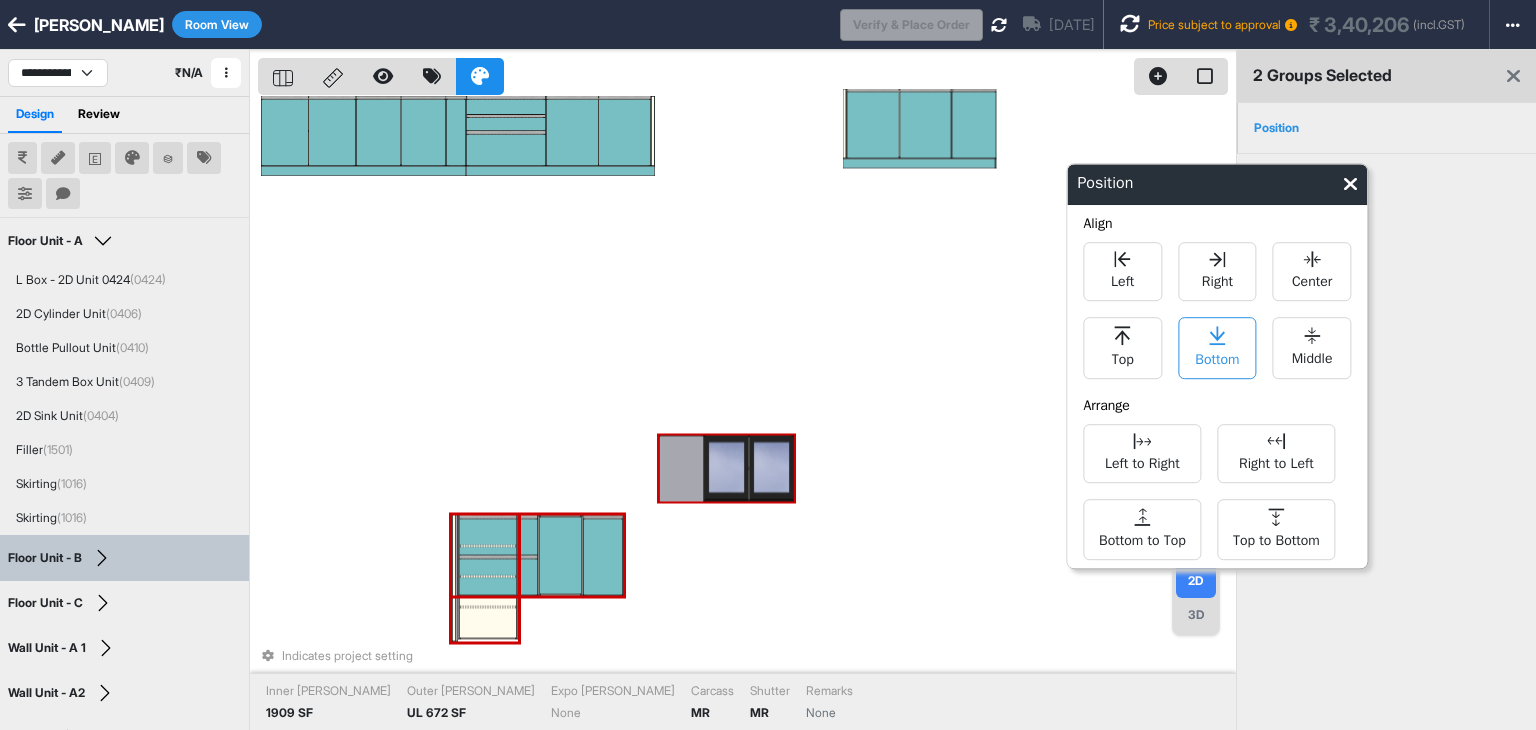 click on "Bottom" at bounding box center [1217, 348] 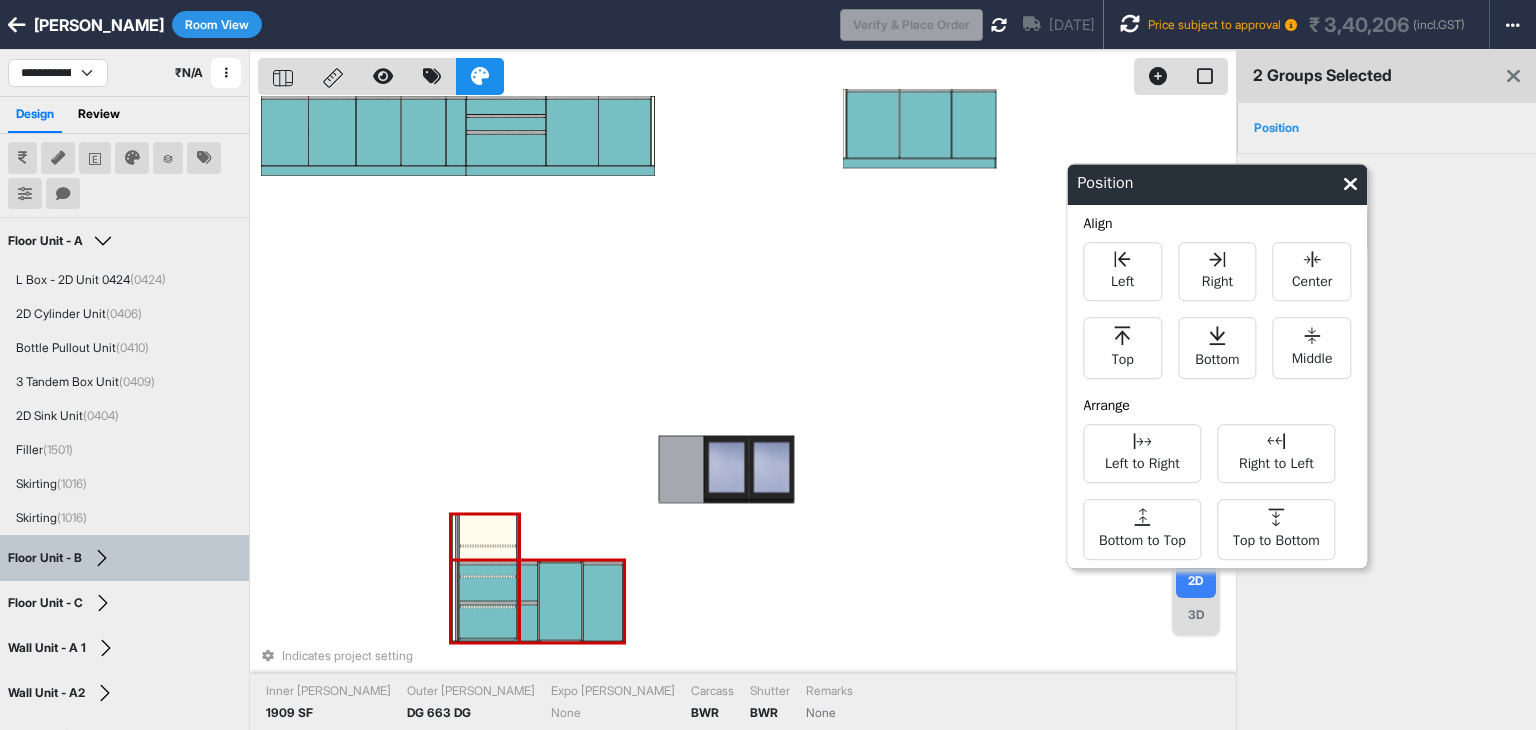 click on "Indicates project setting Inner [PERSON_NAME] 1909 SF Outer [PERSON_NAME] 663 DG Expo [PERSON_NAME] None Carcass BWR Shutter BWR Remarks None" at bounding box center (747, 415) 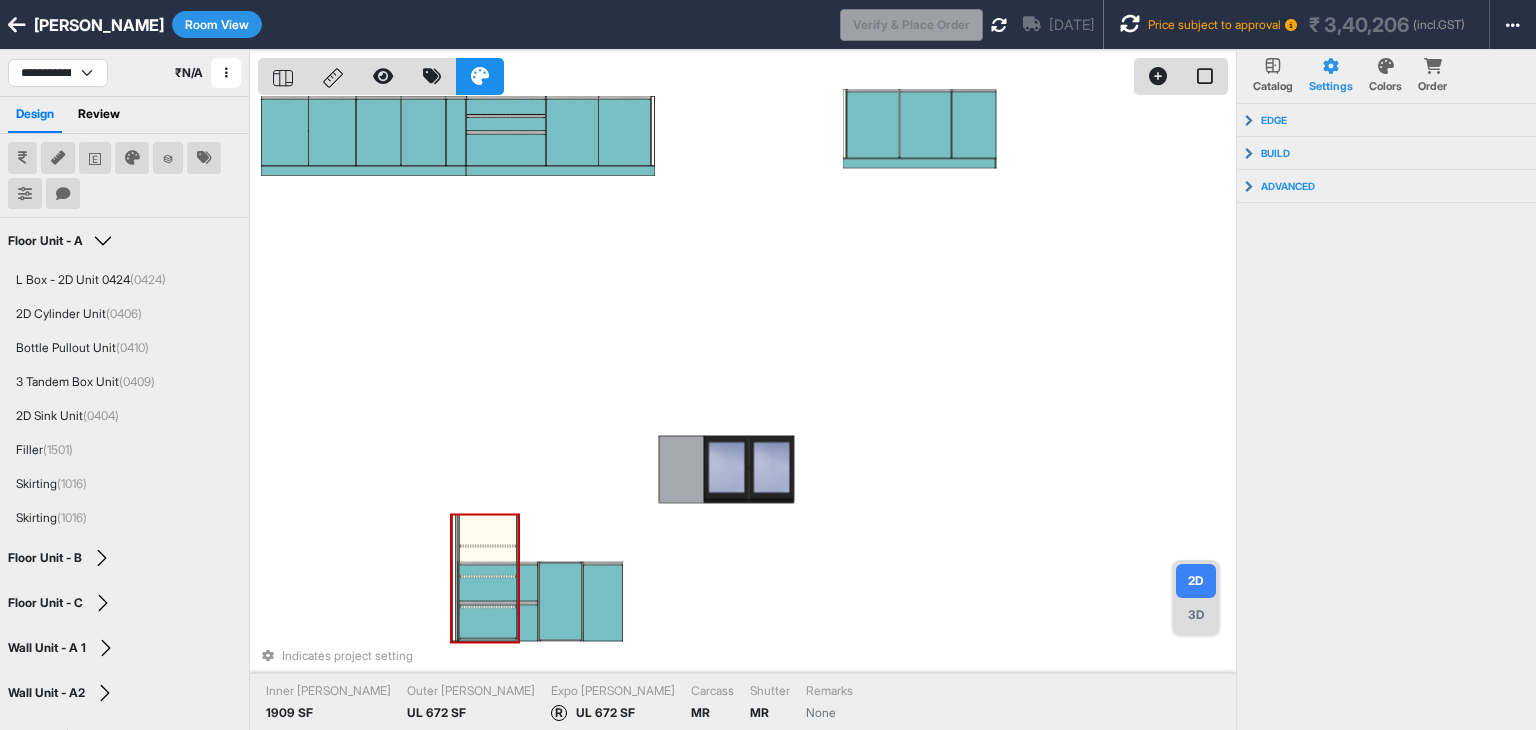 click at bounding box center (488, 530) 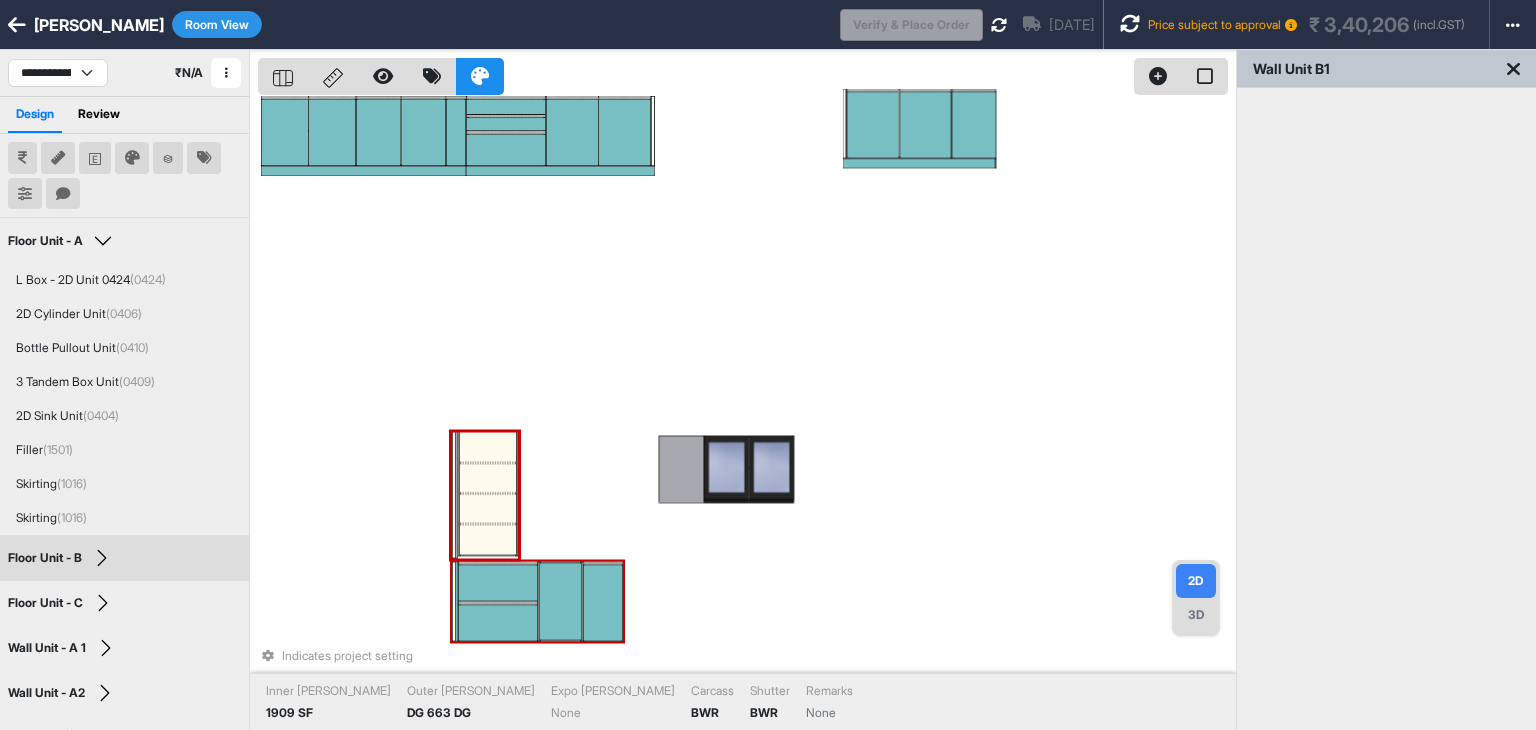 click on "Indicates project setting Inner [PERSON_NAME] 1909 SF Outer [PERSON_NAME] 663 DG Expo [PERSON_NAME] None Carcass BWR Shutter BWR Remarks None" at bounding box center [747, 415] 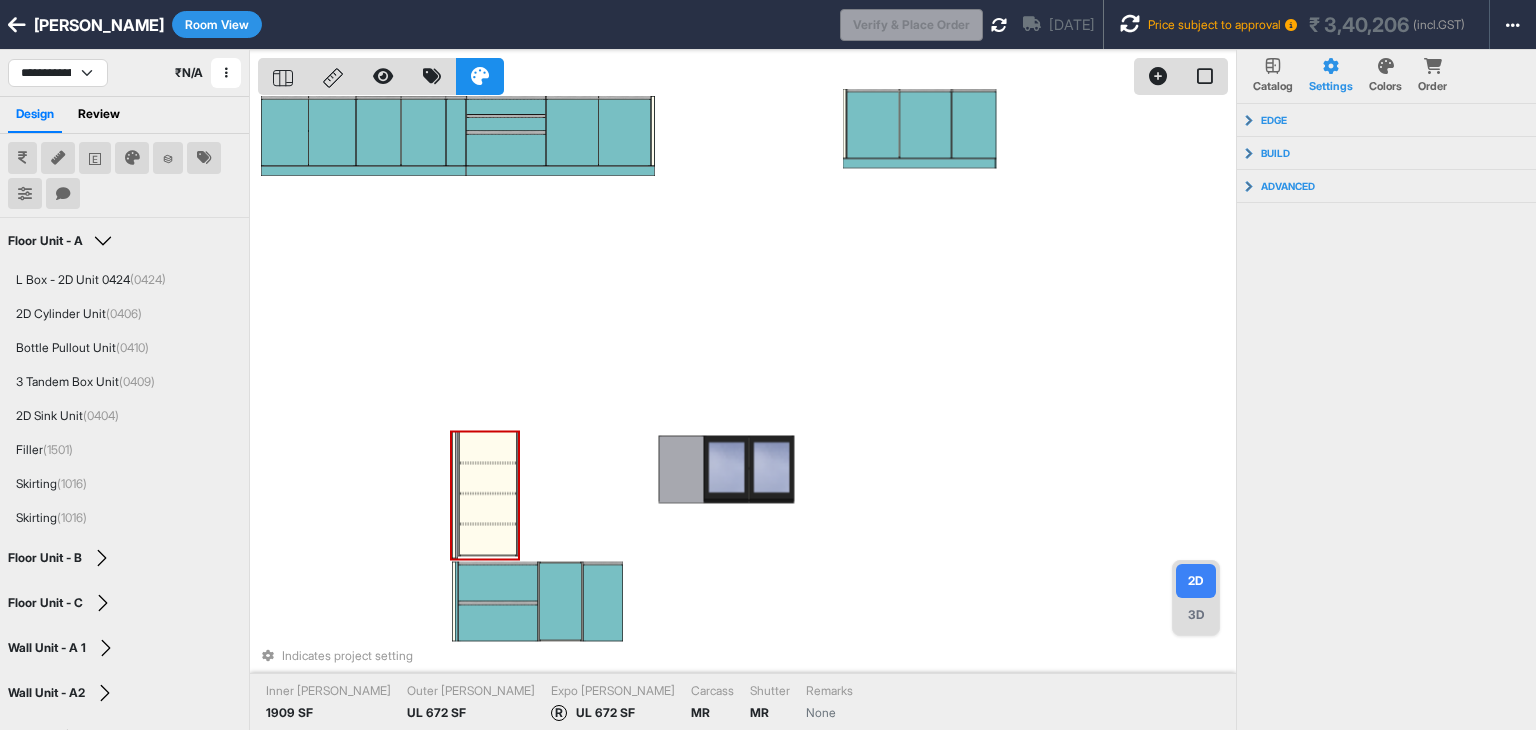 click at bounding box center (488, 540) 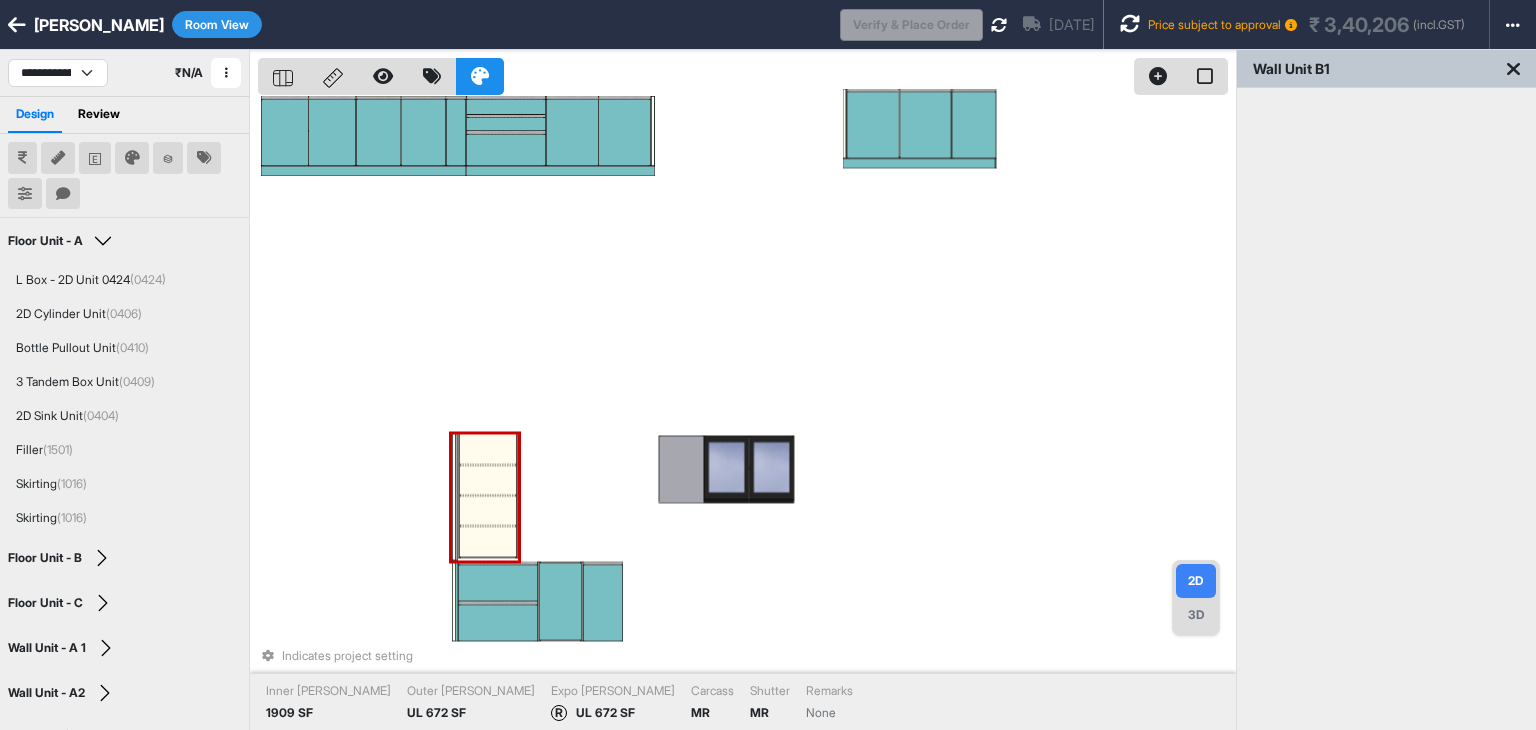 click on "Indicates project setting Inner [PERSON_NAME] 1909 SF Outer [PERSON_NAME] UL 672 SF Expo [PERSON_NAME] R UL 672 SF Carcass MR [PERSON_NAME] MR Remarks None" at bounding box center (747, 415) 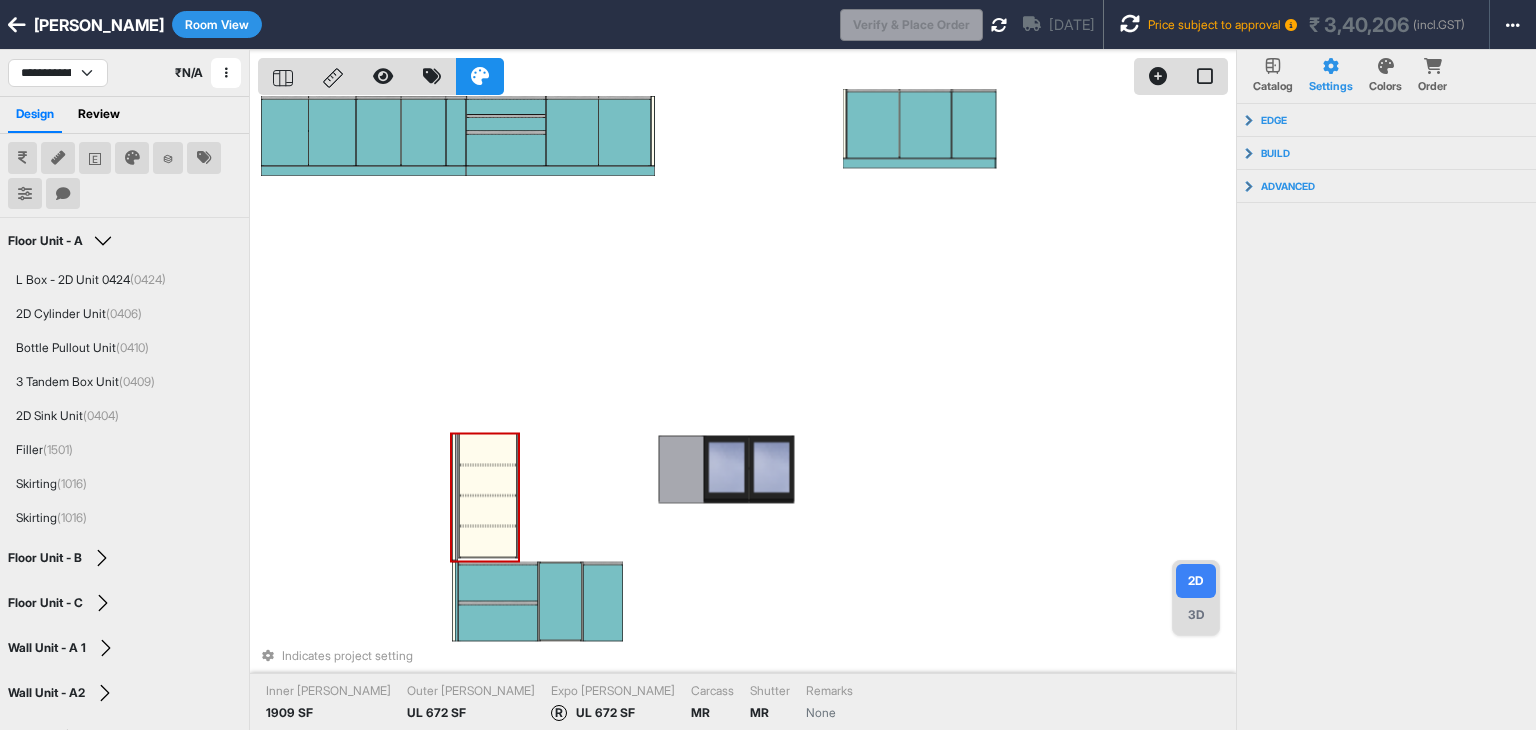 click at bounding box center (488, 510) 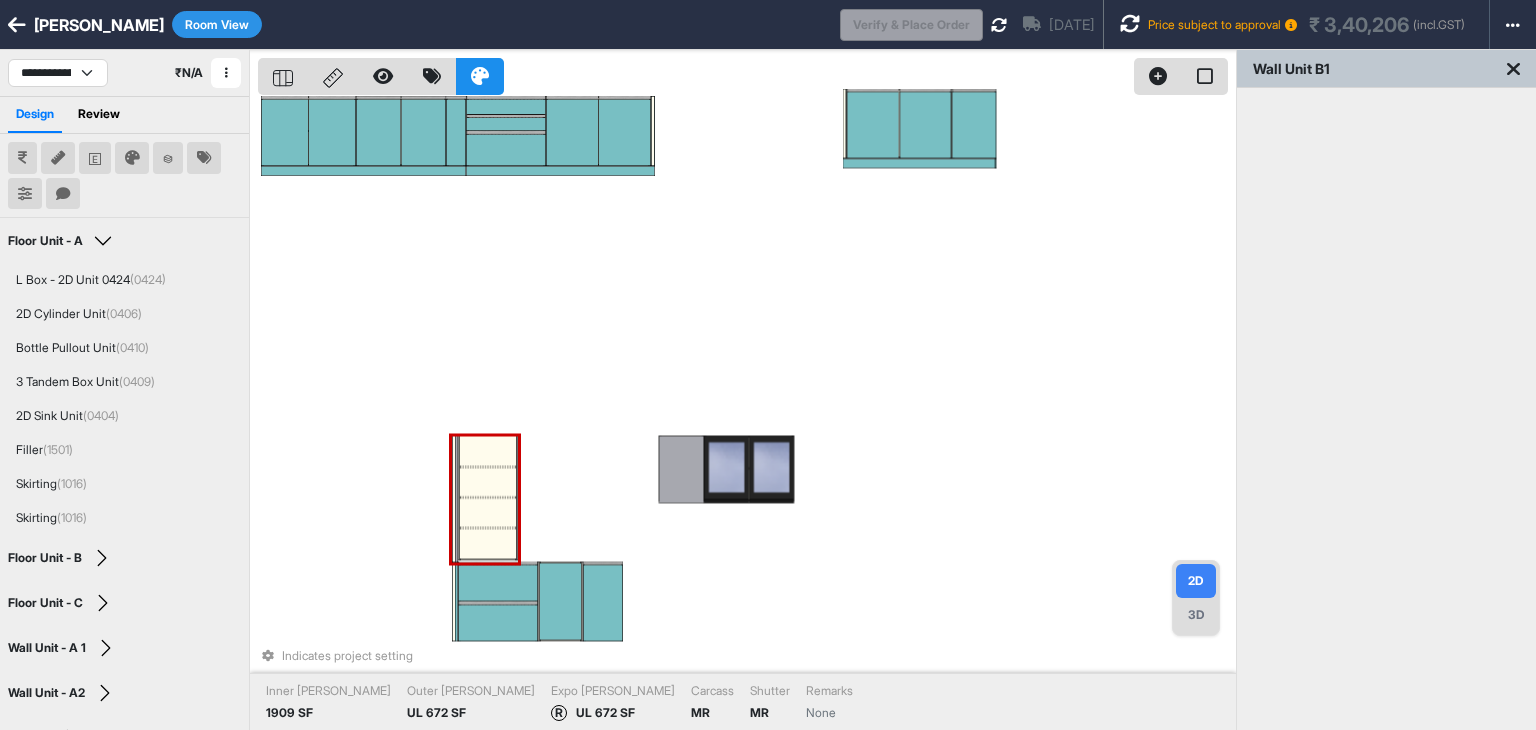 click on "Indicates project setting Inner [PERSON_NAME] 1909 SF Outer [PERSON_NAME] UL 672 SF Expo [PERSON_NAME] R UL 672 SF Carcass MR [PERSON_NAME] MR Remarks None" at bounding box center [747, 415] 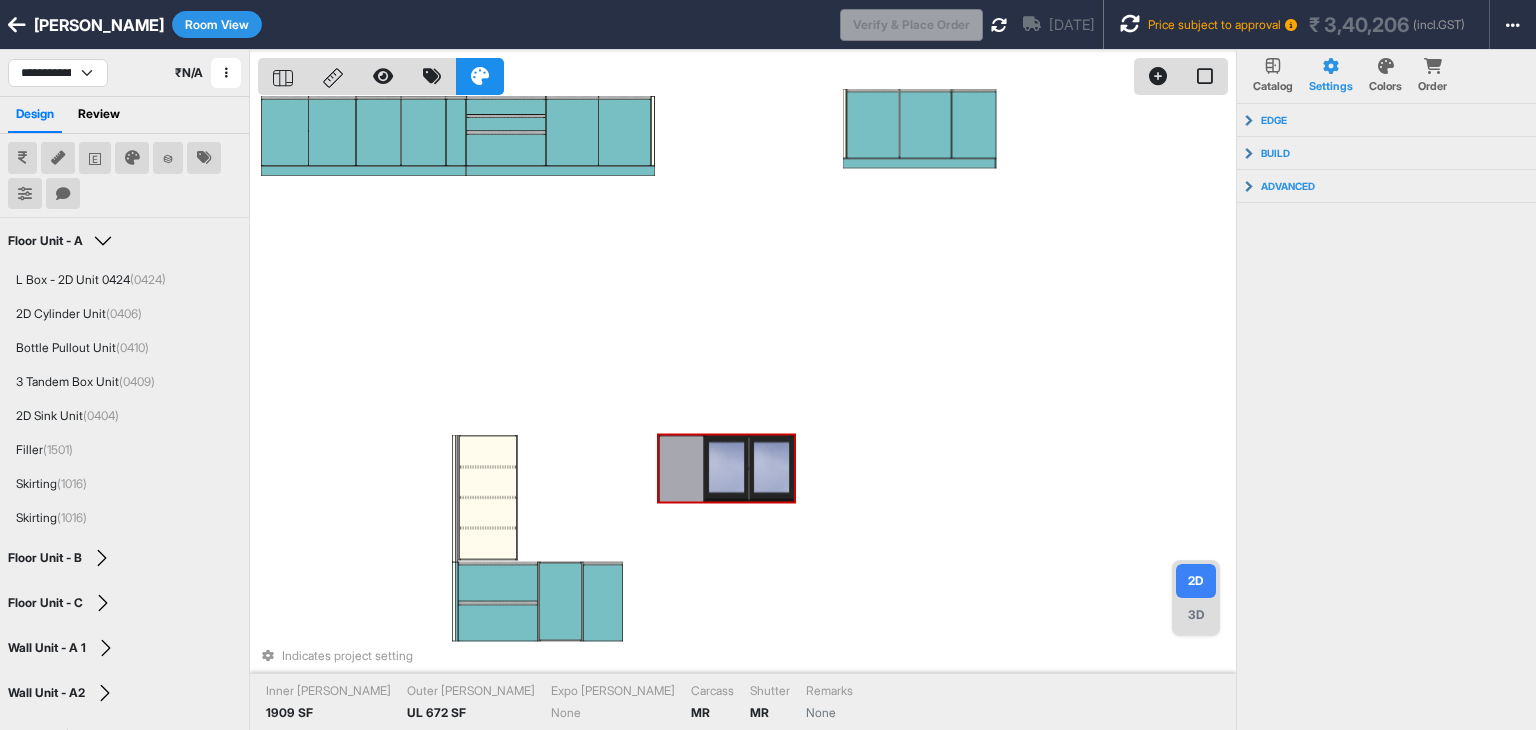 click at bounding box center (726, 470) 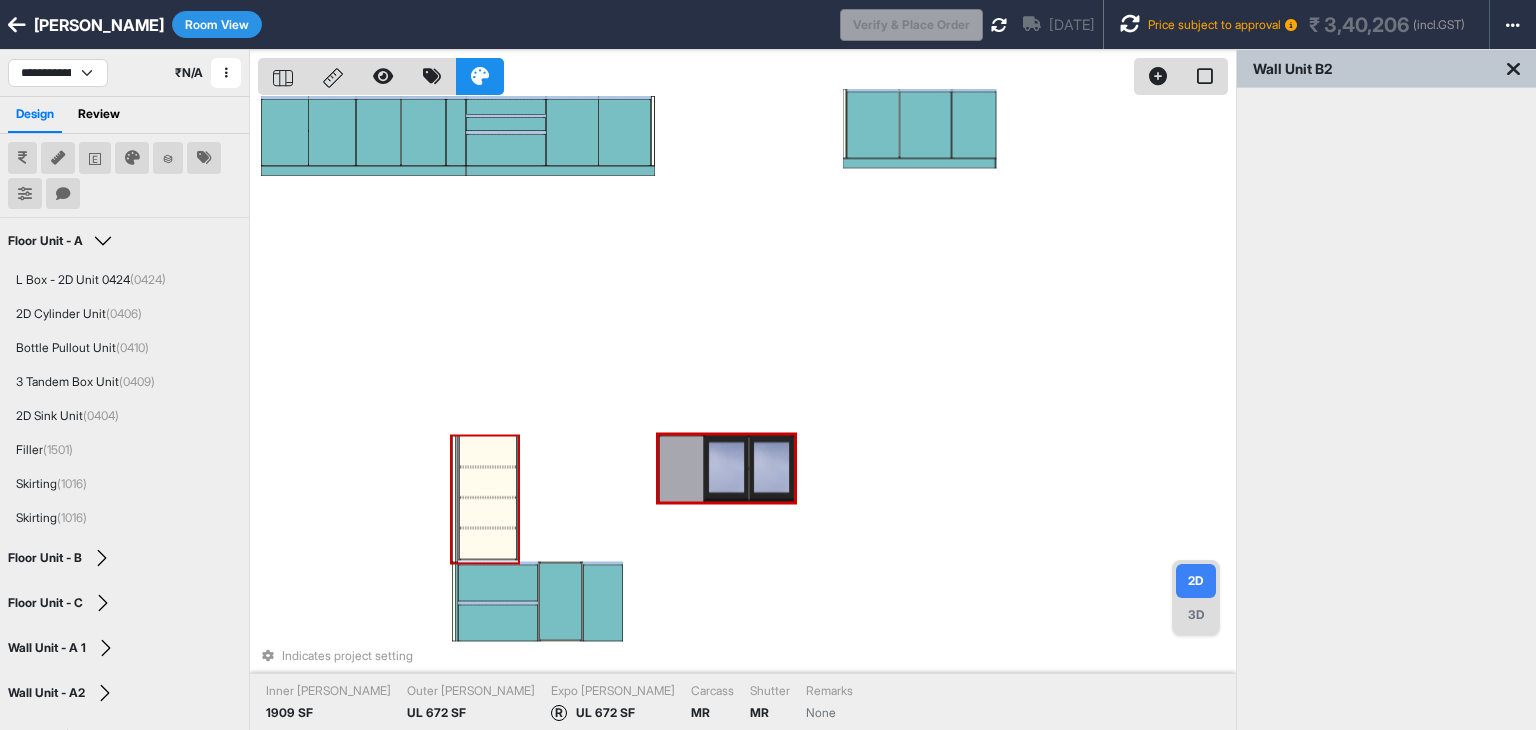 click at bounding box center (488, 482) 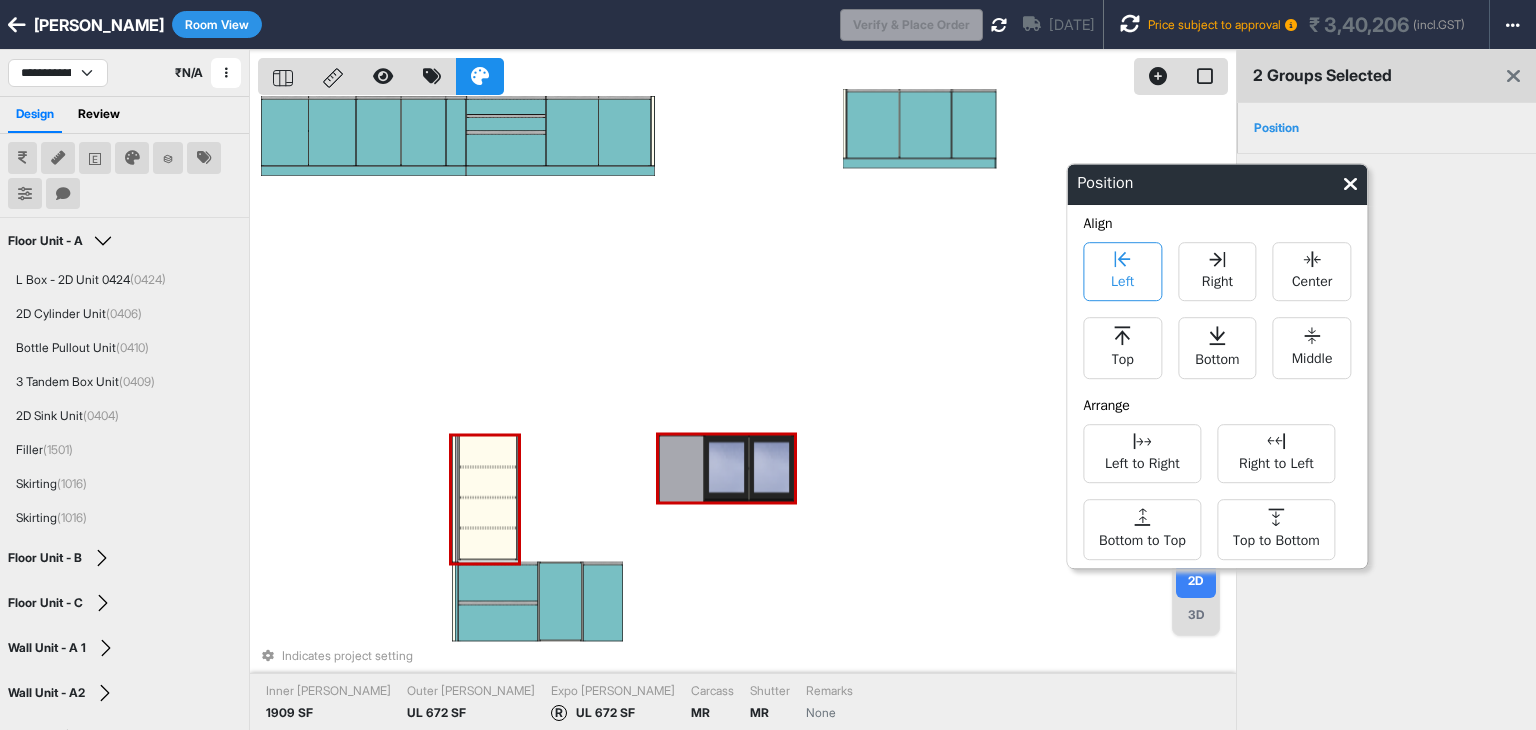 click 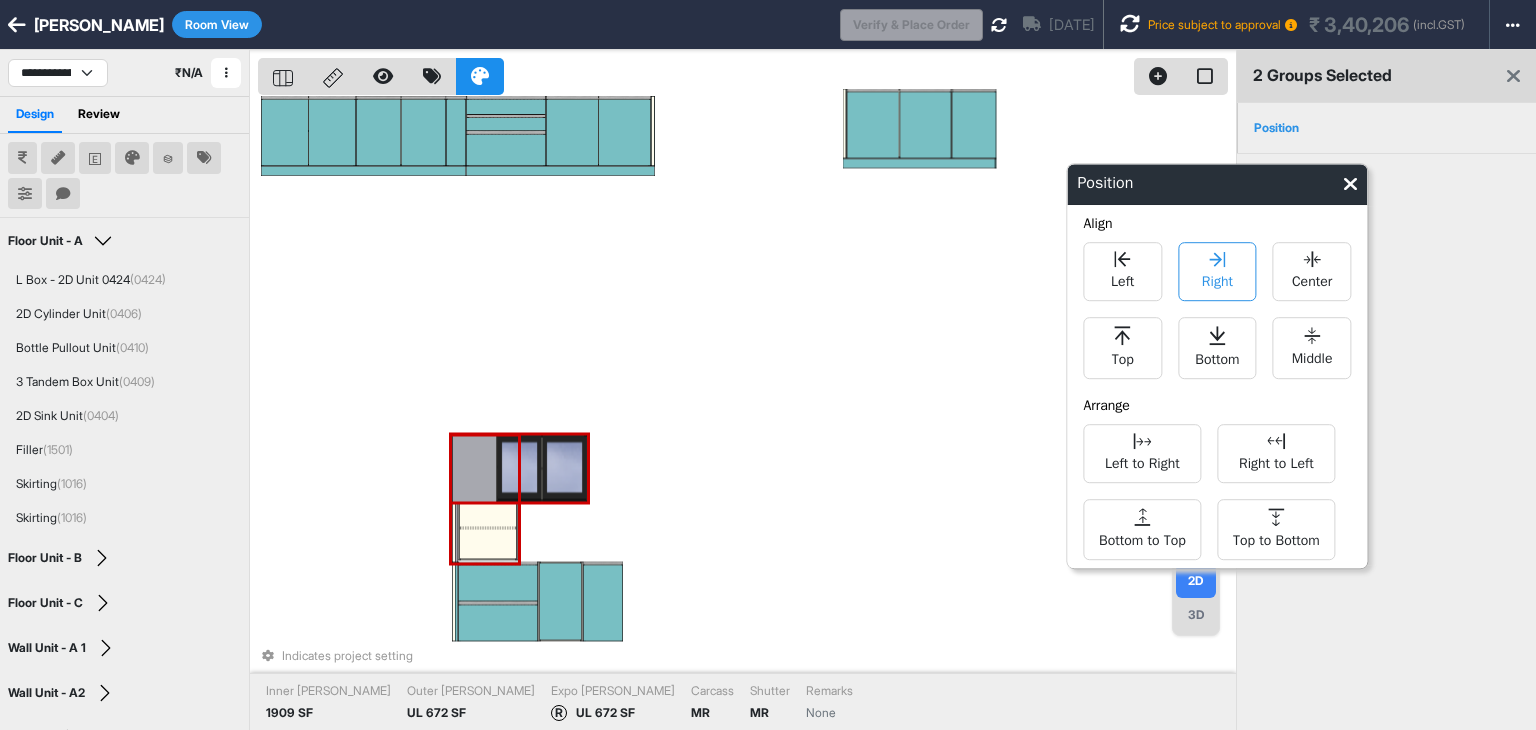 click on "Right" at bounding box center [1217, 279] 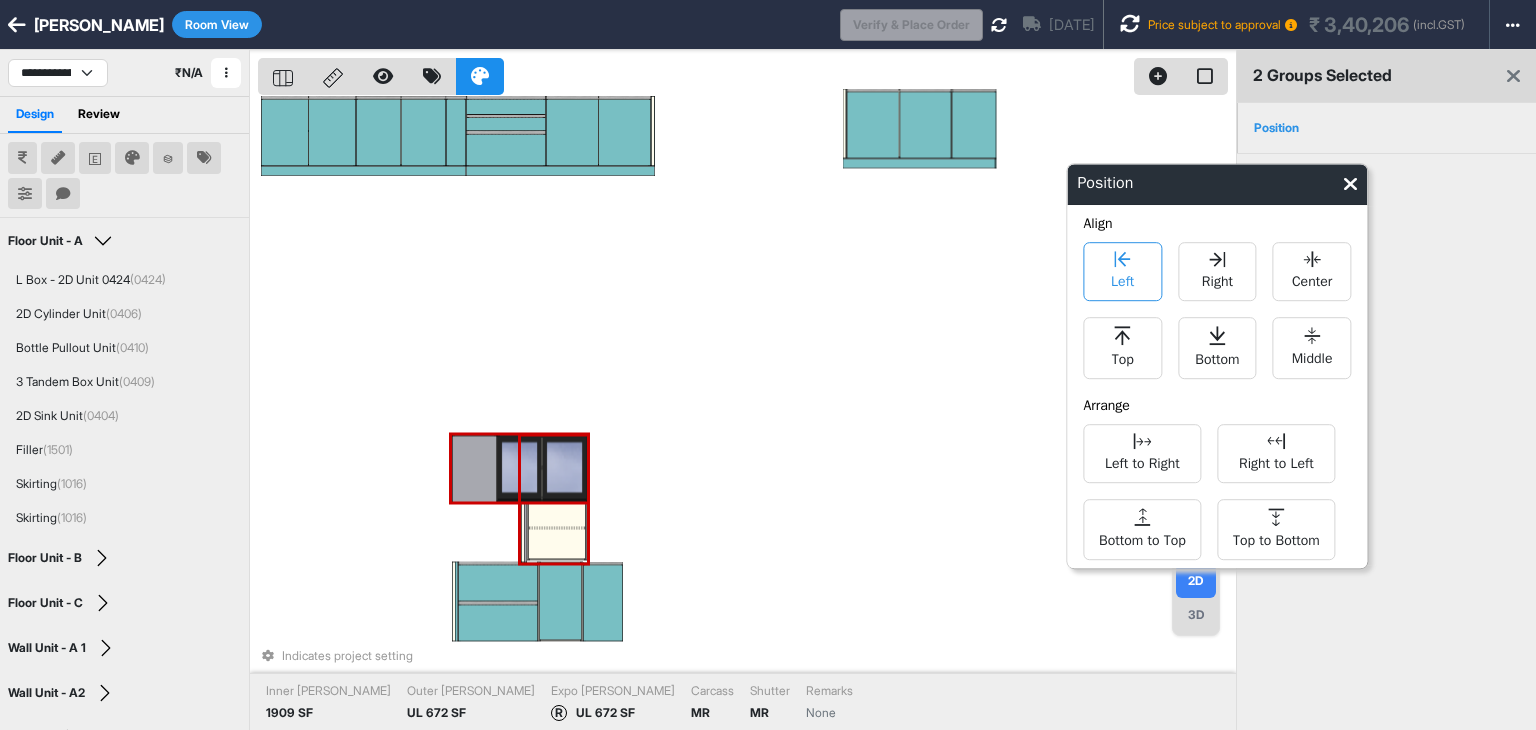 click on "Left" at bounding box center [1122, 271] 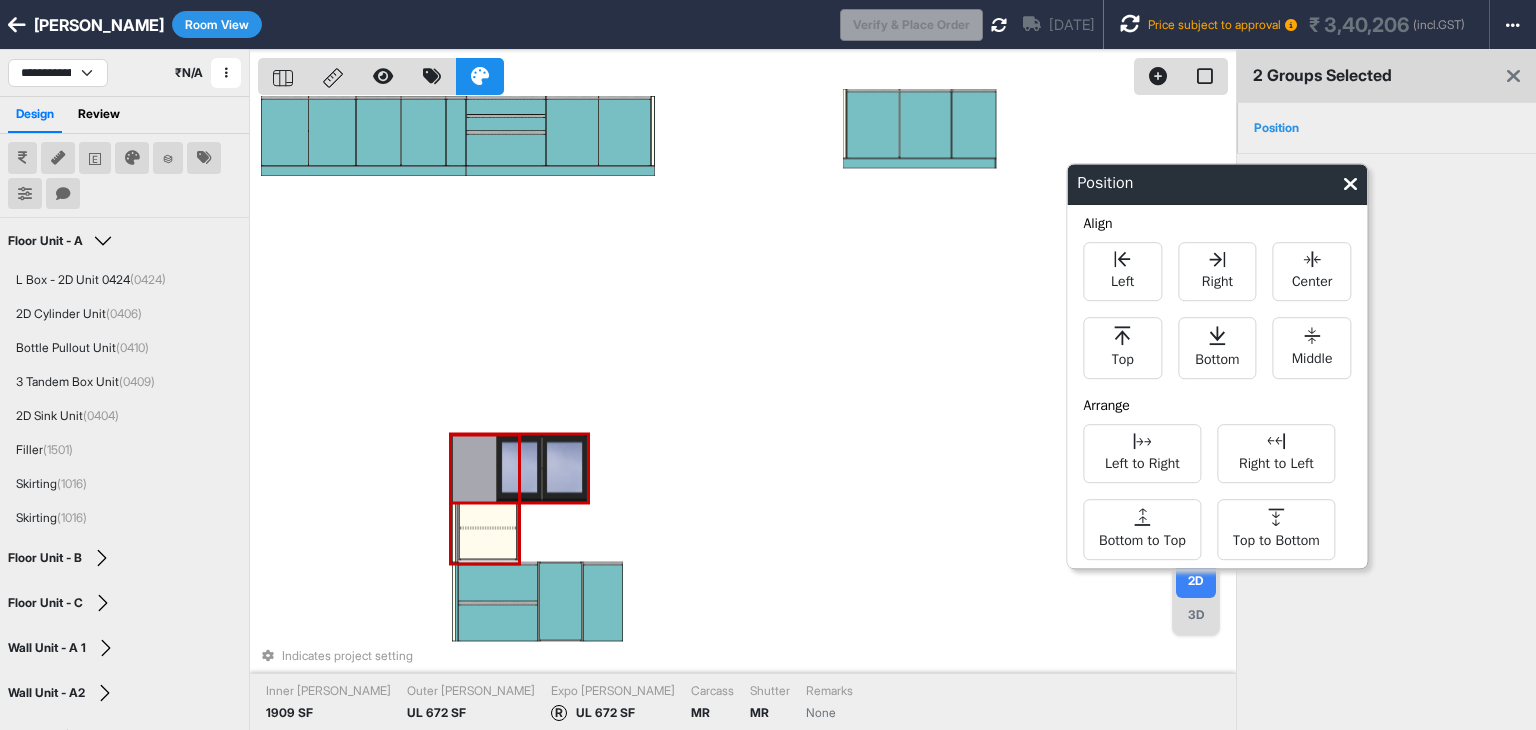 click on "Indicates project setting Inner [PERSON_NAME] 1909 SF Outer [PERSON_NAME] UL 672 SF Expo [PERSON_NAME] R UL 672 SF Carcass MR [PERSON_NAME] MR Remarks None" at bounding box center (747, 415) 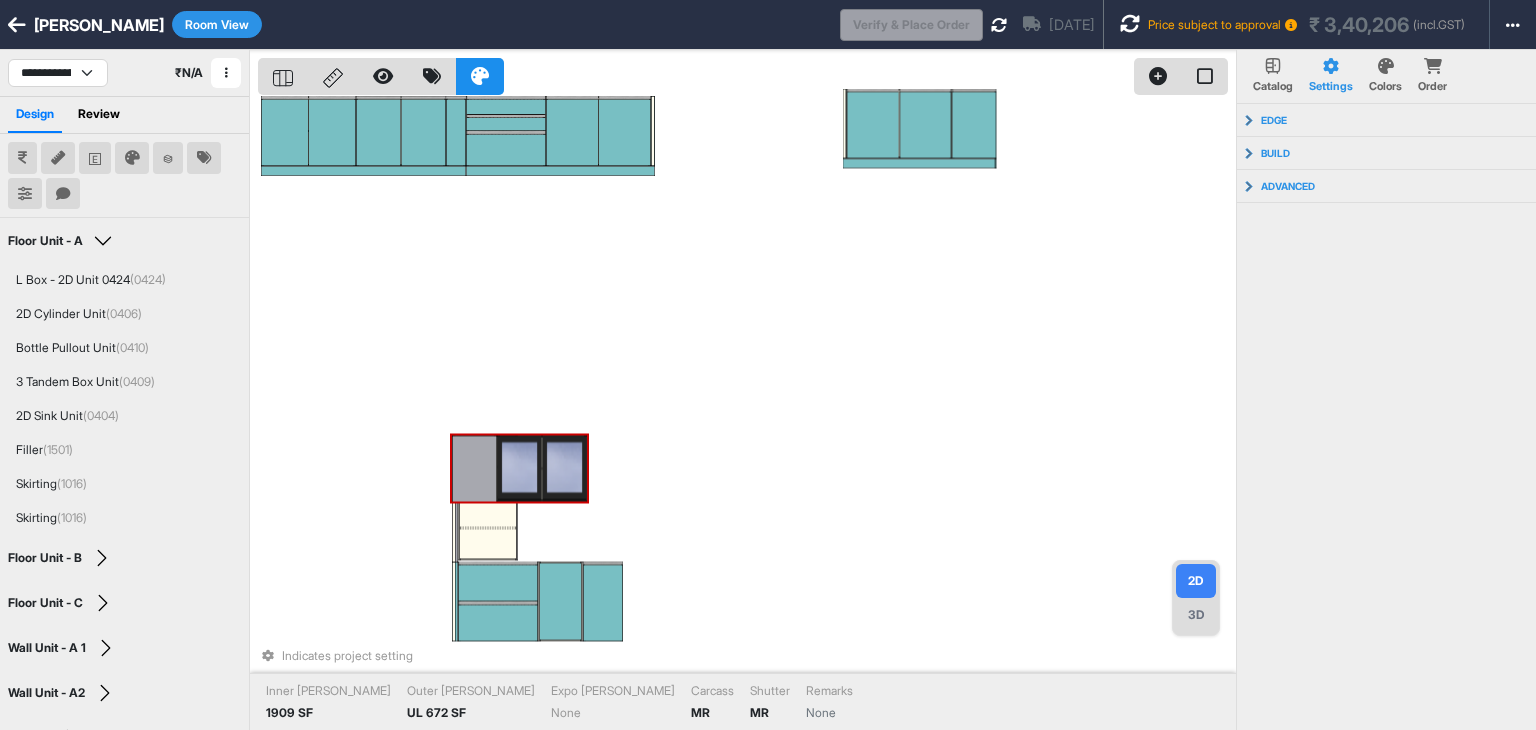 click at bounding box center [564, 470] 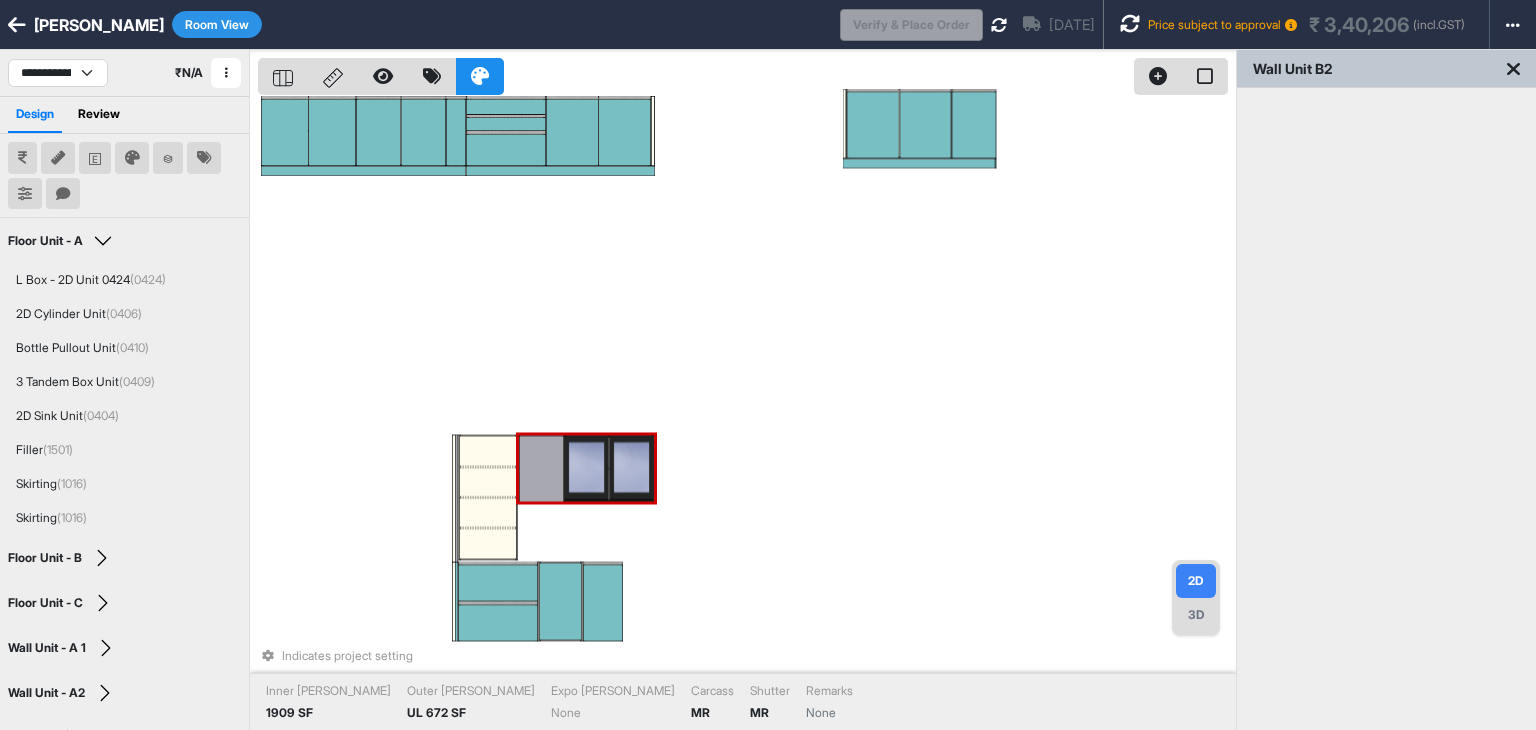 click on "Indicates project setting Inner [PERSON_NAME] 1909 SF Outer [PERSON_NAME] UL 672 SF Expo [PERSON_NAME] None Carcass MR [PERSON_NAME] MR Remarks None" at bounding box center (747, 415) 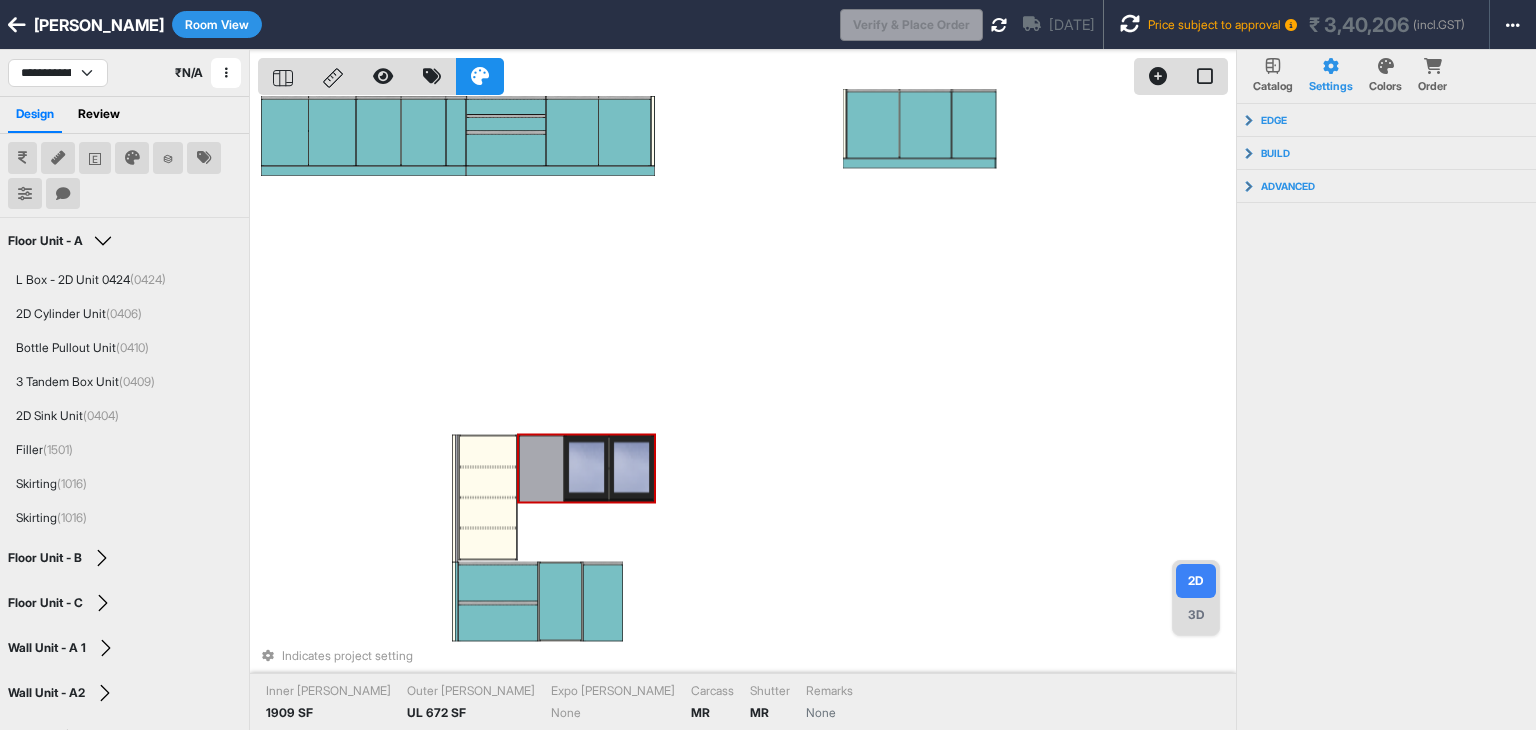 click at bounding box center (586, 470) 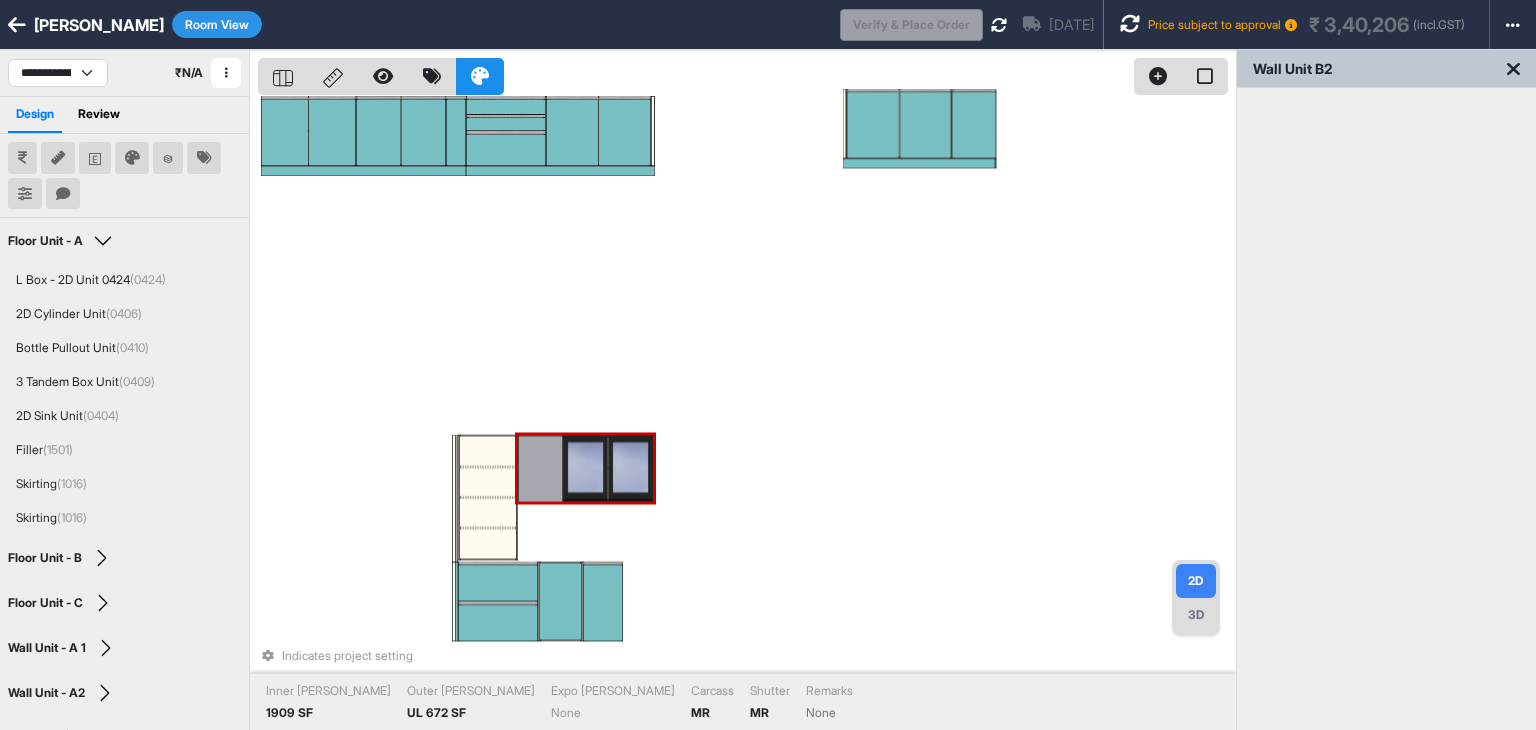 click on "Indicates project setting Inner [PERSON_NAME] 1909 SF Outer [PERSON_NAME] UL 672 SF Expo [PERSON_NAME] None Carcass MR [PERSON_NAME] MR Remarks None" at bounding box center [747, 415] 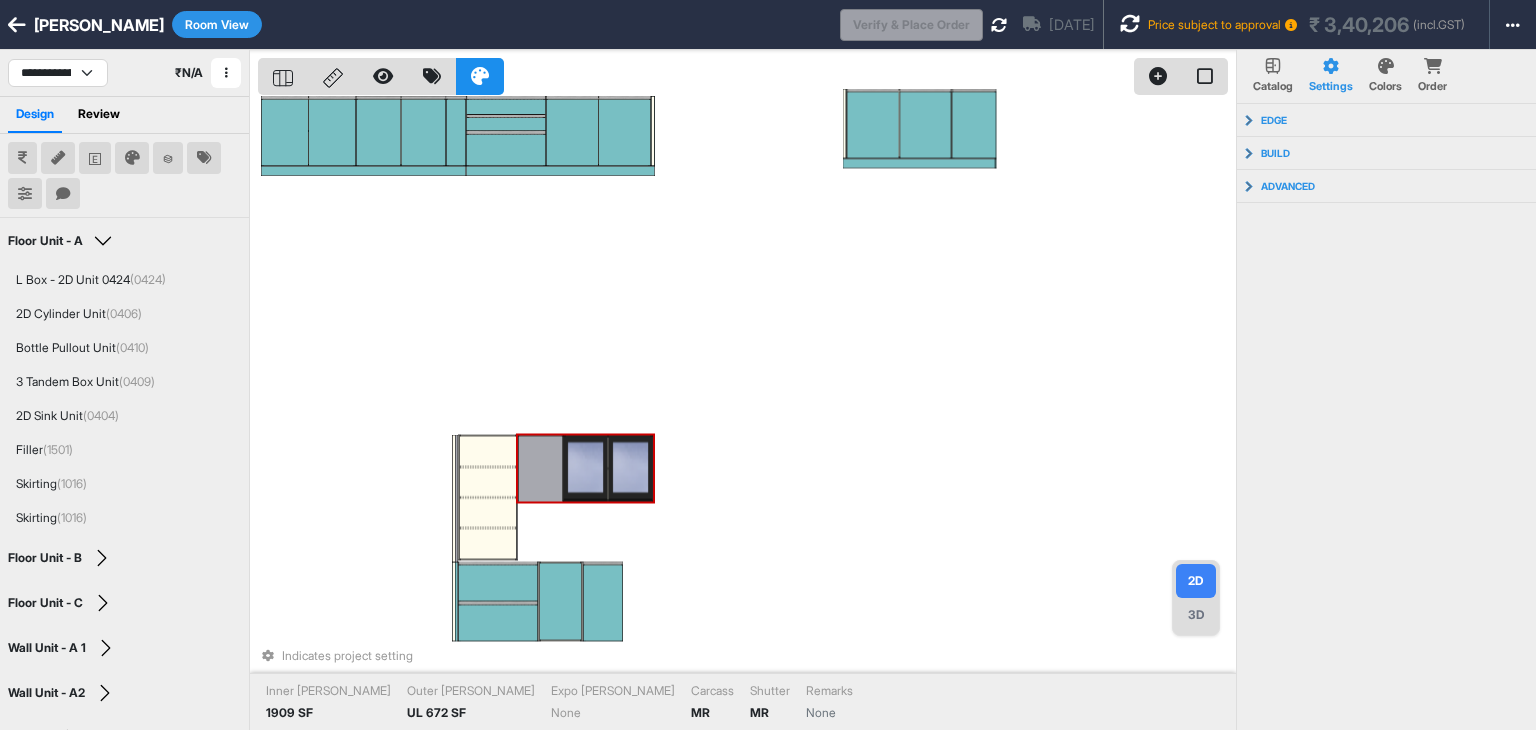 click on "Indicates project setting Inner [PERSON_NAME] 1909 SF Outer [PERSON_NAME] UL 672 SF Expo [PERSON_NAME] None Carcass MR [PERSON_NAME] MR Remarks None" at bounding box center [747, 415] 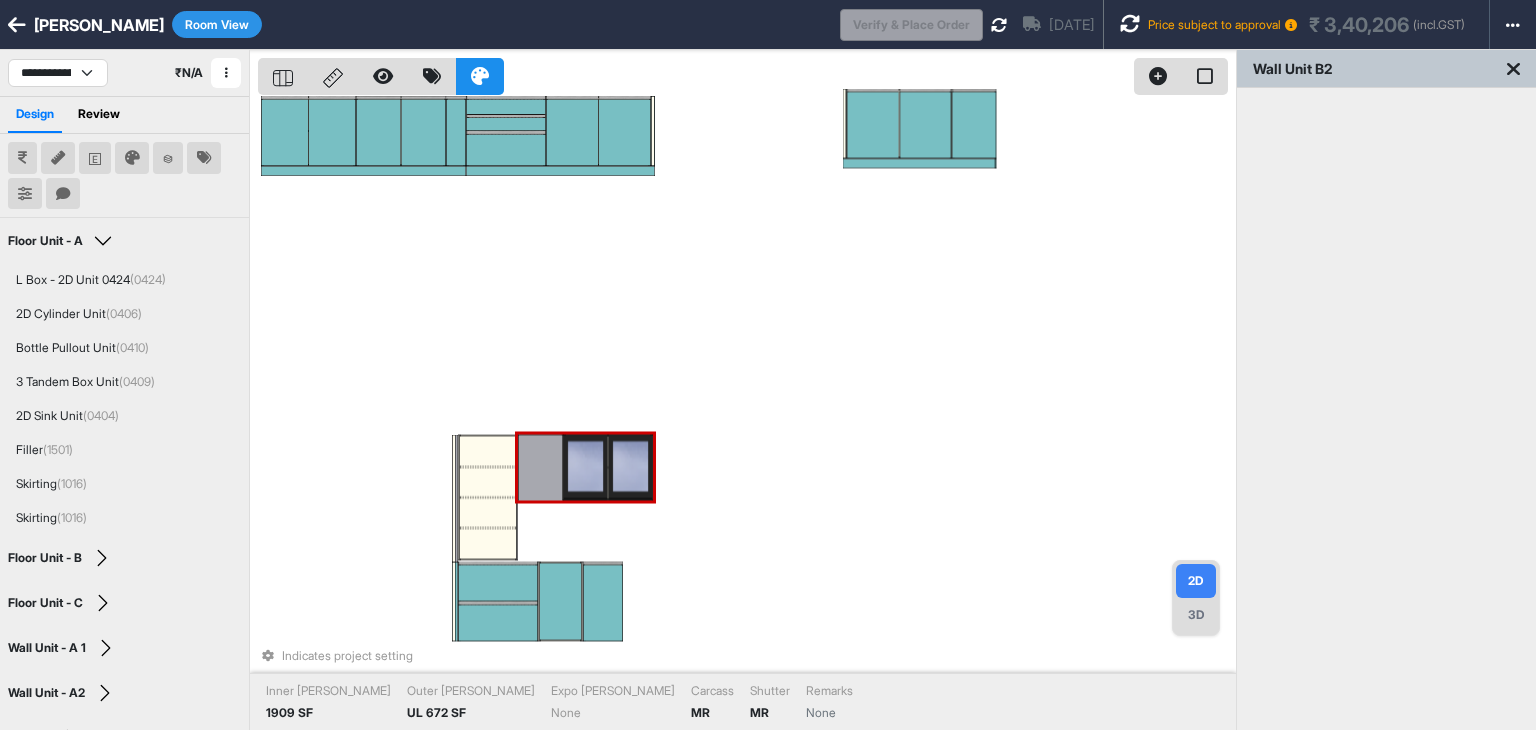 click on "Indicates project setting Inner [PERSON_NAME] 1909 SF Outer [PERSON_NAME] UL 672 SF Expo [PERSON_NAME] None Carcass MR [PERSON_NAME] MR Remarks None" at bounding box center (747, 415) 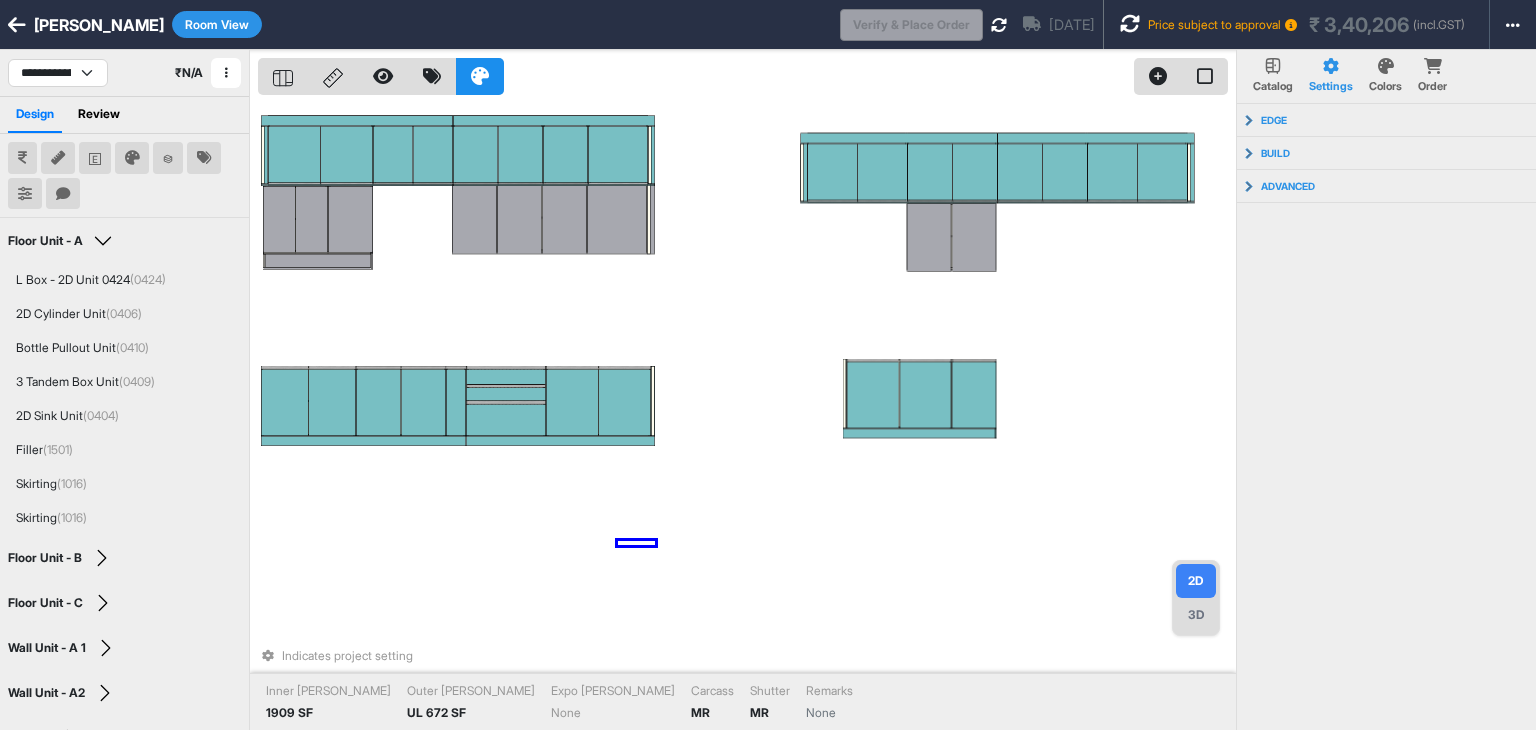 drag, startPoint x: 618, startPoint y: 541, endPoint x: 655, endPoint y: 545, distance: 37.215588 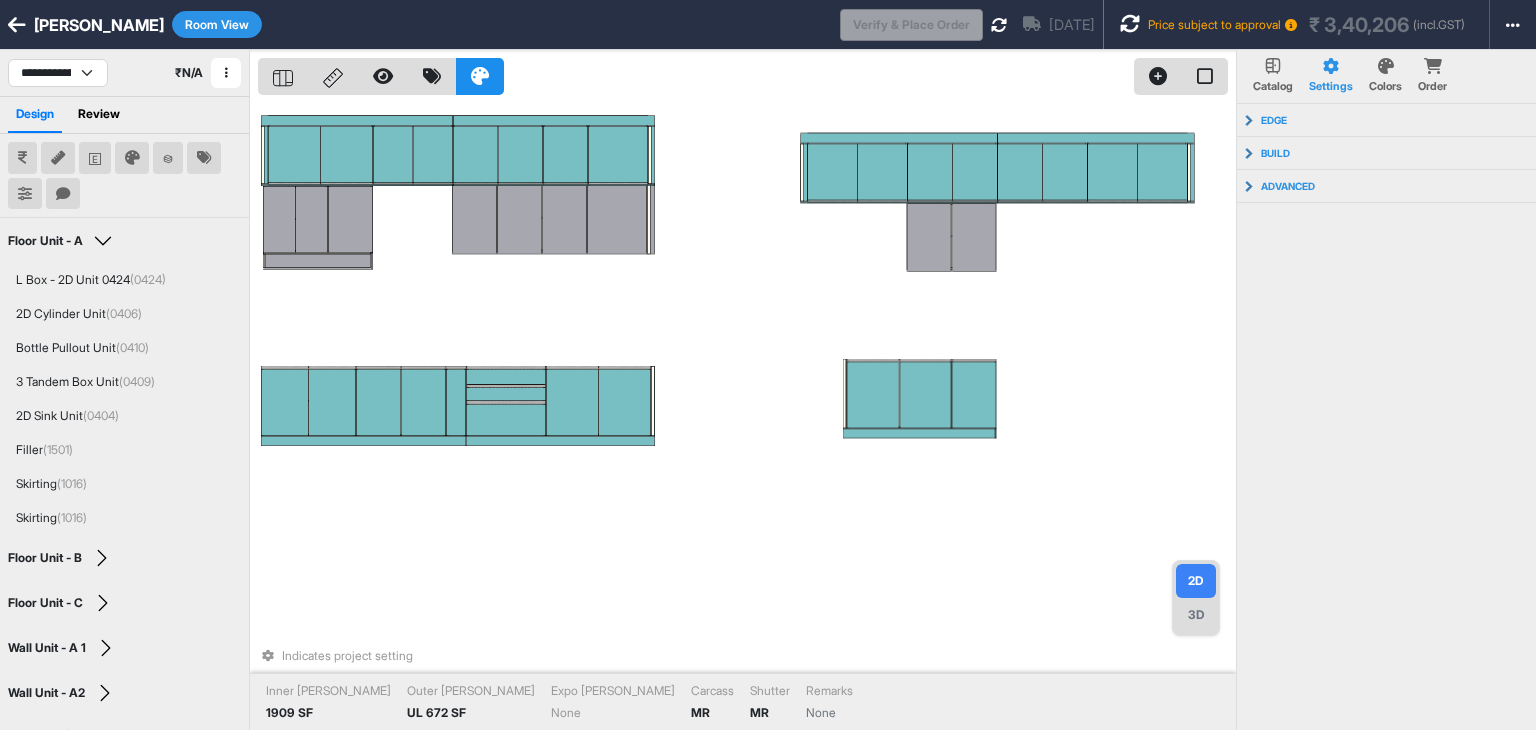 click on "3D" at bounding box center [1196, 615] 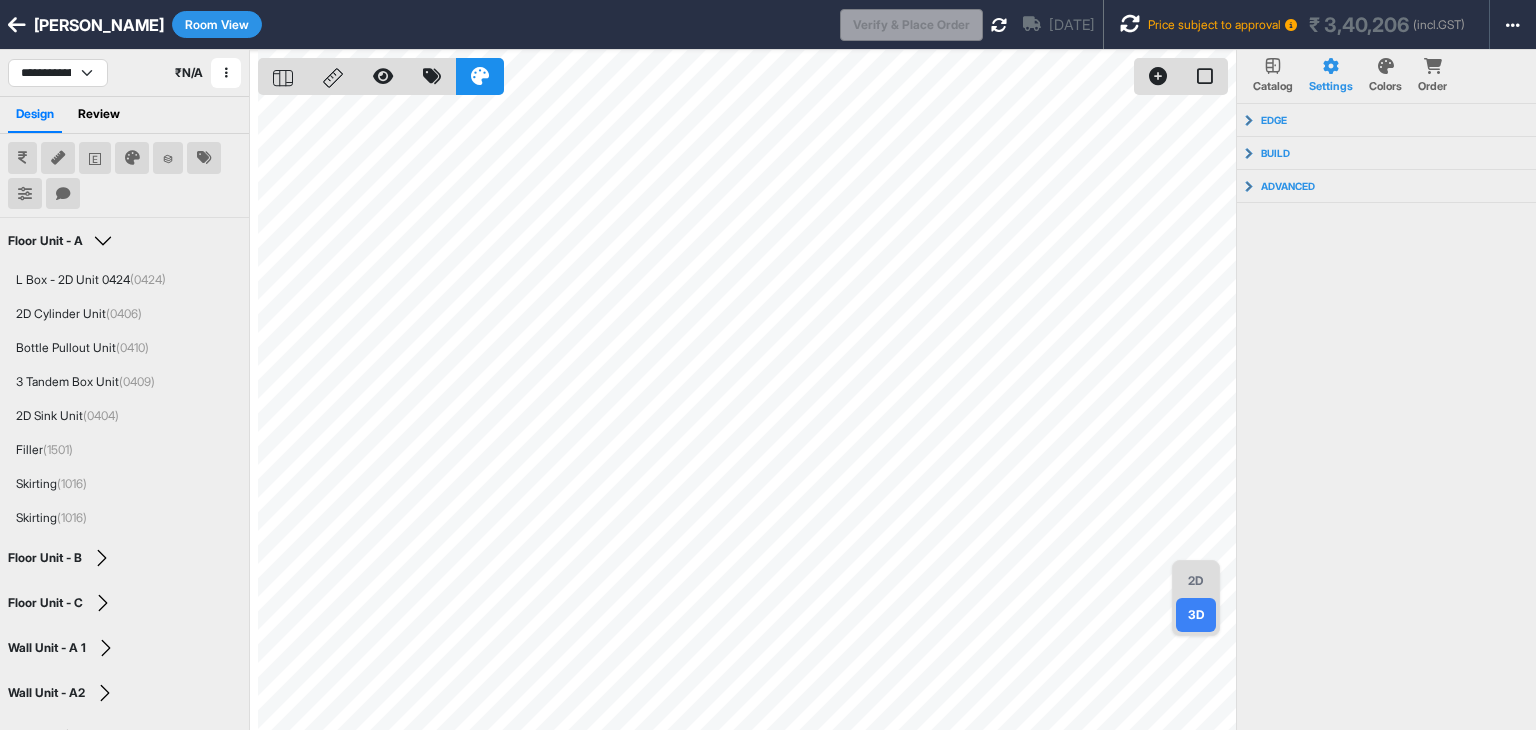 click on "2D" at bounding box center [1196, 581] 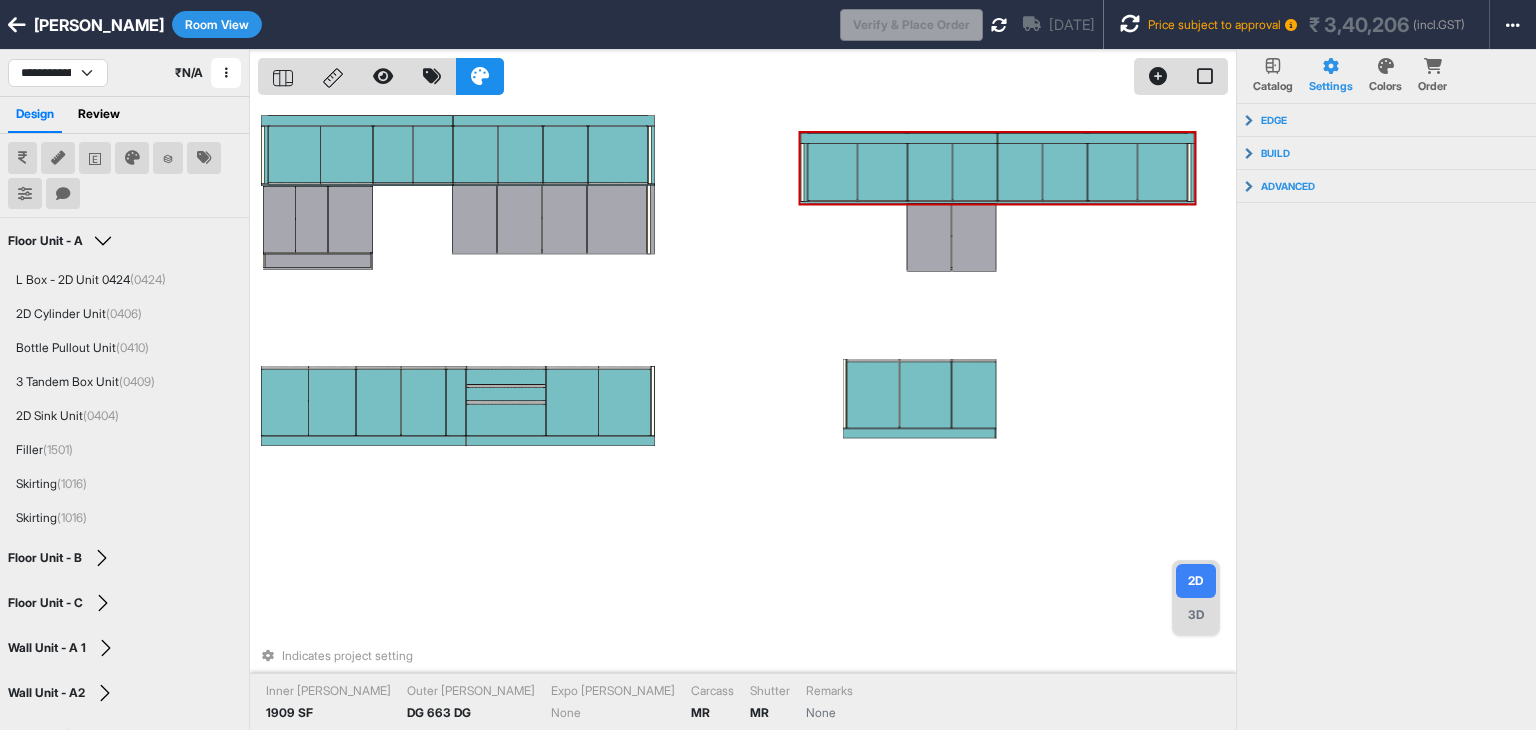 drag, startPoint x: 1109, startPoint y: 22, endPoint x: 1115, endPoint y: 153, distance: 131.13733 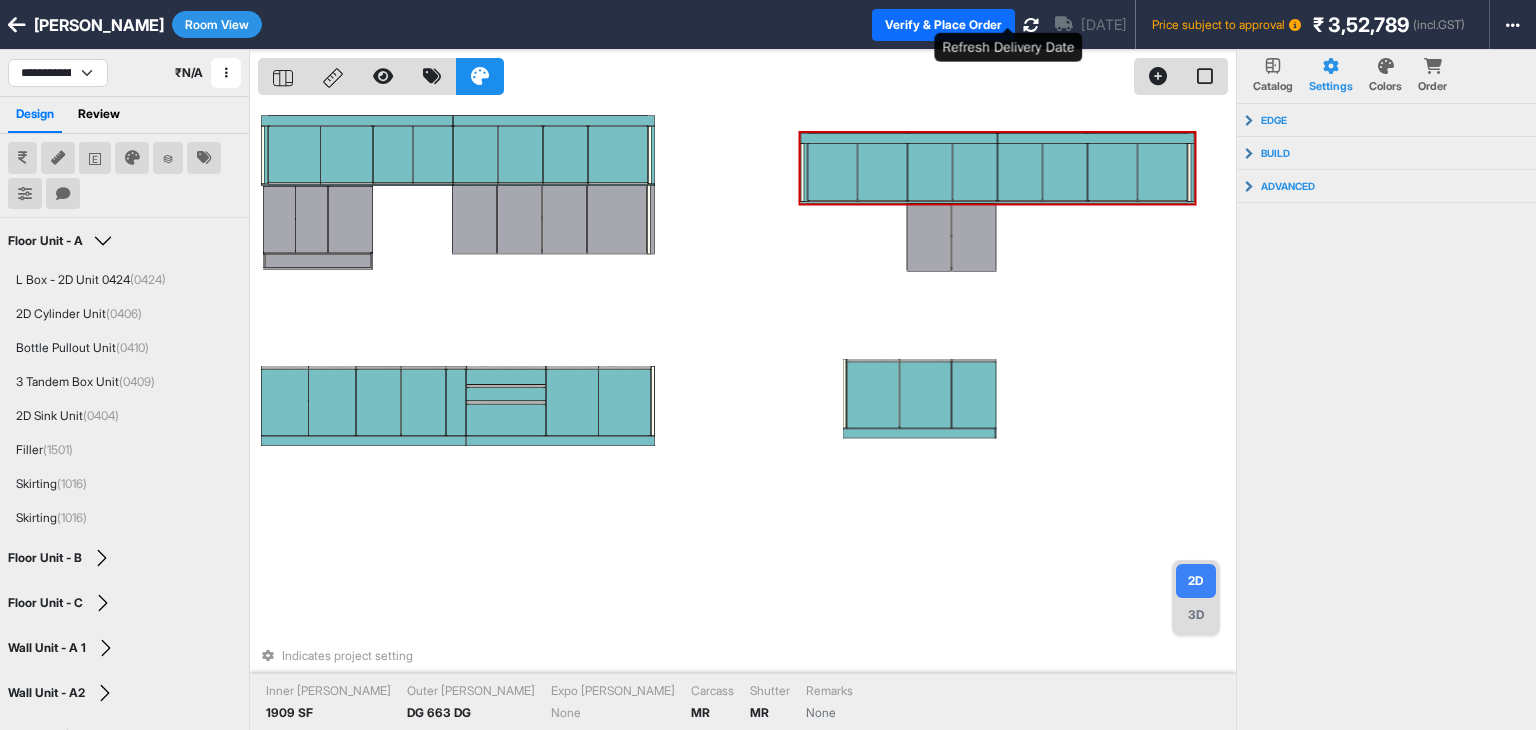 click at bounding box center [1031, 25] 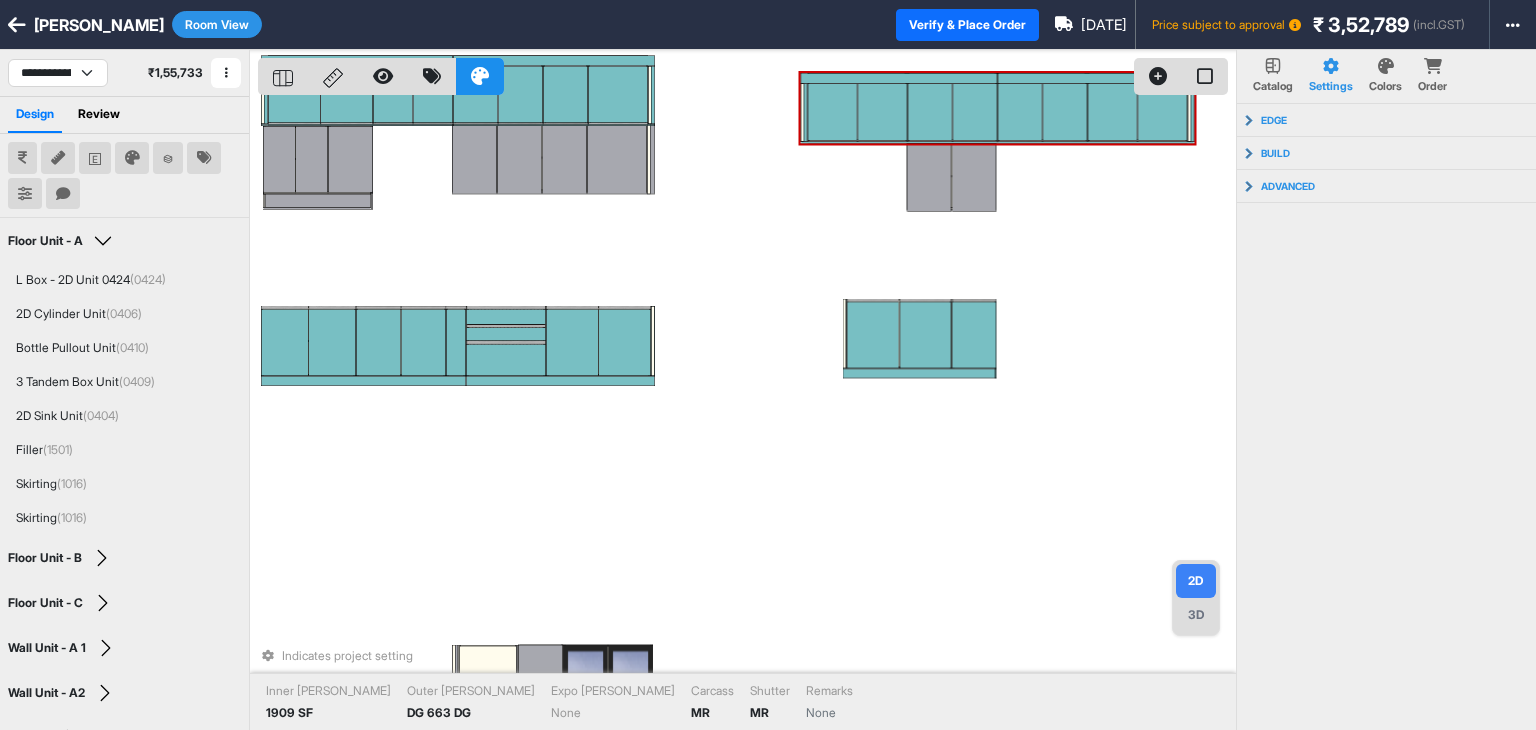 scroll, scrollTop: 217, scrollLeft: 0, axis: vertical 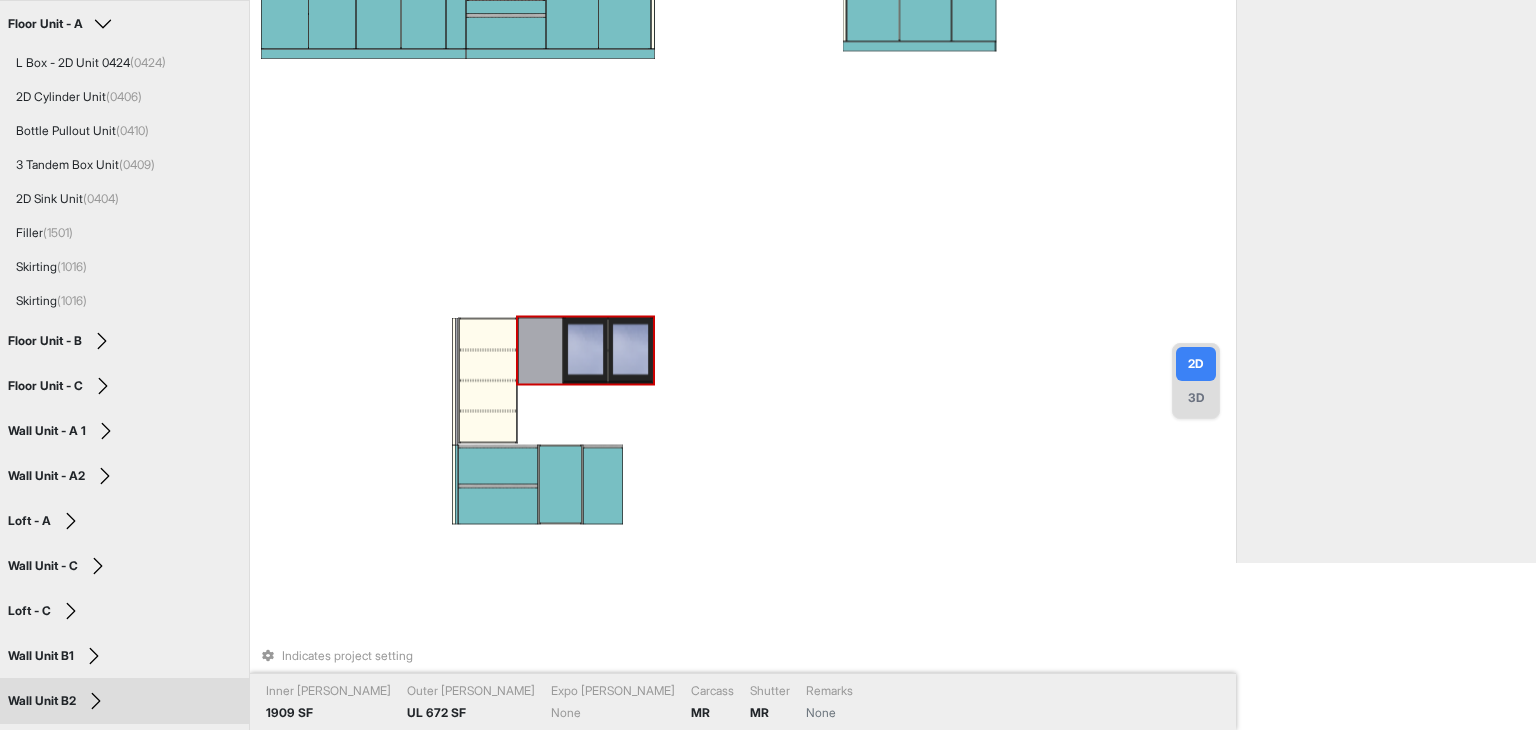 click at bounding box center [630, 352] 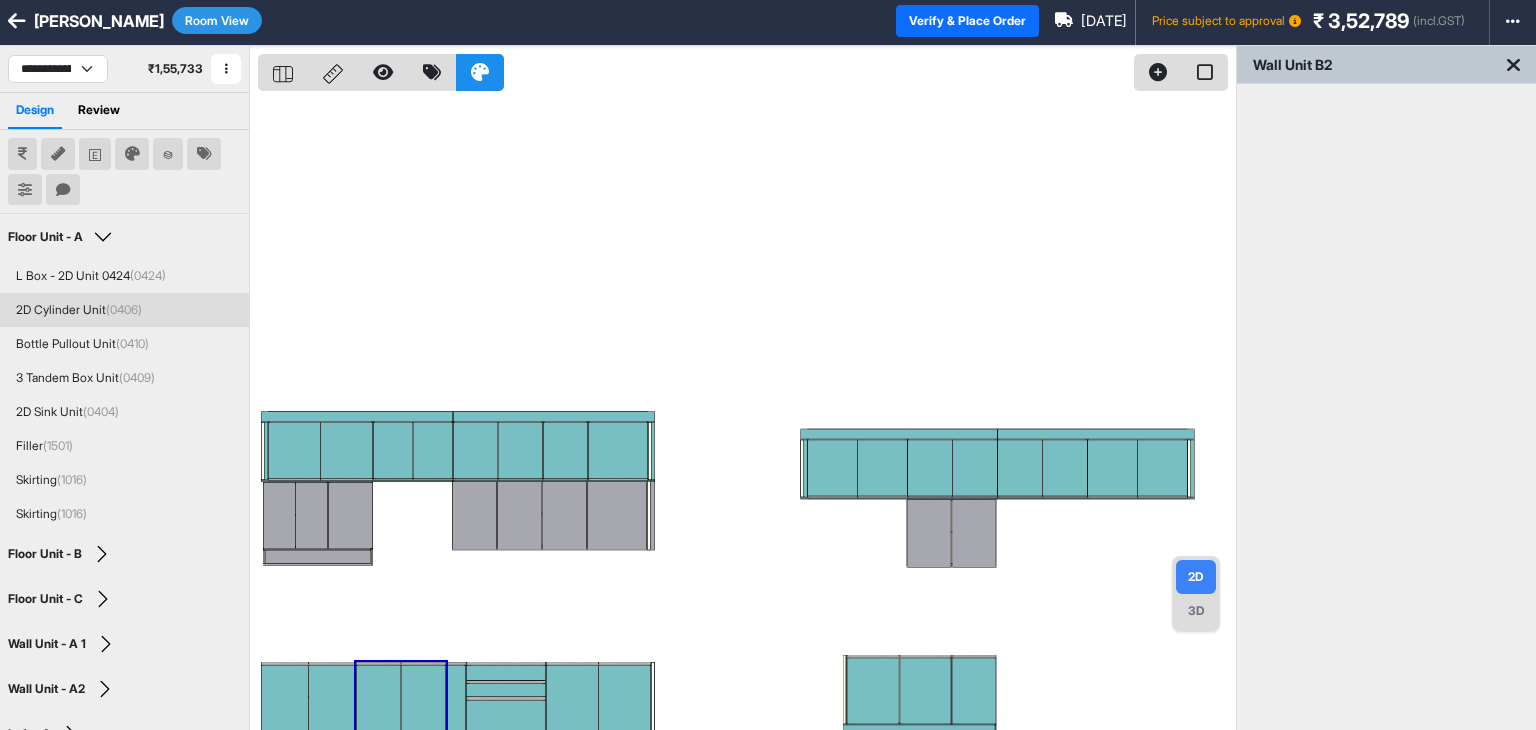 scroll, scrollTop: 0, scrollLeft: 0, axis: both 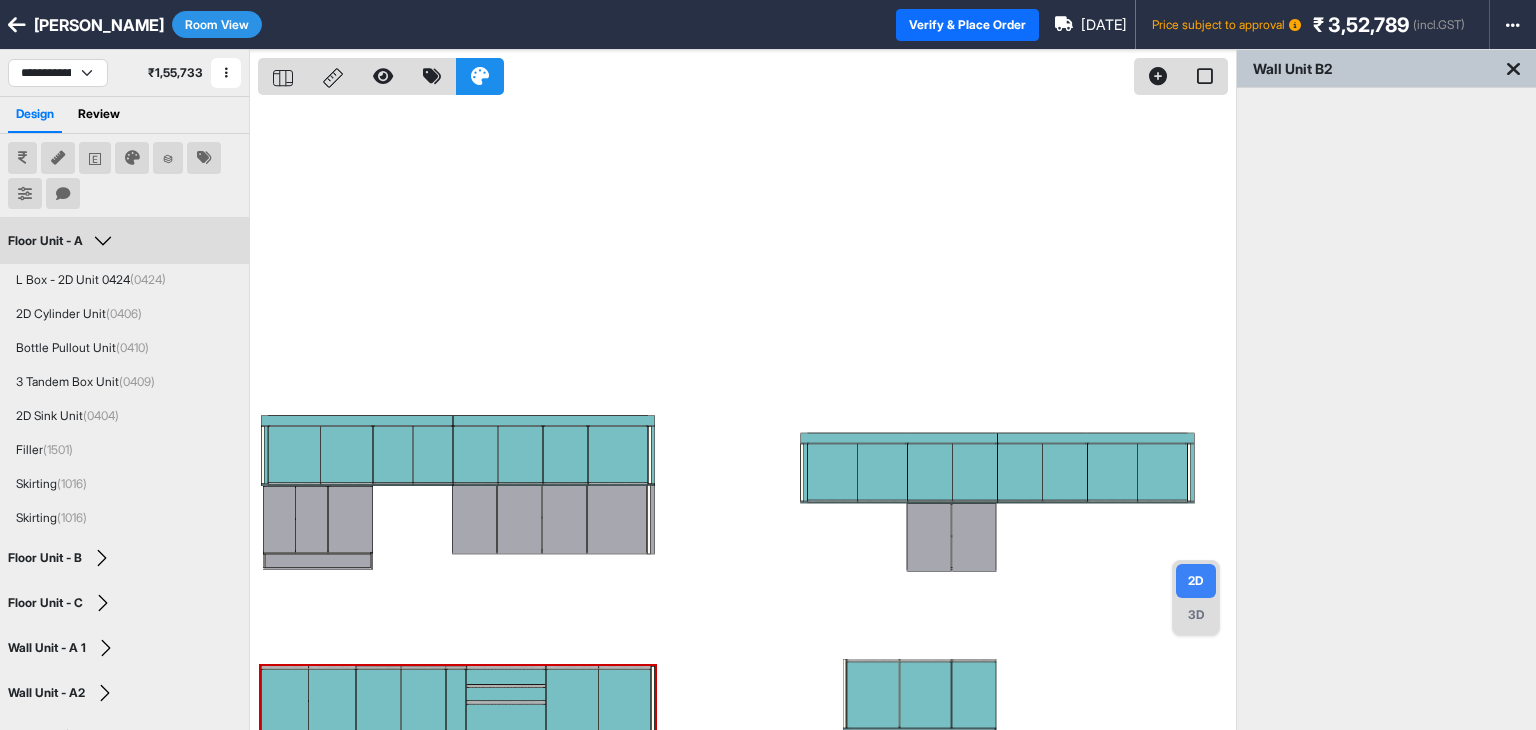 click on "Floor Unit - A" at bounding box center (63, 241) 